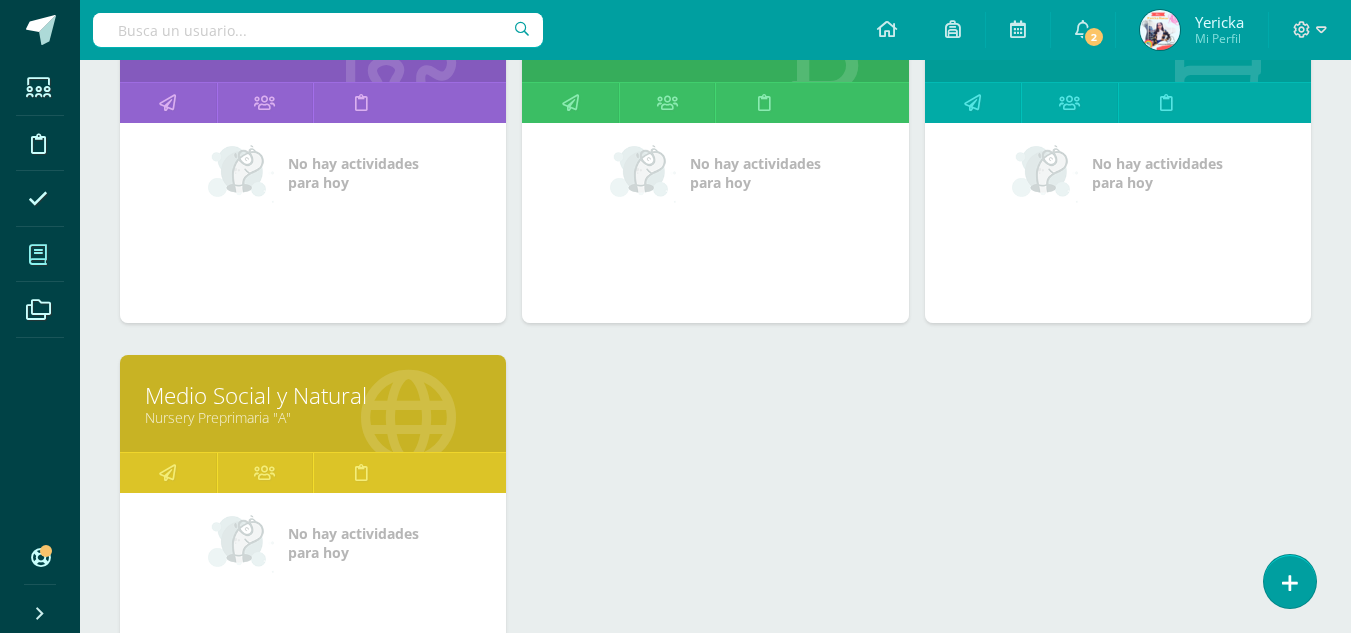 scroll, scrollTop: 197, scrollLeft: 0, axis: vertical 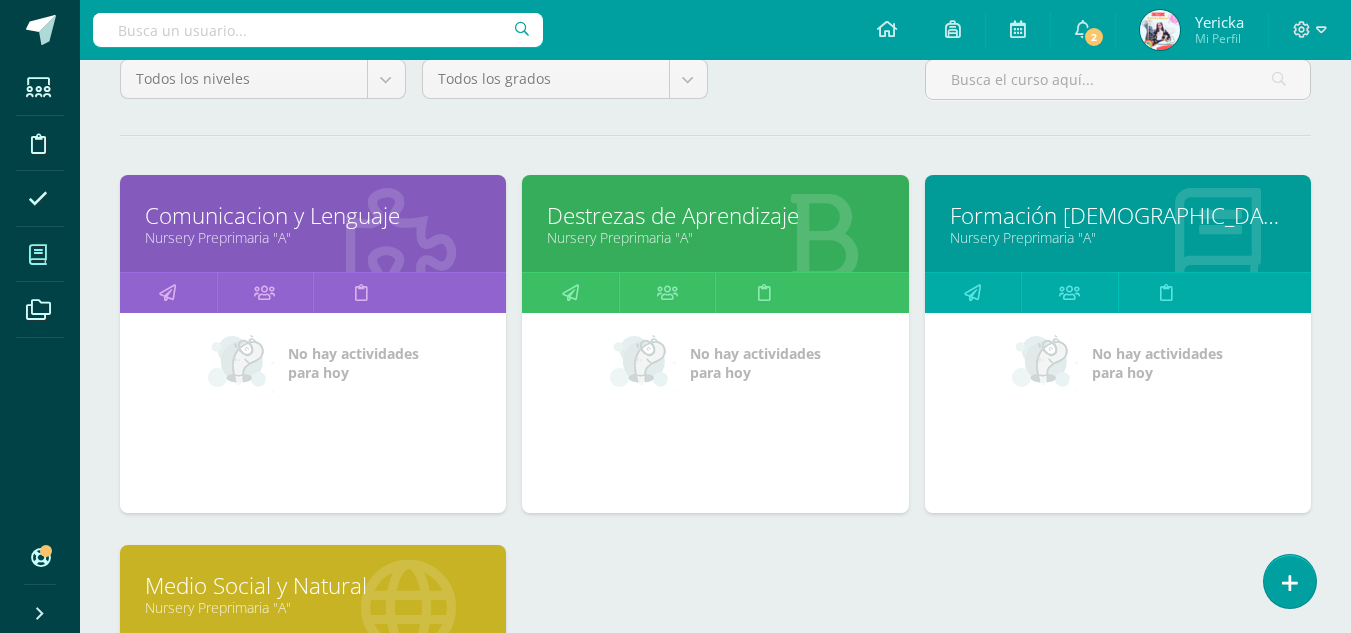 click on "Destrezas de Aprendizaje" at bounding box center [715, 215] 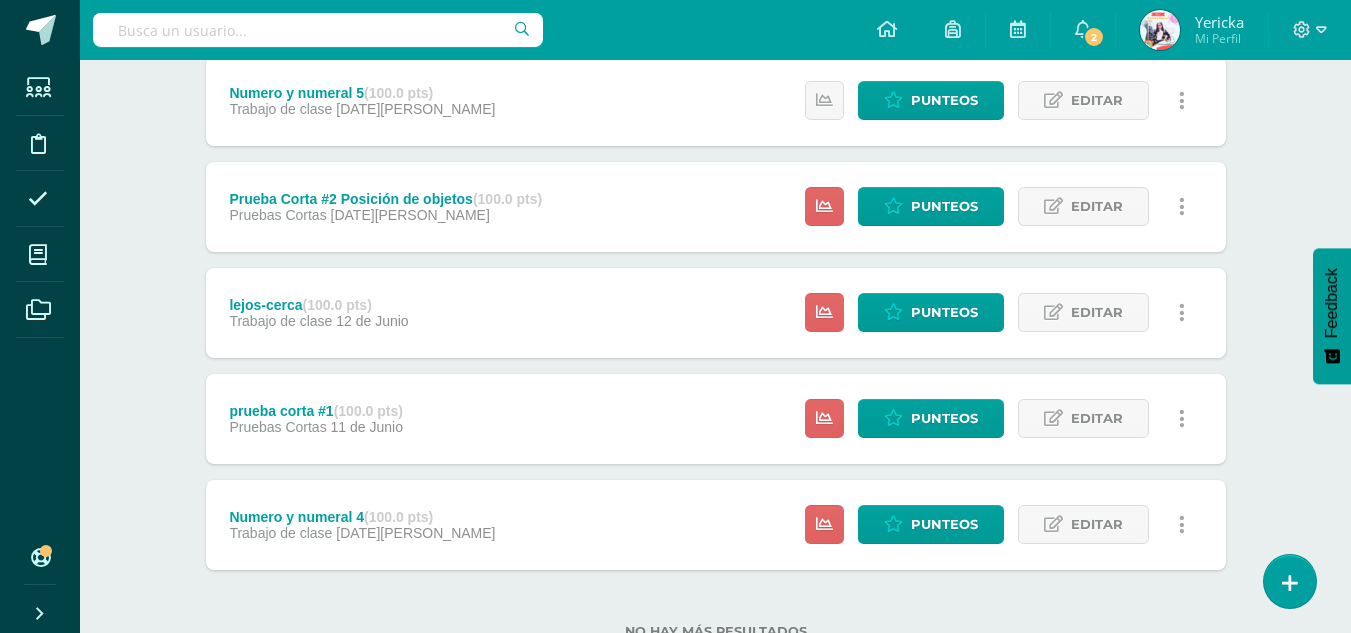 scroll, scrollTop: 347, scrollLeft: 0, axis: vertical 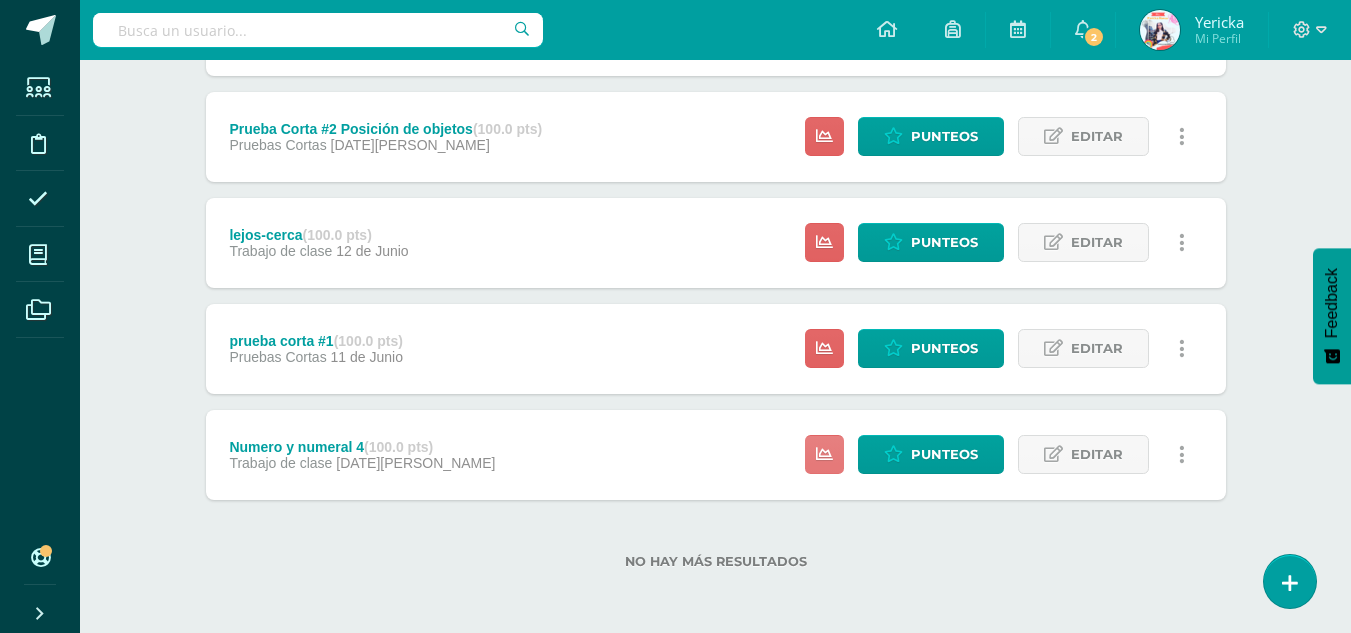 click at bounding box center [824, 454] 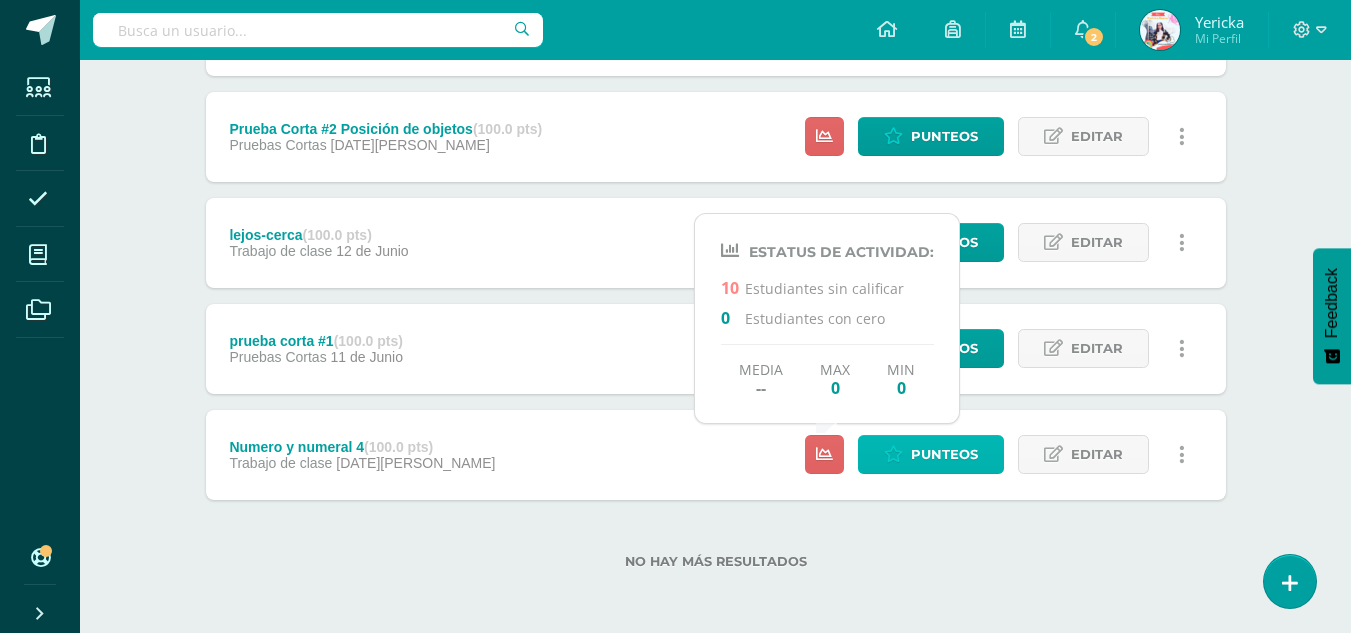 click on "Punteos" at bounding box center (944, 454) 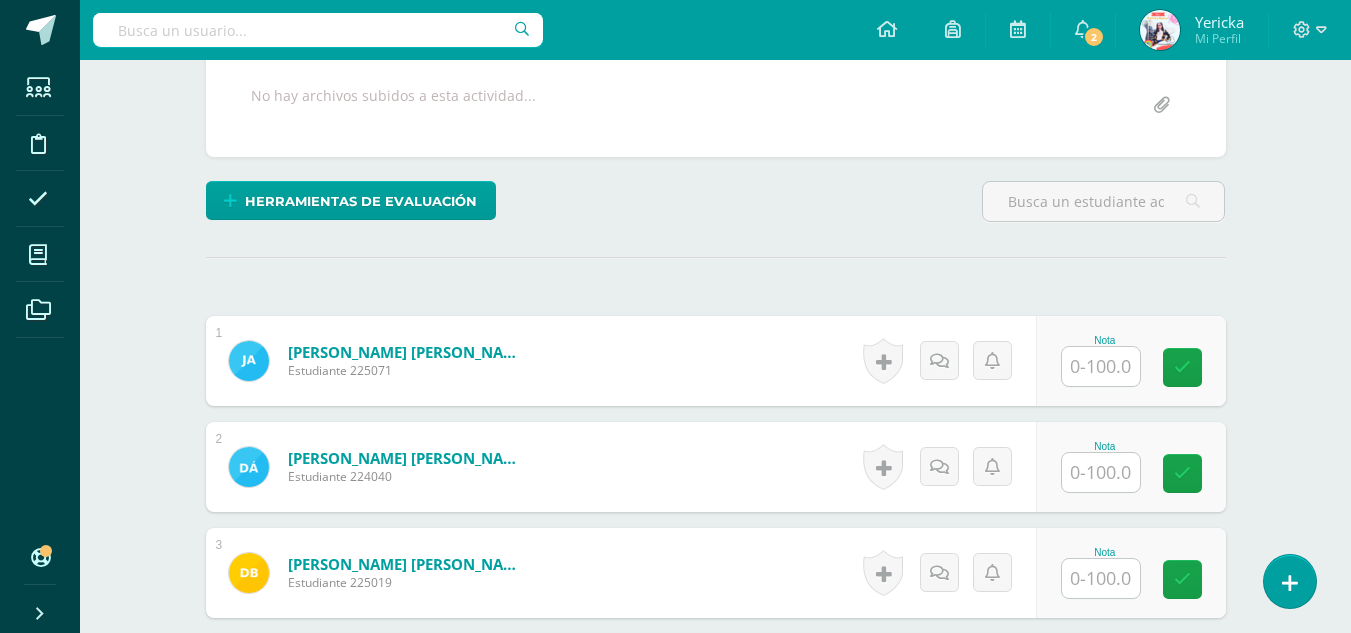 scroll, scrollTop: 380, scrollLeft: 0, axis: vertical 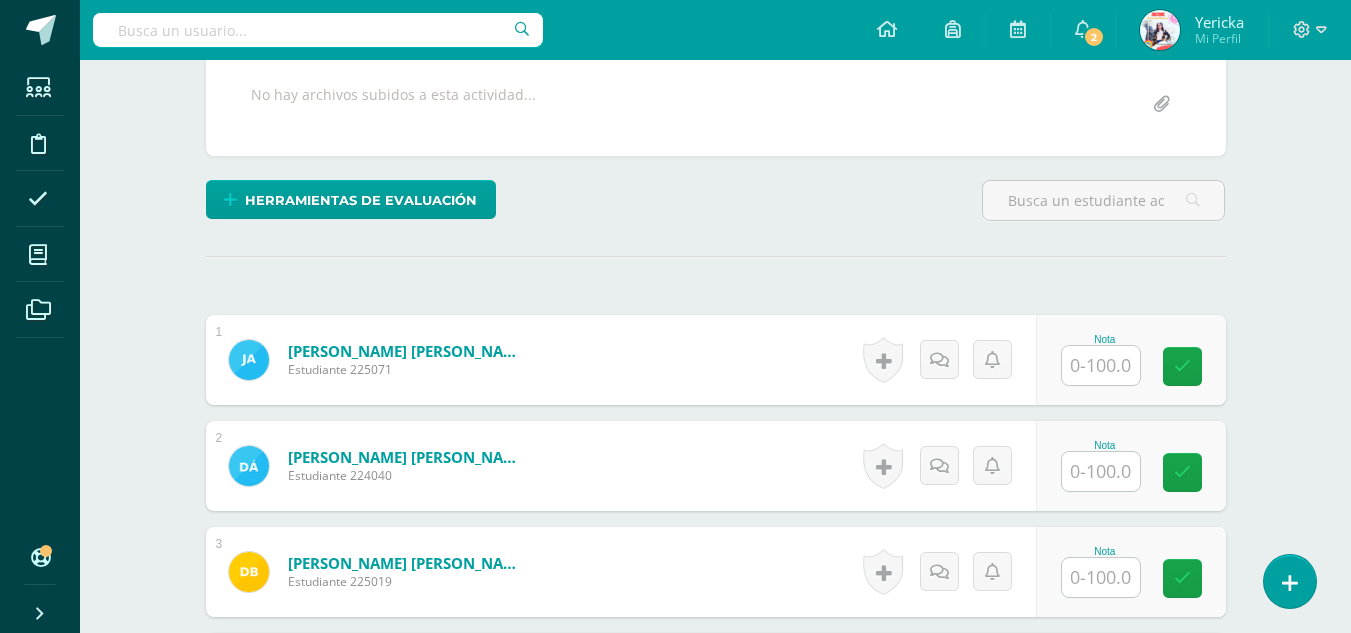 click at bounding box center (1101, 365) 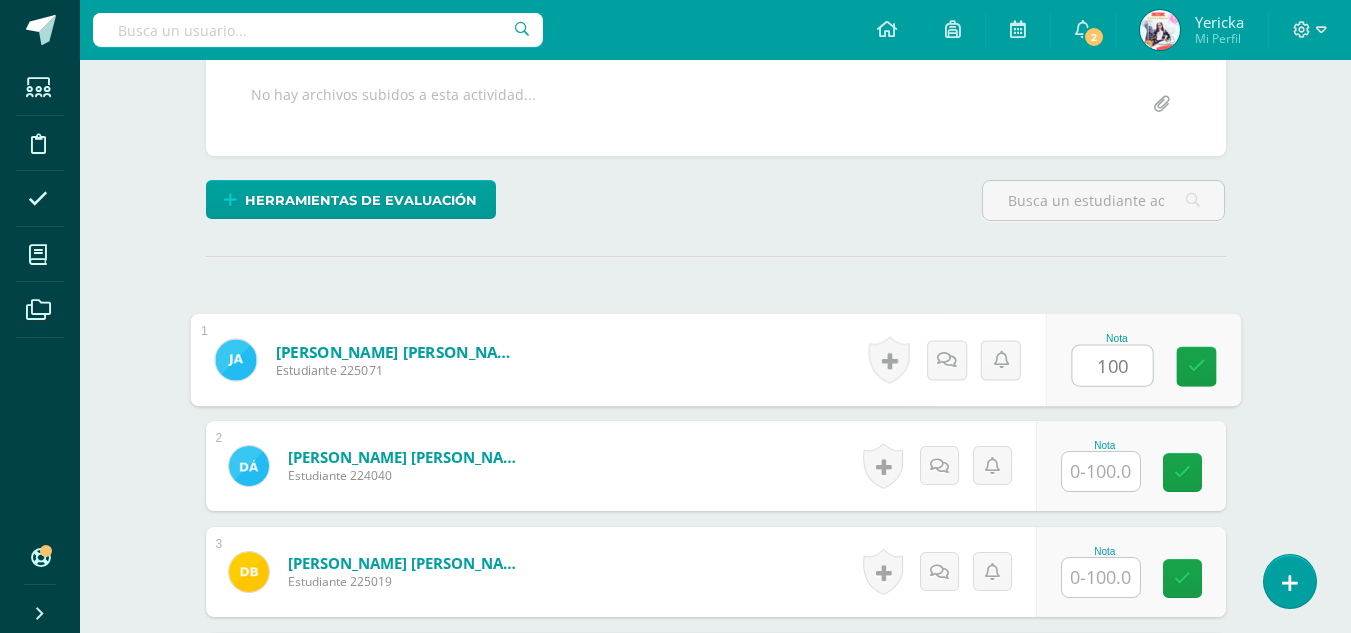 type on "100" 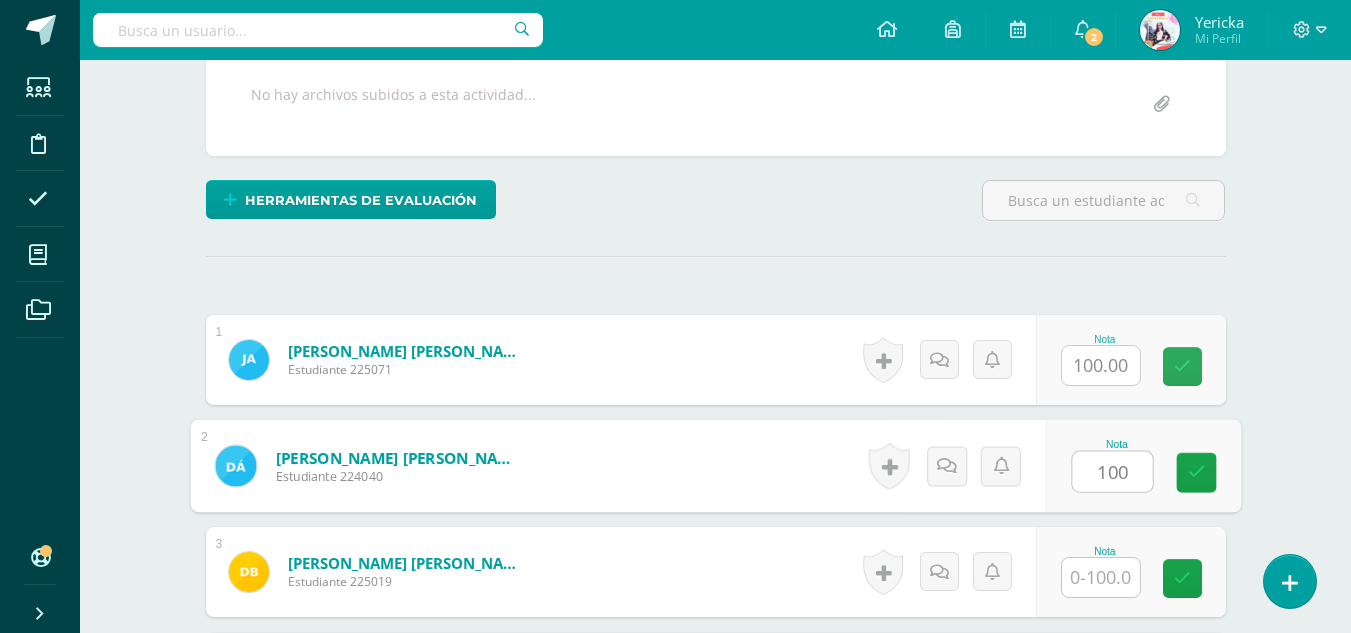 type on "100" 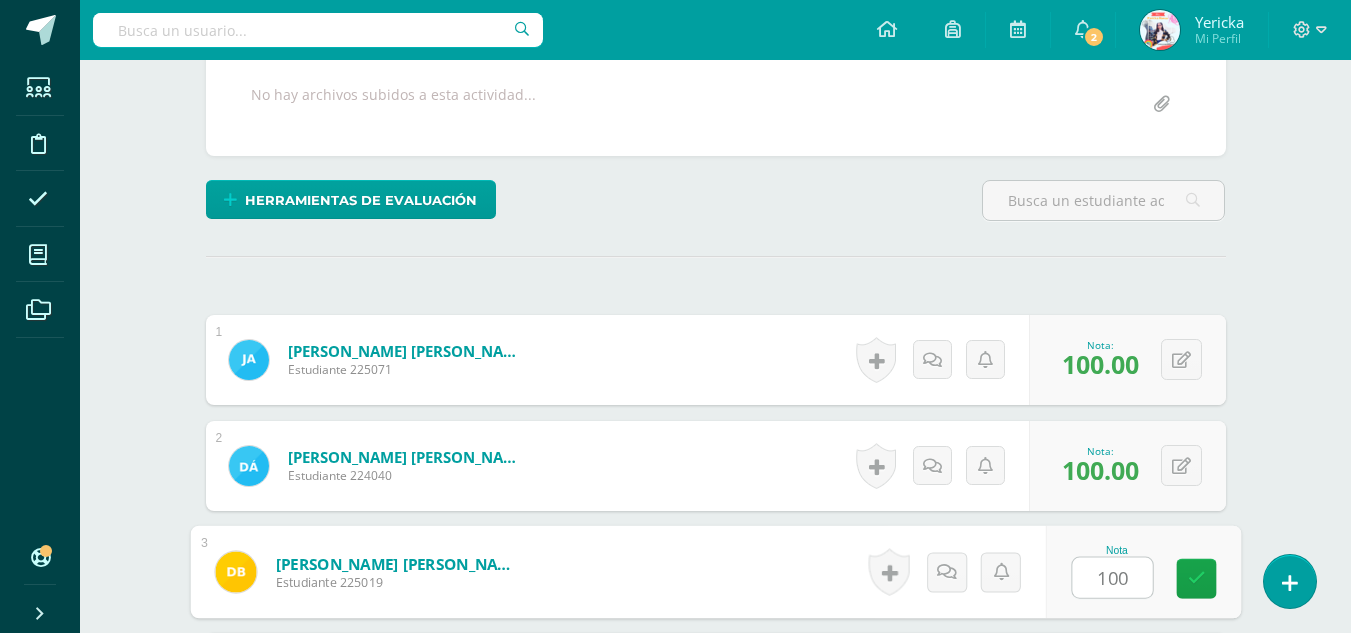 type on "100" 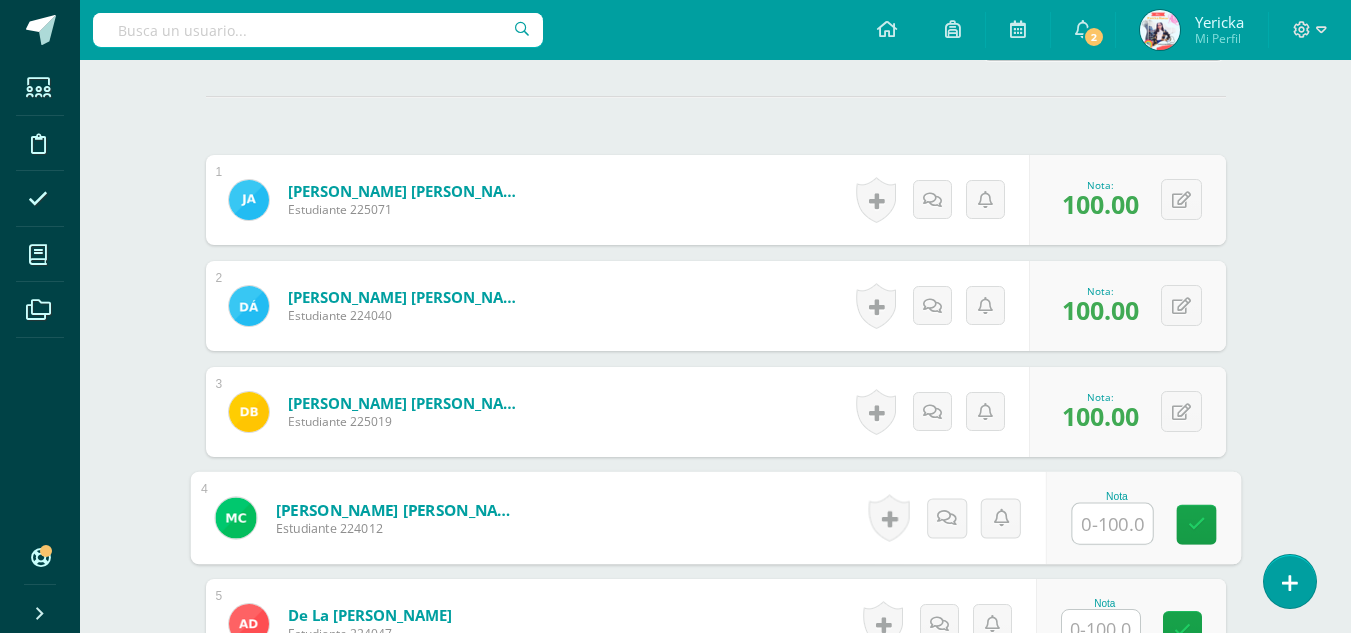 scroll, scrollTop: 539, scrollLeft: 0, axis: vertical 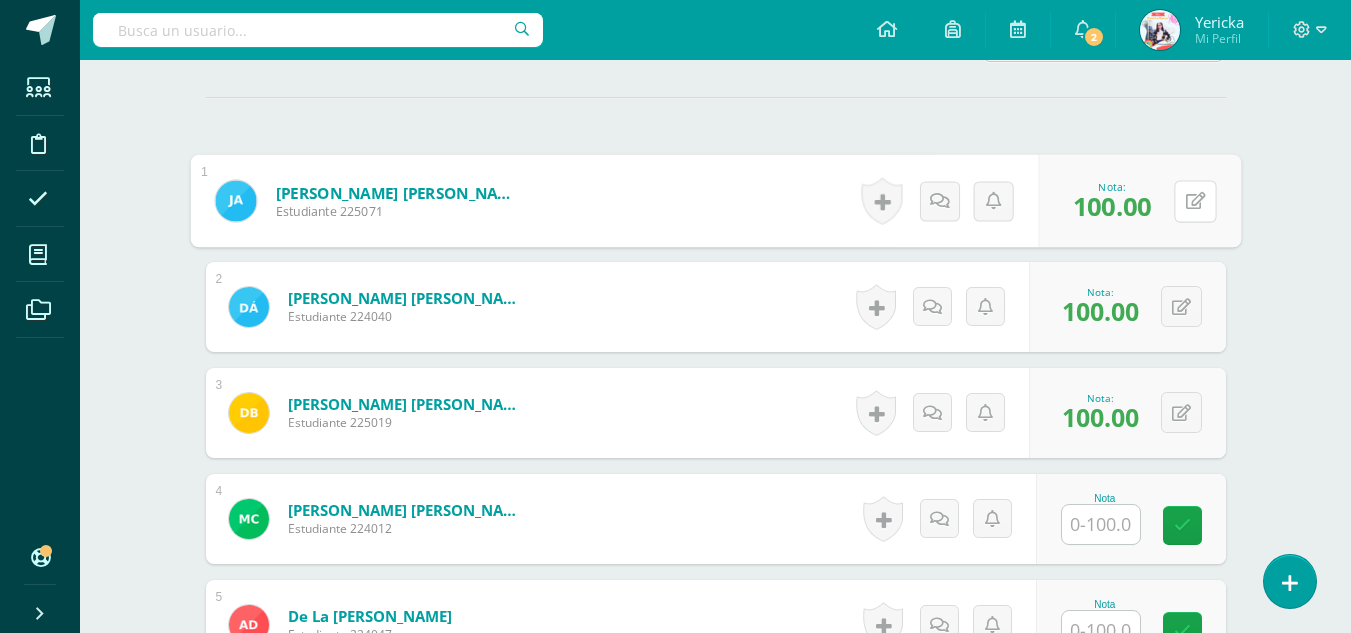 click on "0
Logros
Logros obtenidos
Aún no hay logros agregados
Nota:
100.00" at bounding box center (1139, 201) 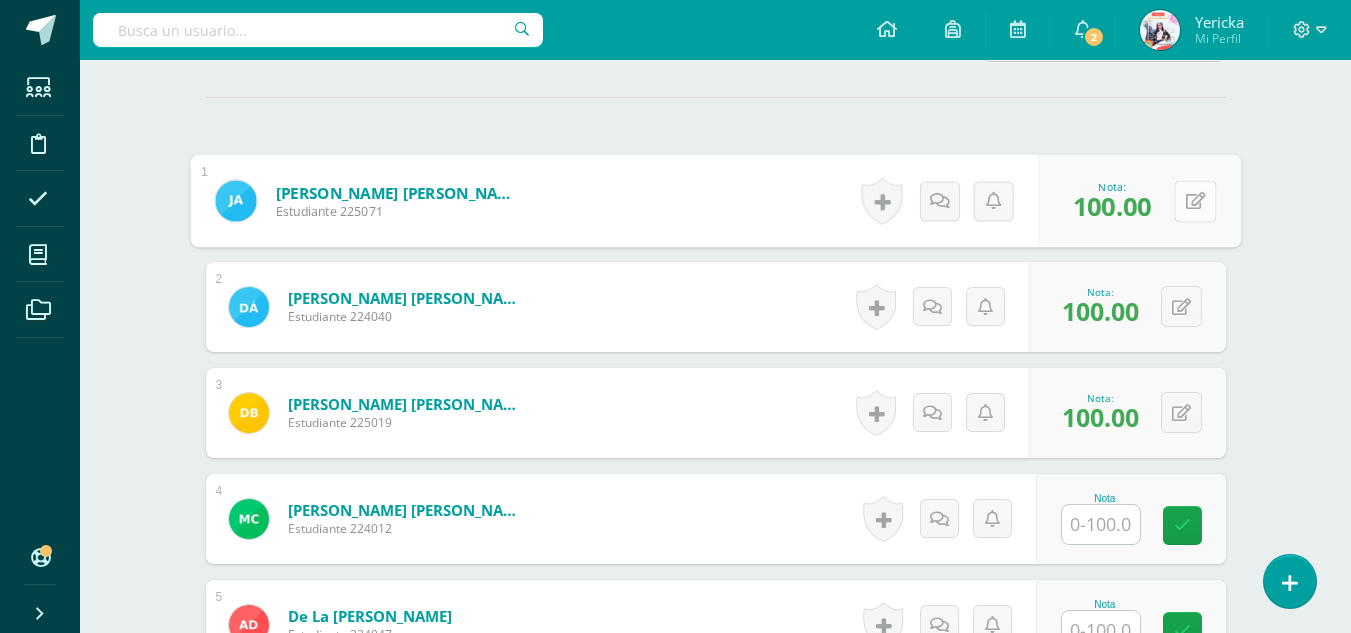 click at bounding box center (1195, 200) 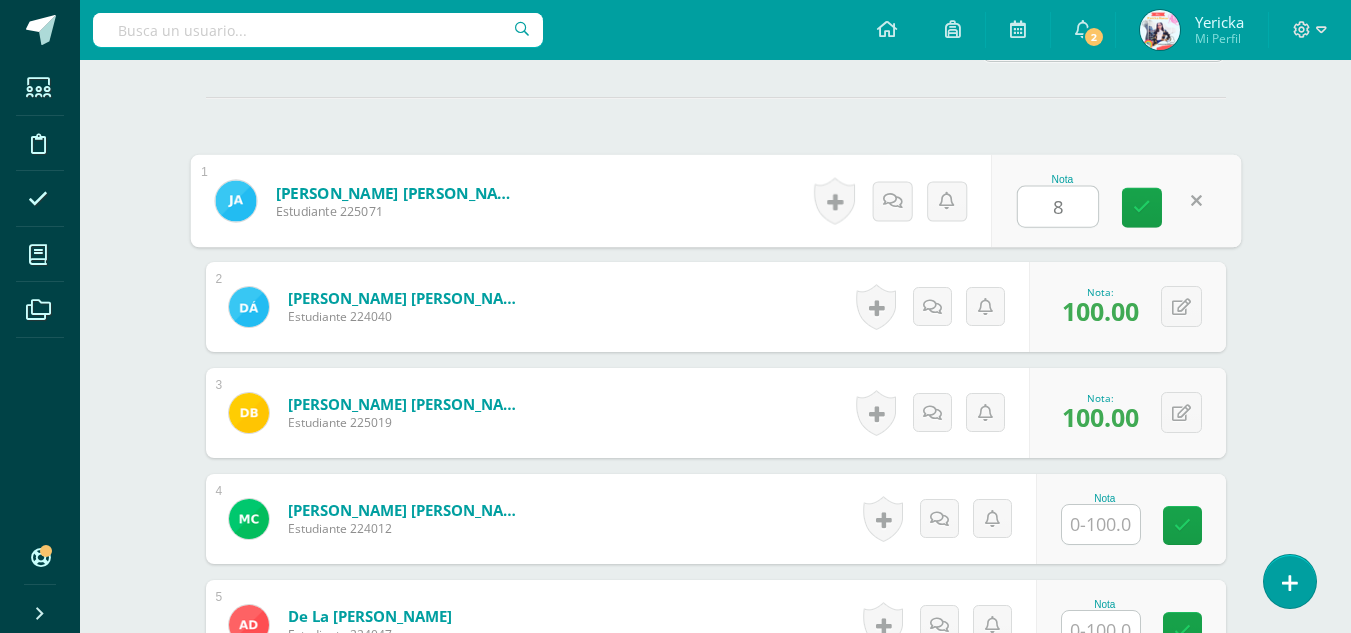 type on "80" 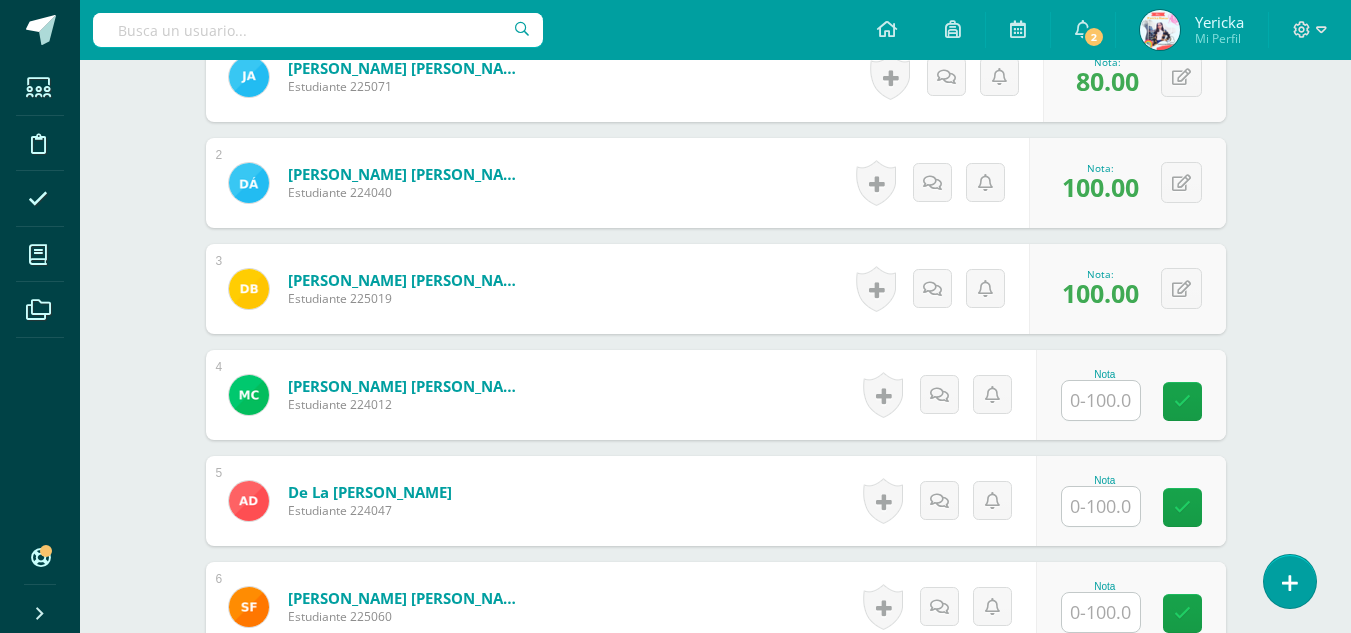 scroll, scrollTop: 664, scrollLeft: 0, axis: vertical 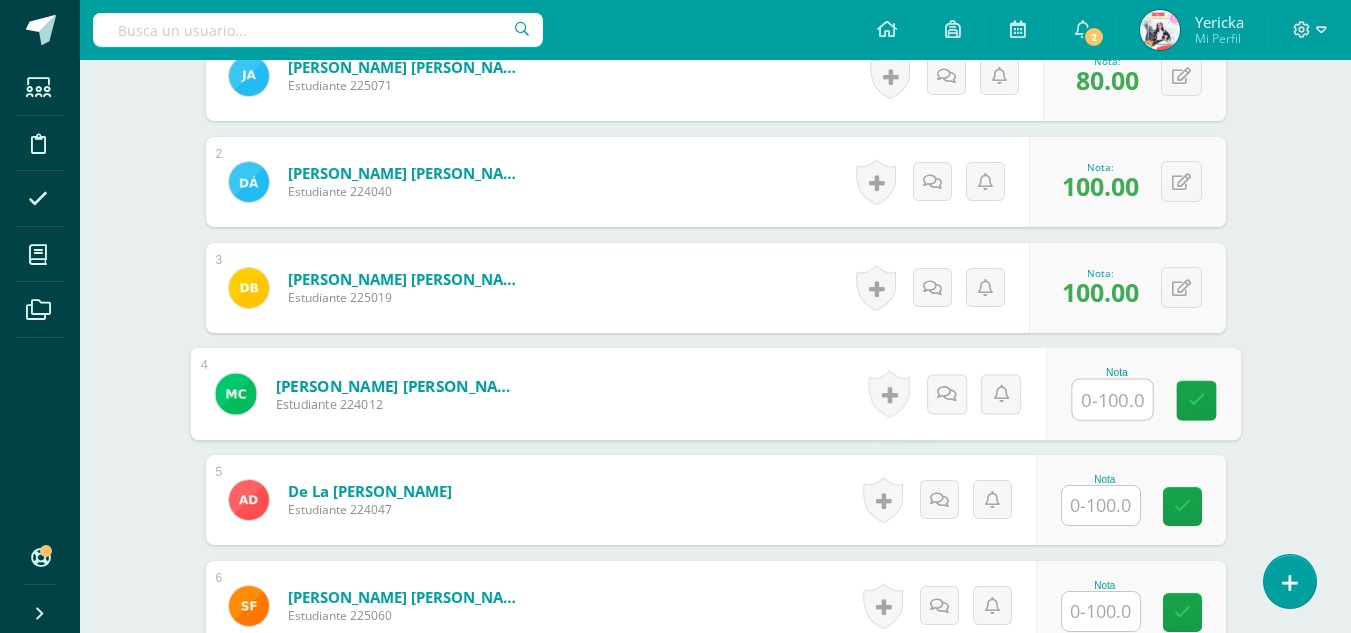 click at bounding box center (1112, 400) 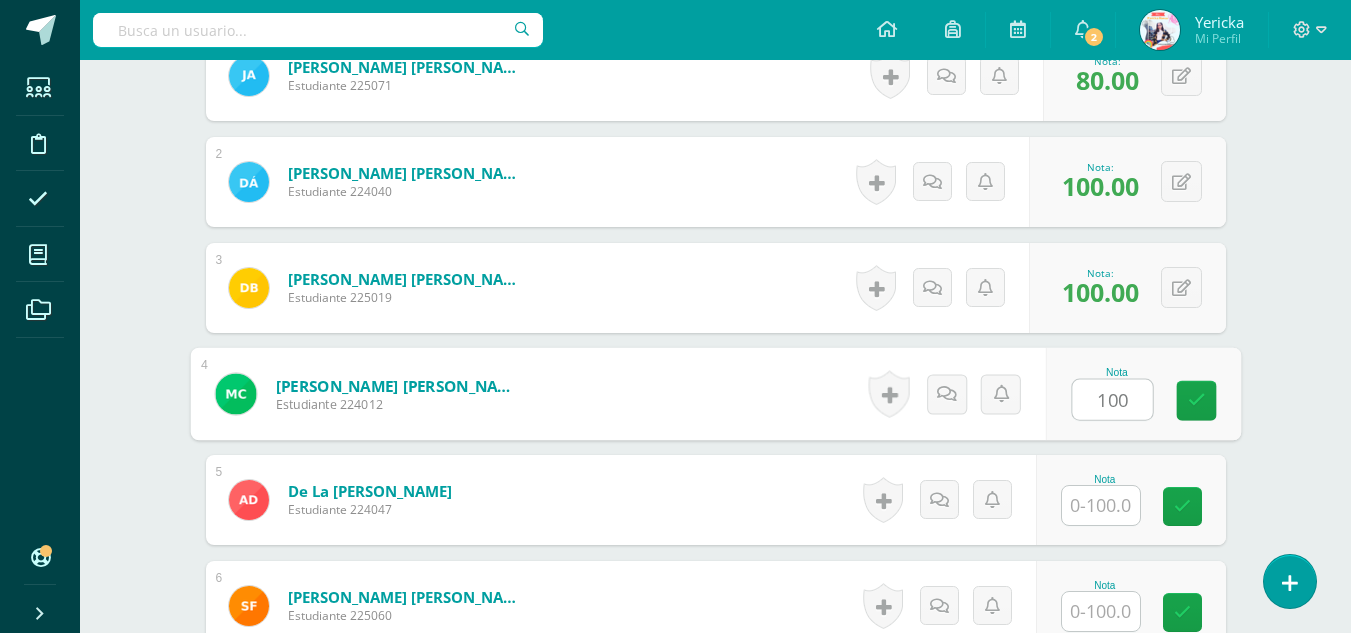 type on "100" 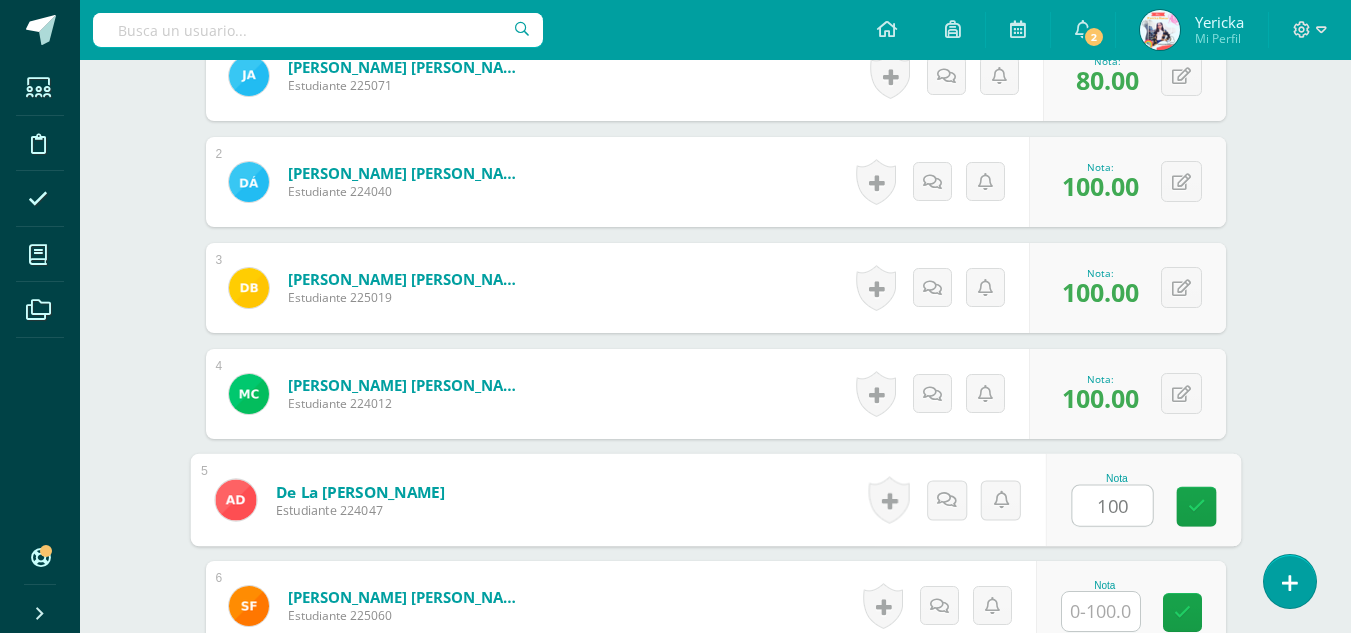 type on "100" 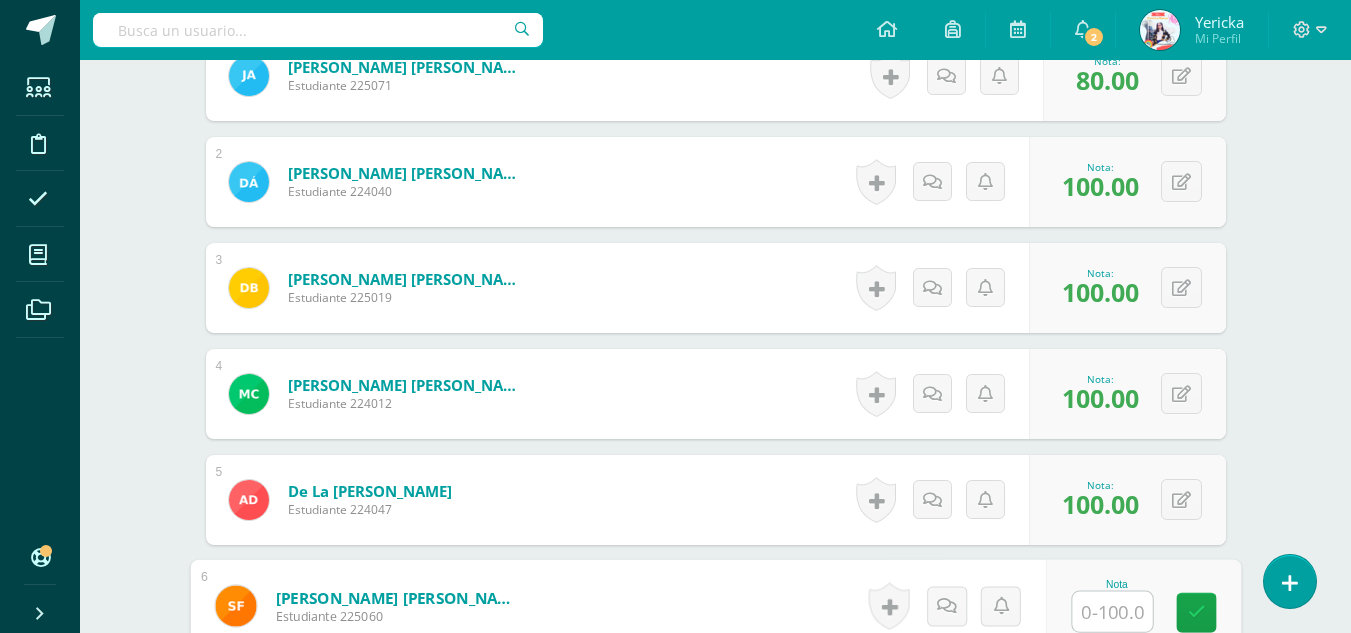 type on "1" 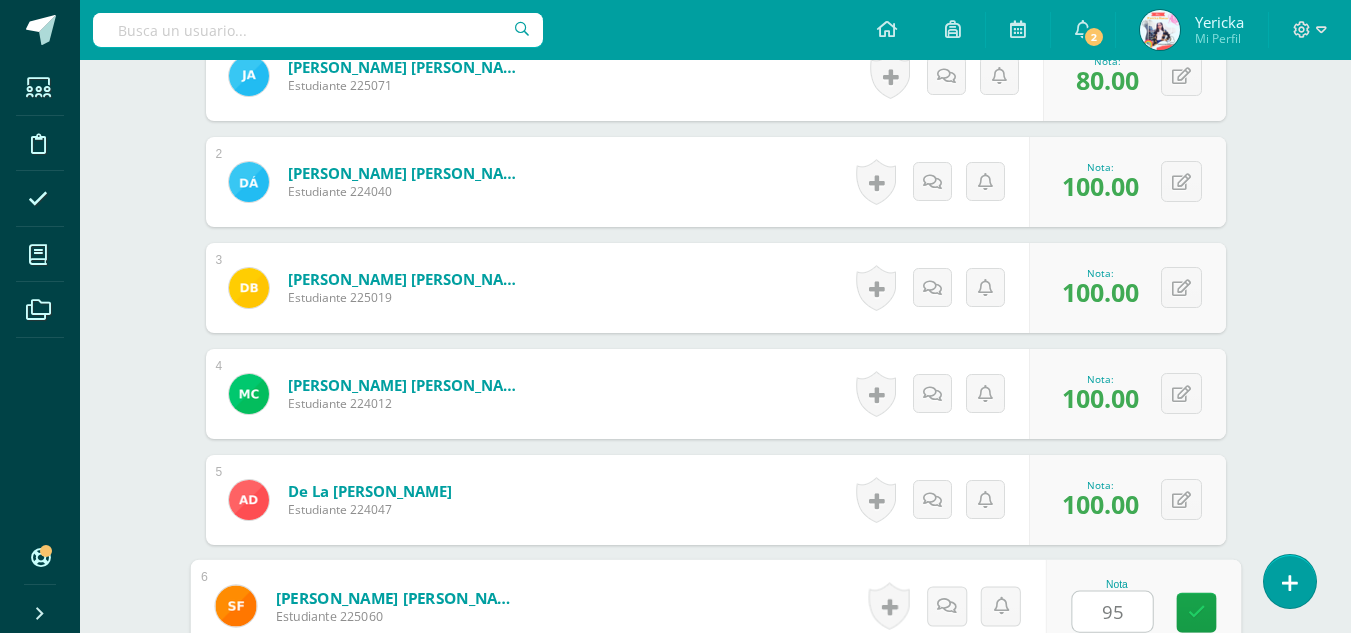 type on "95" 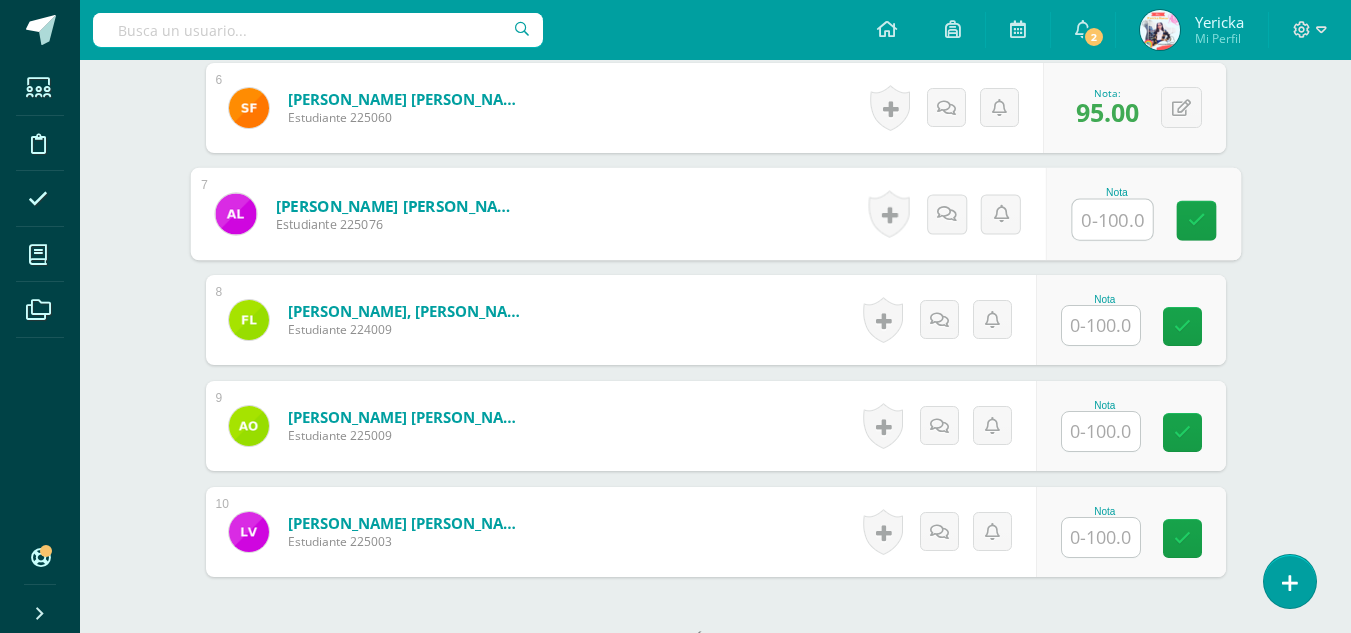 scroll, scrollTop: 1168, scrollLeft: 0, axis: vertical 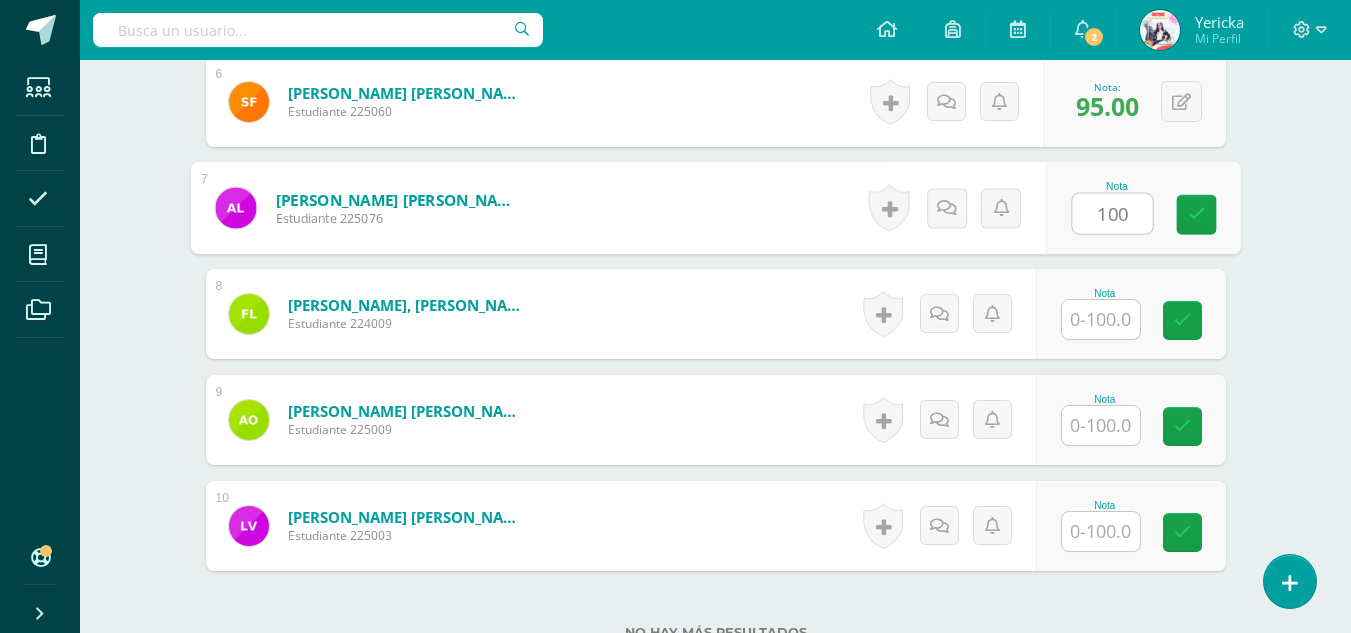 type on "100" 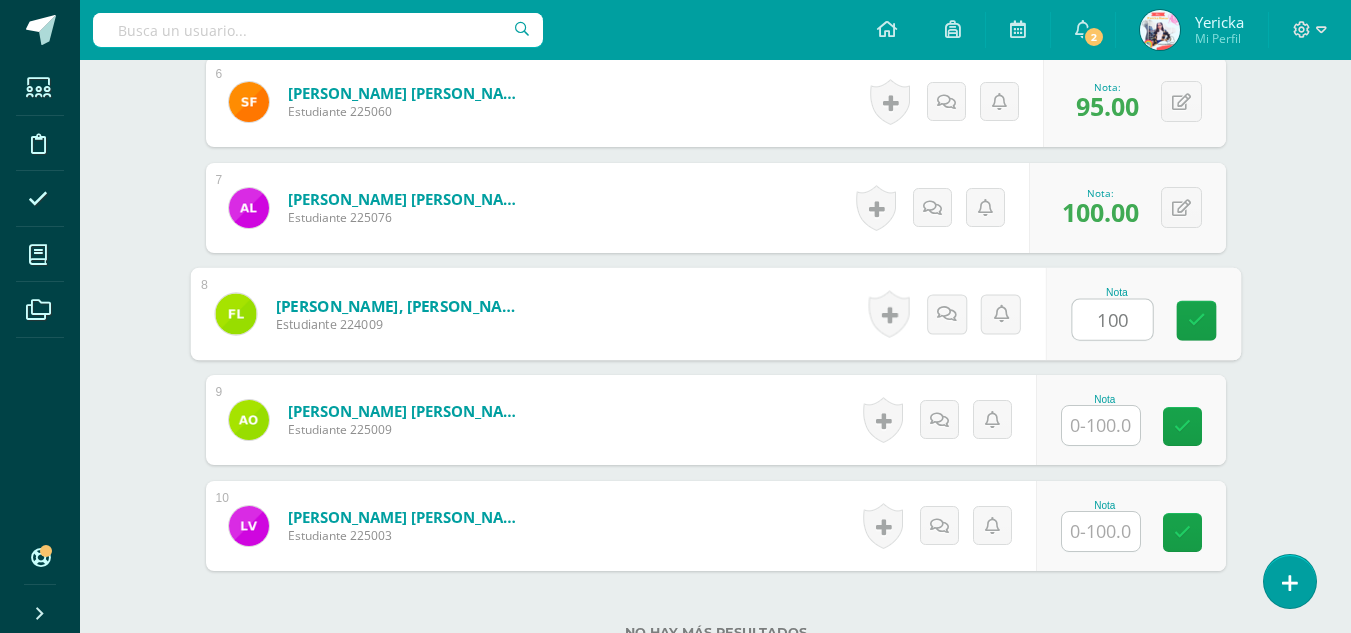 type on "100" 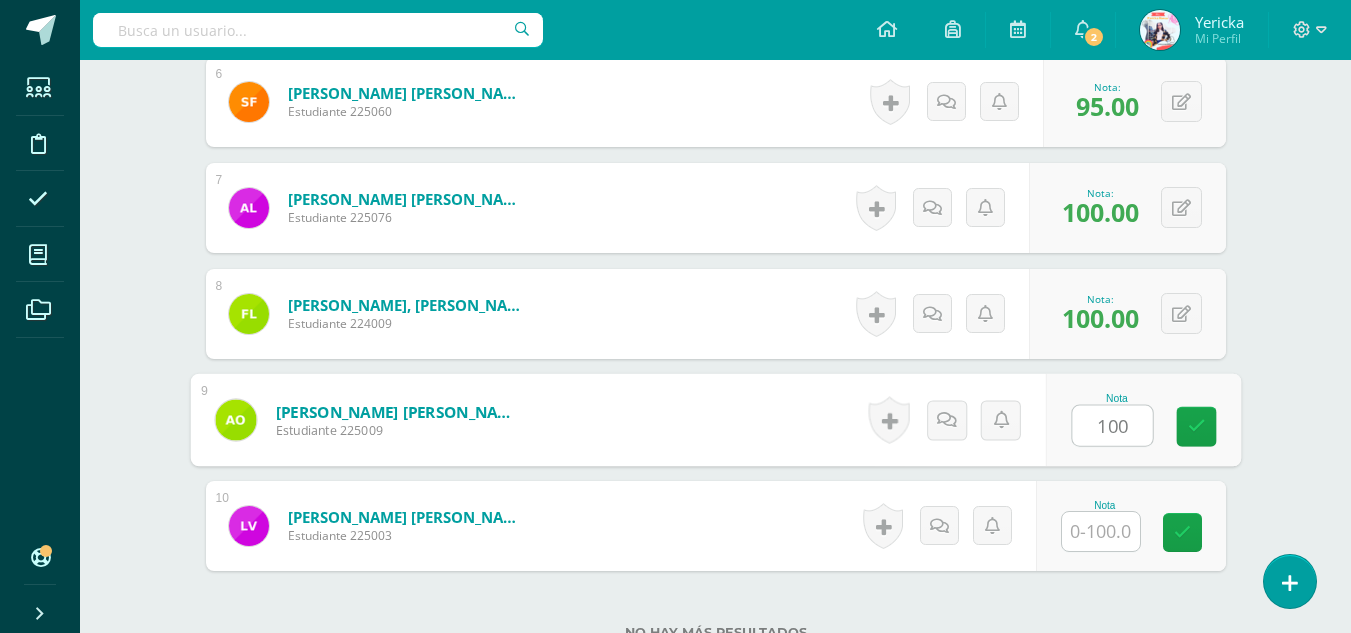 type on "100" 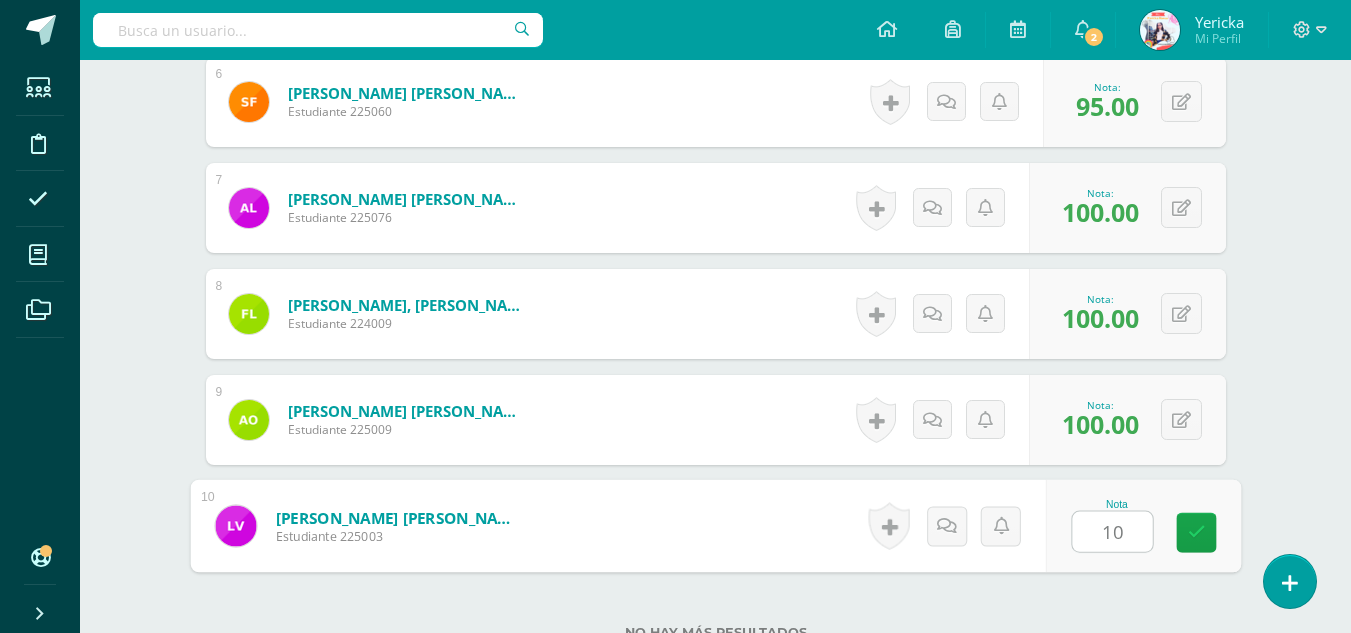 type on "100" 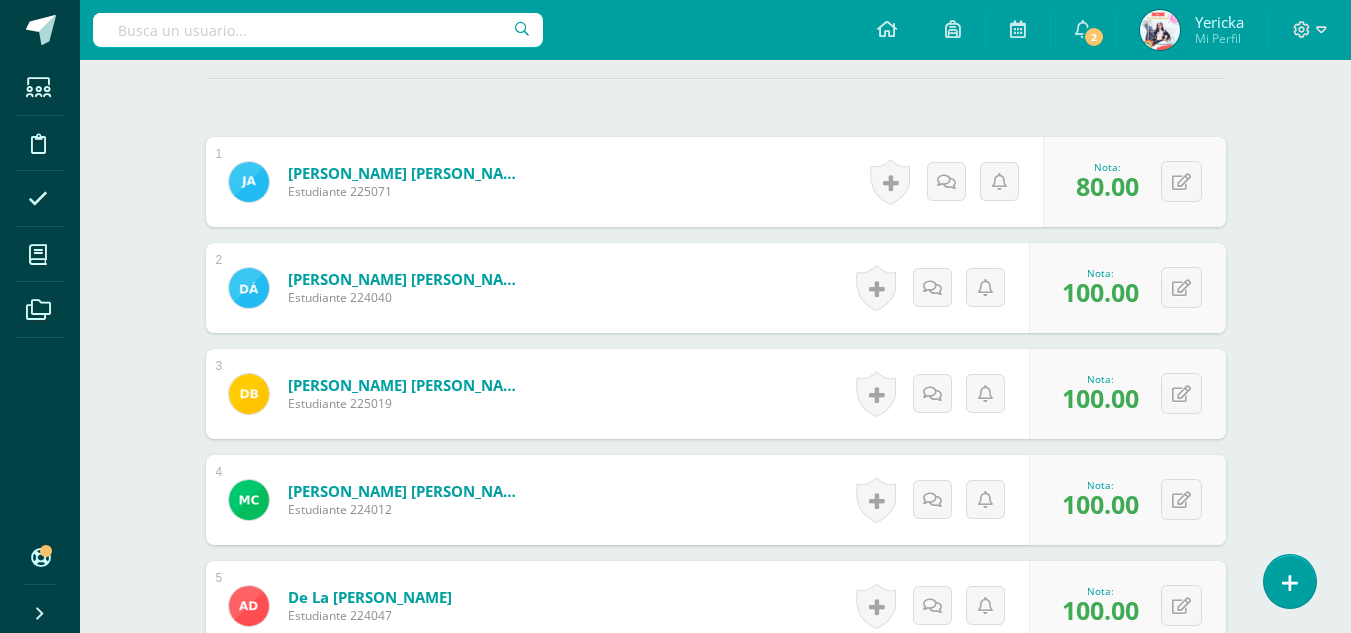 scroll, scrollTop: 560, scrollLeft: 0, axis: vertical 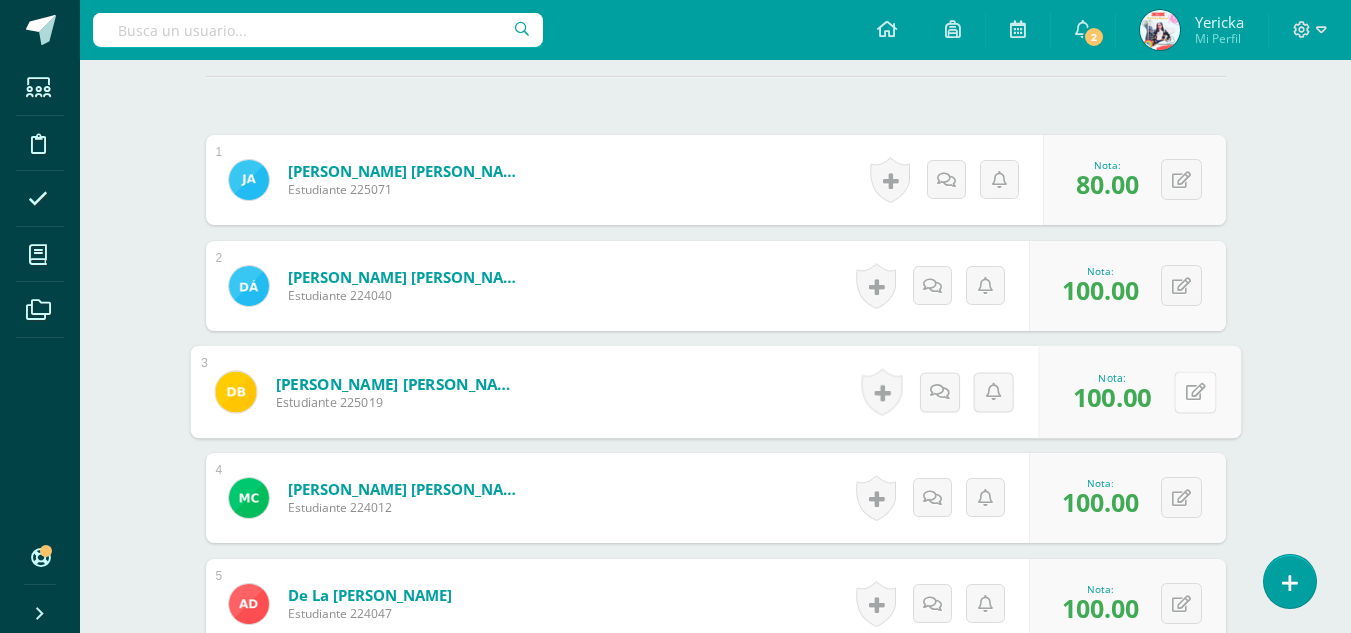 click at bounding box center [1195, 392] 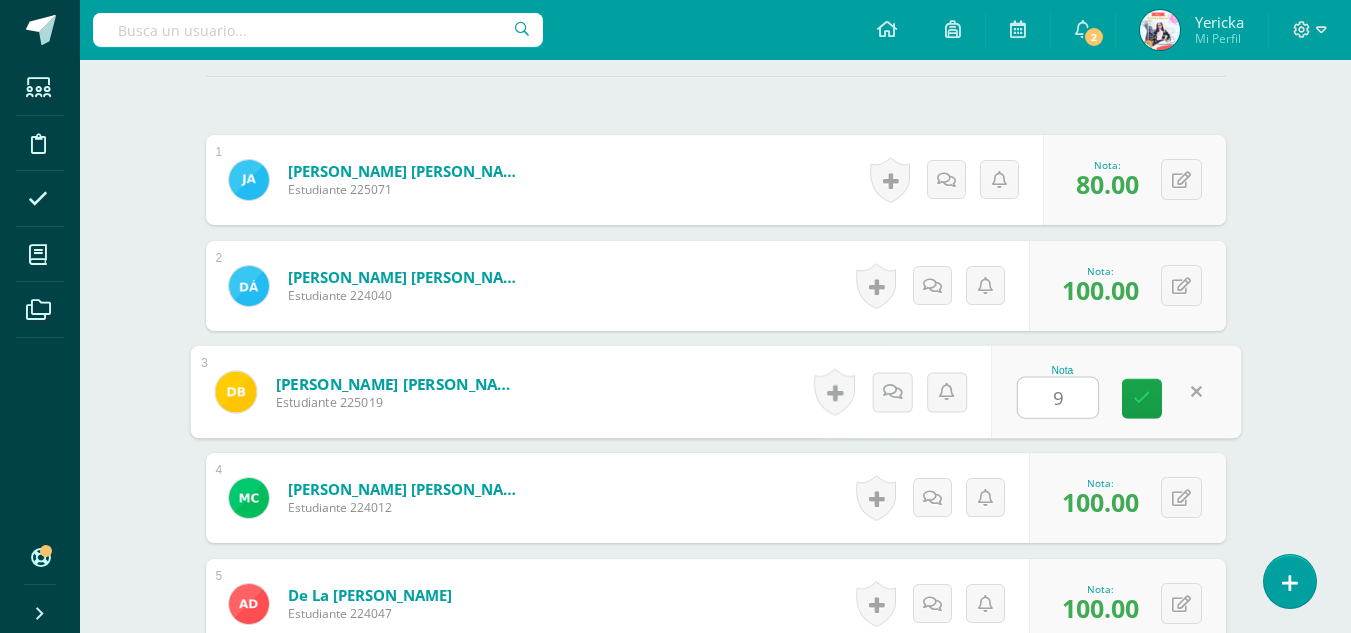 type on "95" 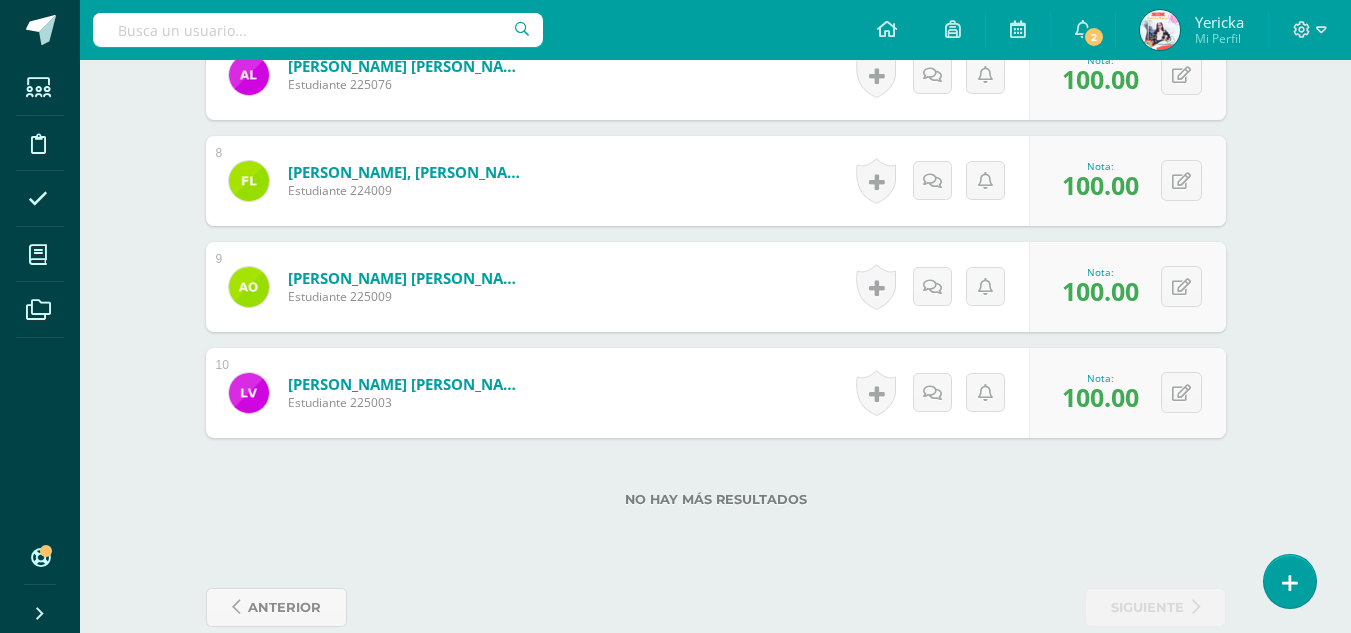 scroll, scrollTop: 1335, scrollLeft: 0, axis: vertical 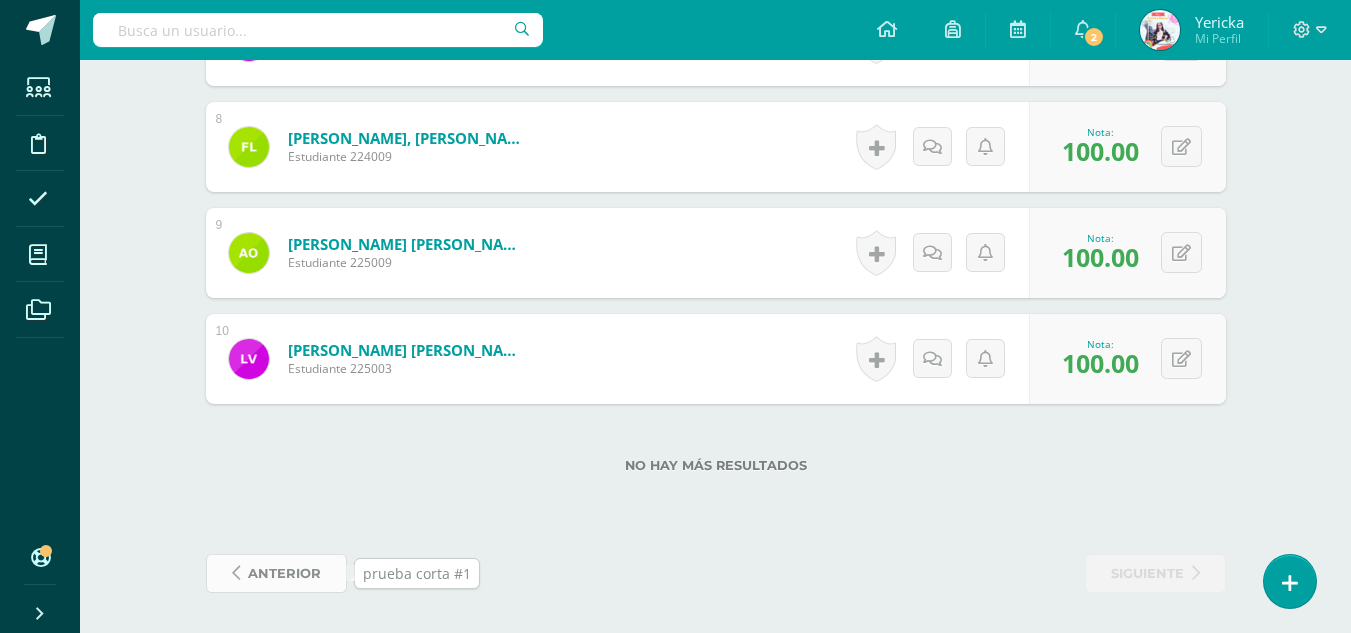 click on "anterior" at bounding box center [284, 573] 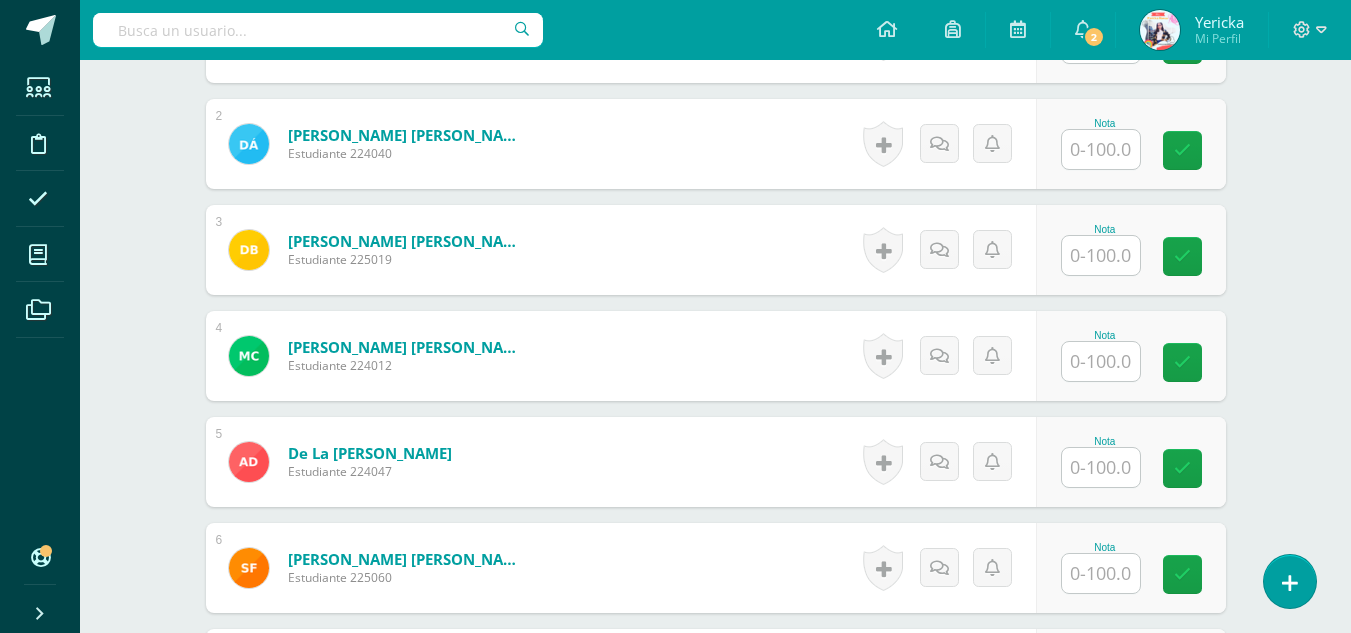 scroll, scrollTop: 691, scrollLeft: 0, axis: vertical 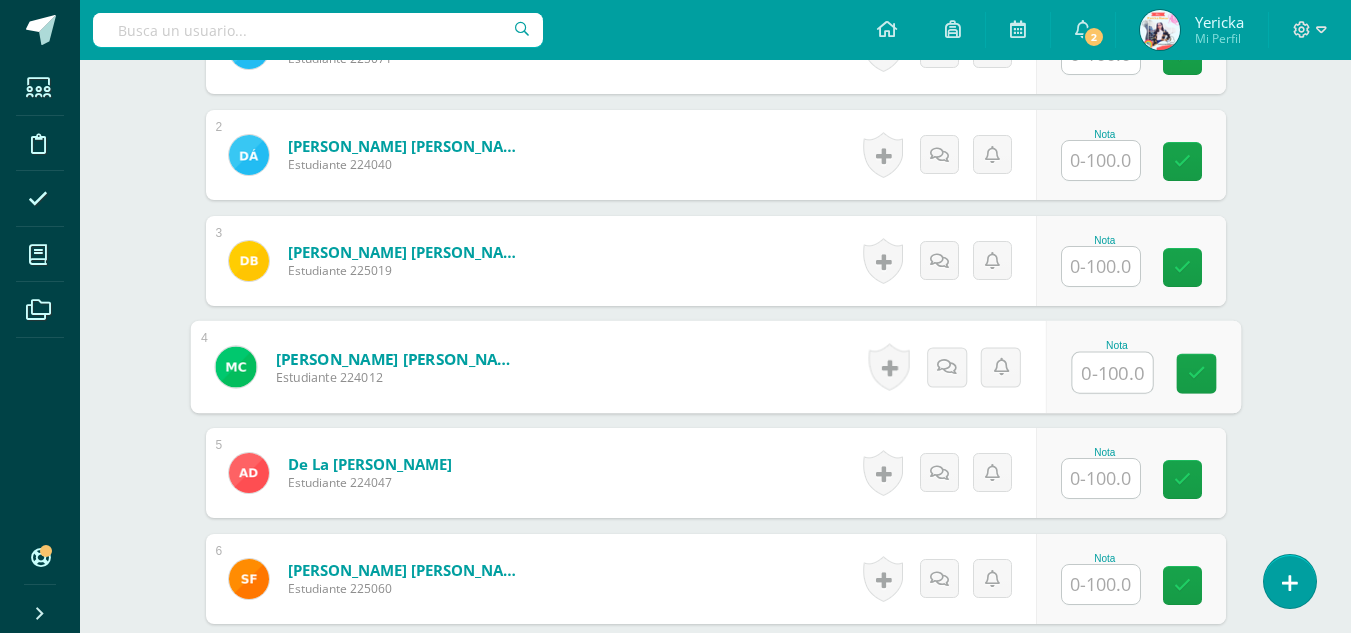 click at bounding box center (1112, 373) 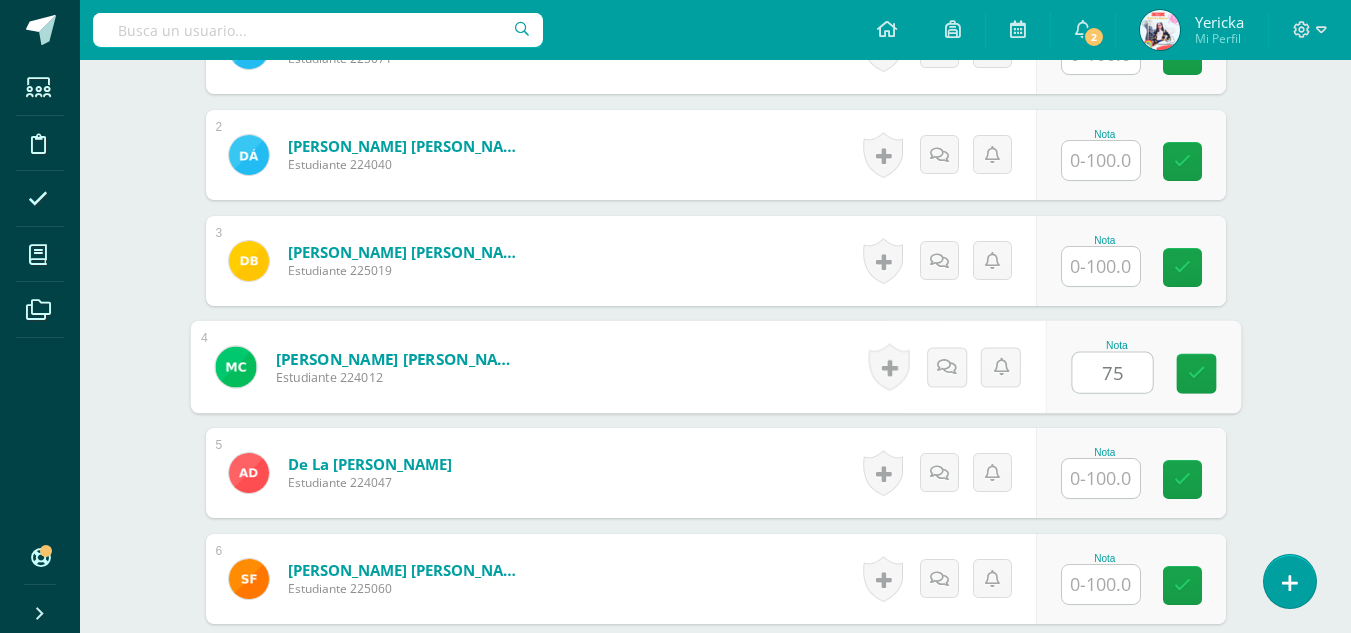 type on "75" 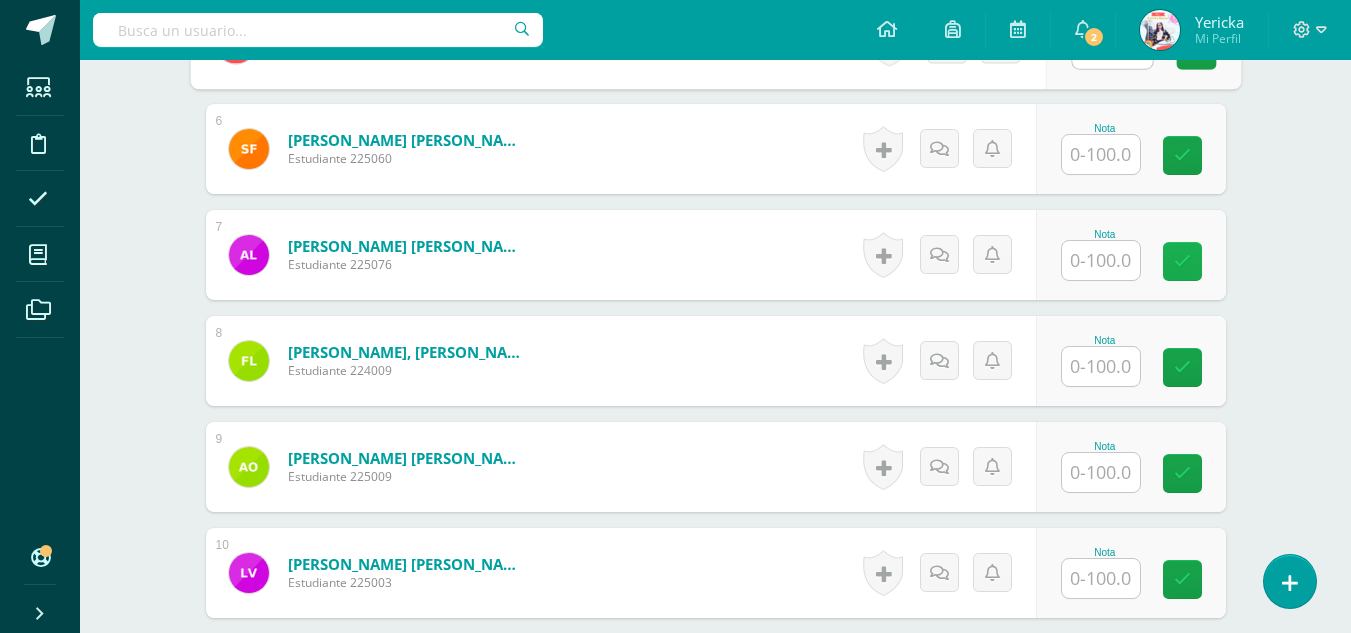 scroll, scrollTop: 1122, scrollLeft: 0, axis: vertical 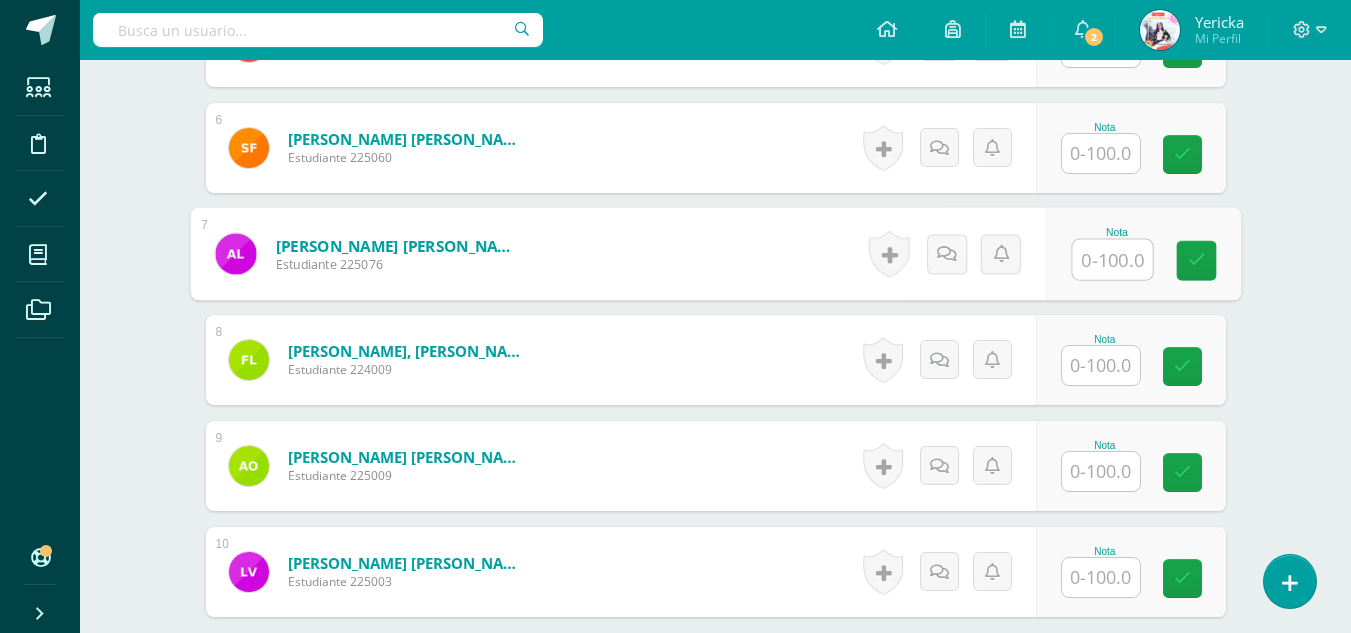 click at bounding box center [1112, 260] 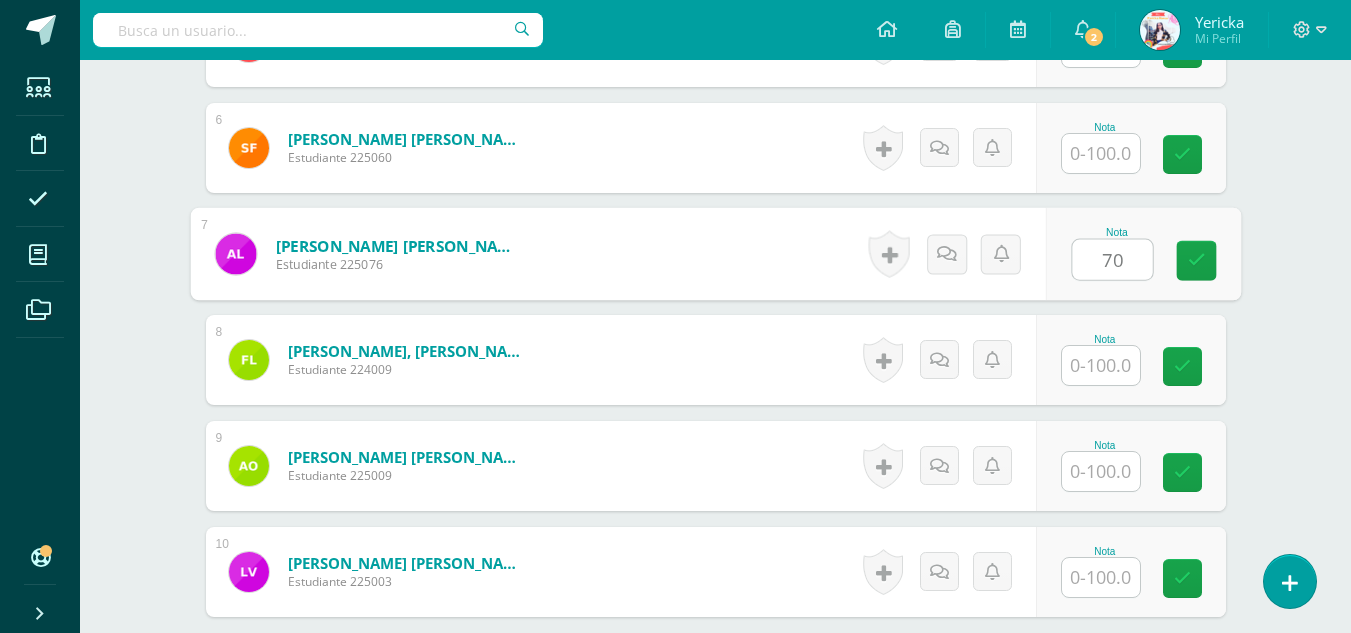 type on "70" 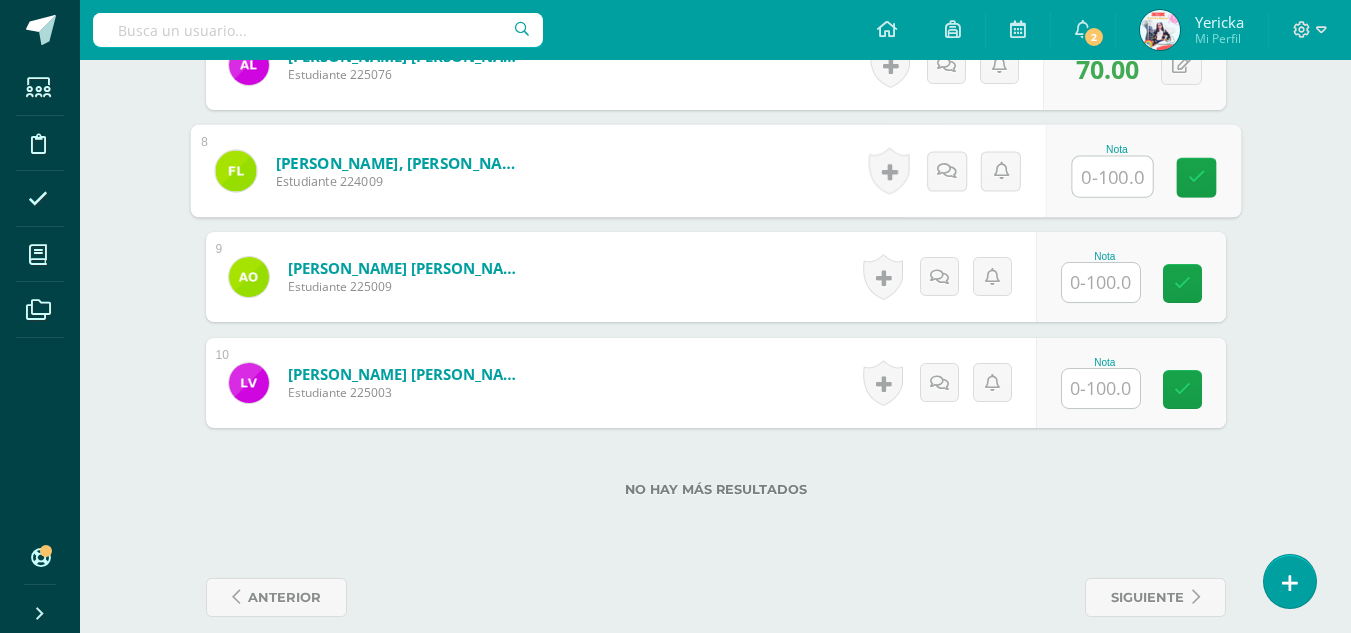 scroll, scrollTop: 1312, scrollLeft: 0, axis: vertical 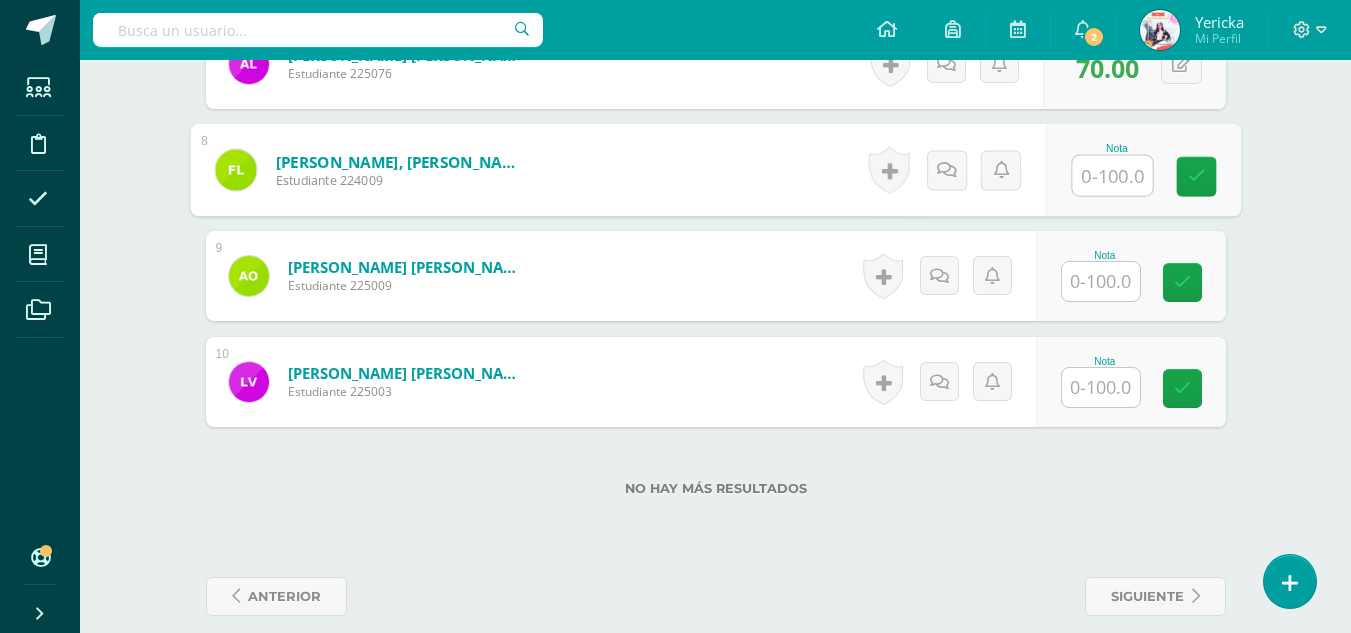 click at bounding box center (1101, 281) 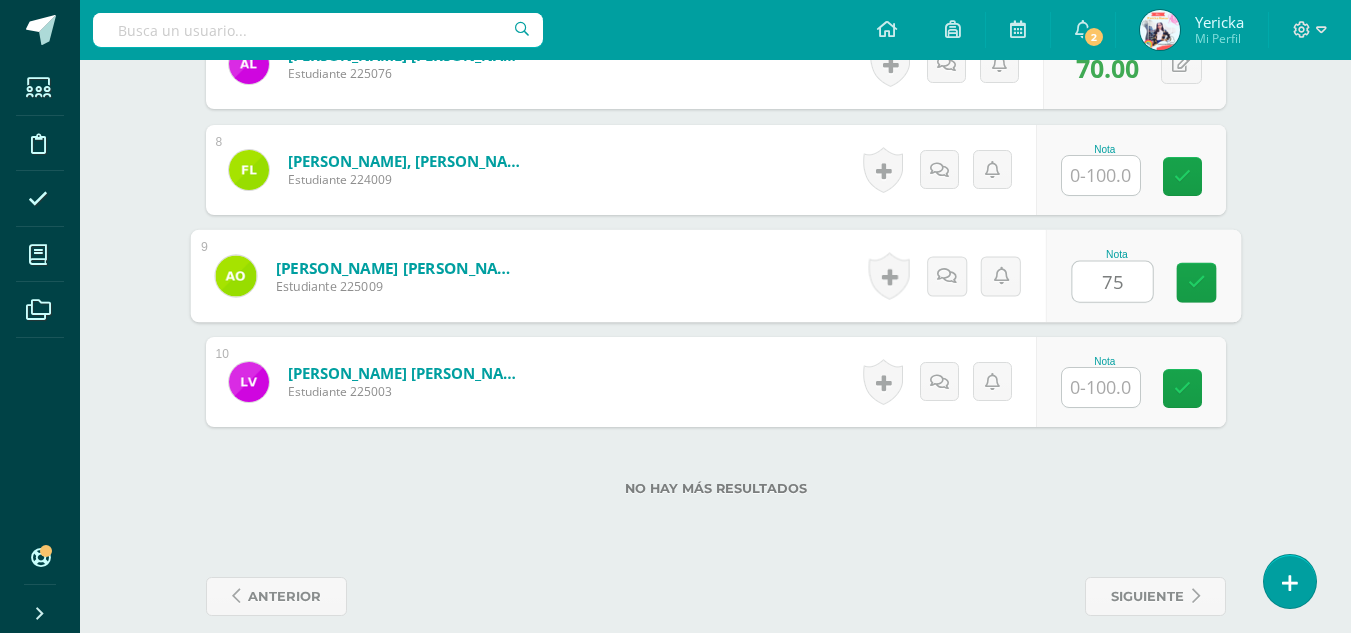 type on "75" 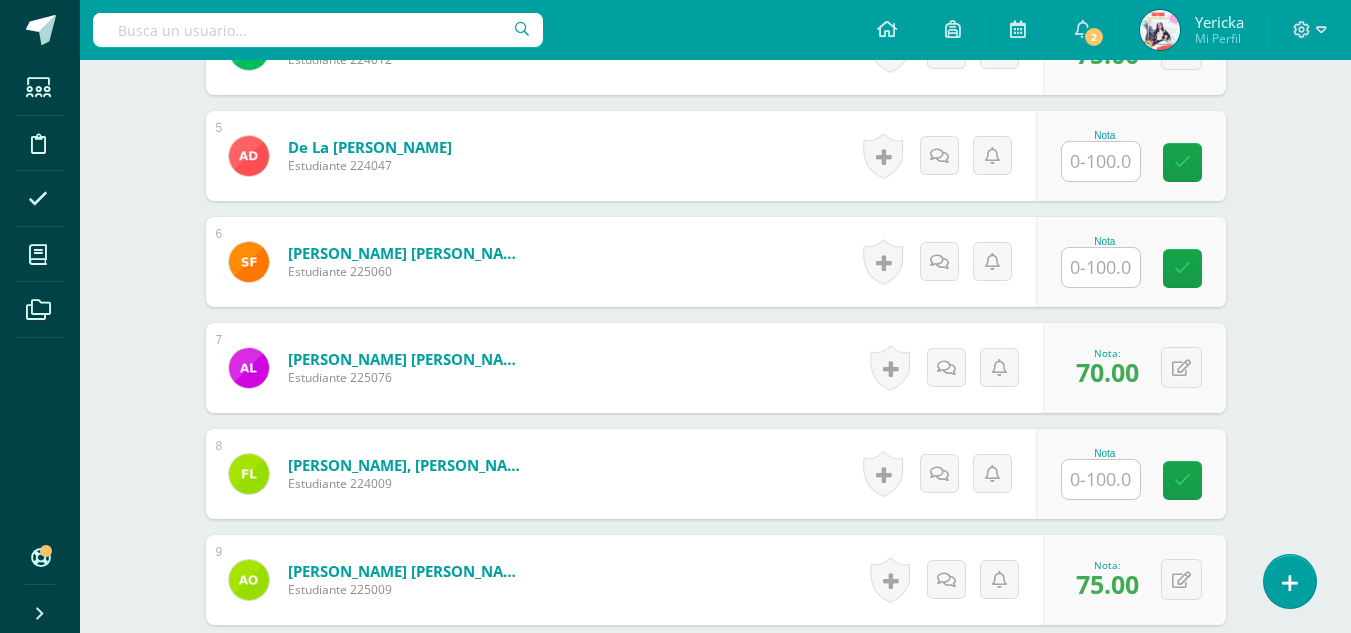 scroll, scrollTop: 1010, scrollLeft: 0, axis: vertical 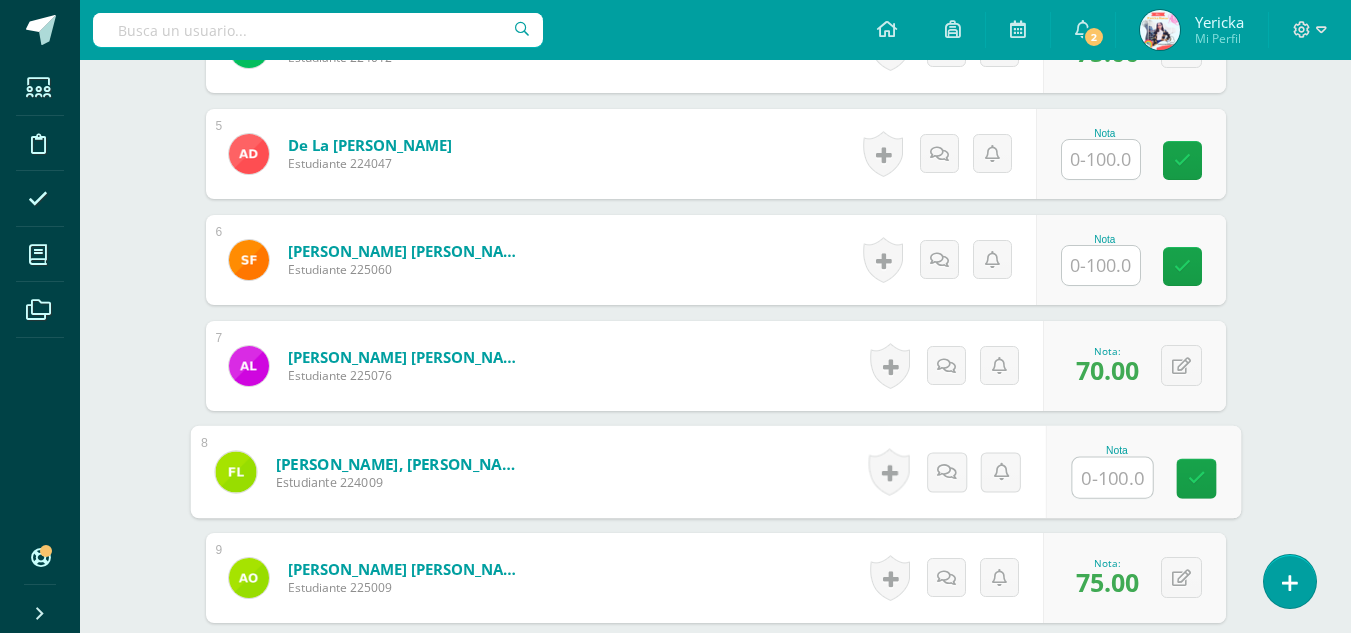 click at bounding box center [1112, 478] 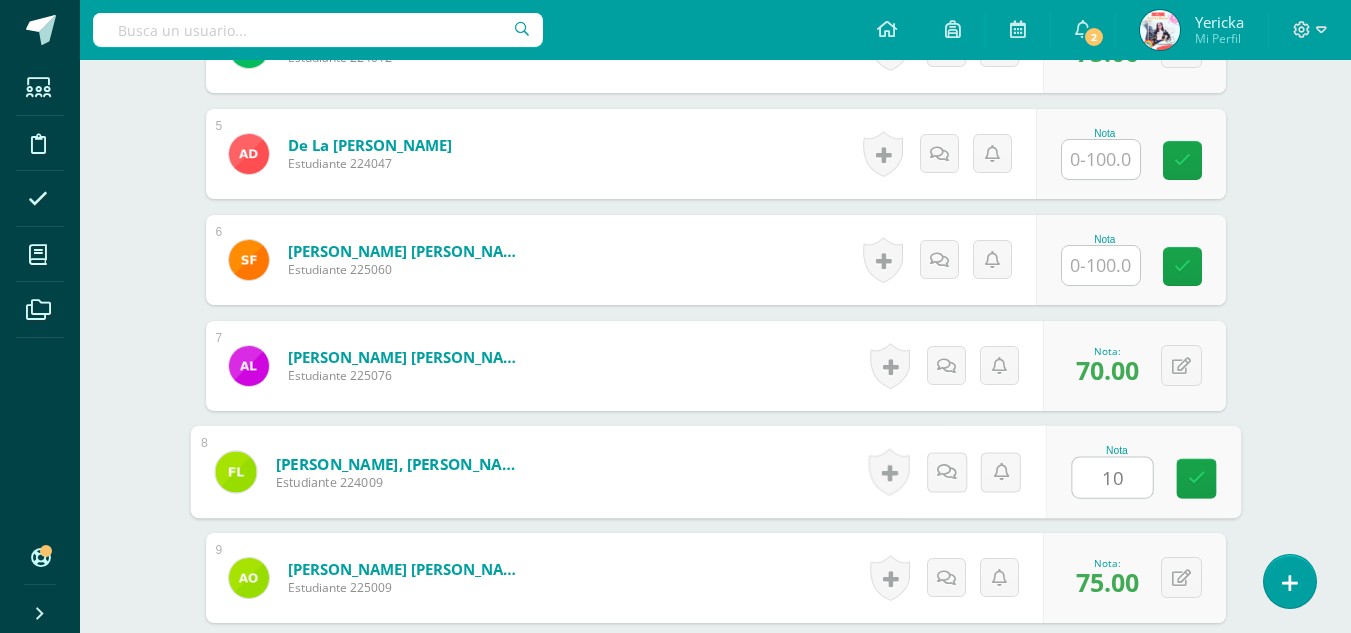 type on "100" 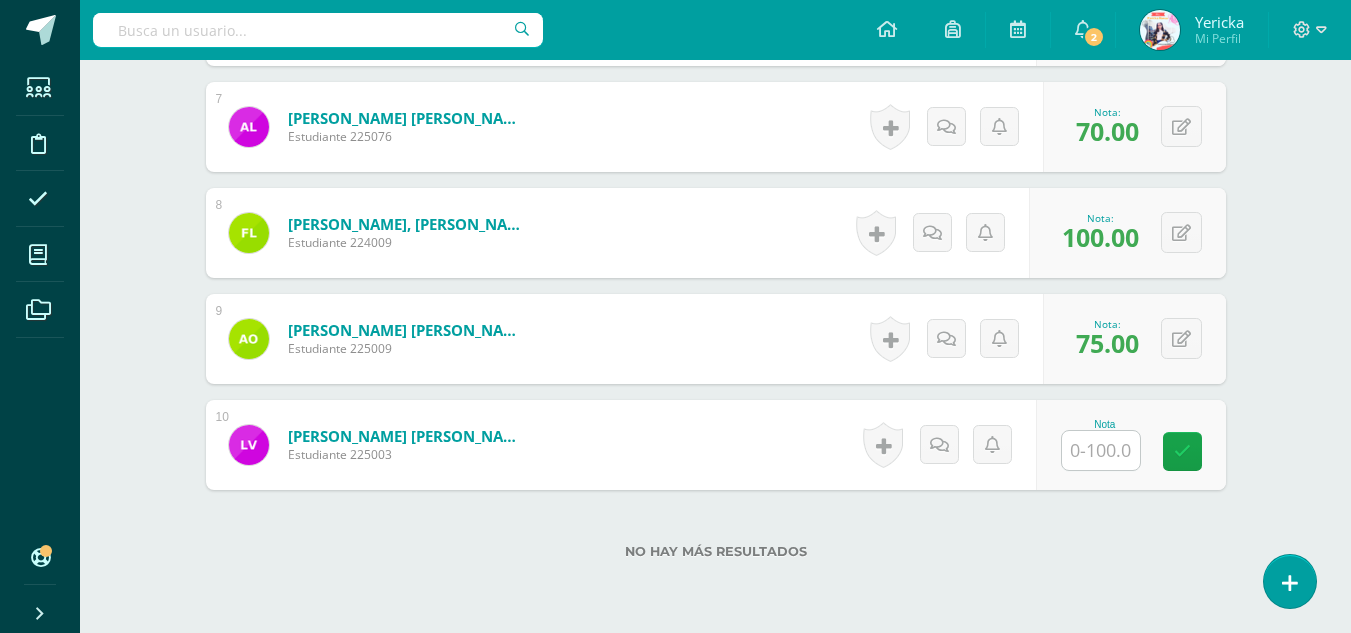 scroll, scrollTop: 1250, scrollLeft: 0, axis: vertical 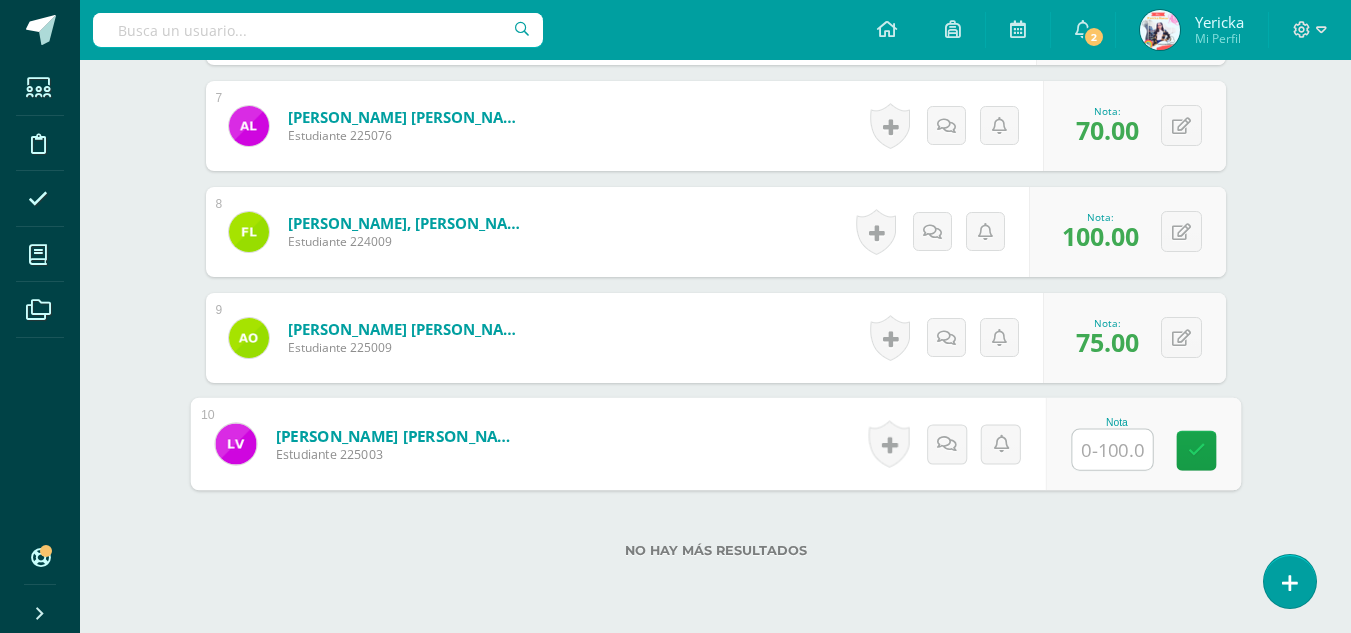 click at bounding box center [1112, 450] 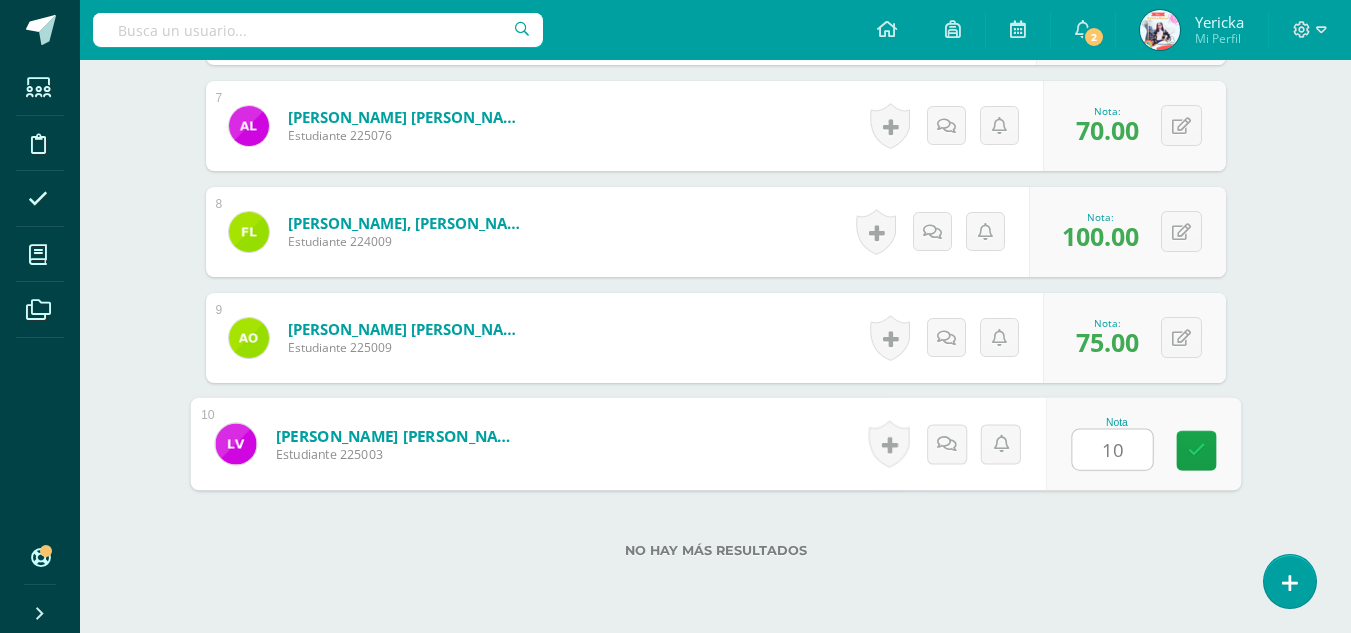 type on "100" 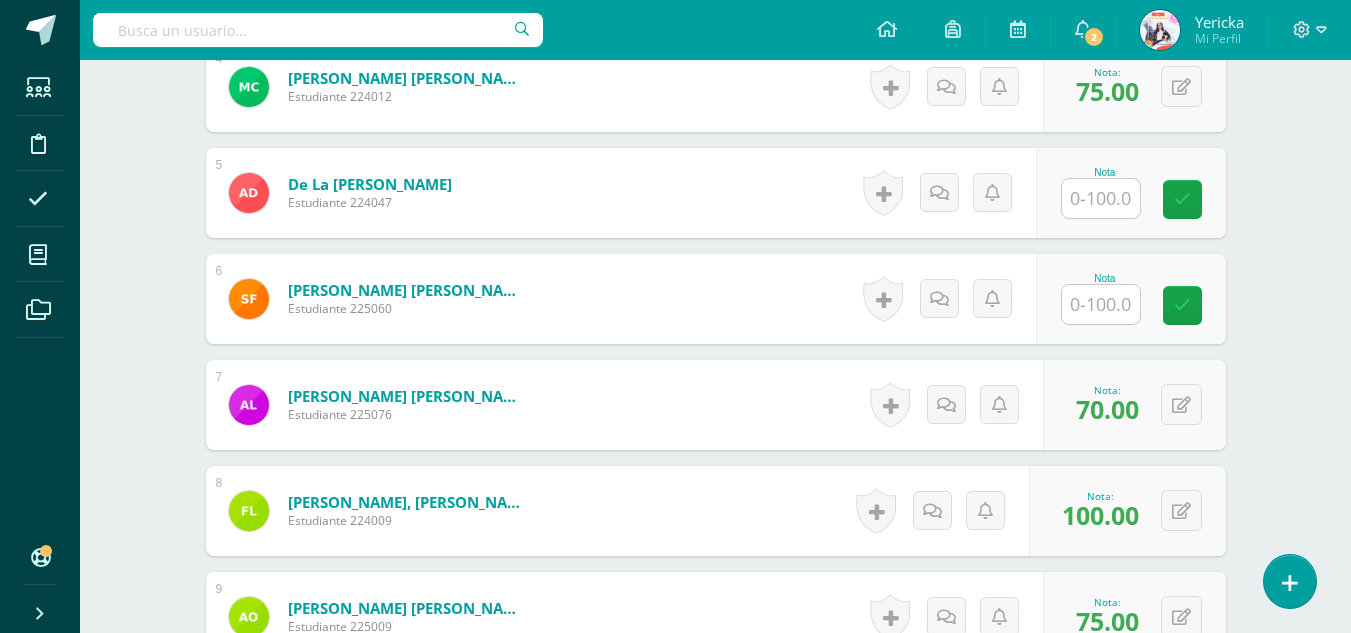 scroll, scrollTop: 893, scrollLeft: 0, axis: vertical 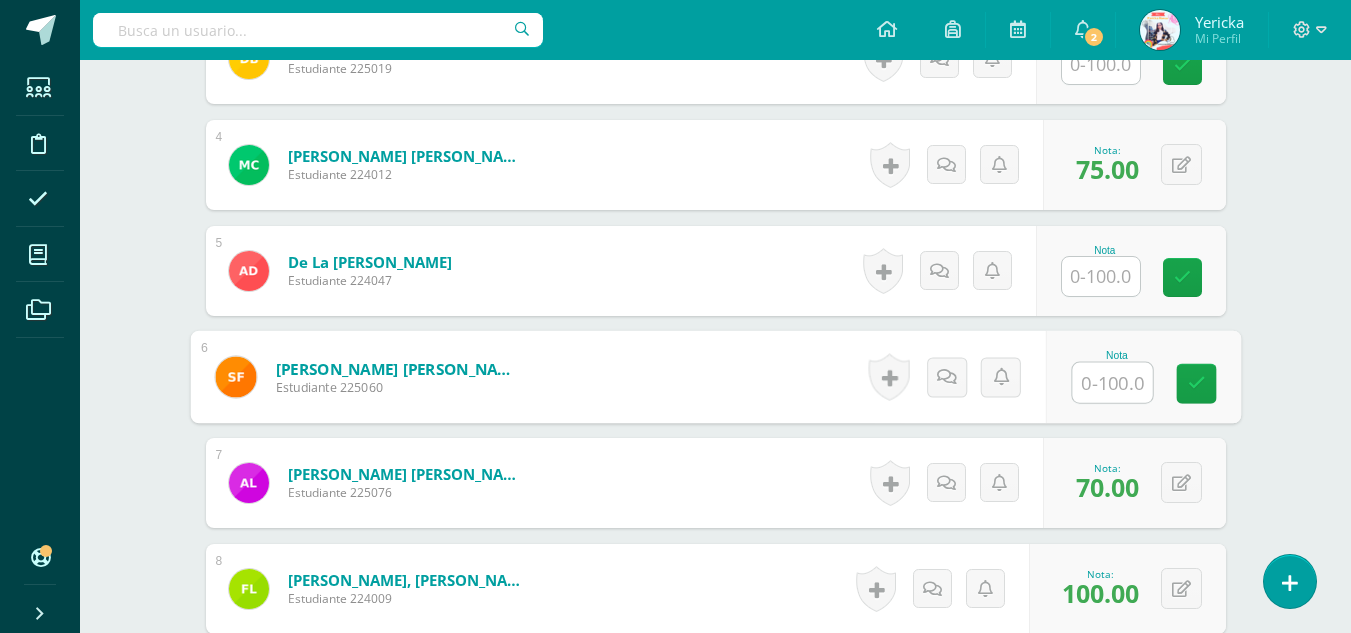 click at bounding box center [1112, 383] 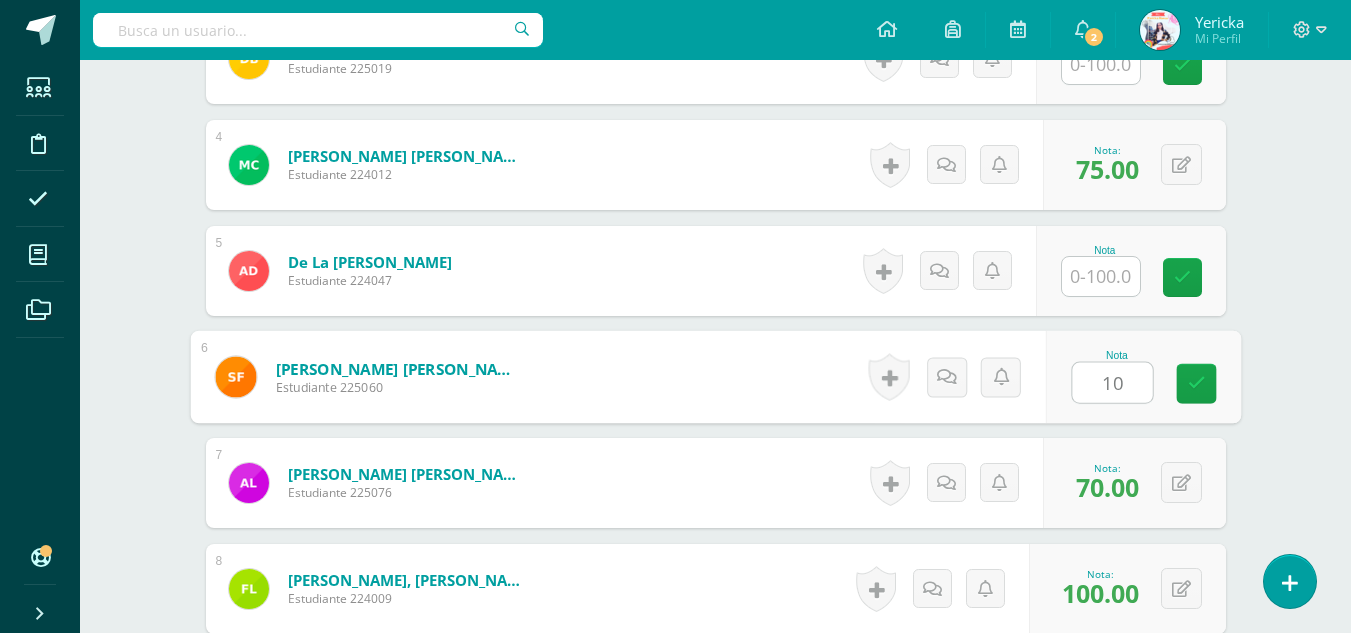 type on "100" 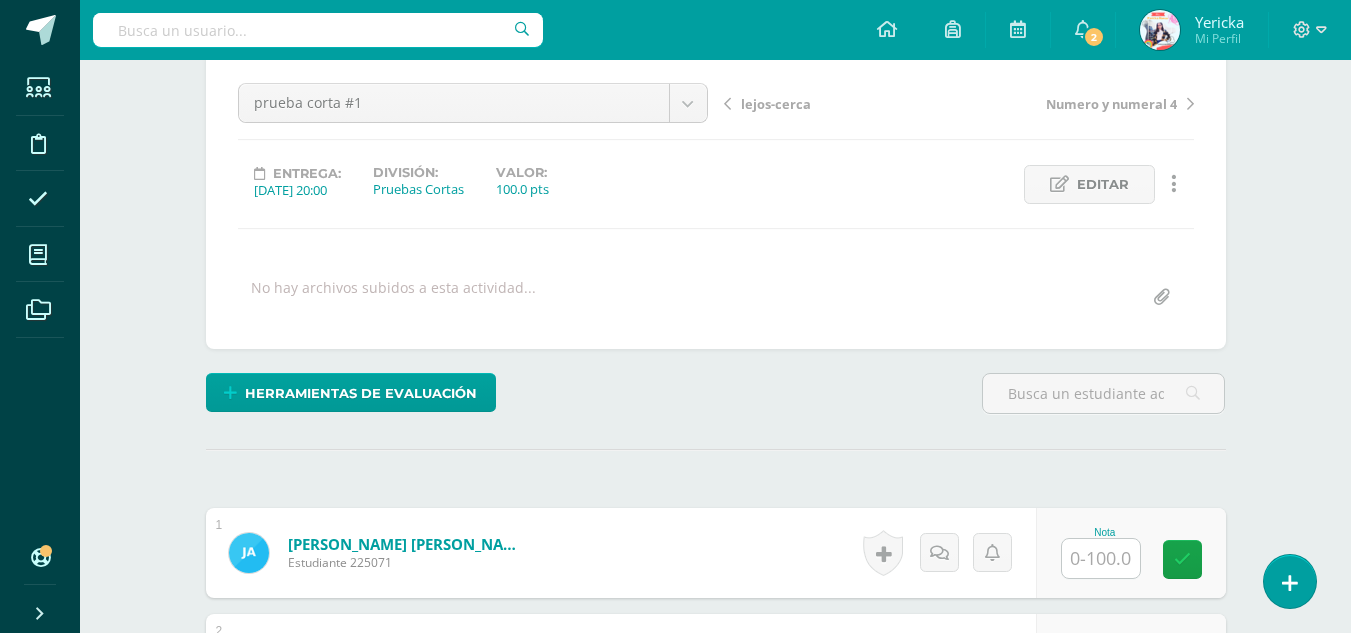 scroll, scrollTop: 444, scrollLeft: 0, axis: vertical 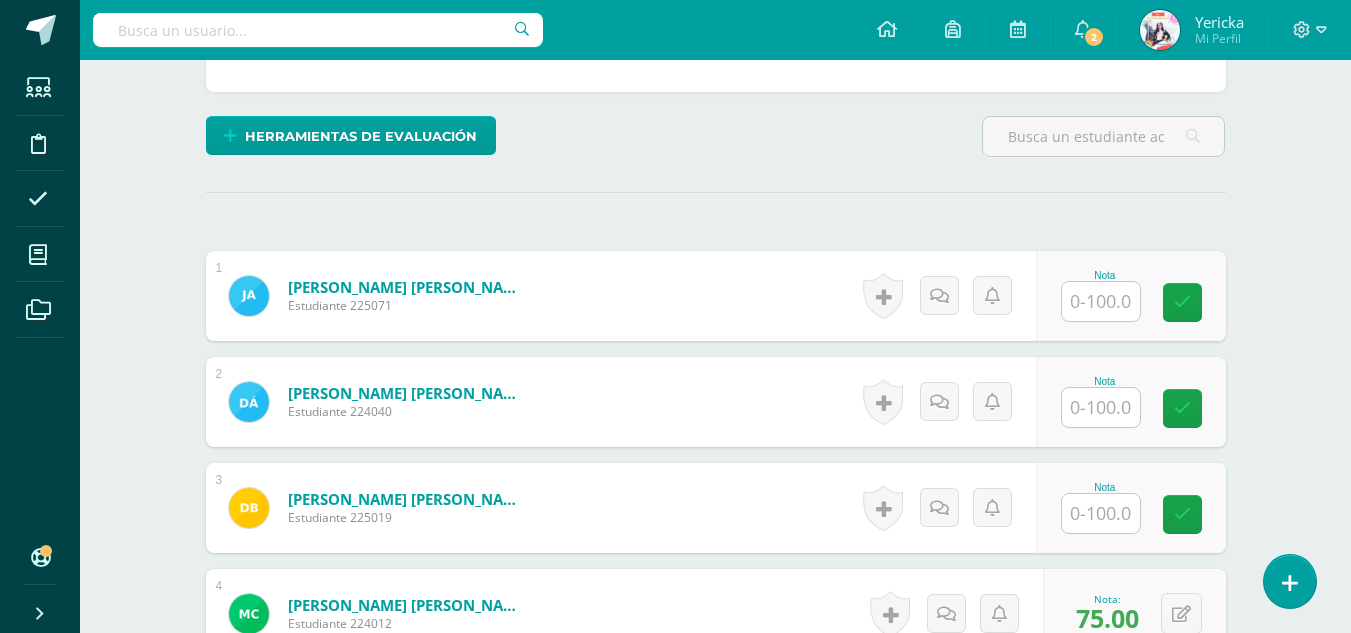 click at bounding box center [1101, 301] 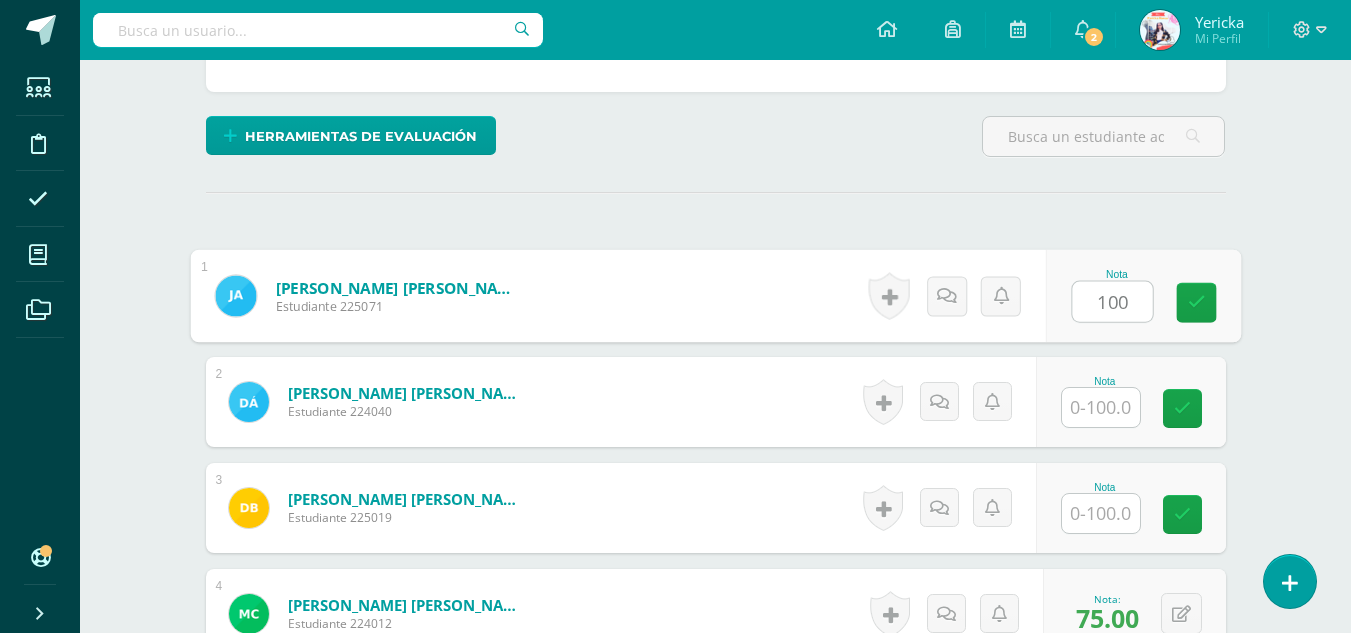 type on "100" 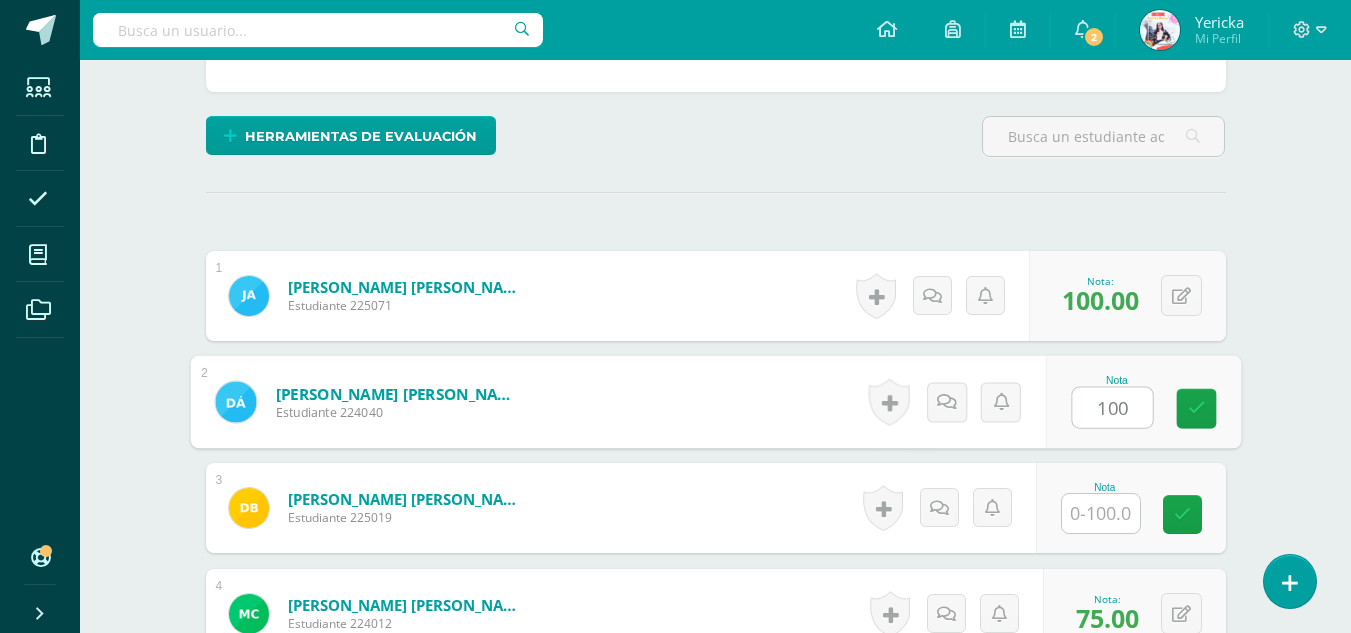 type on "100" 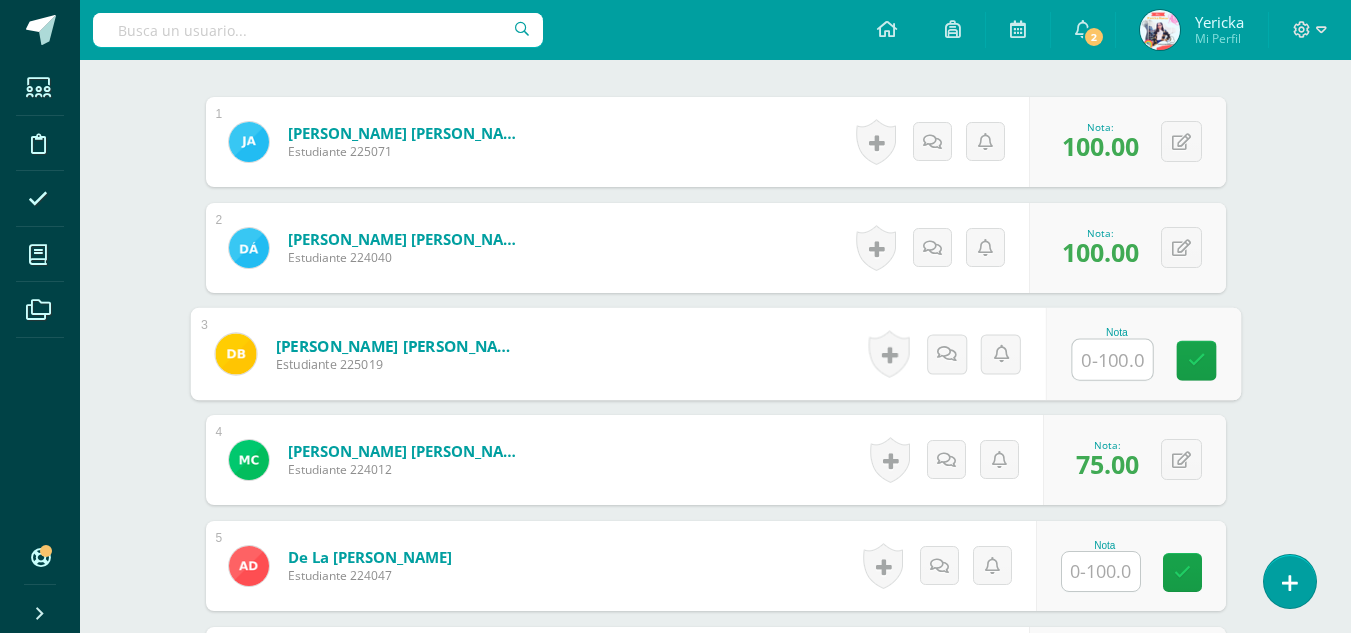 scroll, scrollTop: 597, scrollLeft: 0, axis: vertical 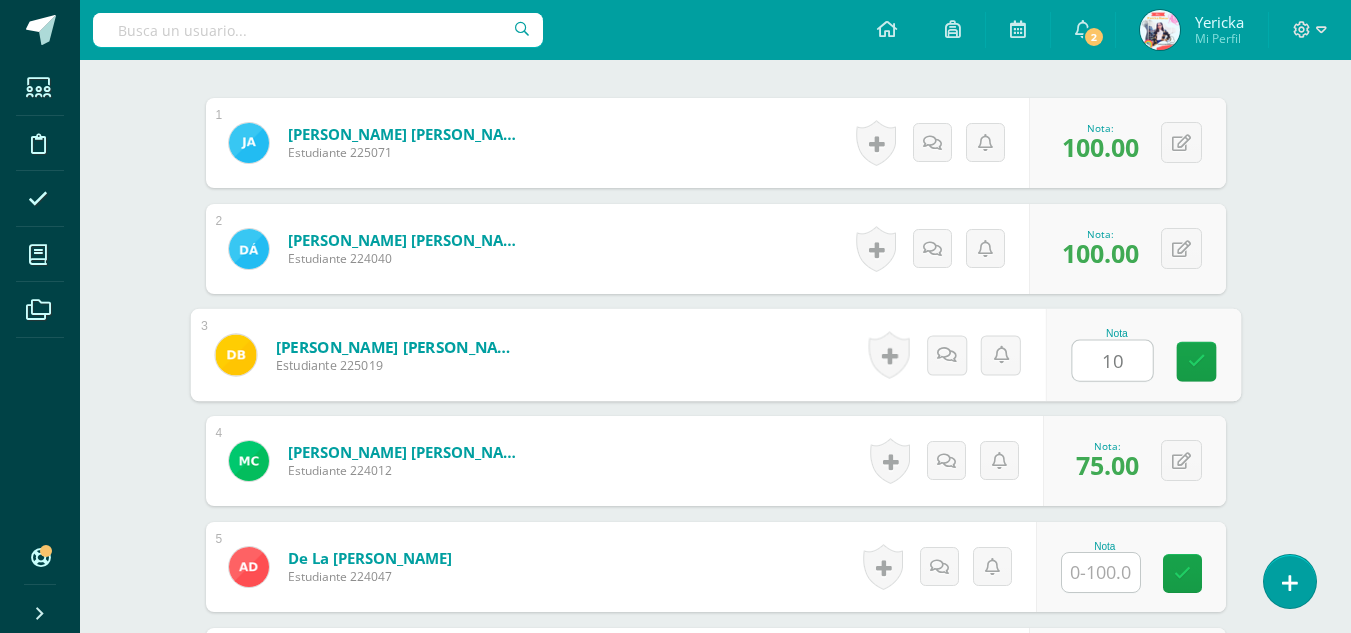 type on "100" 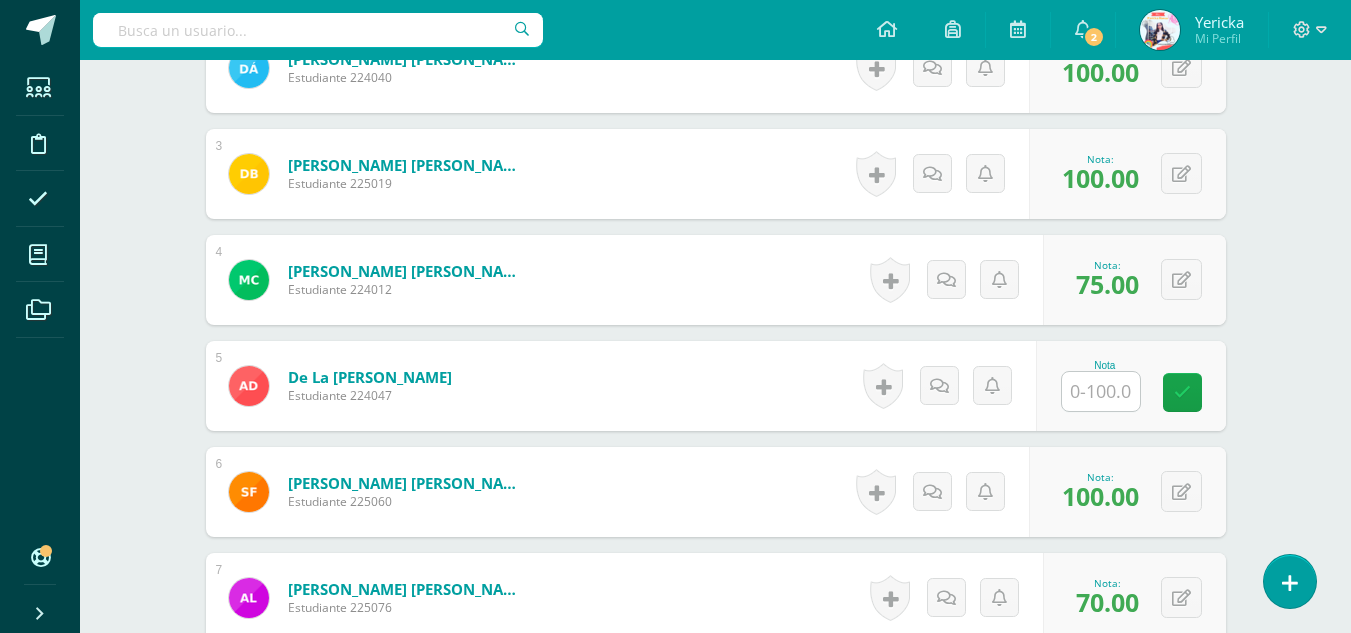 scroll, scrollTop: 779, scrollLeft: 0, axis: vertical 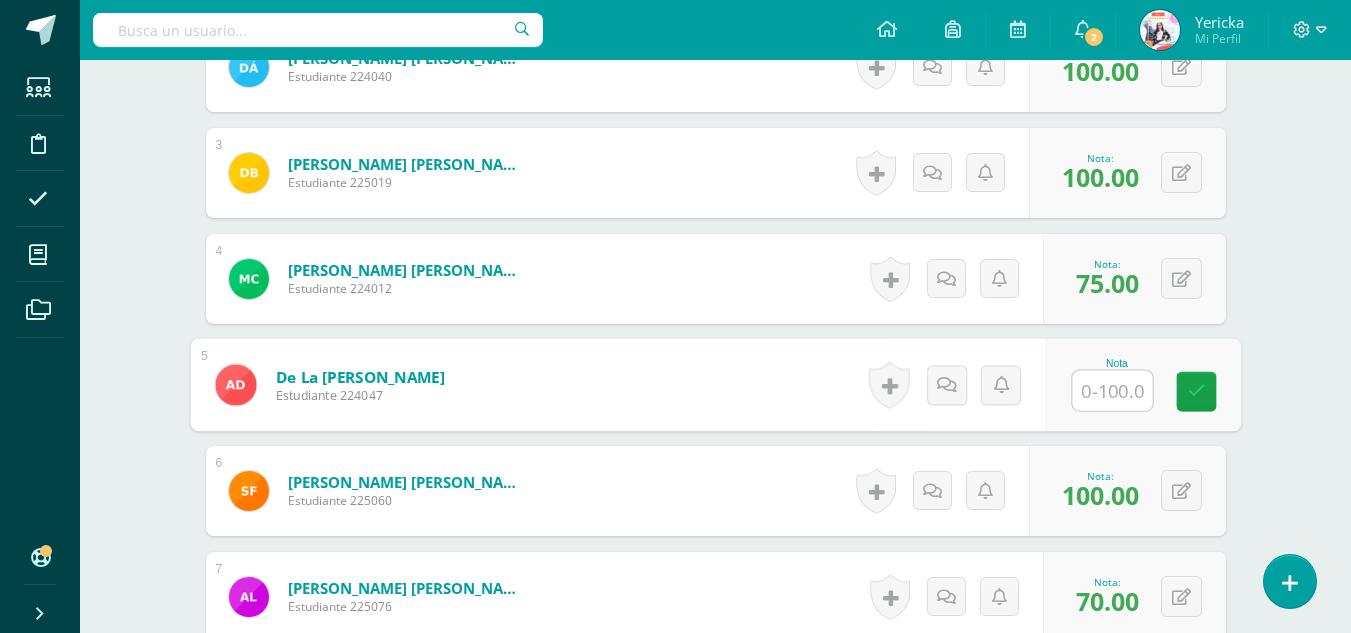 click at bounding box center (1112, 391) 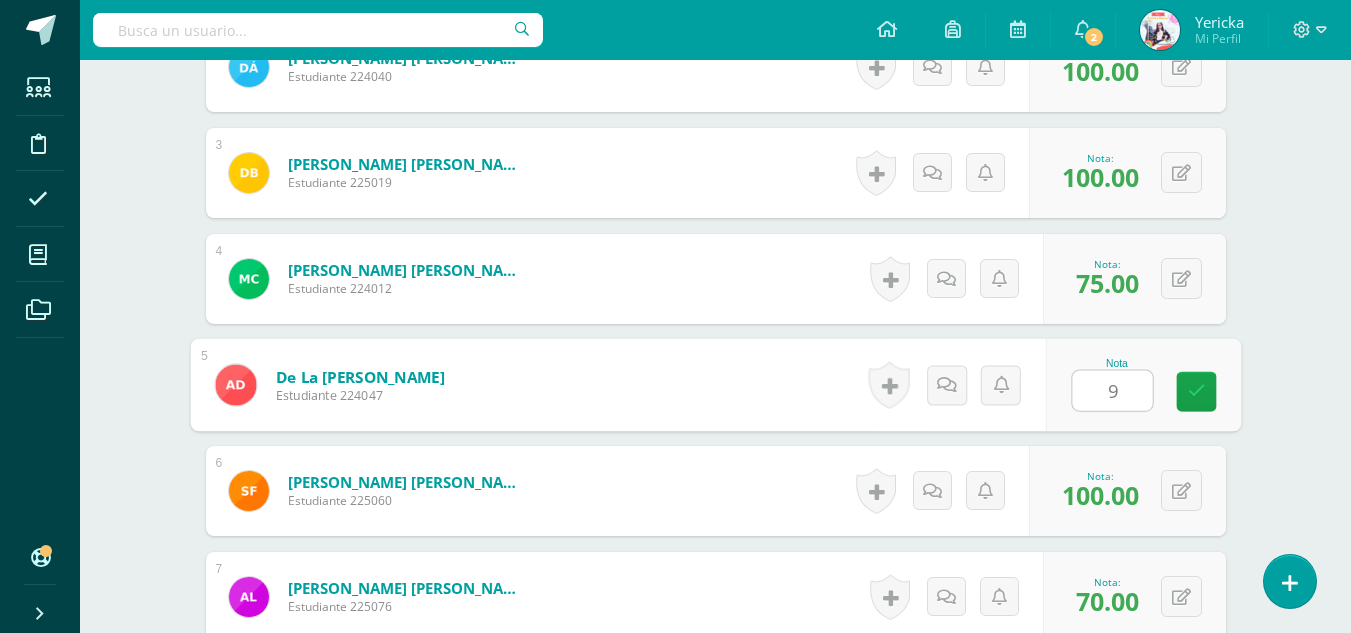 type on "95" 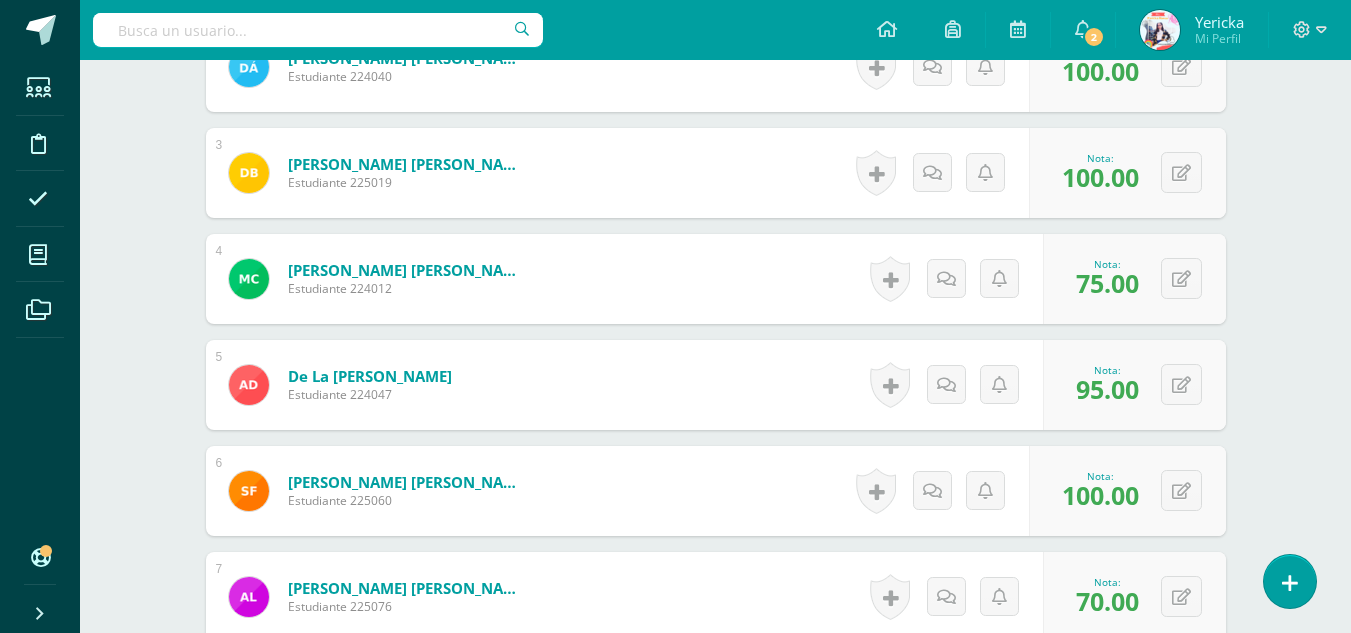 click on "Destrezas de Aprendizaje
Nursery Preprimaria "A"
Herramientas
Detalle de asistencias
Actividad
Anuncios
Actividades
Estudiantes
Planificación
Dosificación
Conferencias
¿Estás seguro que quieres  eliminar  esta actividad?
Esto borrará la actividad y cualquier nota que hayas registrado
permanentemente. Esta acción no se puede revertir. Cancelar Eliminar
Administración de escalas de valoración
escala de valoración
Aún no has creado una escala de valoración.
Cancelar Agregar nueva escala de valoración: Cancelar" at bounding box center (715, 235) 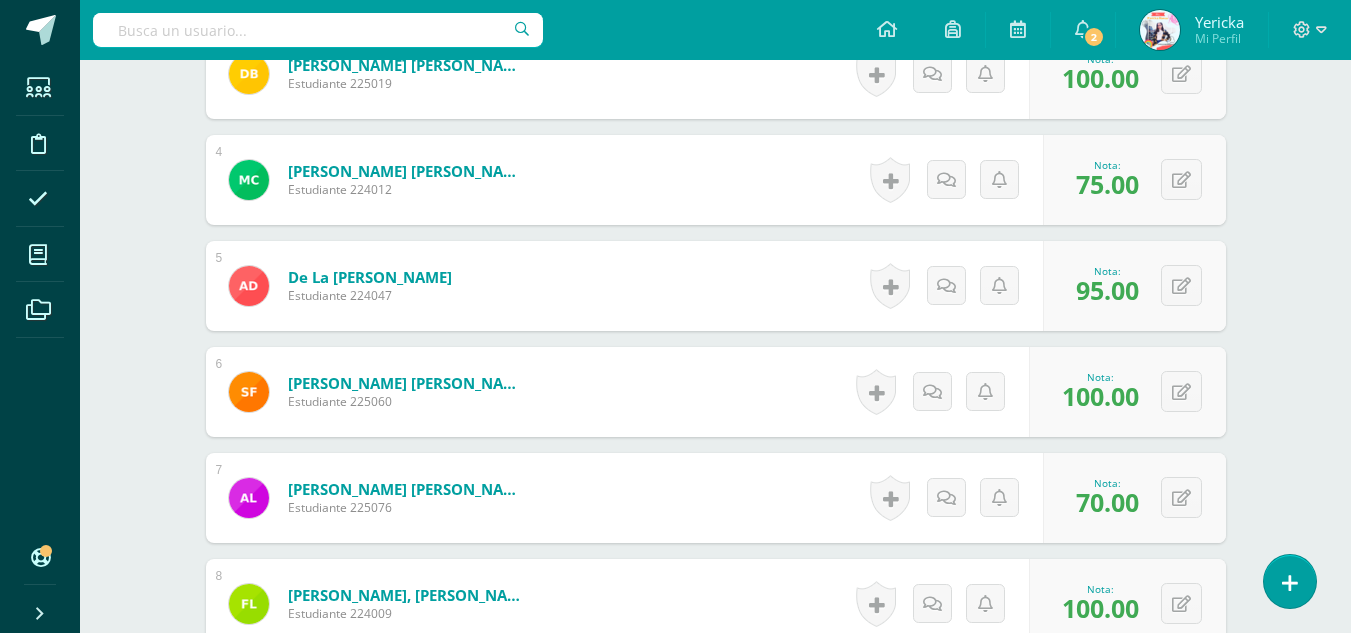scroll, scrollTop: 1335, scrollLeft: 0, axis: vertical 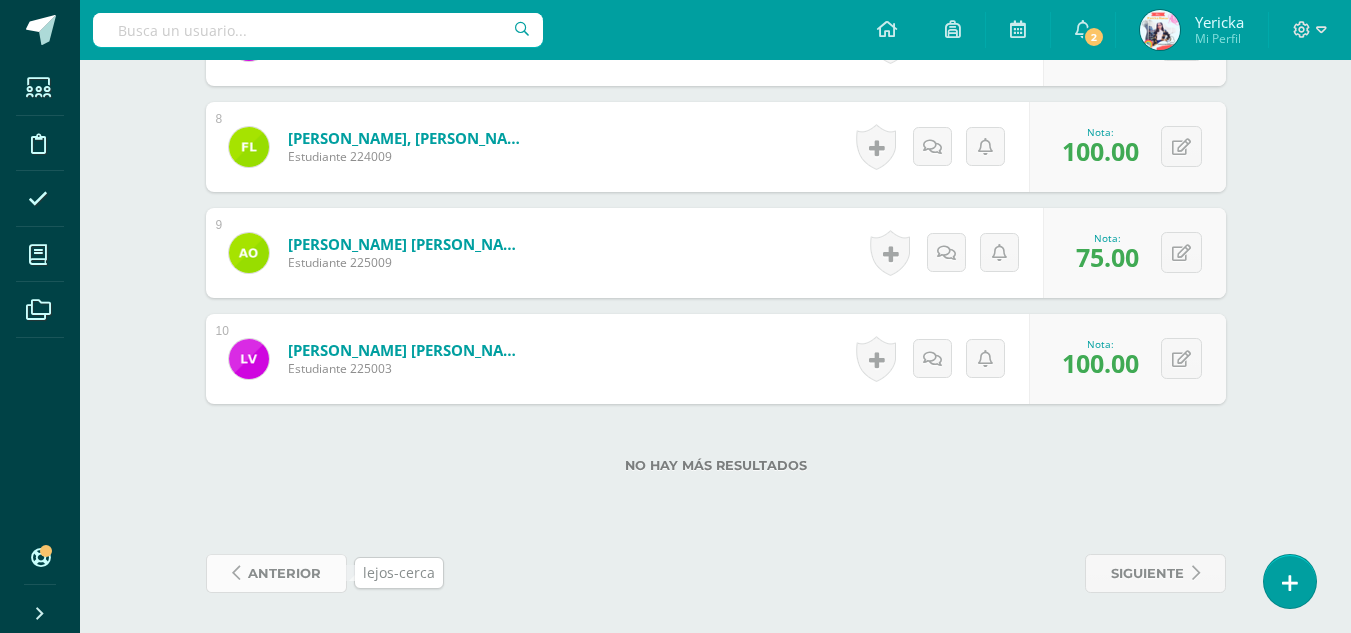 click on "anterior" at bounding box center [284, 573] 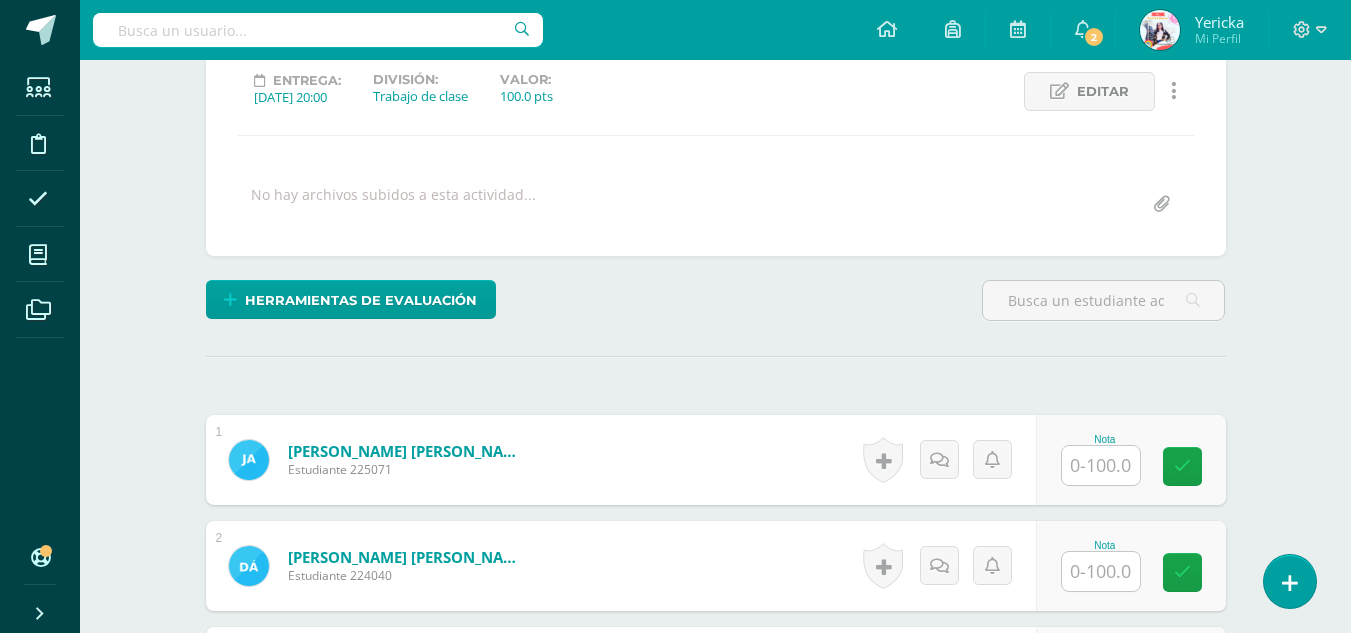 scroll, scrollTop: 281, scrollLeft: 0, axis: vertical 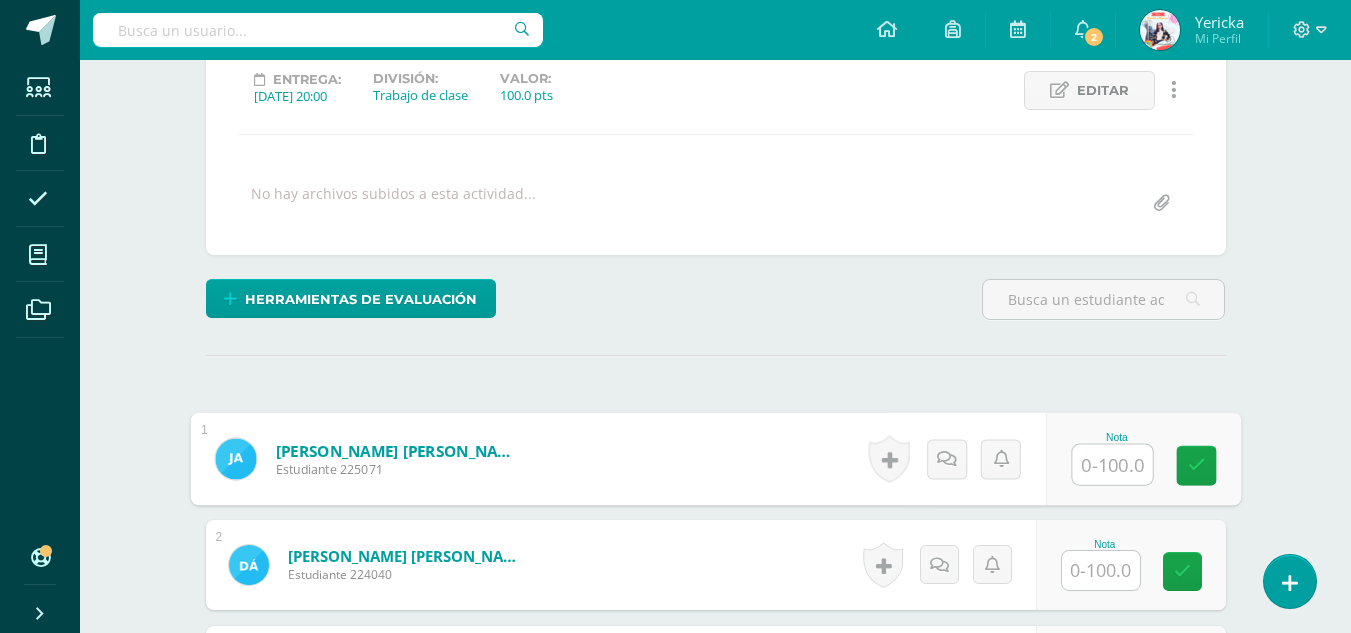 click at bounding box center [1112, 465] 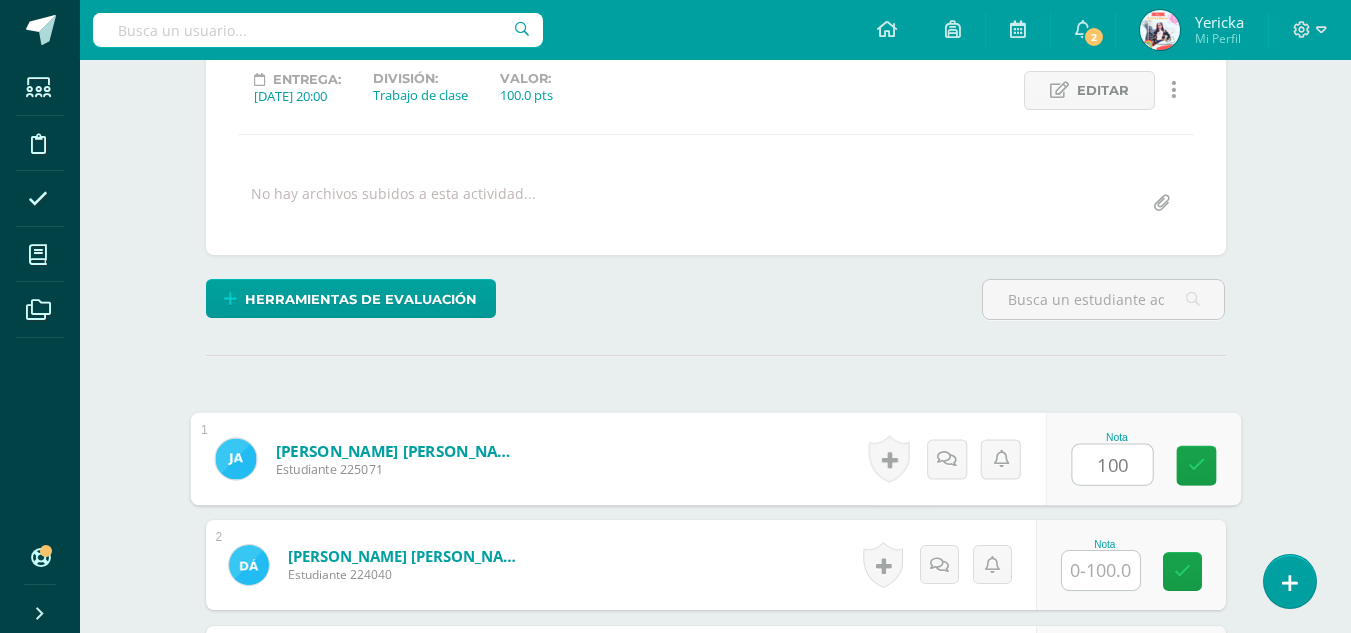 type on "100" 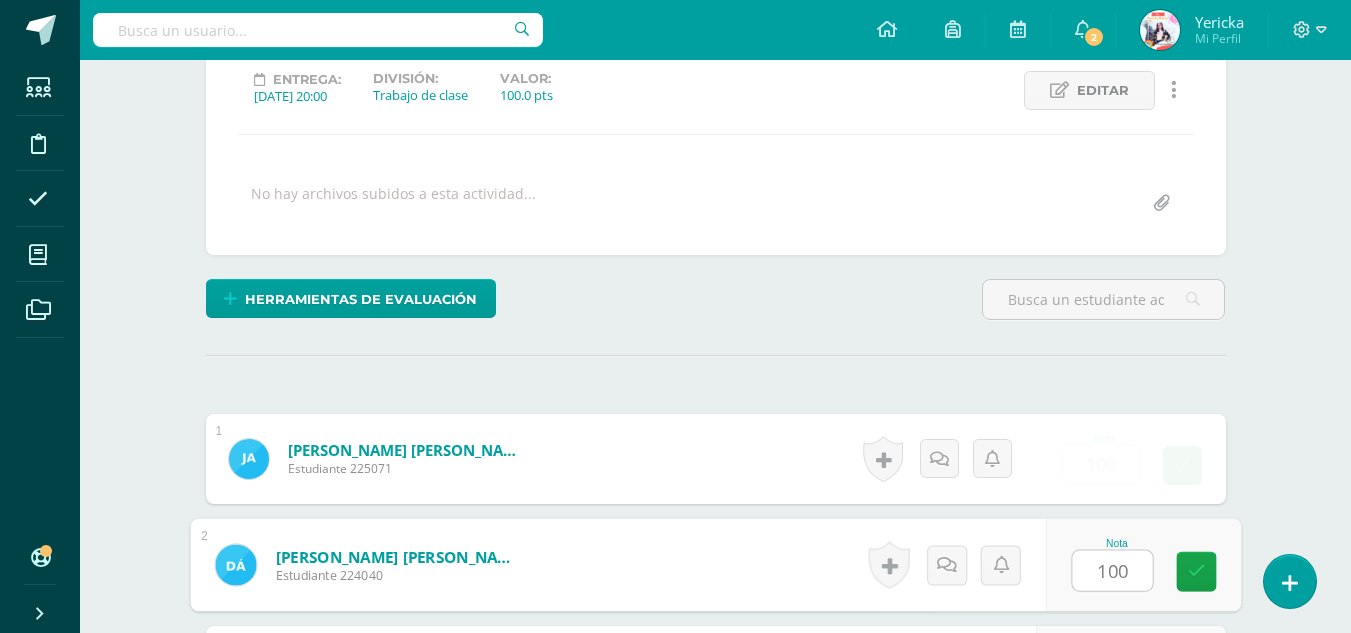 type on "100" 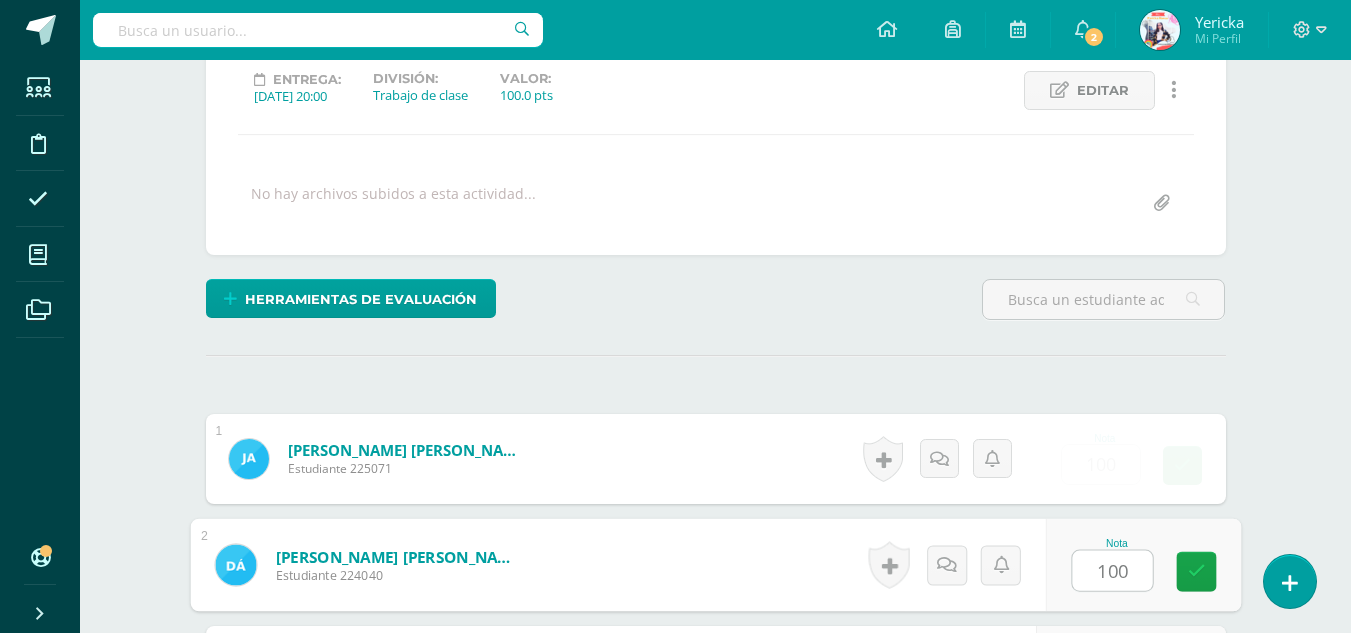 scroll, scrollTop: 641, scrollLeft: 0, axis: vertical 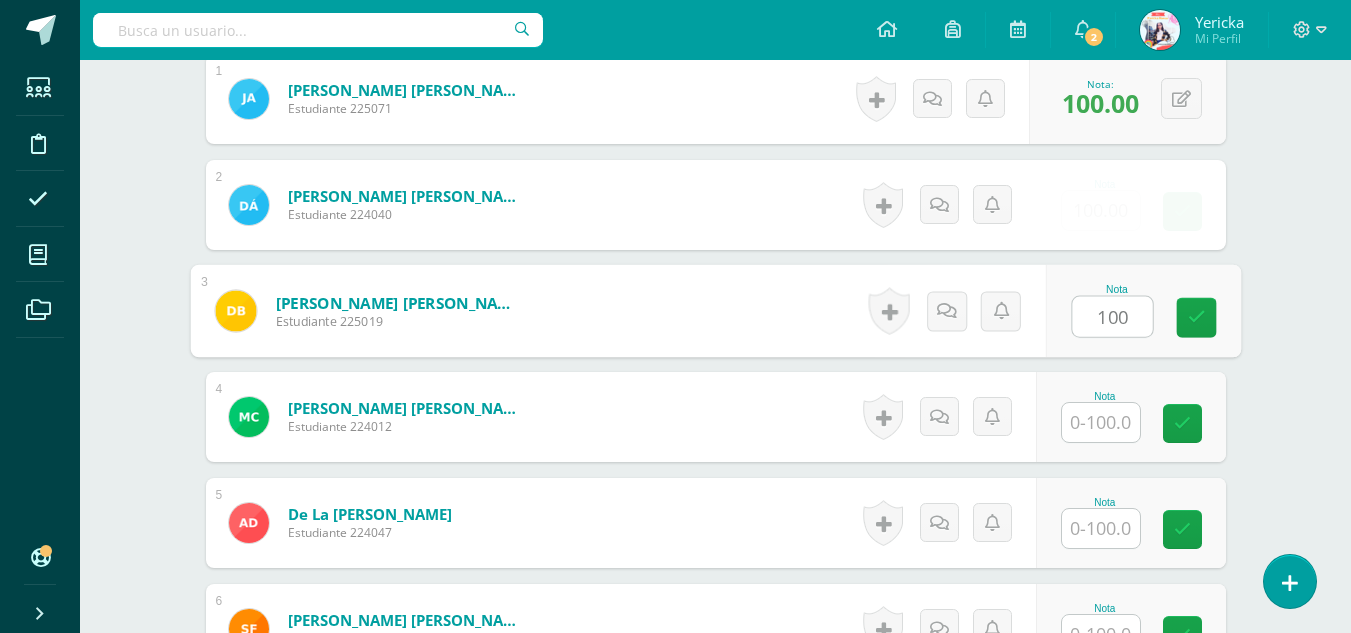 type on "100" 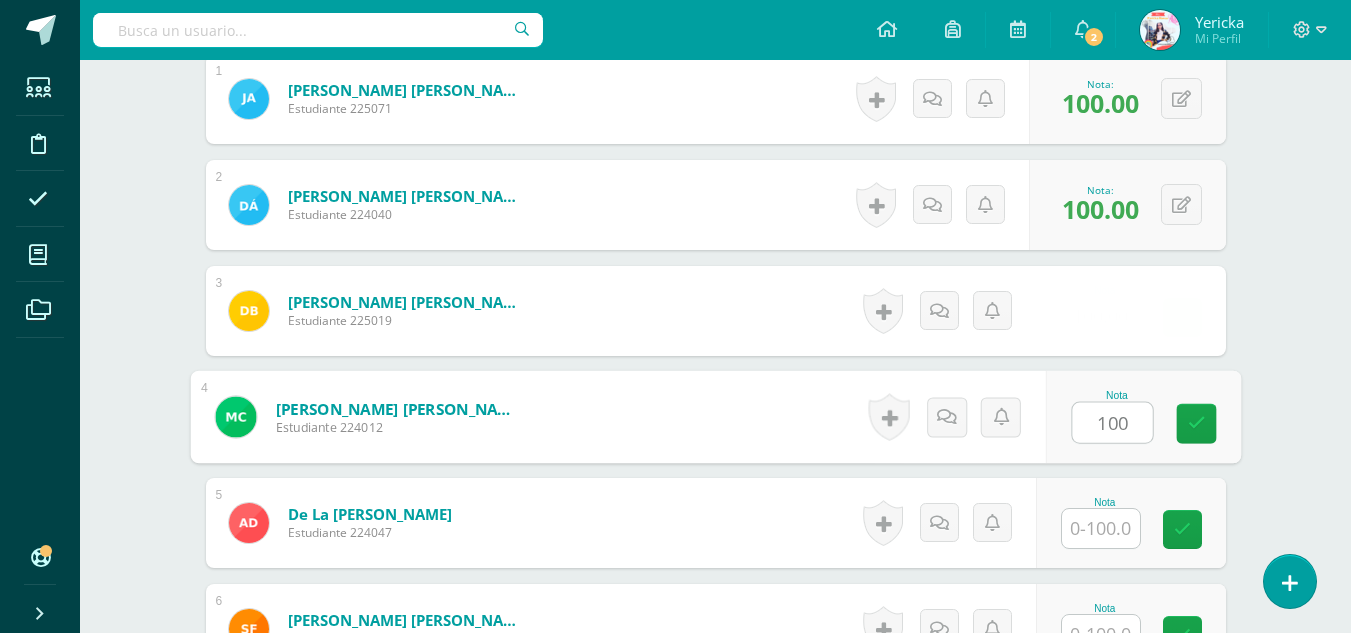 type on "100" 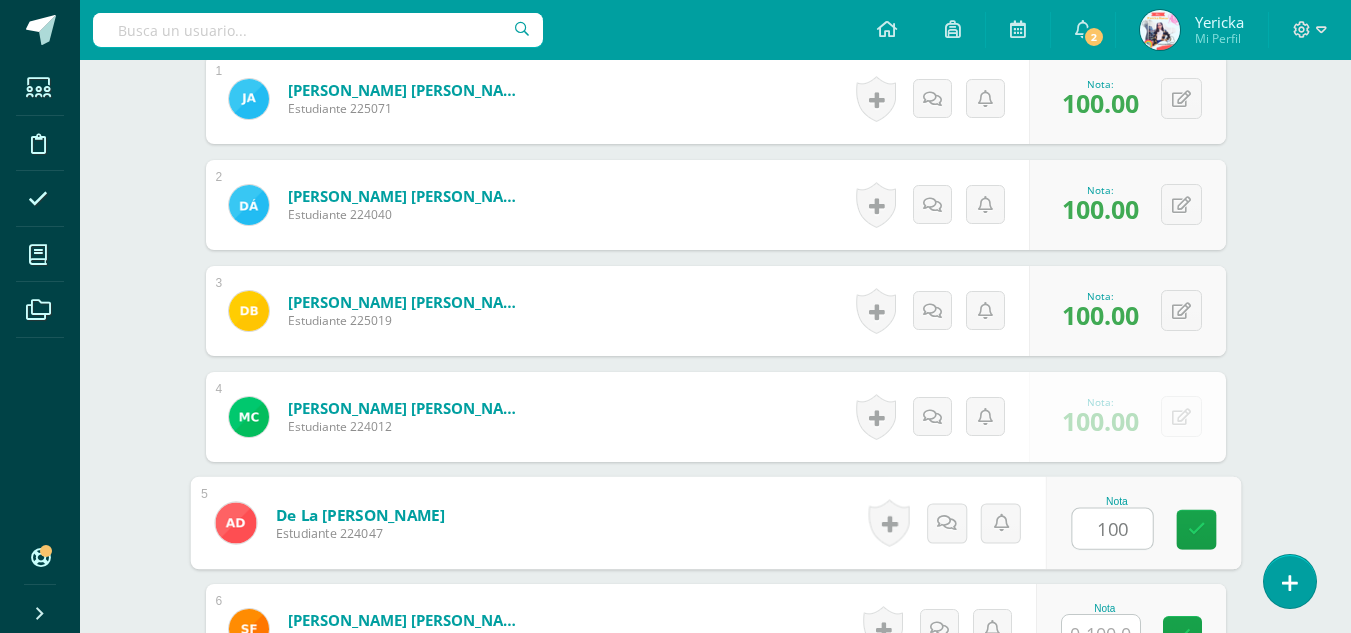 type on "100" 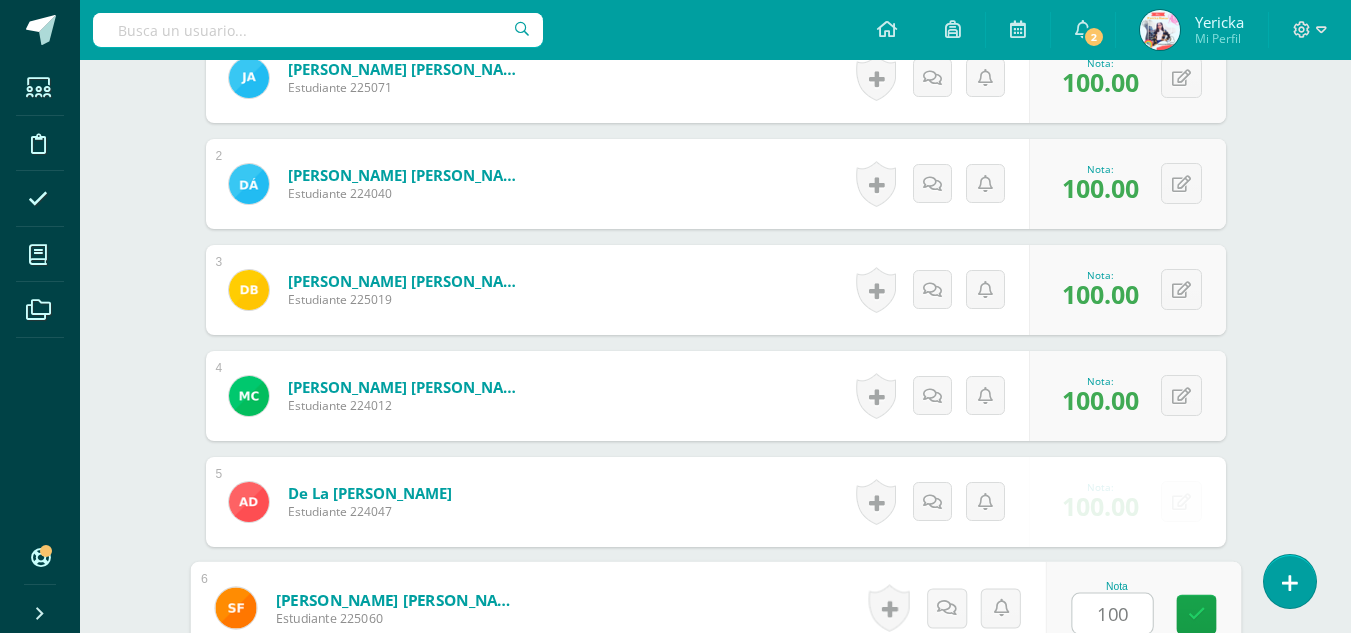 type on "100" 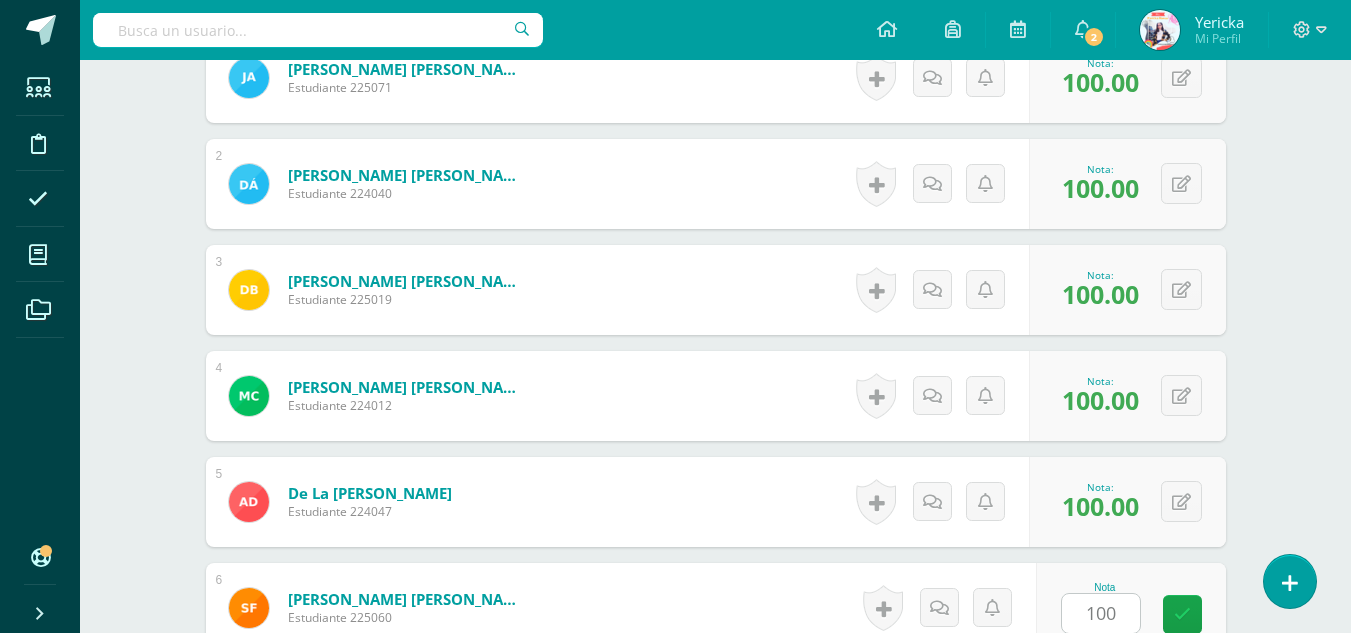 scroll, scrollTop: 1065, scrollLeft: 0, axis: vertical 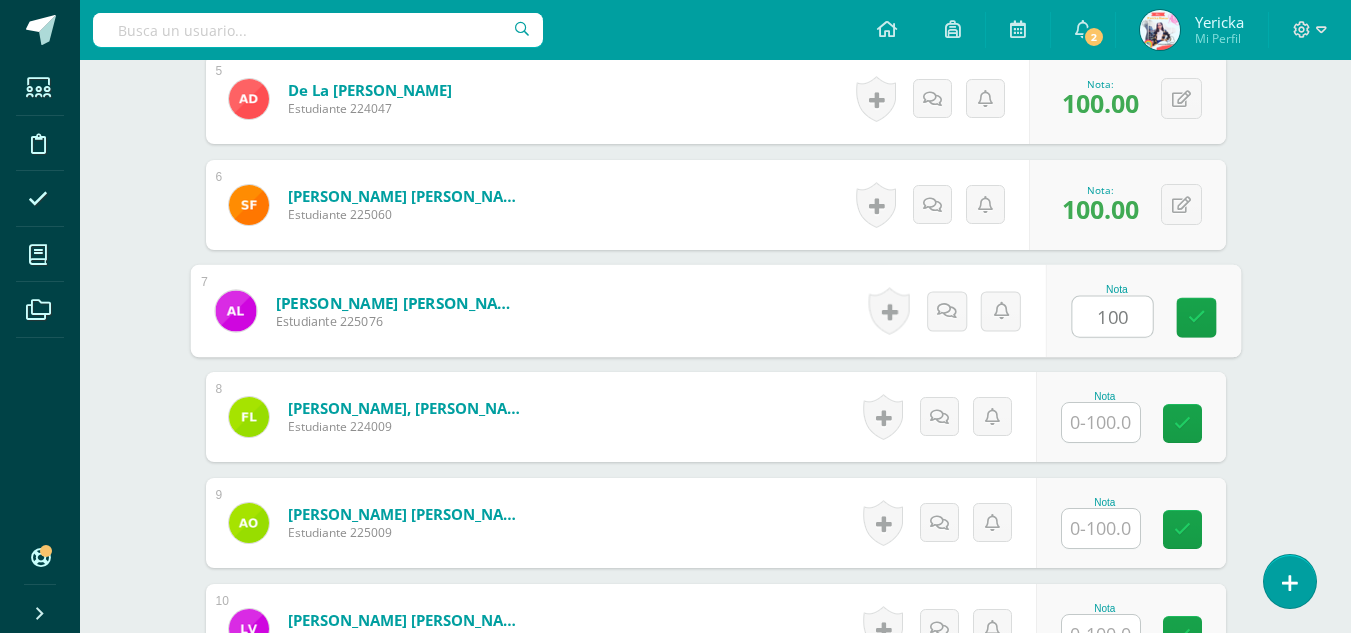 type on "100" 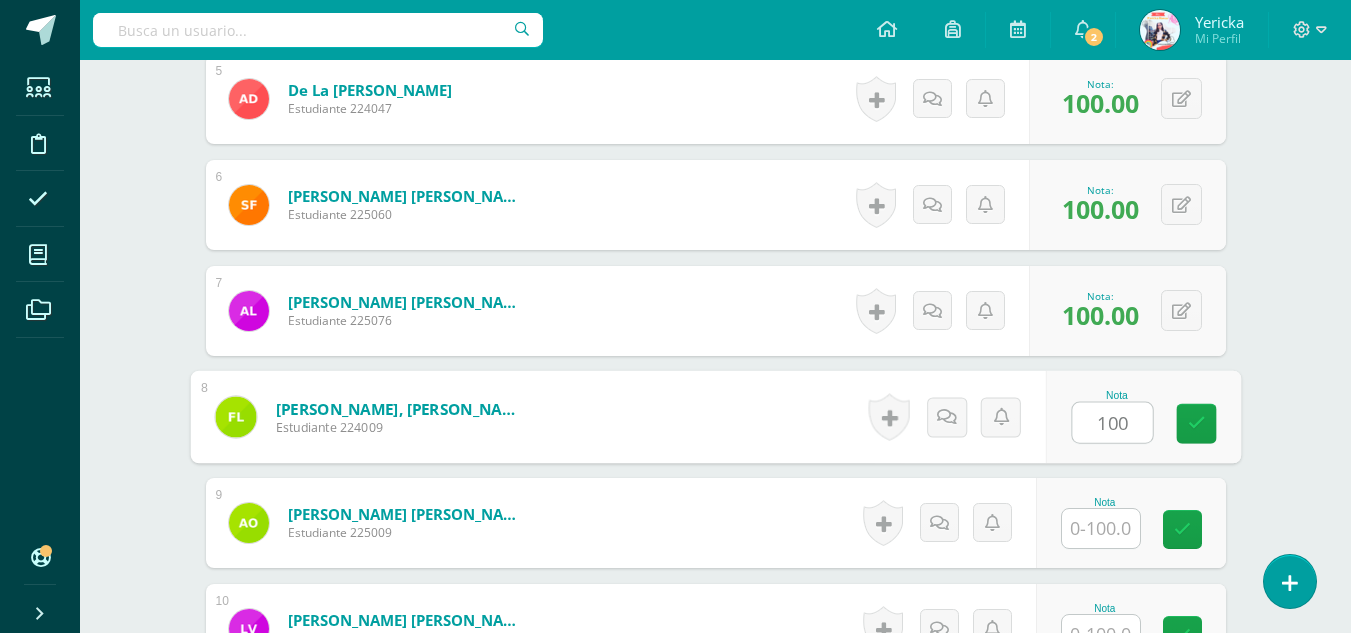 type on "100" 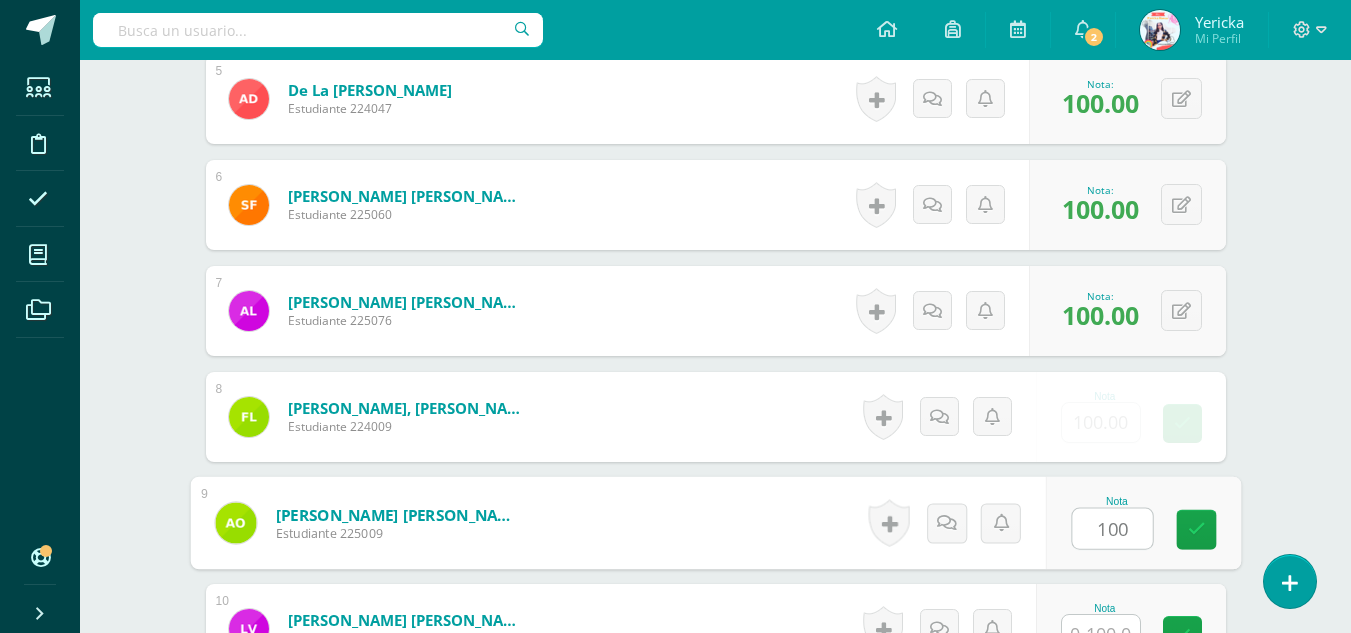 type on "100" 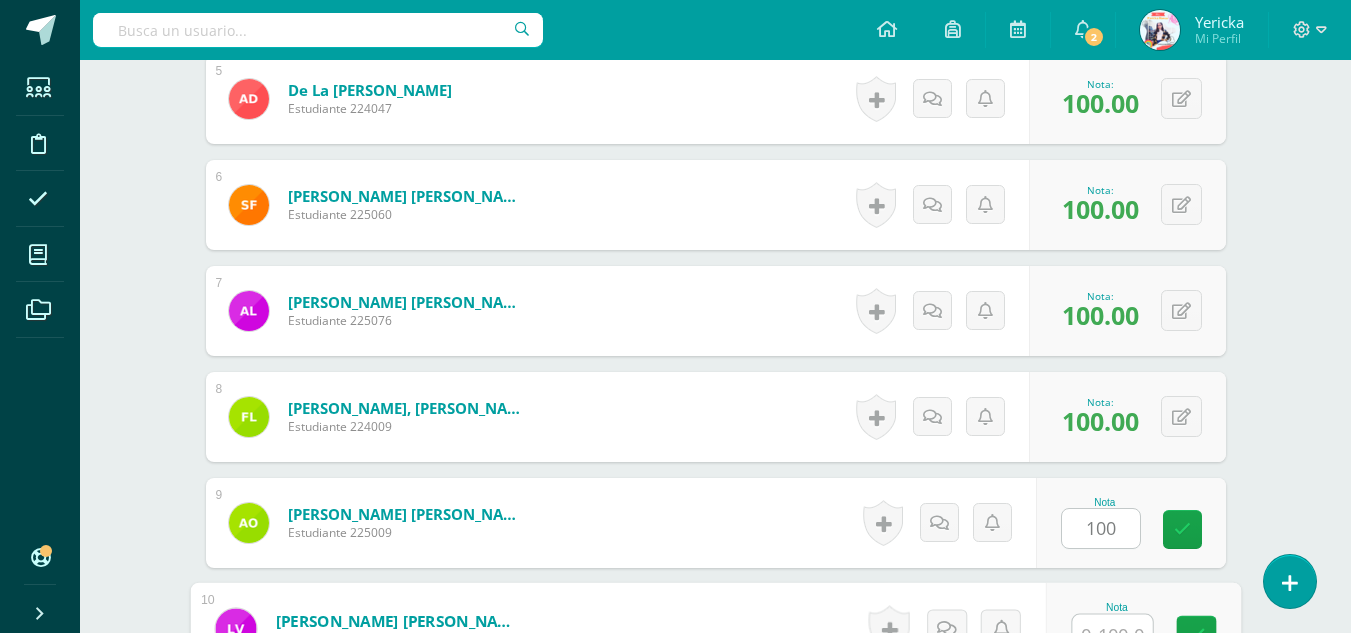 scroll, scrollTop: 1086, scrollLeft: 0, axis: vertical 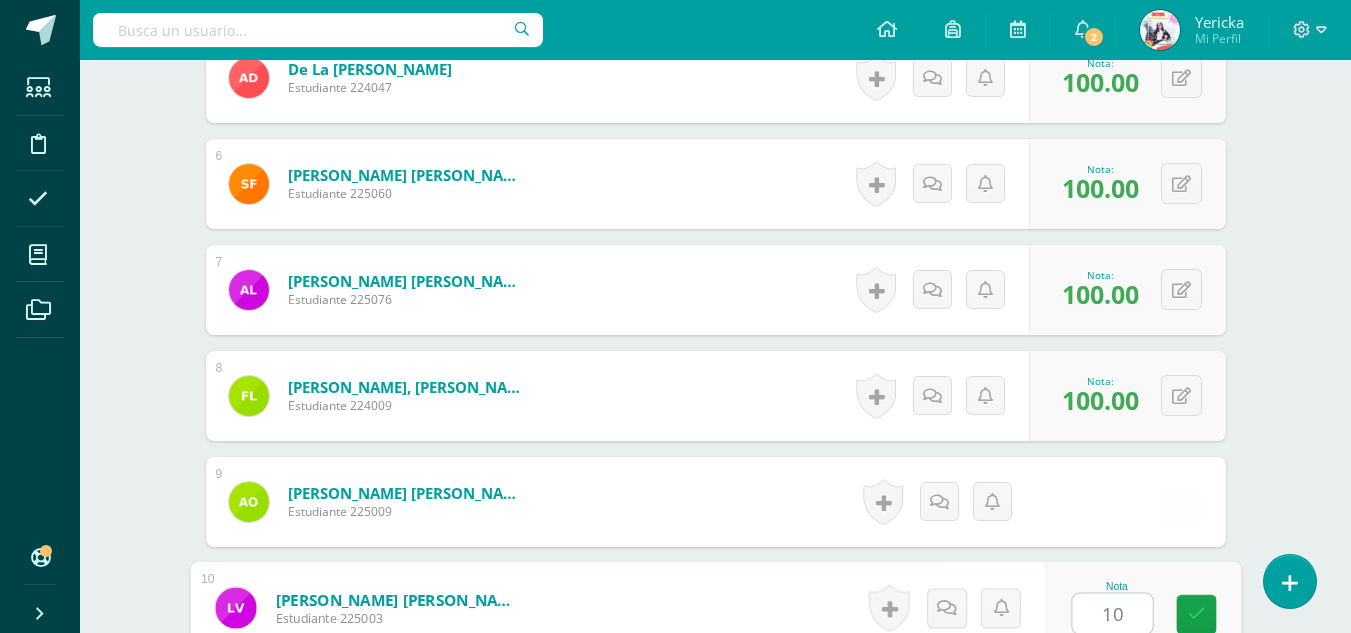 type on "100" 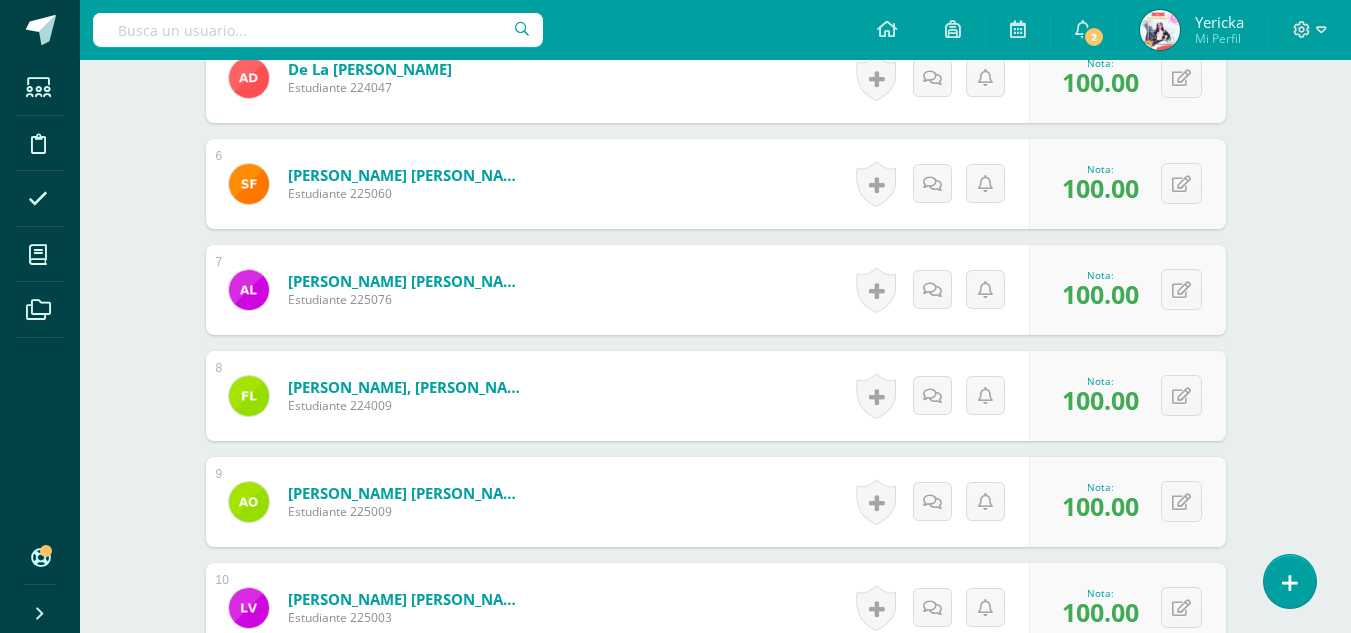 scroll, scrollTop: 1335, scrollLeft: 0, axis: vertical 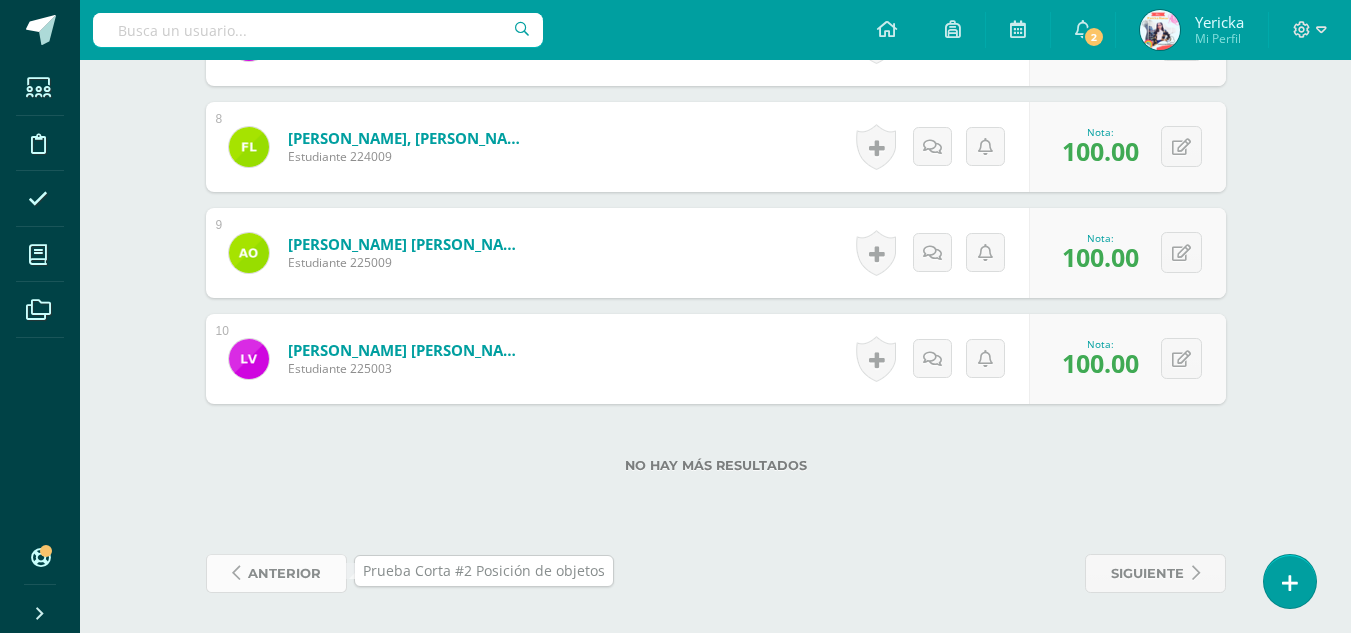 click on "anterior" at bounding box center [276, 573] 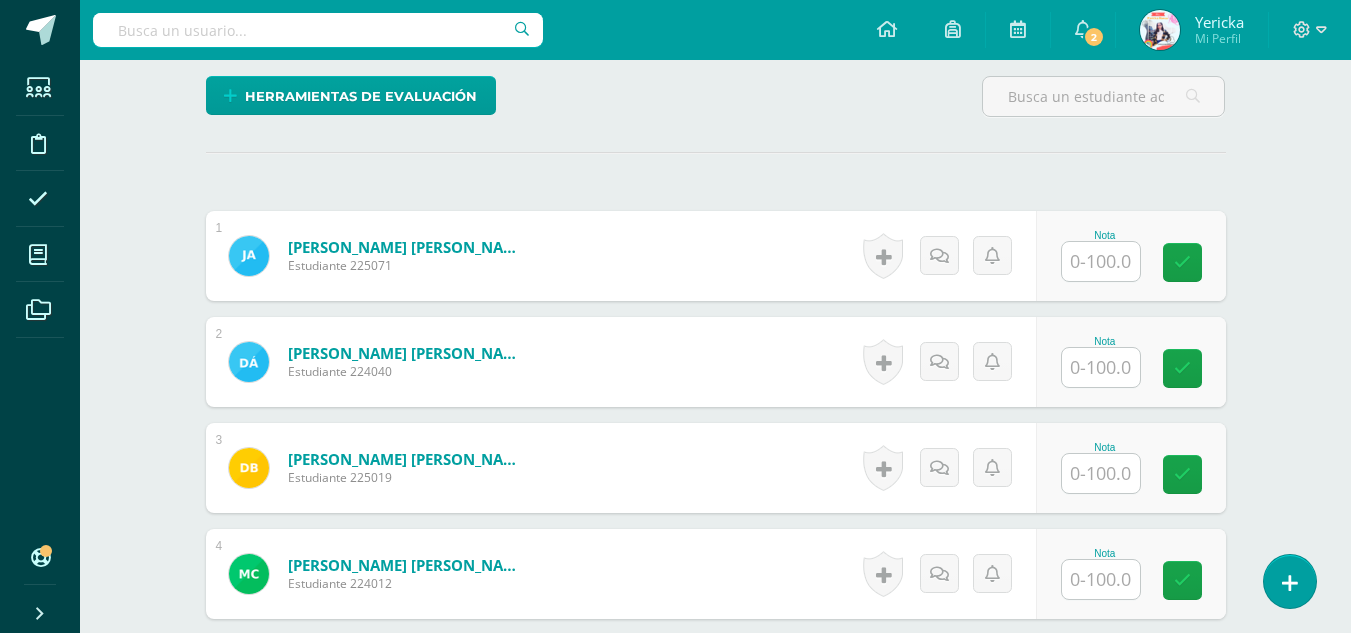 scroll, scrollTop: 483, scrollLeft: 0, axis: vertical 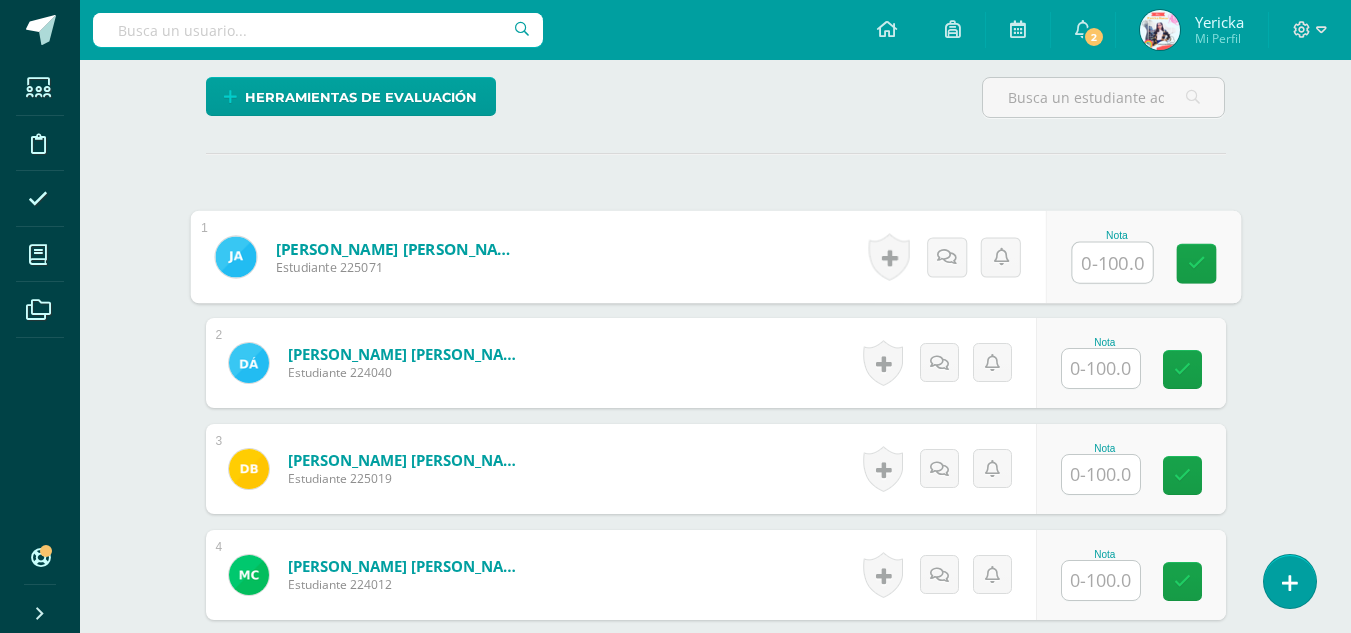 click at bounding box center (1112, 263) 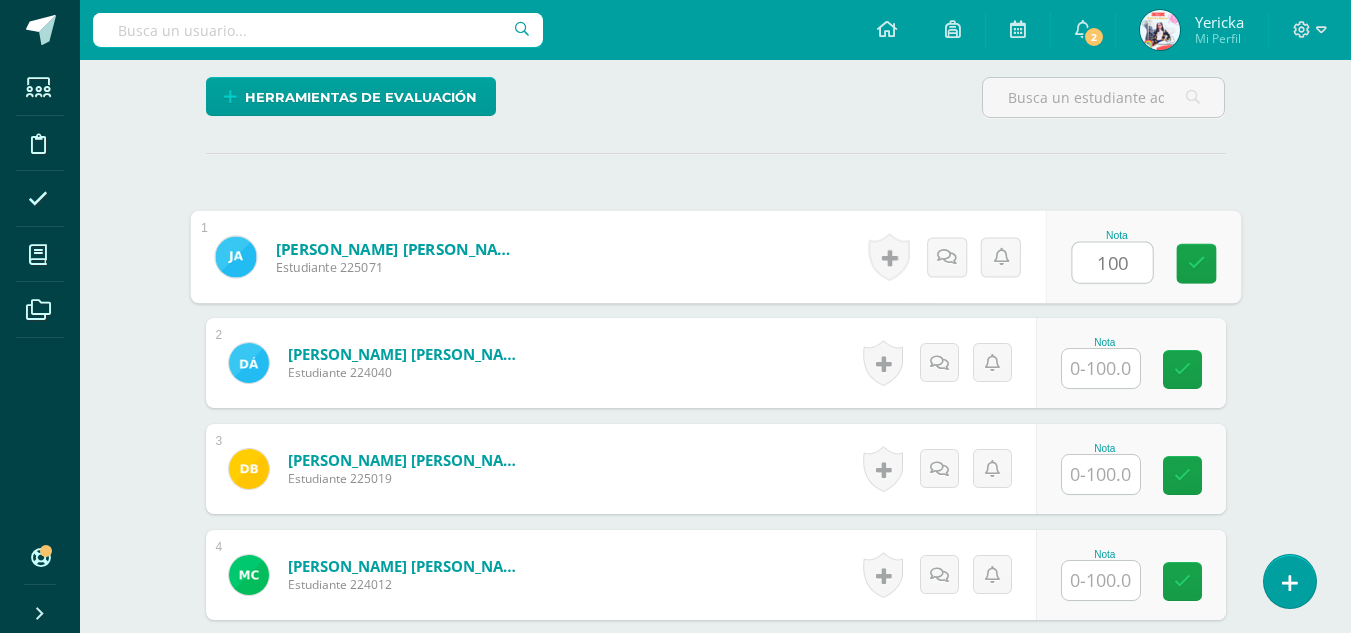 type on "100" 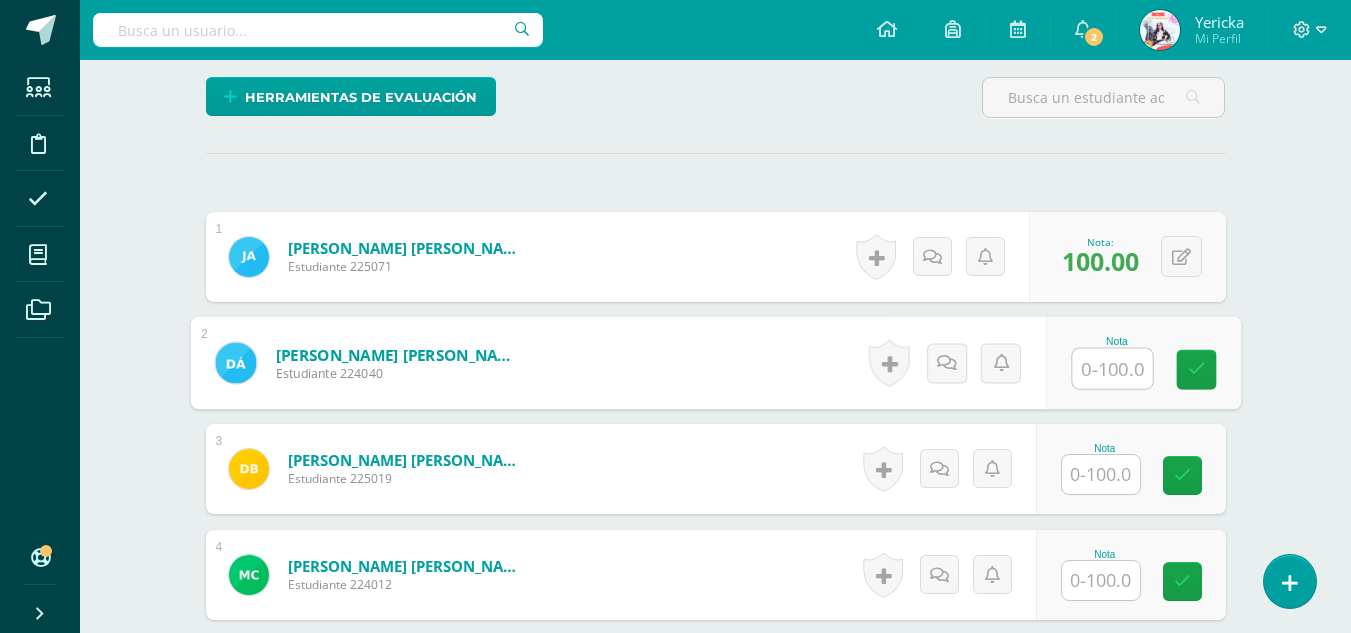 click at bounding box center (1112, 369) 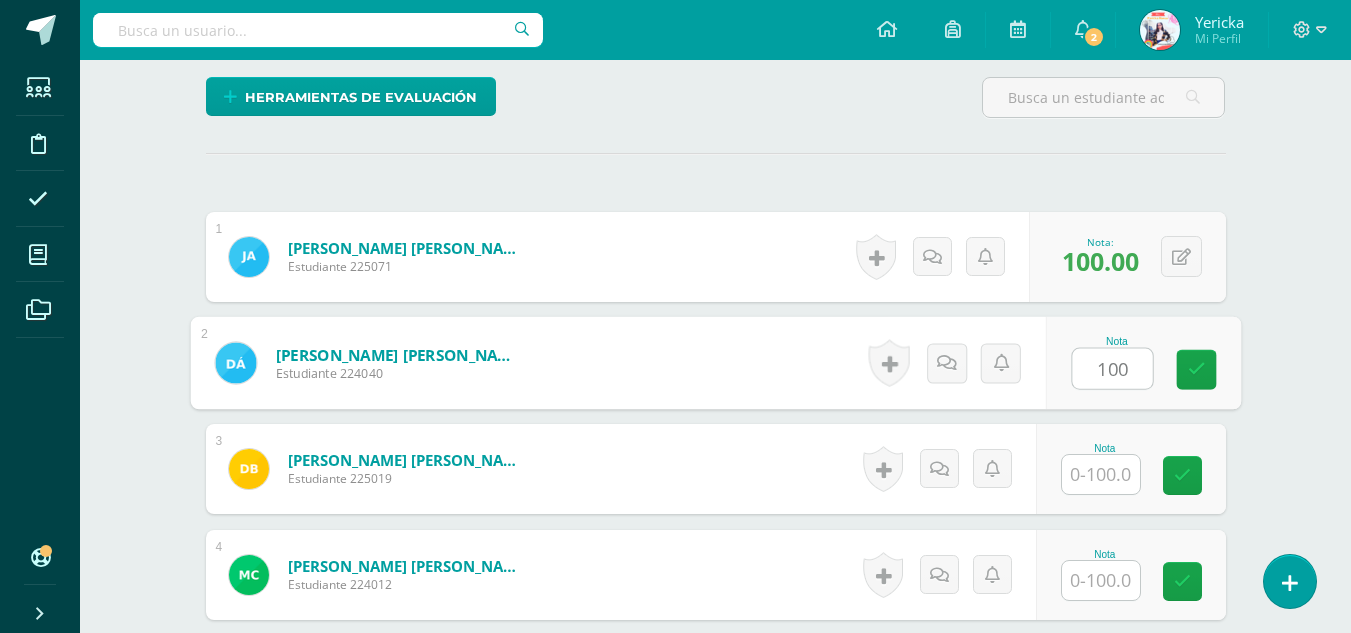 type on "100" 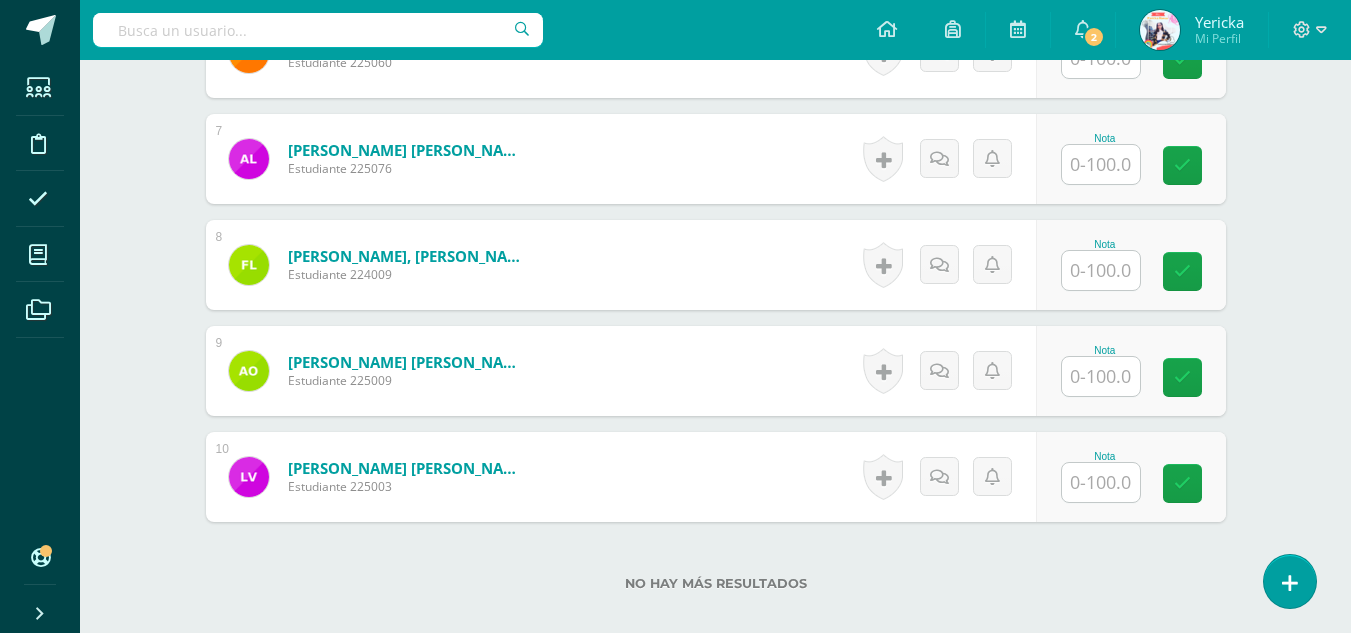 scroll, scrollTop: 1219, scrollLeft: 0, axis: vertical 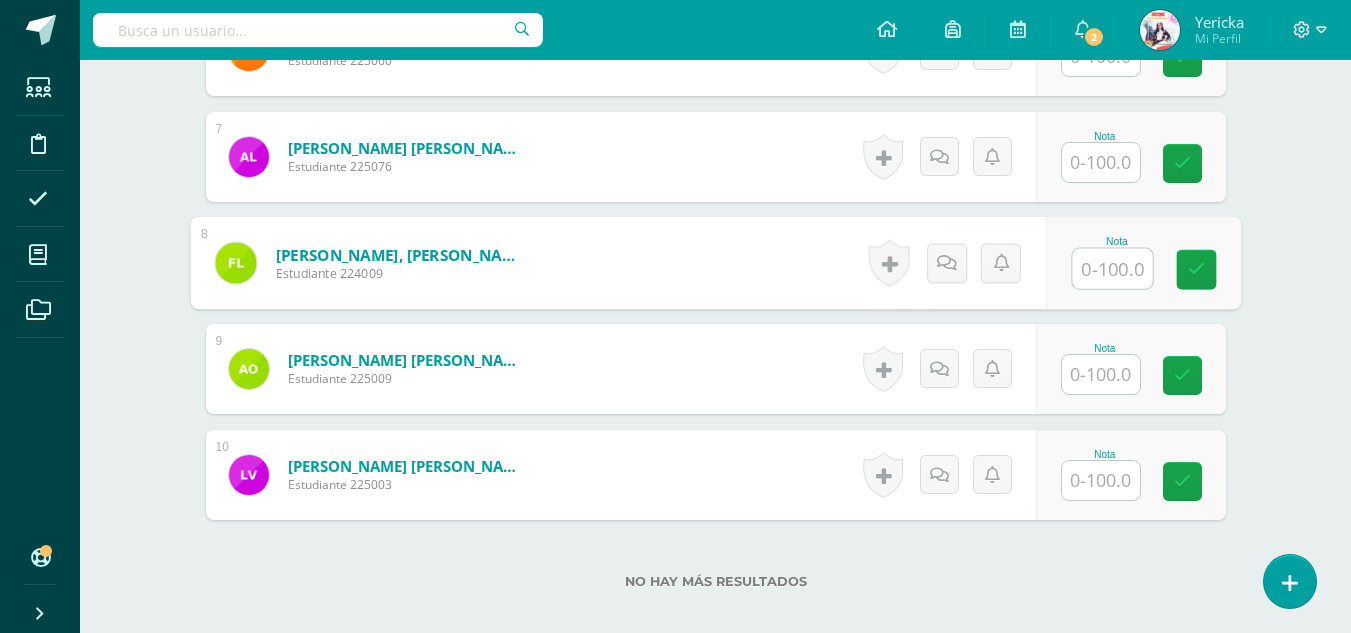 click at bounding box center [1112, 269] 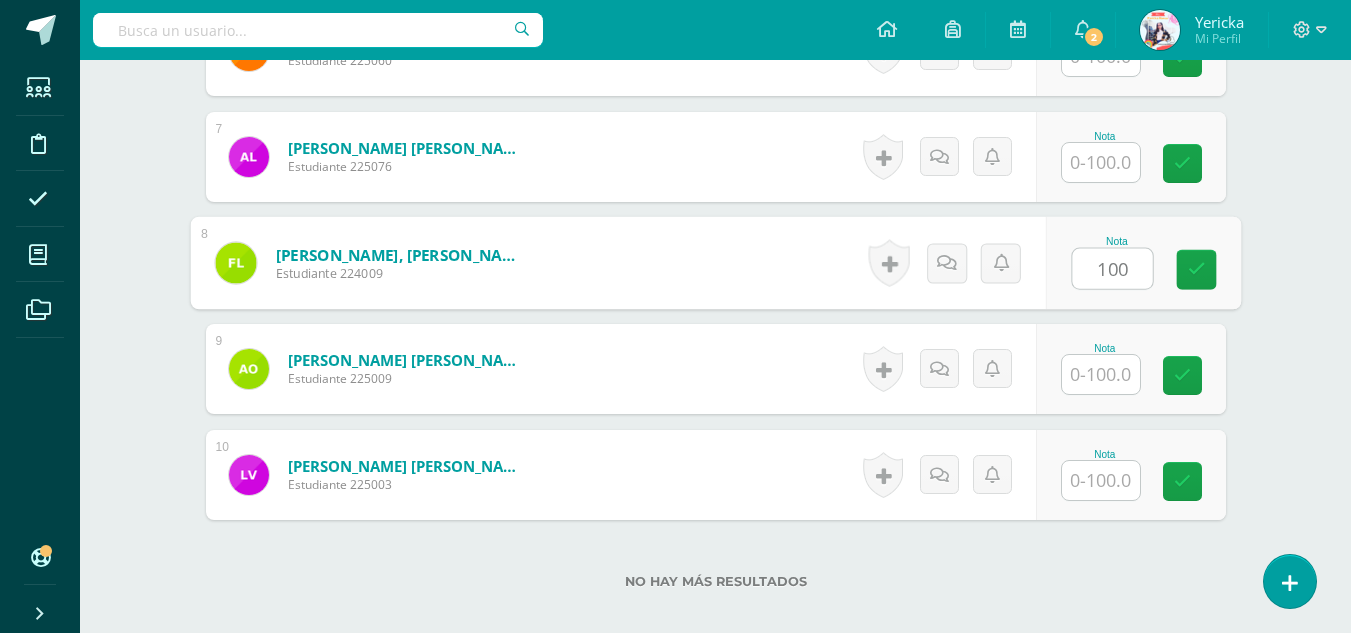 type on "100" 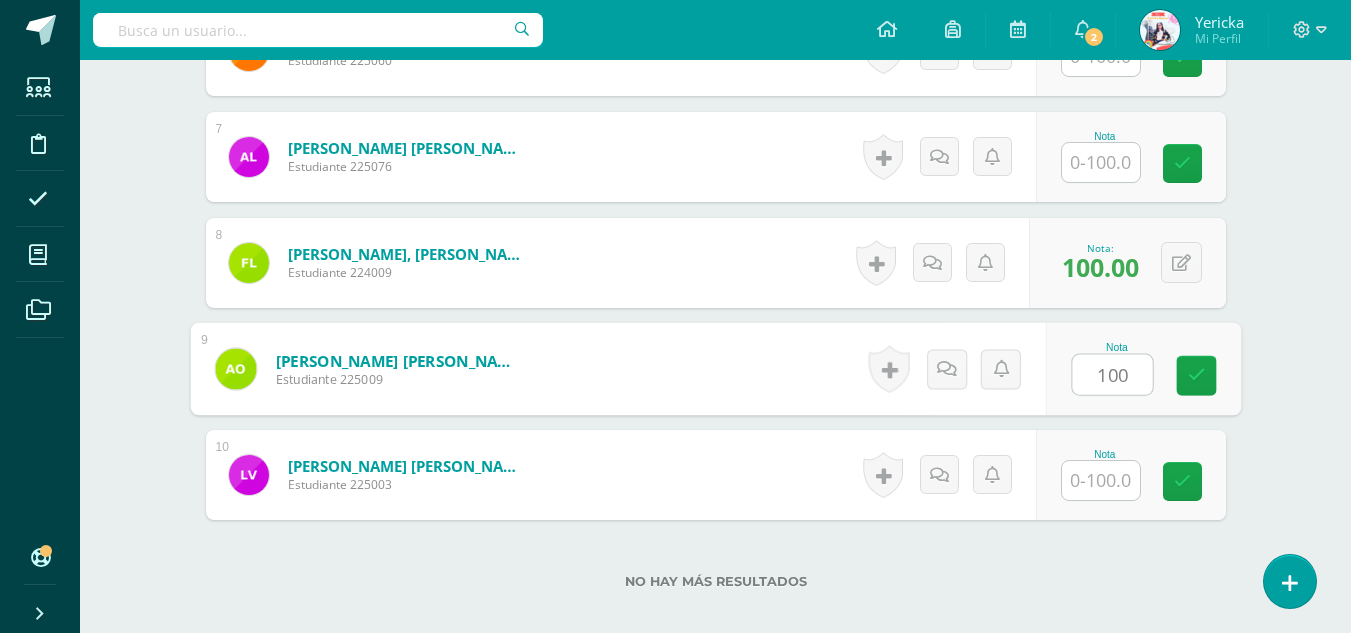 type on "100" 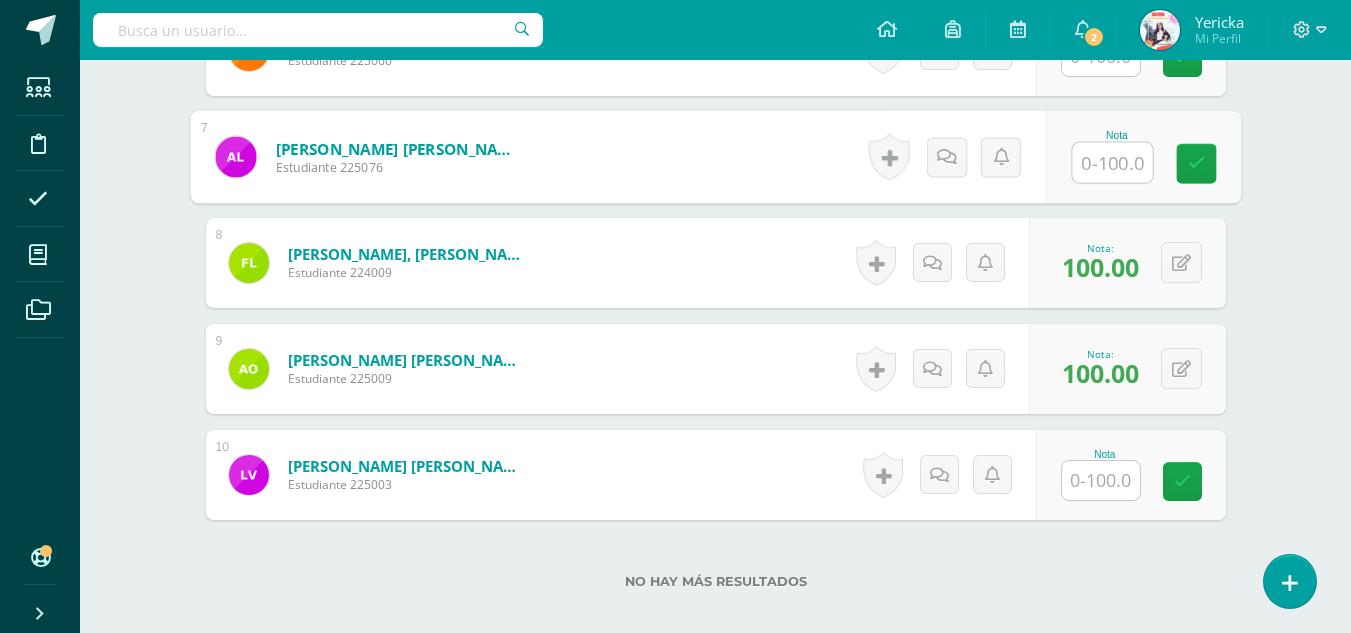 click at bounding box center (1112, 163) 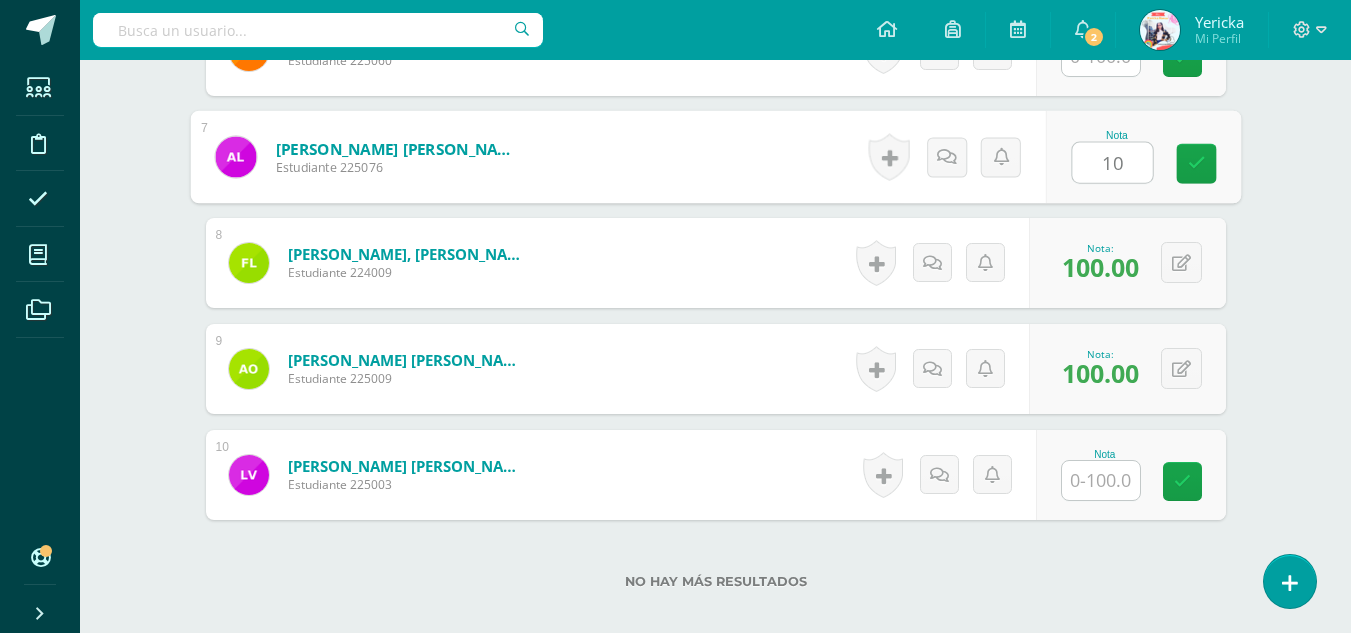 type on "100" 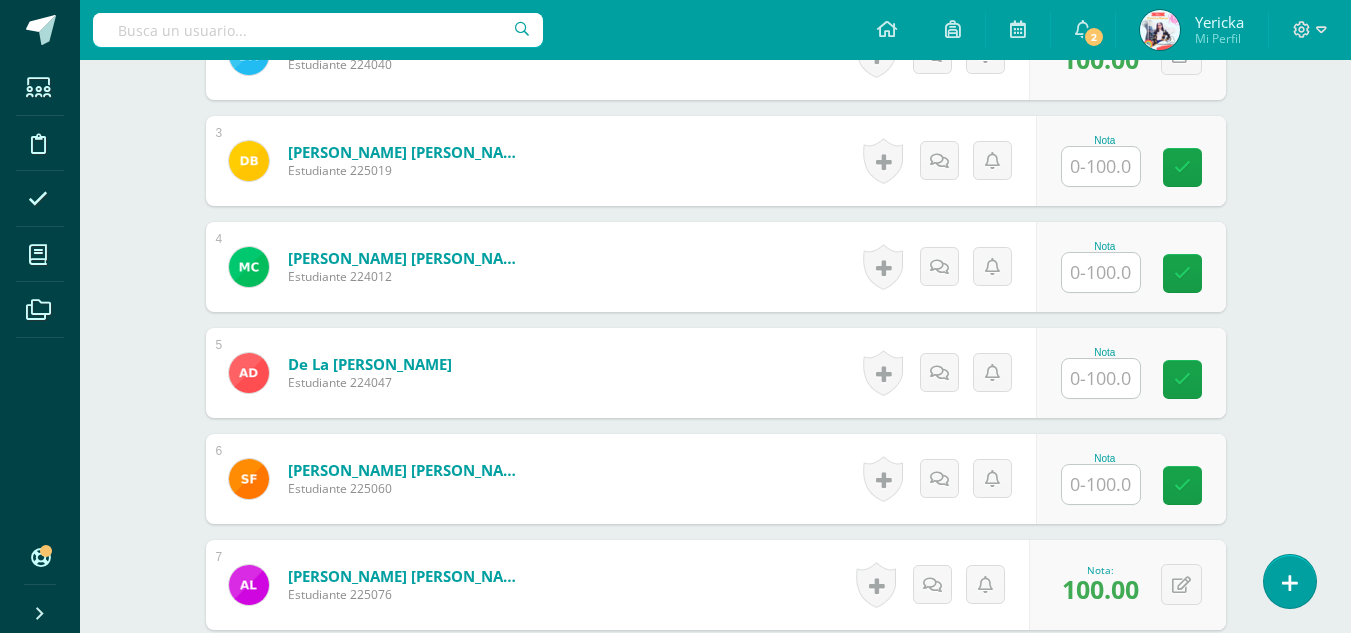 scroll, scrollTop: 790, scrollLeft: 0, axis: vertical 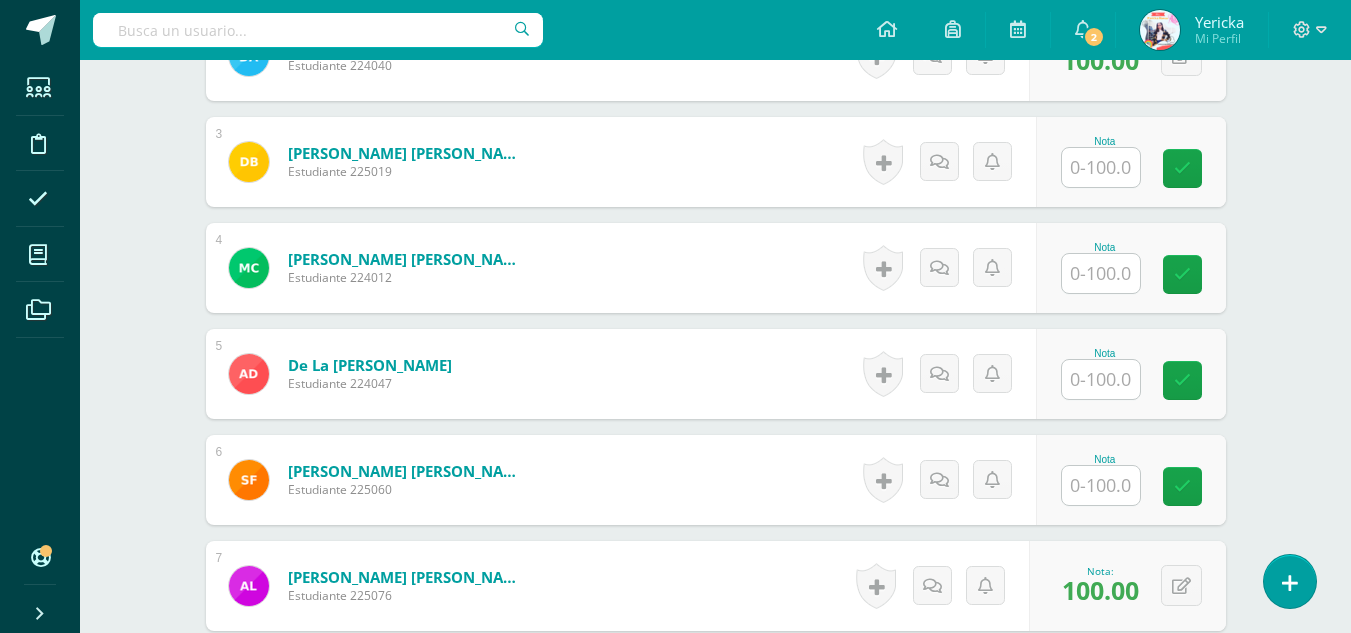 click at bounding box center [1101, 273] 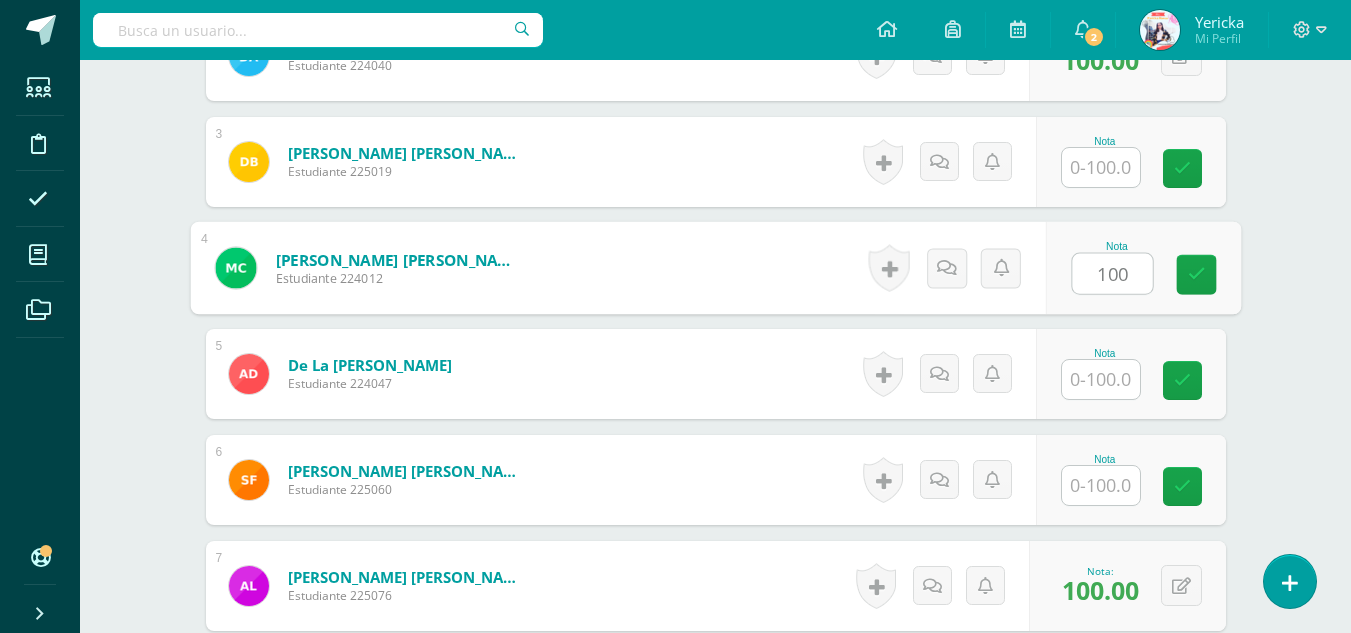 type on "100" 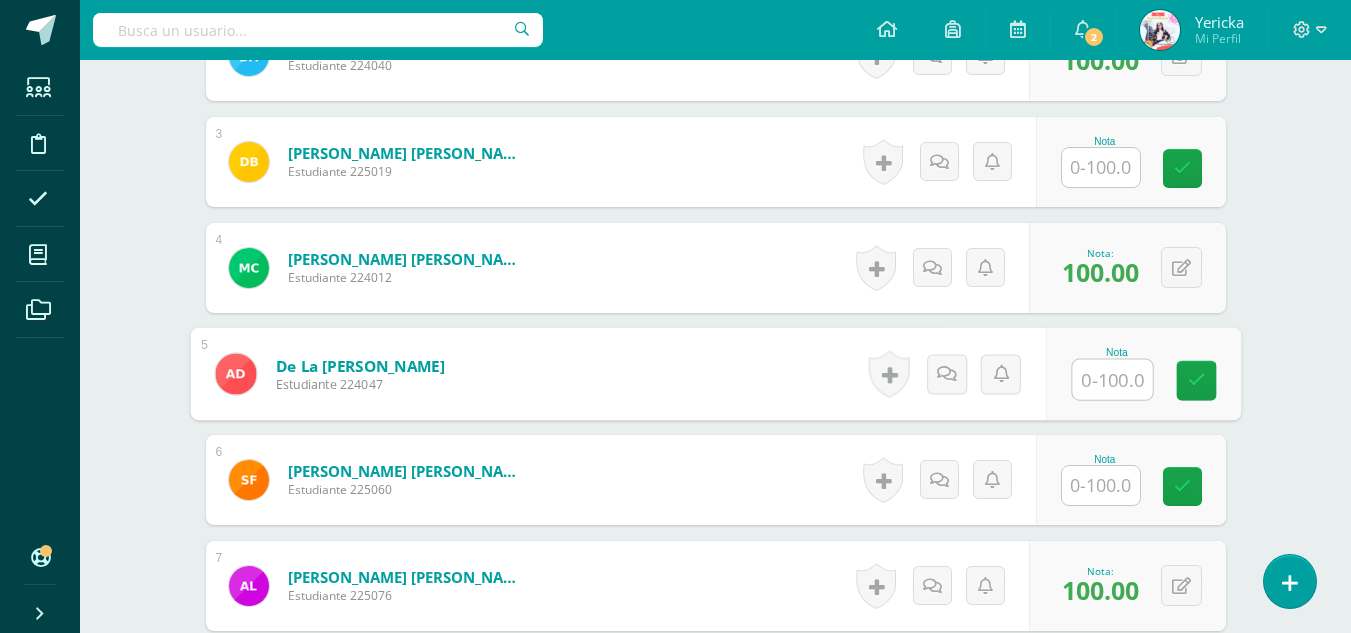 scroll, scrollTop: 734, scrollLeft: 0, axis: vertical 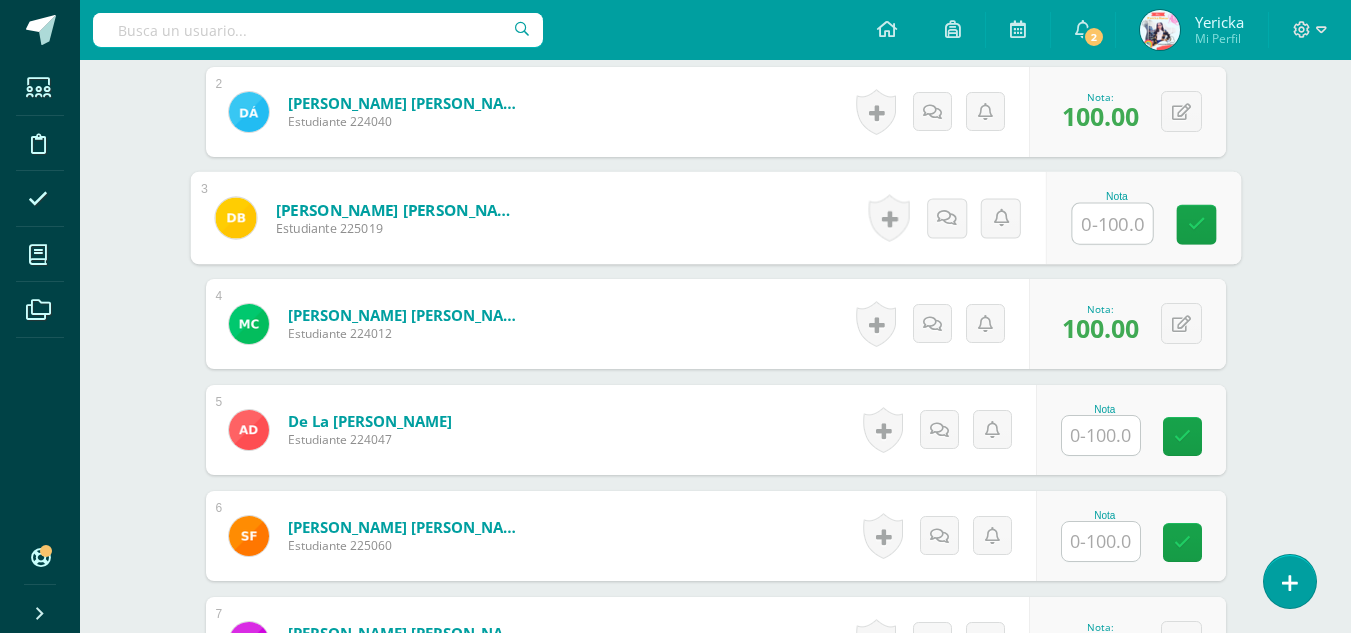 click at bounding box center [1112, 224] 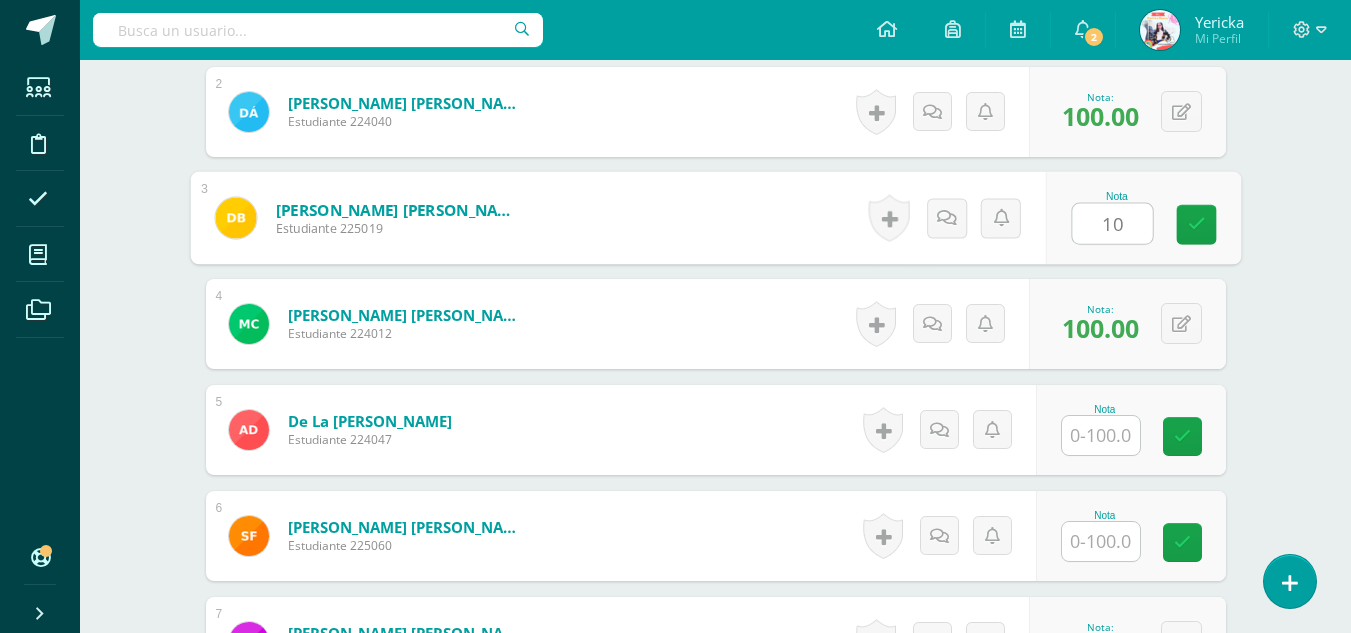 type on "100" 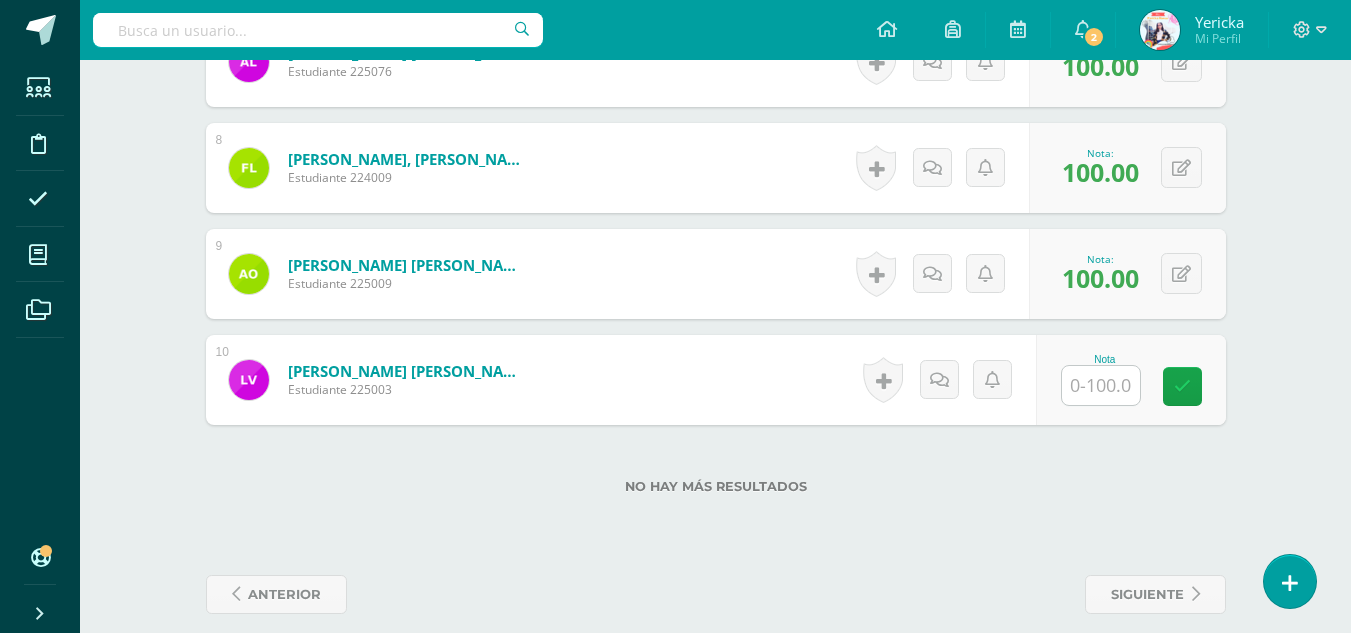 scroll, scrollTop: 1335, scrollLeft: 0, axis: vertical 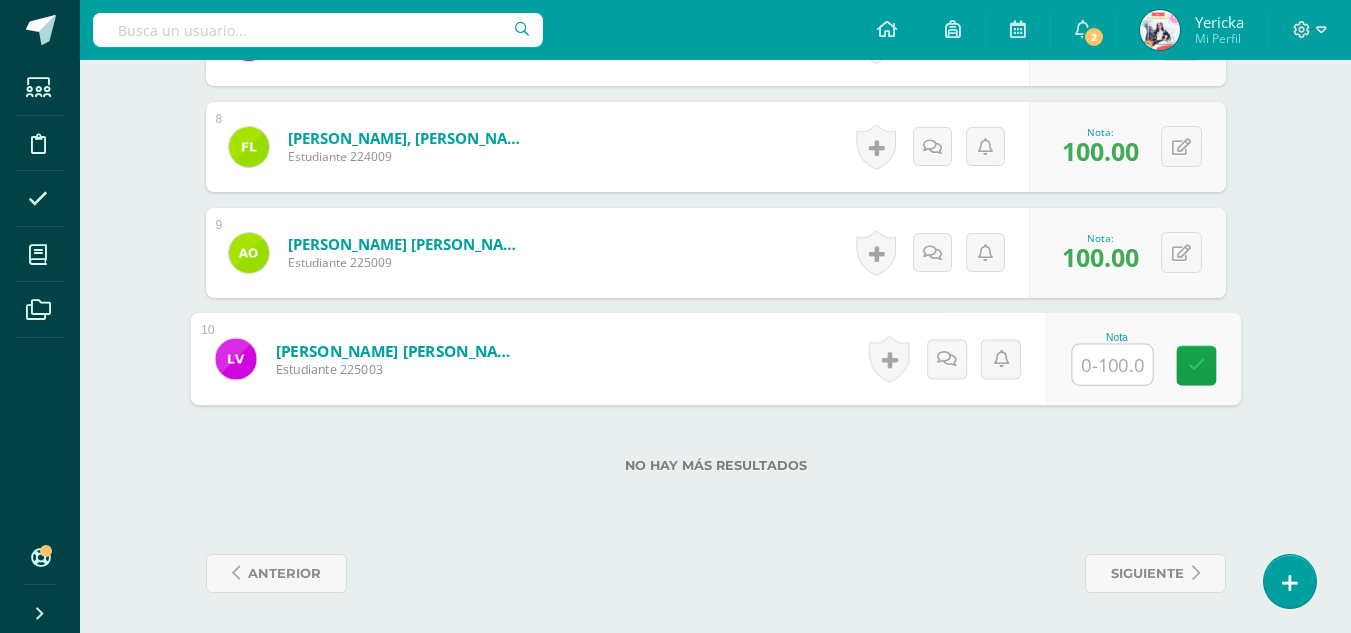 click at bounding box center (1112, 365) 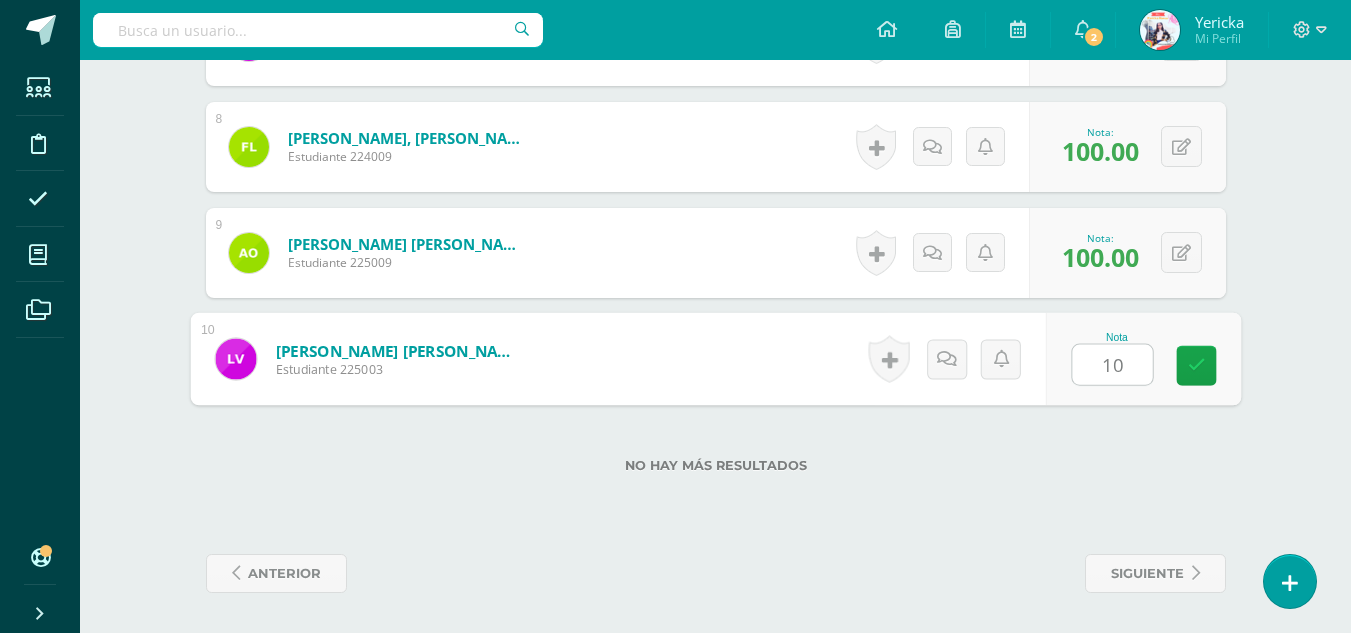 type on "100" 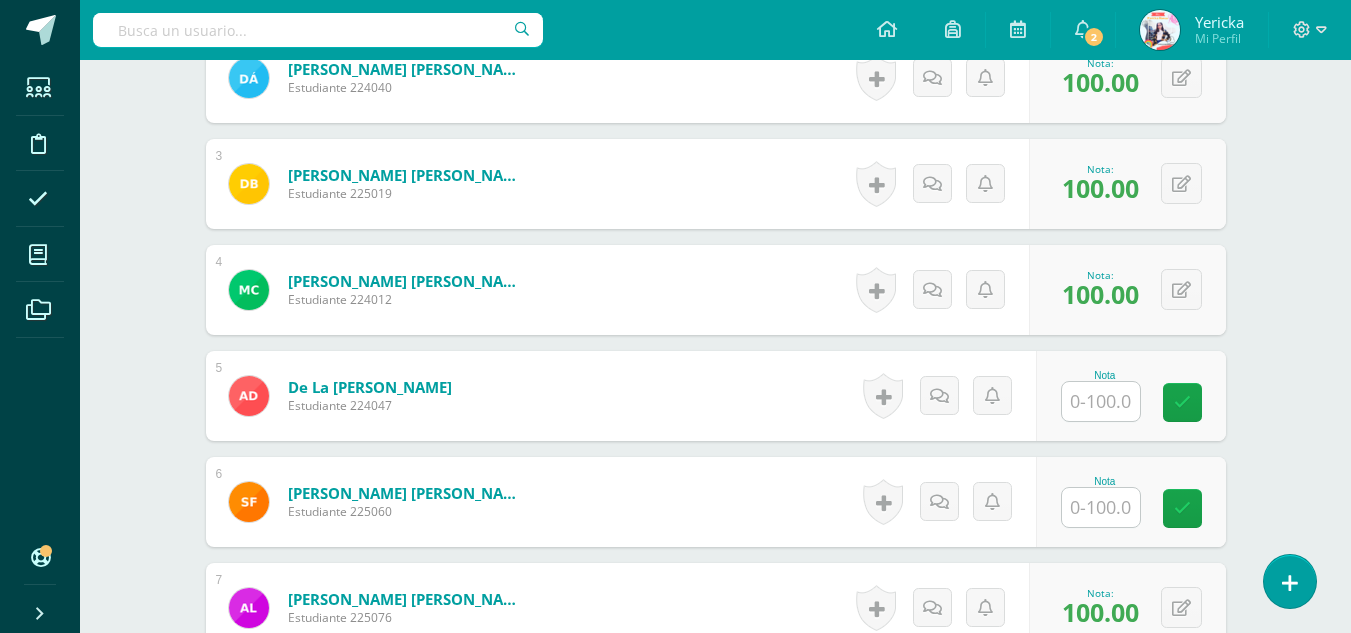 scroll, scrollTop: 829, scrollLeft: 0, axis: vertical 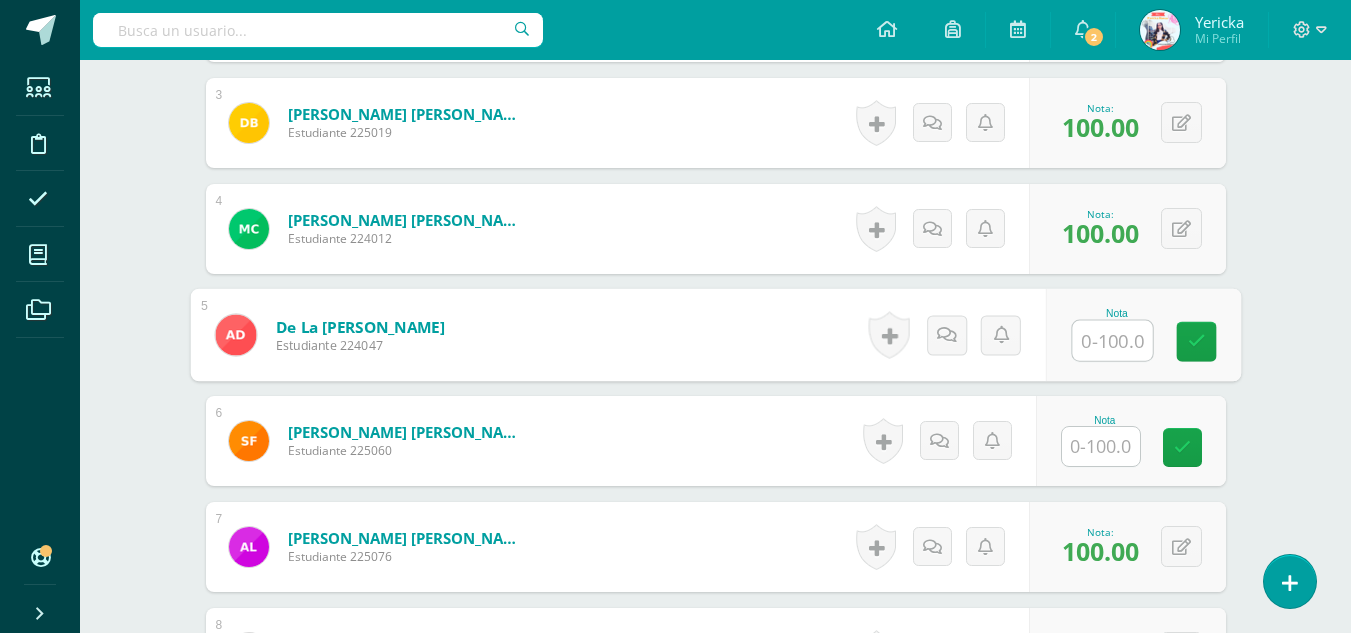 click at bounding box center [1112, 341] 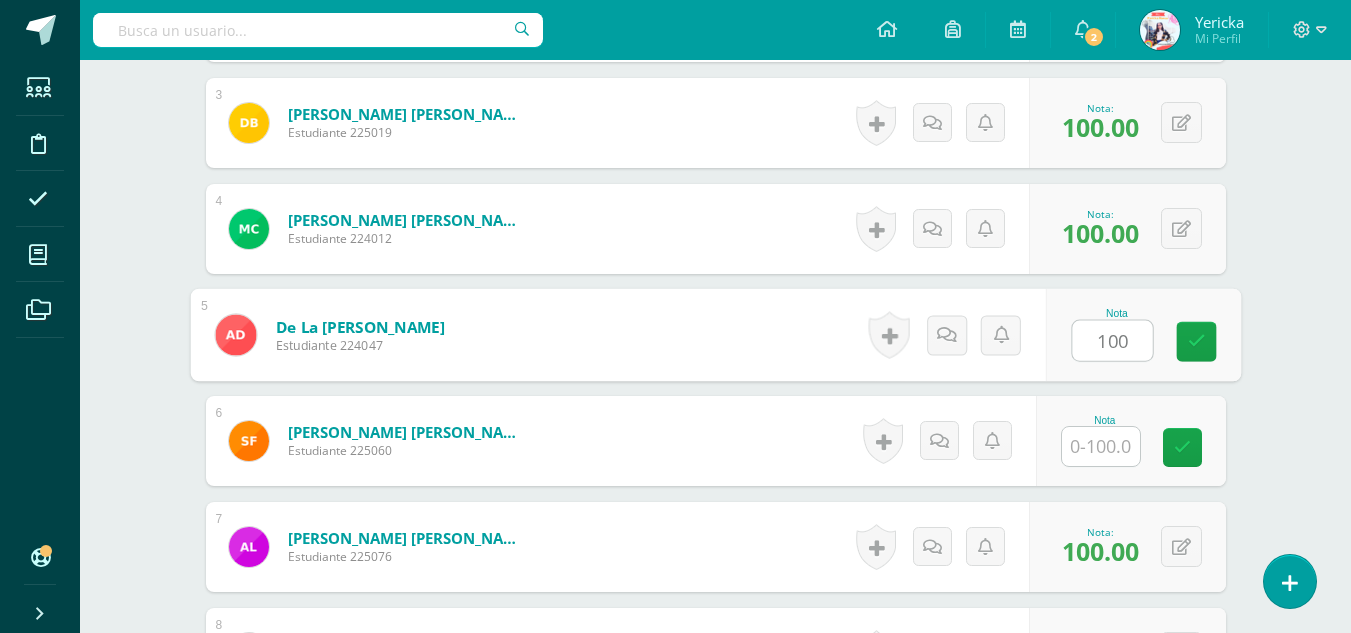 type on "100" 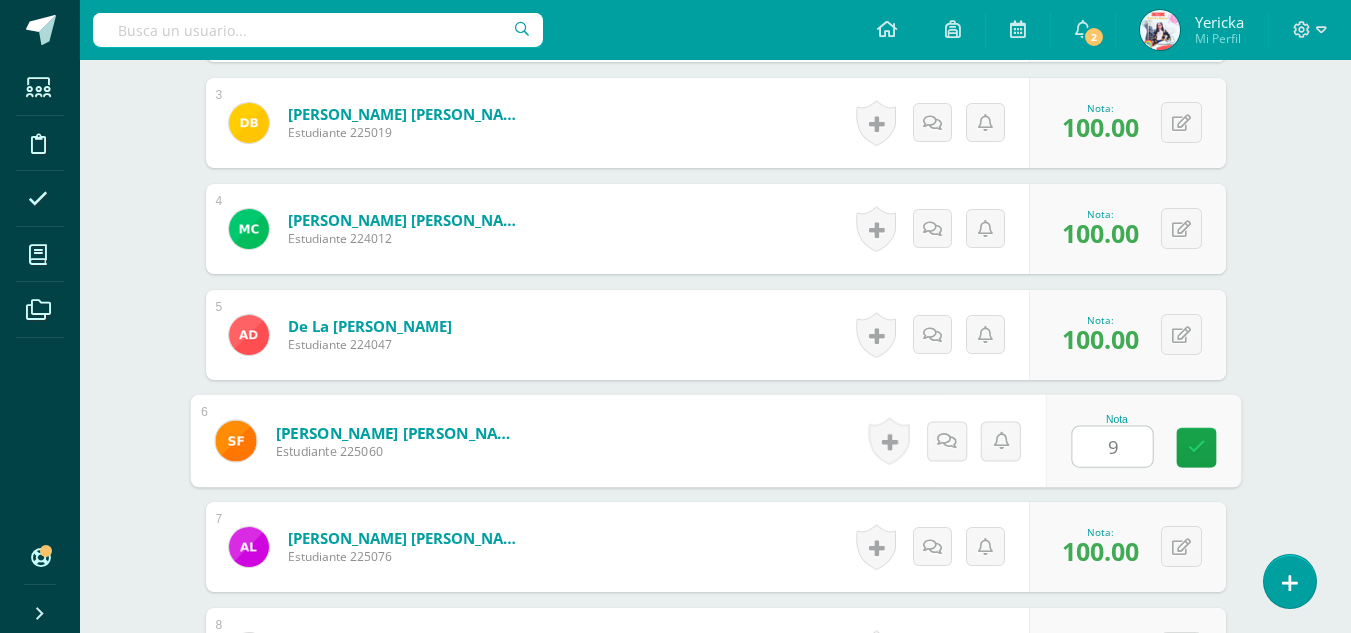 type on "90" 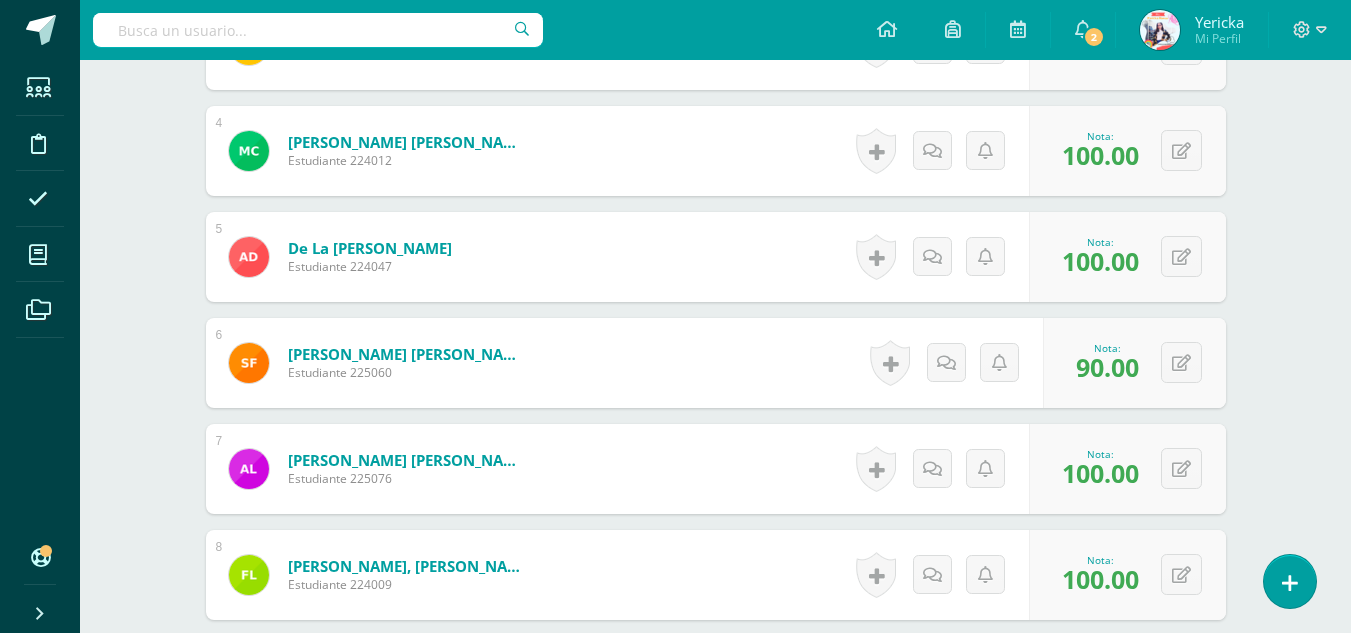 scroll, scrollTop: 1335, scrollLeft: 0, axis: vertical 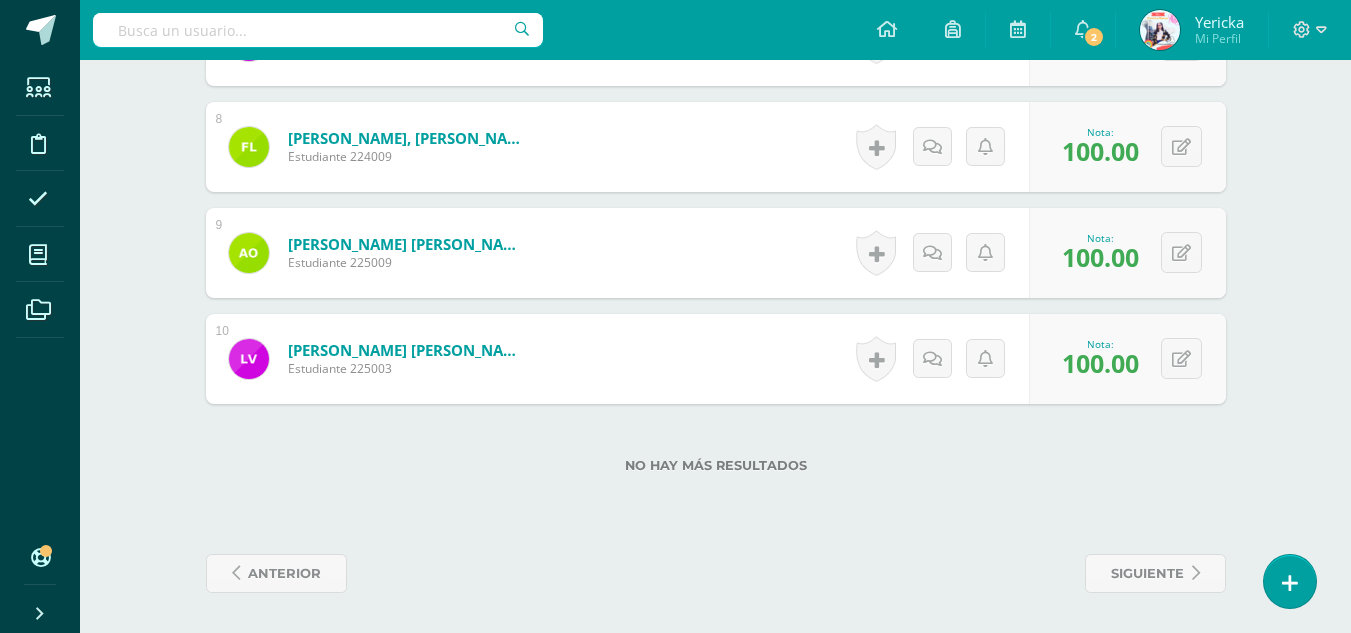 click on "¿Estás seguro que quieres  eliminar  esta actividad?
Esto borrará la actividad y cualquier nota que hayas registrado
permanentemente. Esta acción no se puede revertir. Cancelar Eliminar
Administración de escalas de valoración
escala de valoración
Aún no has creado una escala de valoración.
Cancelar Agregar nueva escala de valoración: Agrega una división a la escala de valoración  (ej. Ortografía, redacción, trabajo en equipo, etc.)
Agregar
Cancelar Crear escala de valoración
Agrega listas de cotejo
Mostrar todos                             Mostrar todos Mis listas Generales Comunicación y Lenguaje Matemática Ciencia Estudios Sociales Arte Debate 1" at bounding box center (716, -252) 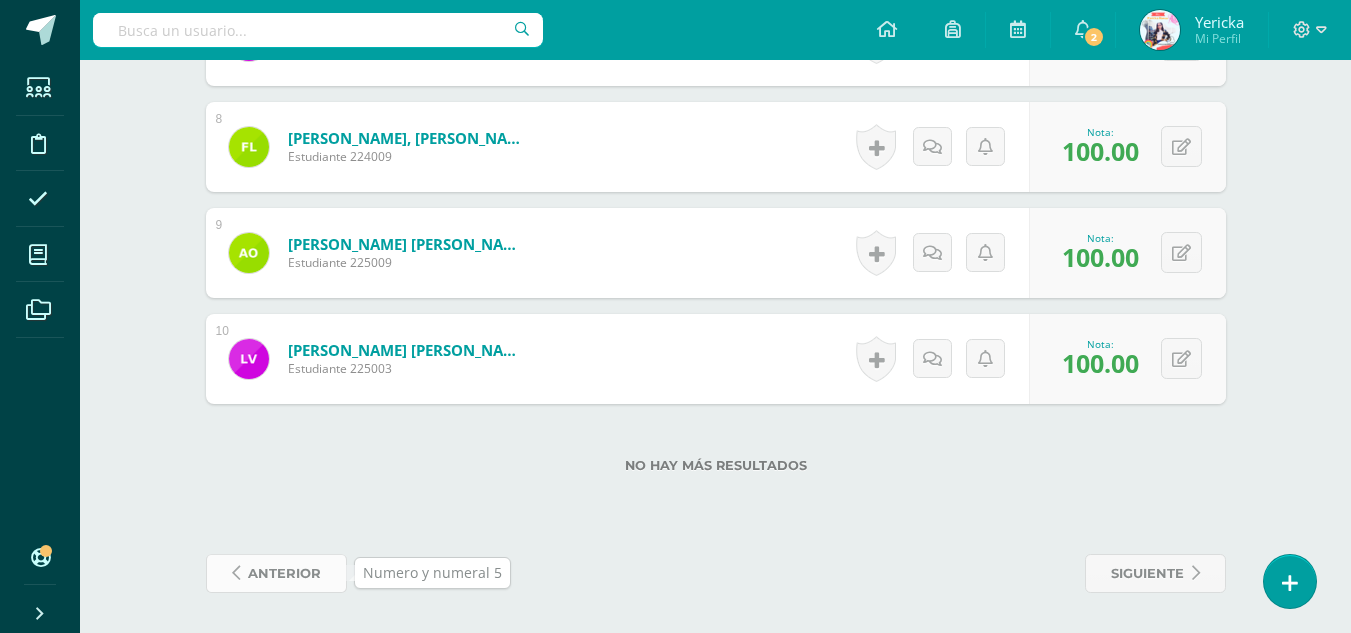 click on "anterior" at bounding box center (284, 573) 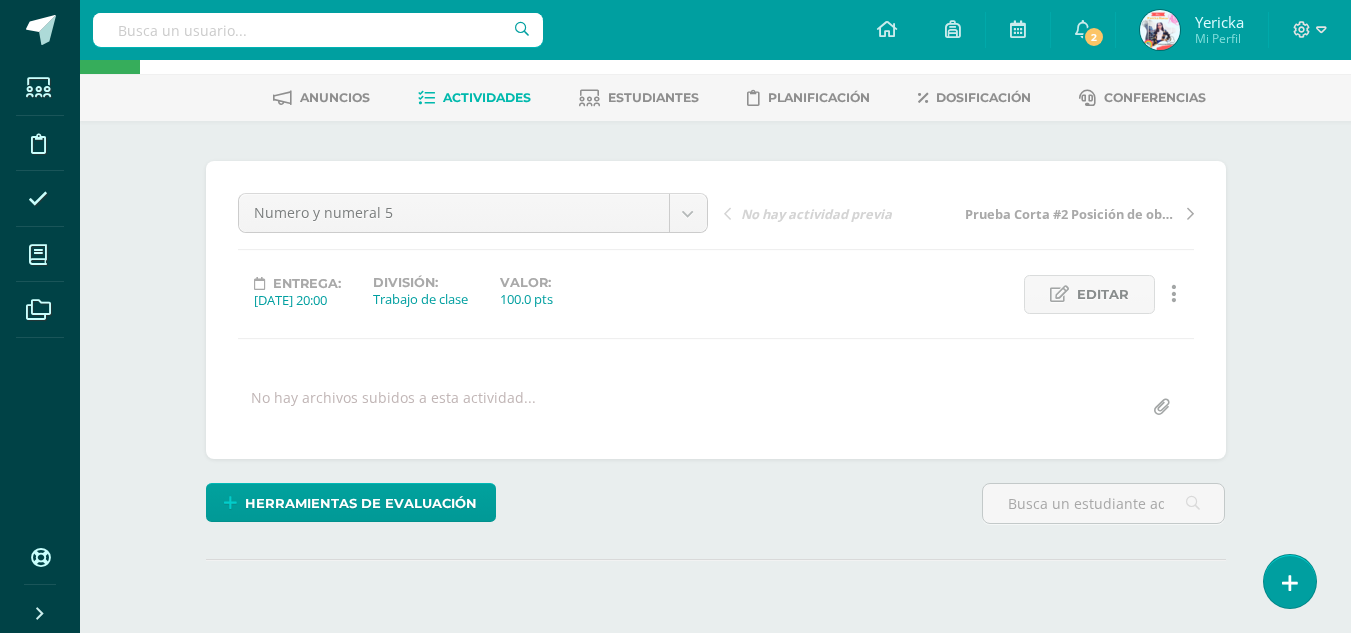 scroll, scrollTop: 279, scrollLeft: 0, axis: vertical 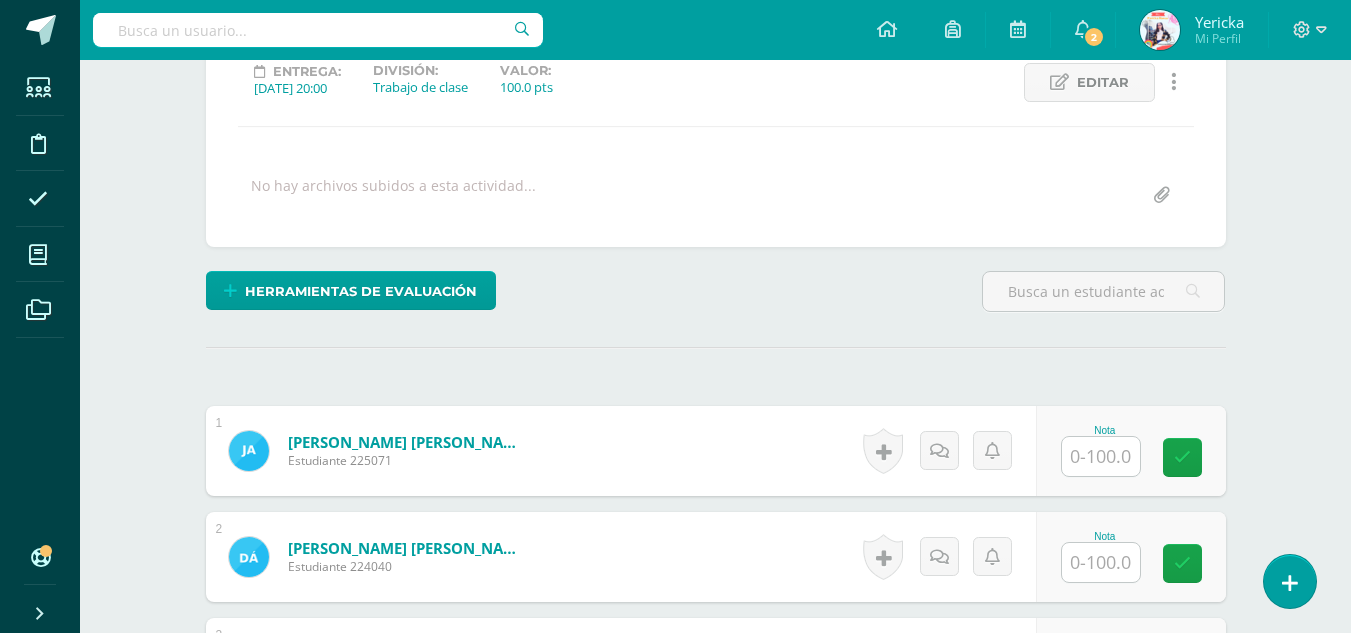 click at bounding box center [1101, 456] 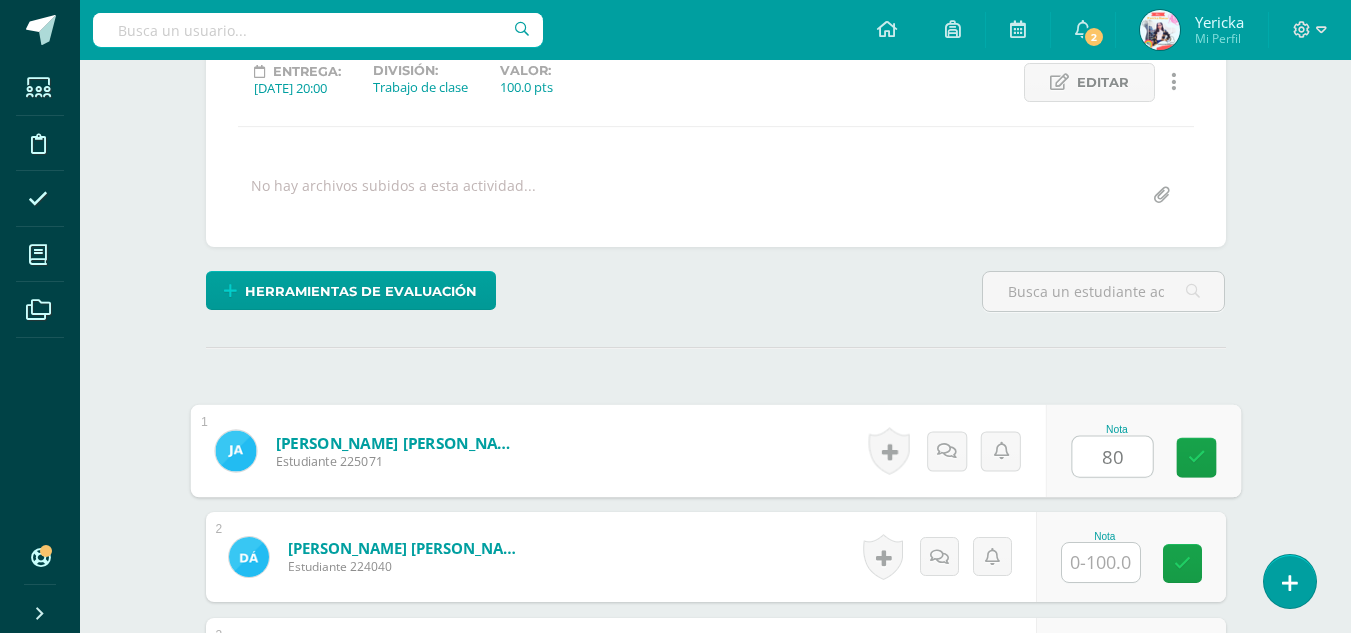 type on "8" 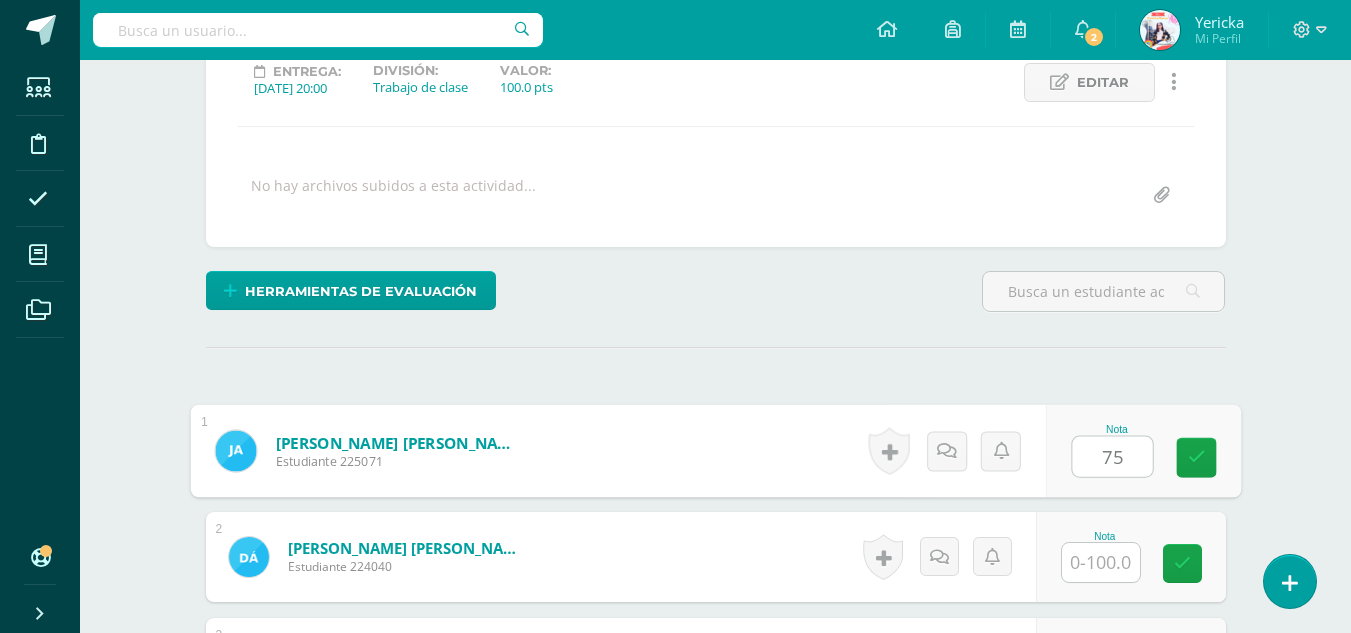 type on "75" 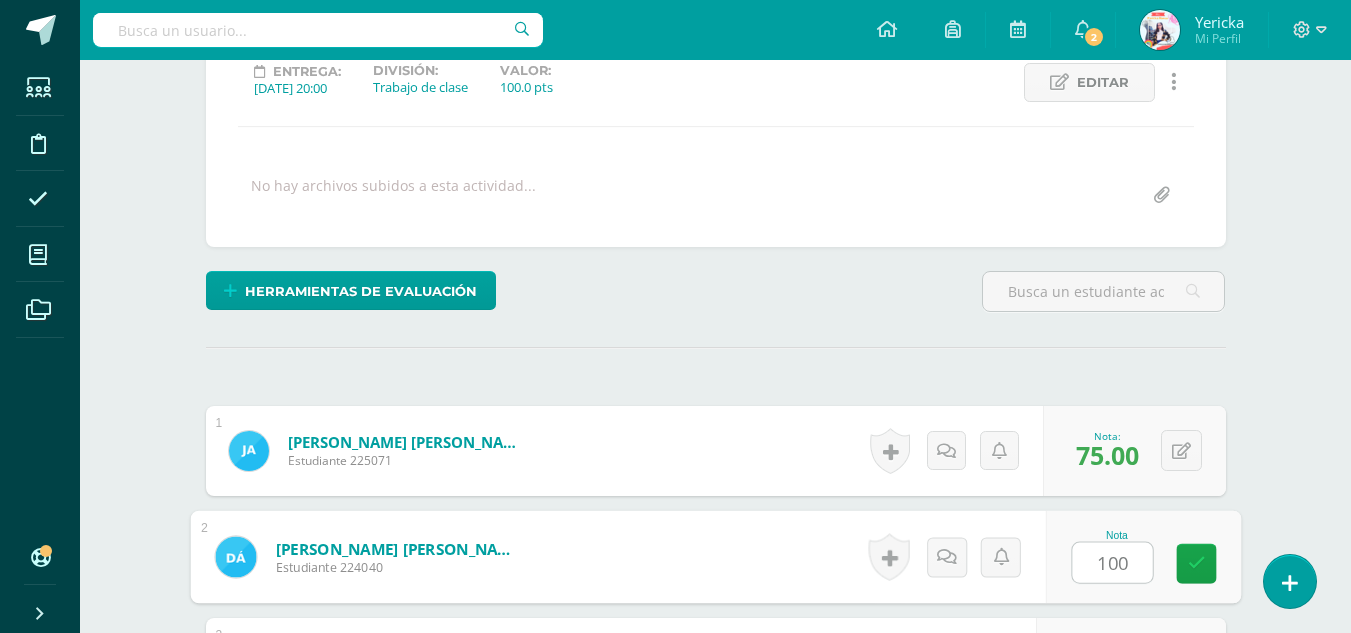 type on "100" 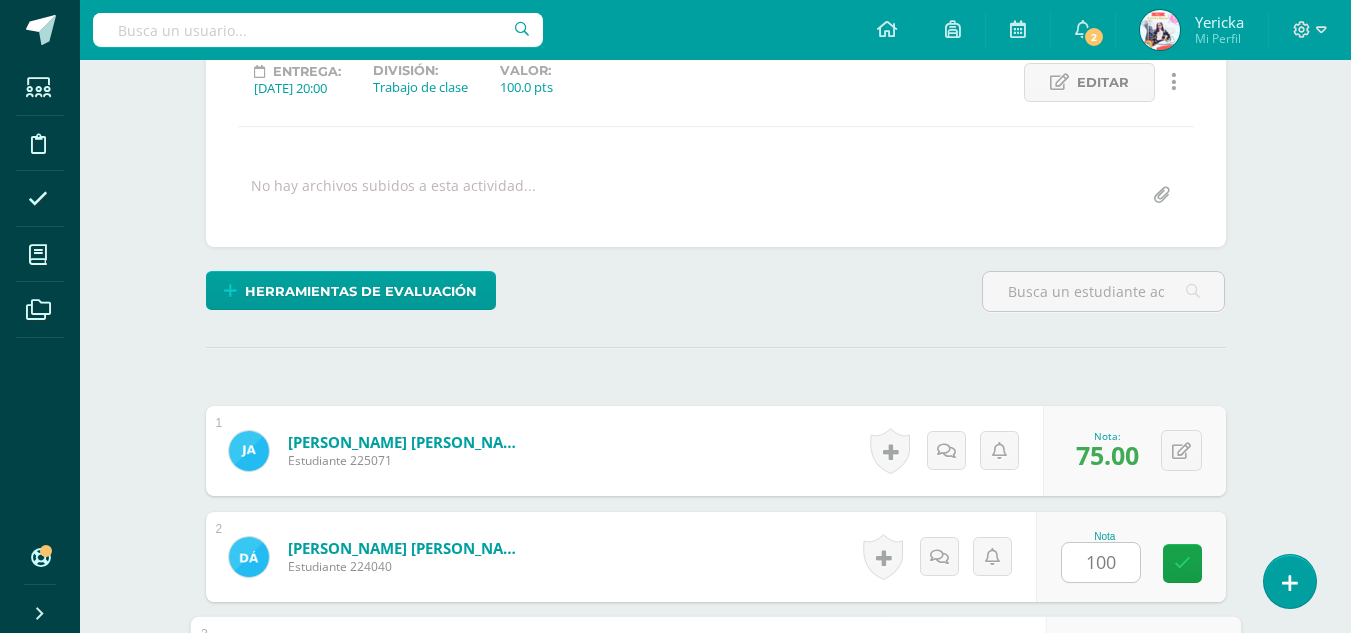 scroll, scrollTop: 641, scrollLeft: 0, axis: vertical 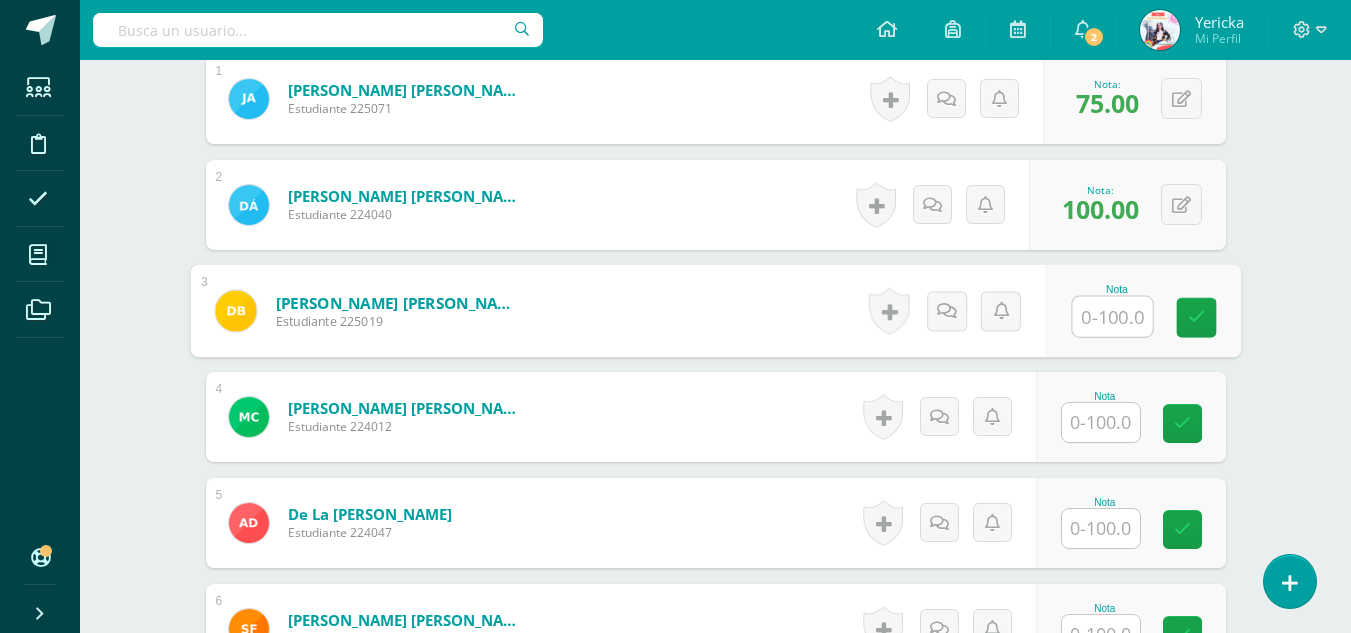 type on "1" 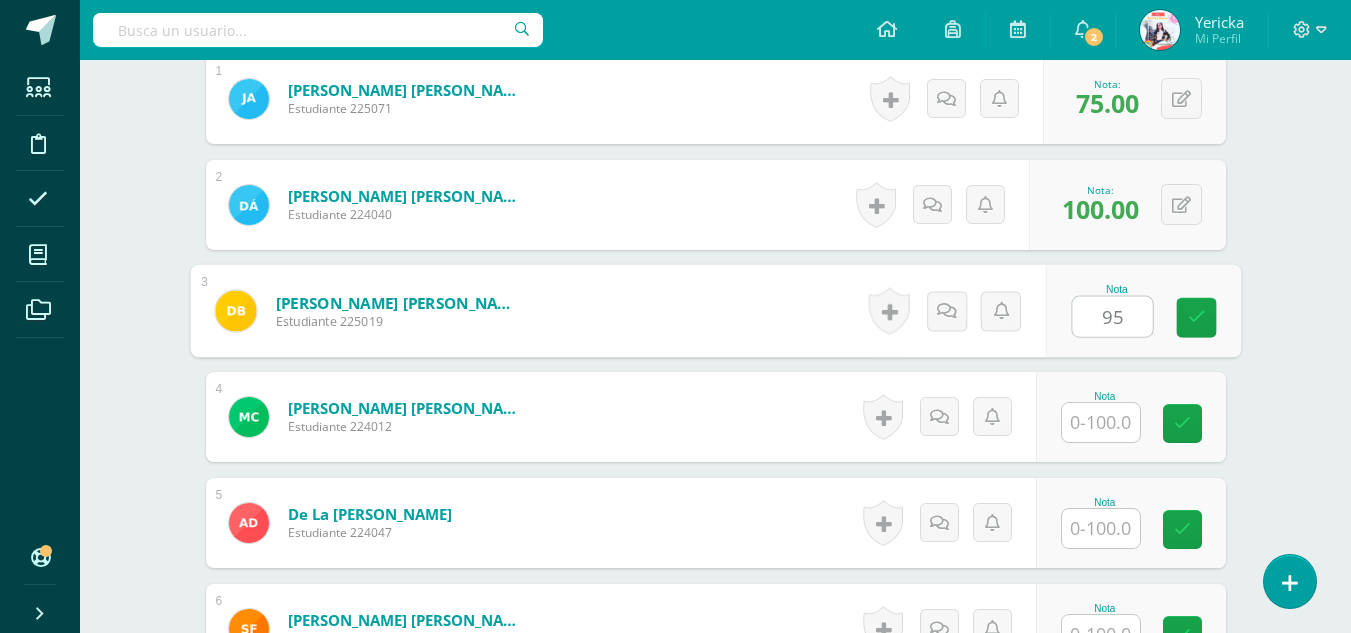 type on "95" 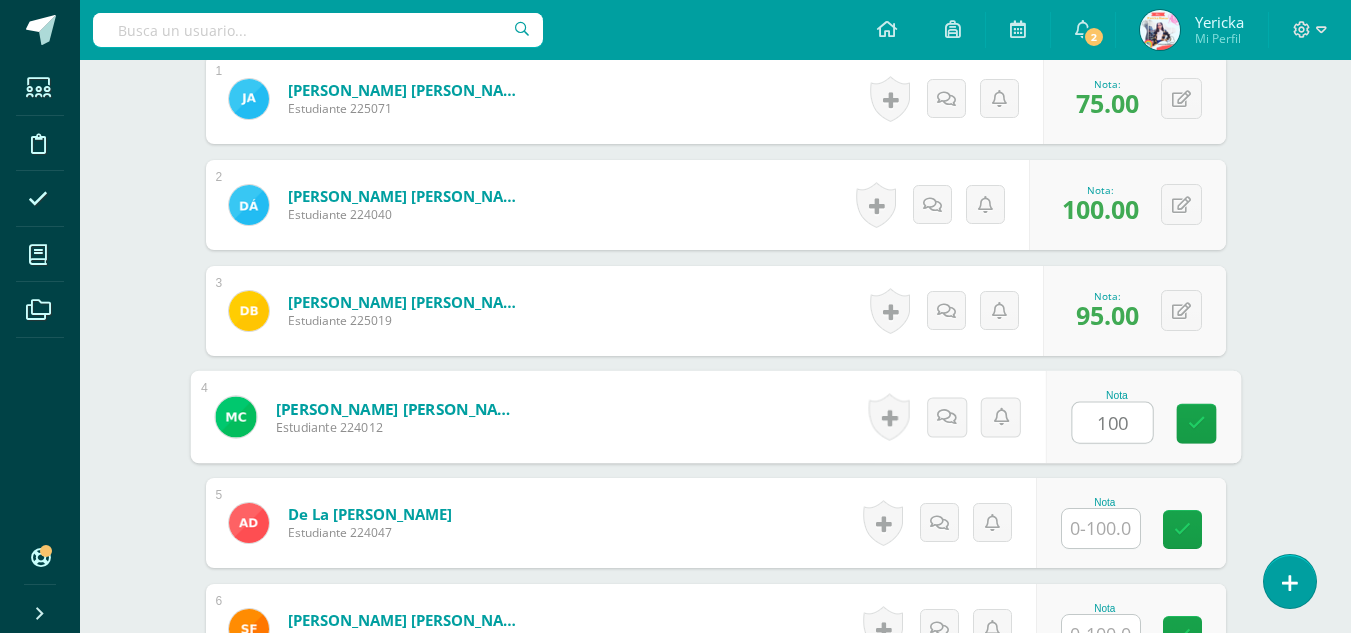 type on "100" 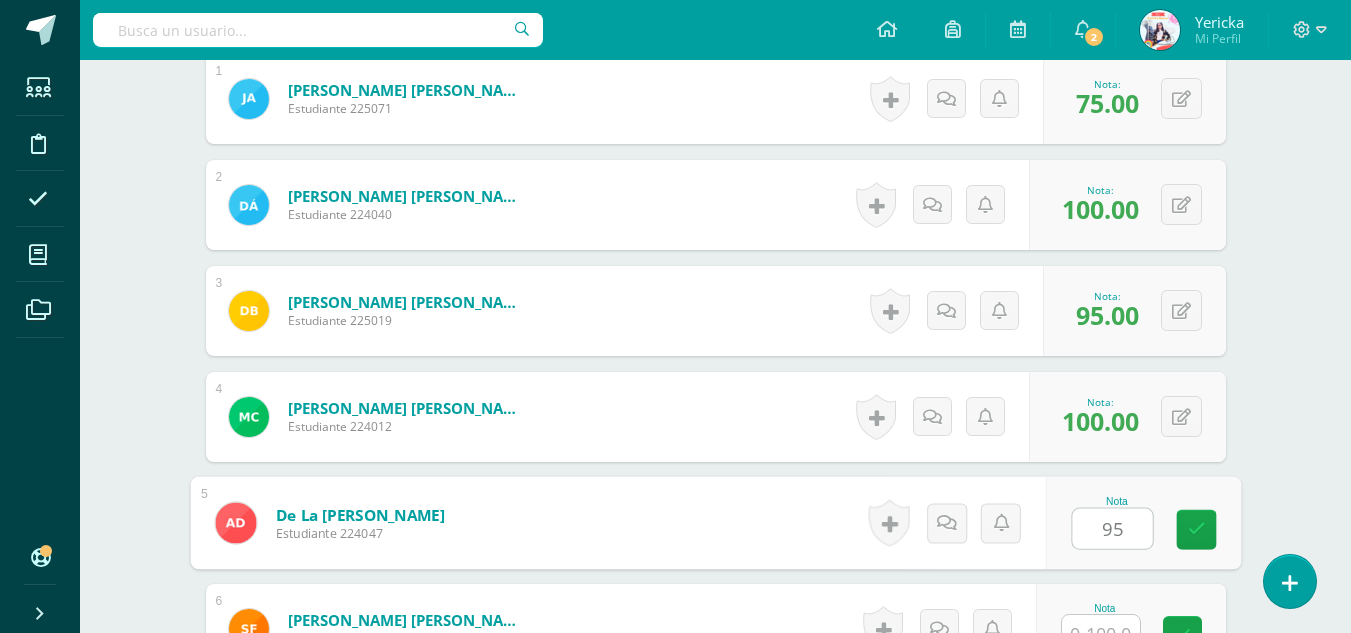 type on "95" 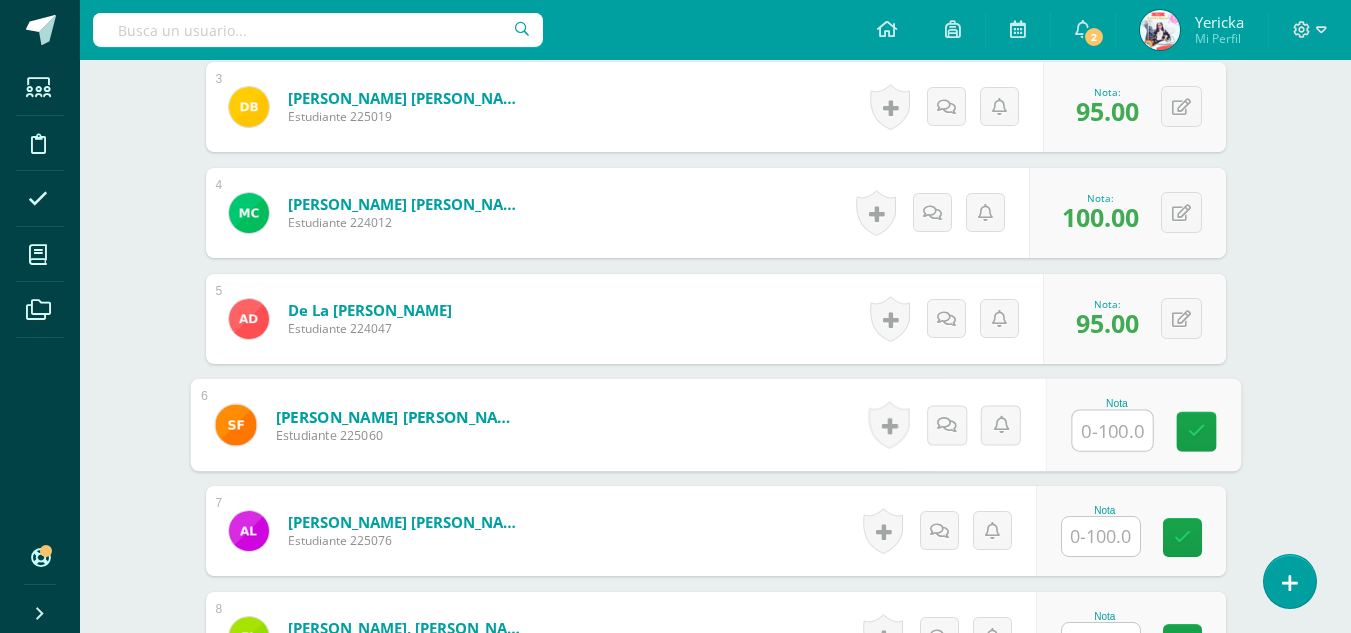 scroll, scrollTop: 846, scrollLeft: 0, axis: vertical 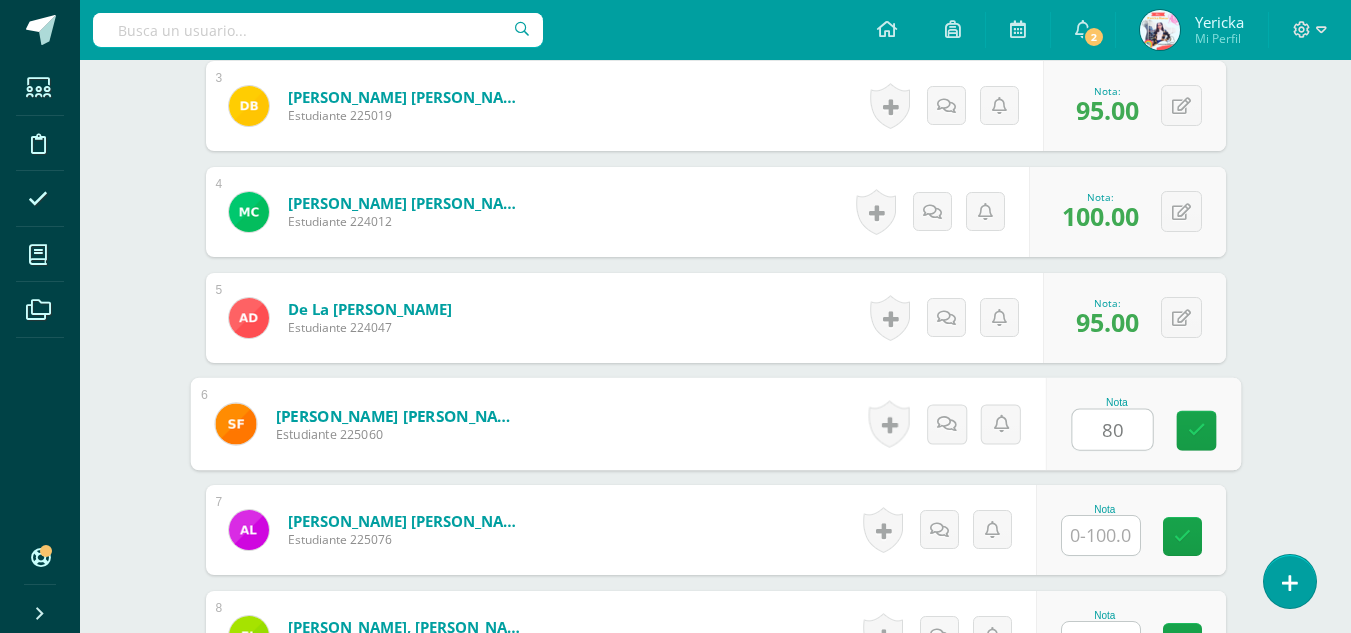 type on "80" 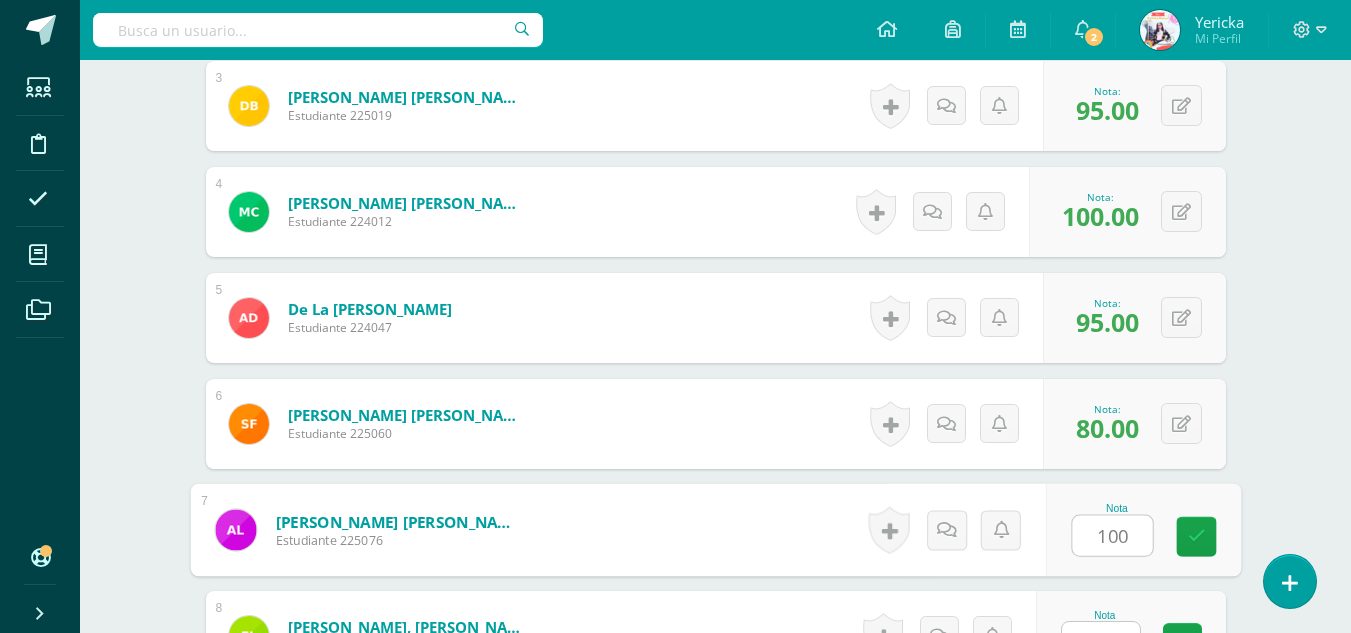 type on "100" 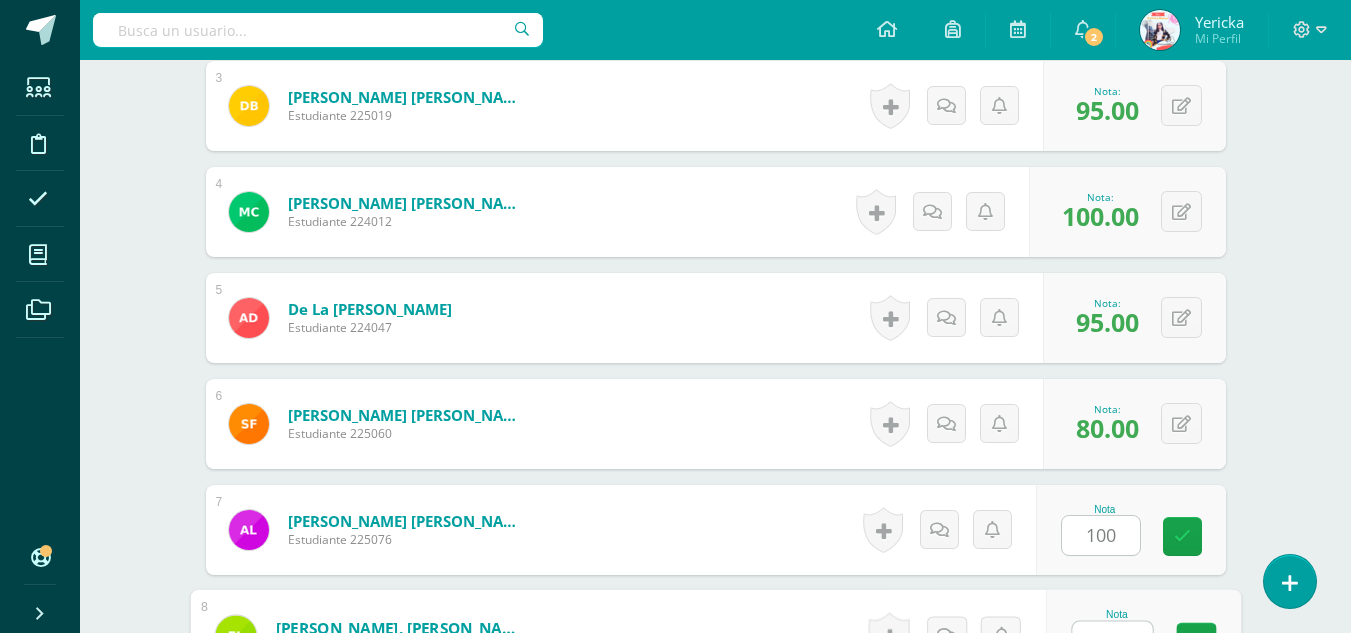 scroll, scrollTop: 874, scrollLeft: 0, axis: vertical 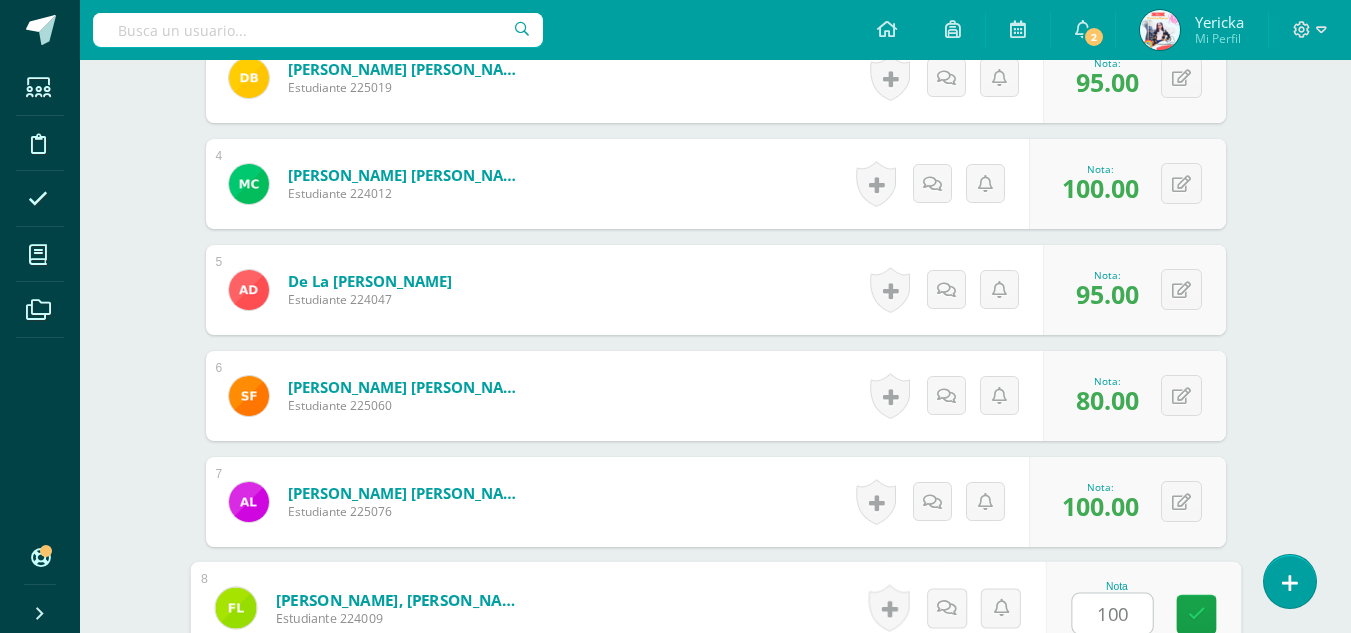 type on "100" 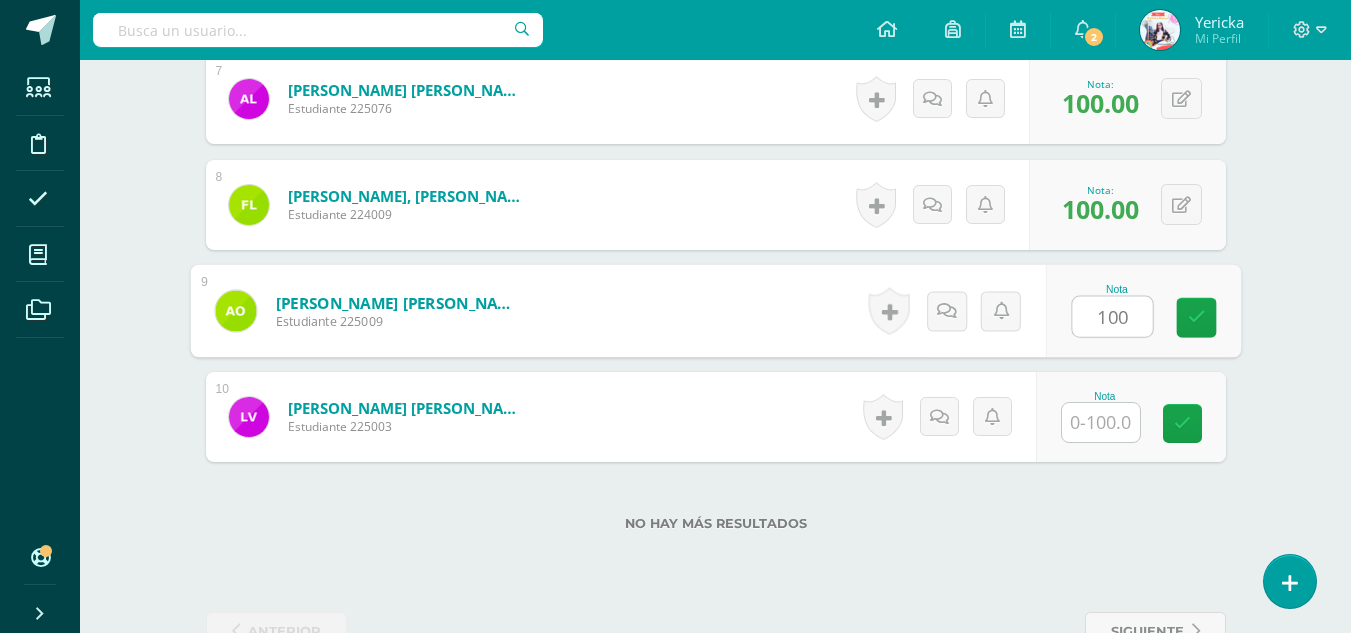 type on "100" 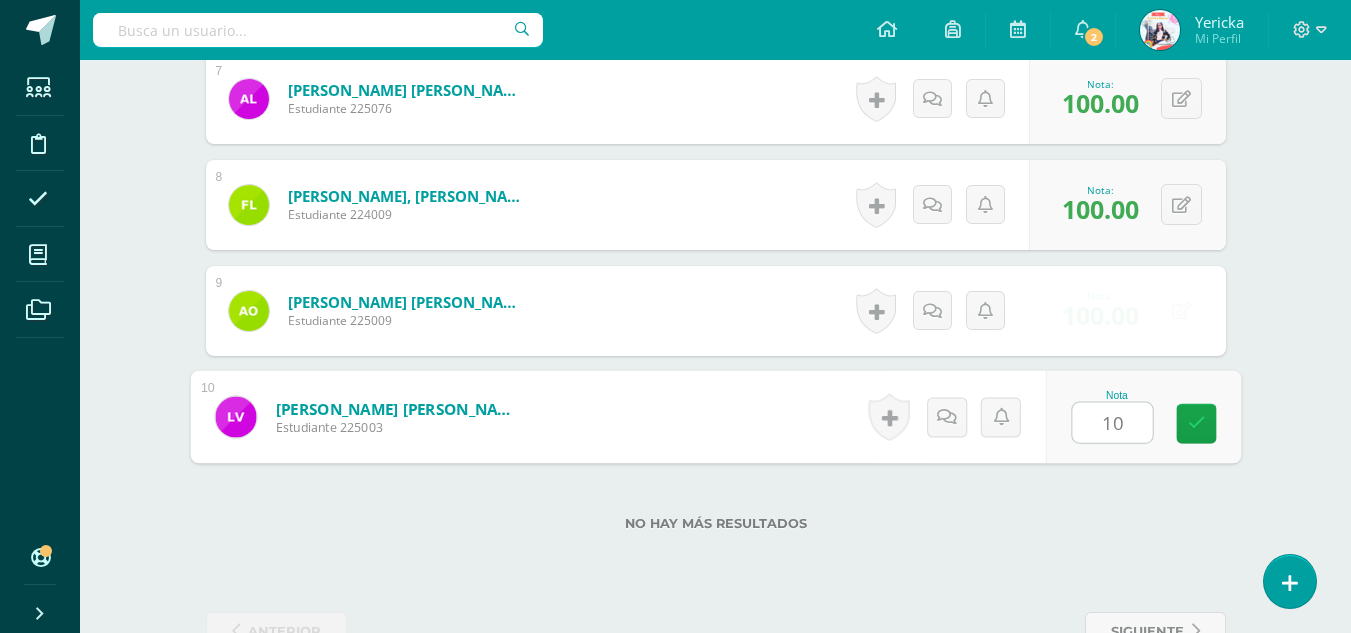 type on "100" 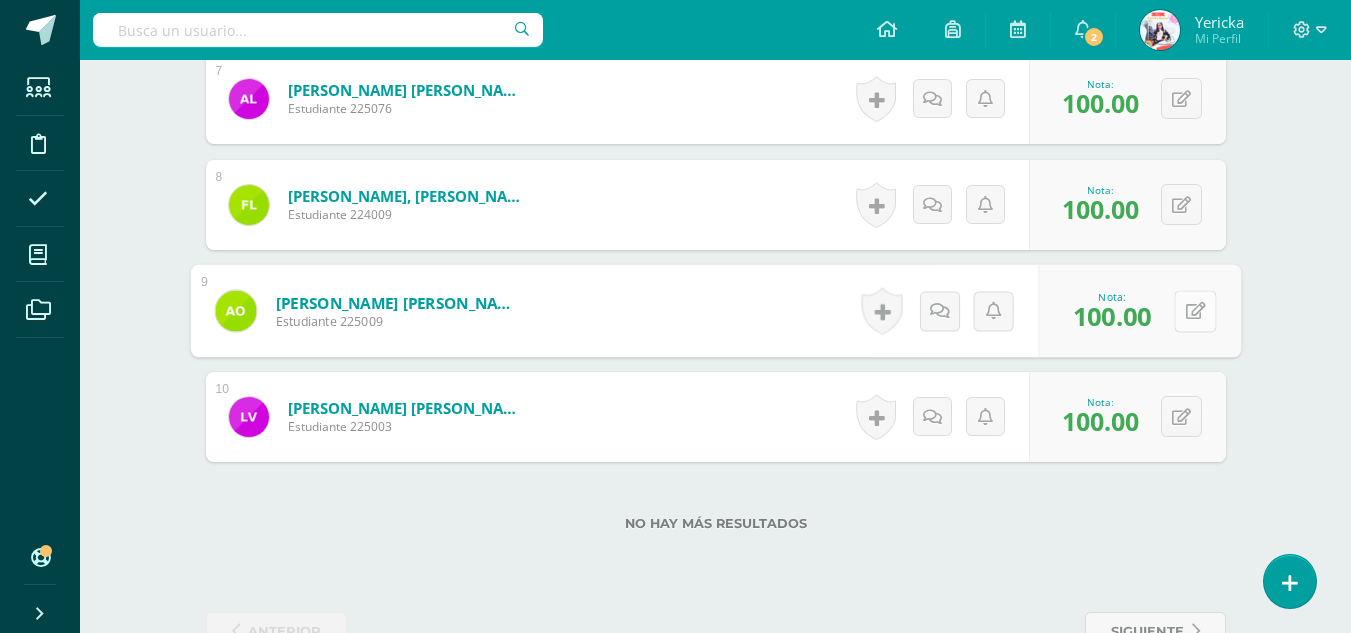 click at bounding box center (1195, 311) 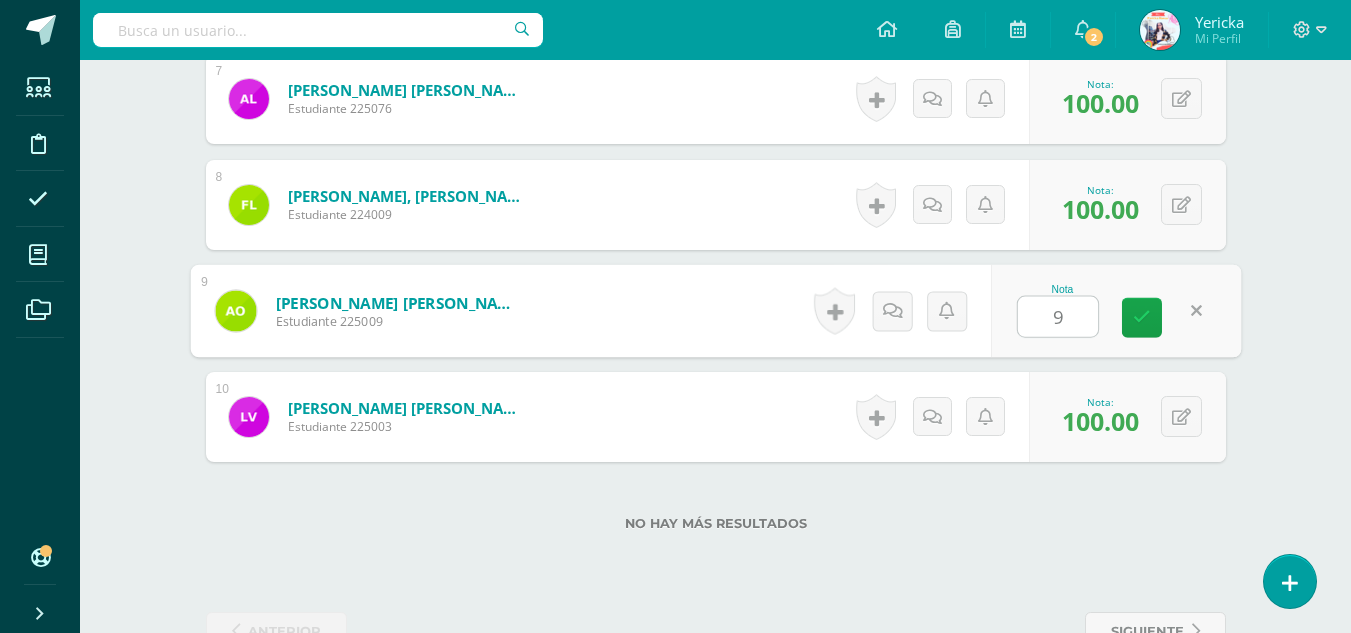 type on "90" 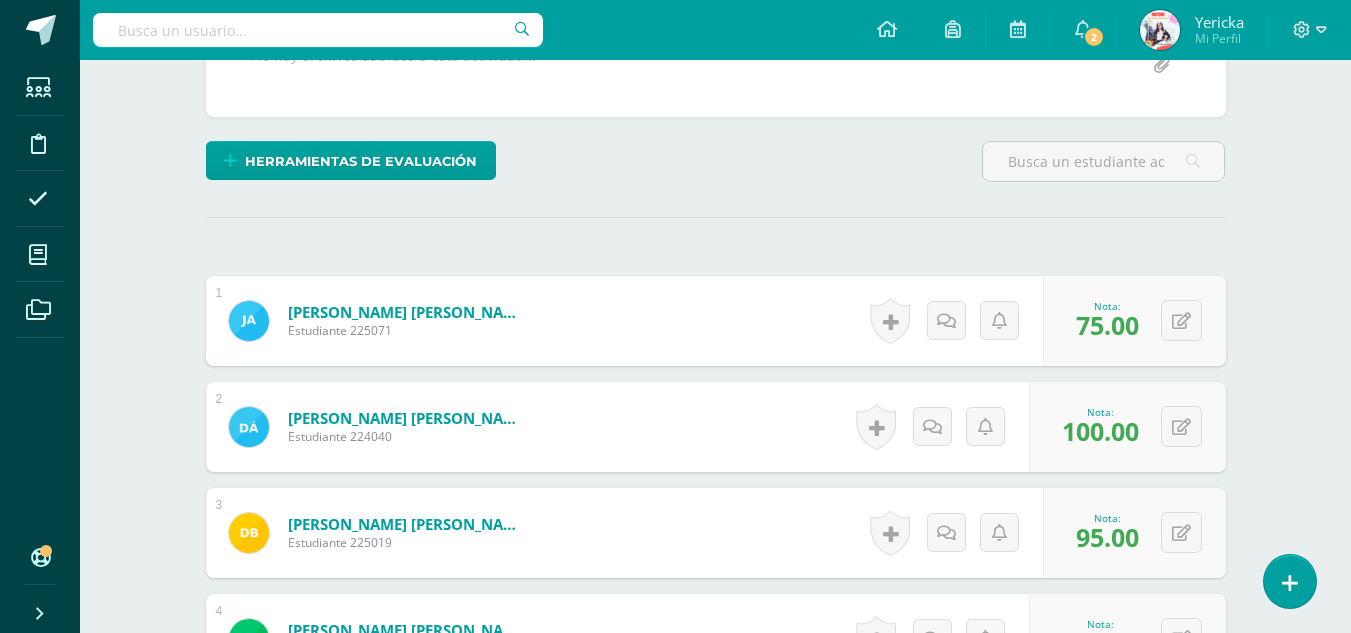 scroll, scrollTop: 0, scrollLeft: 0, axis: both 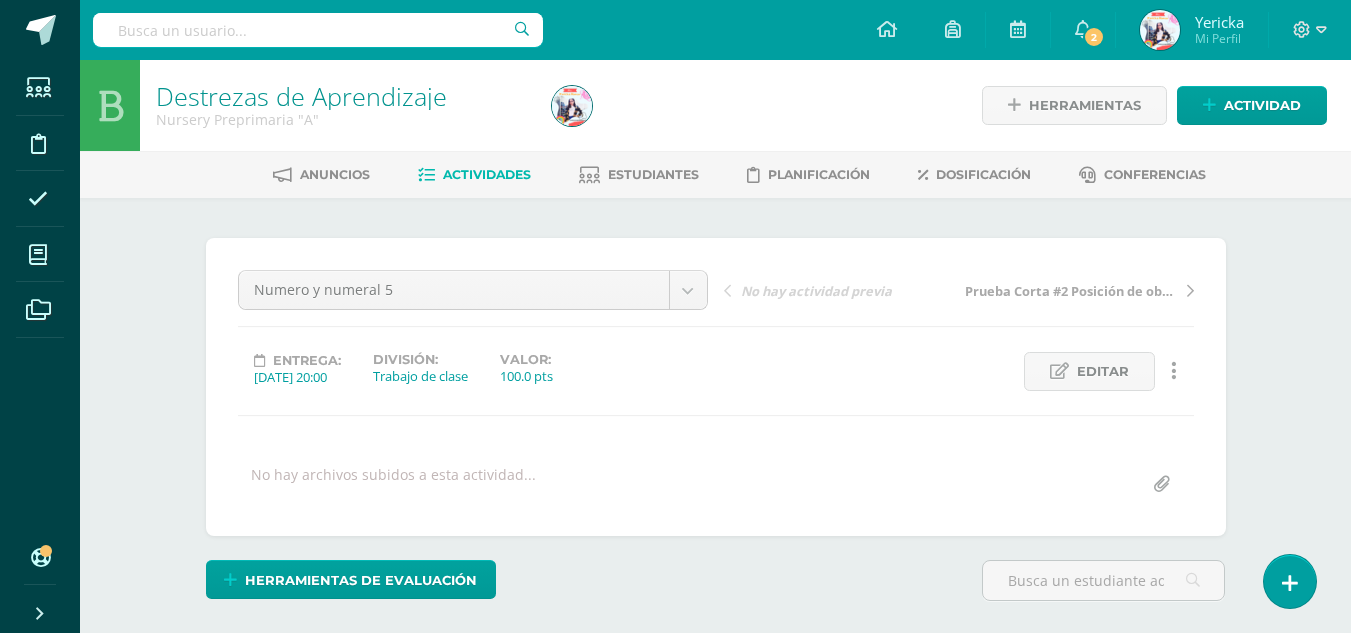 click on "Actividades" at bounding box center (474, 175) 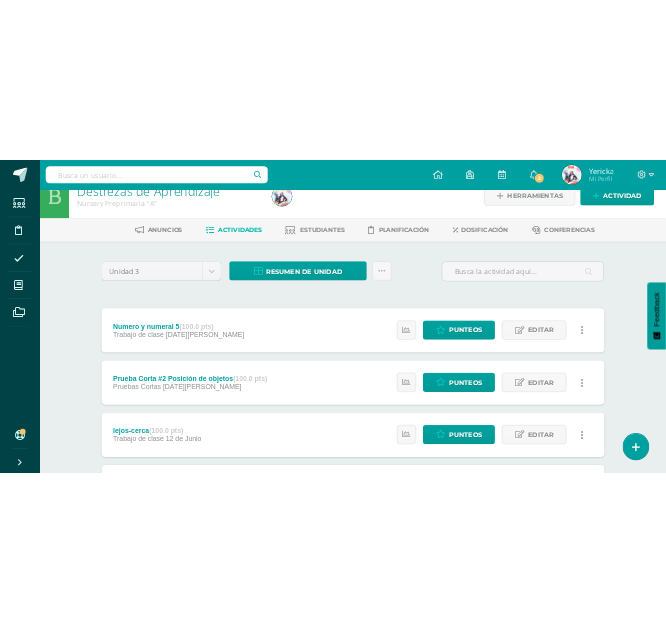 scroll, scrollTop: 0, scrollLeft: 0, axis: both 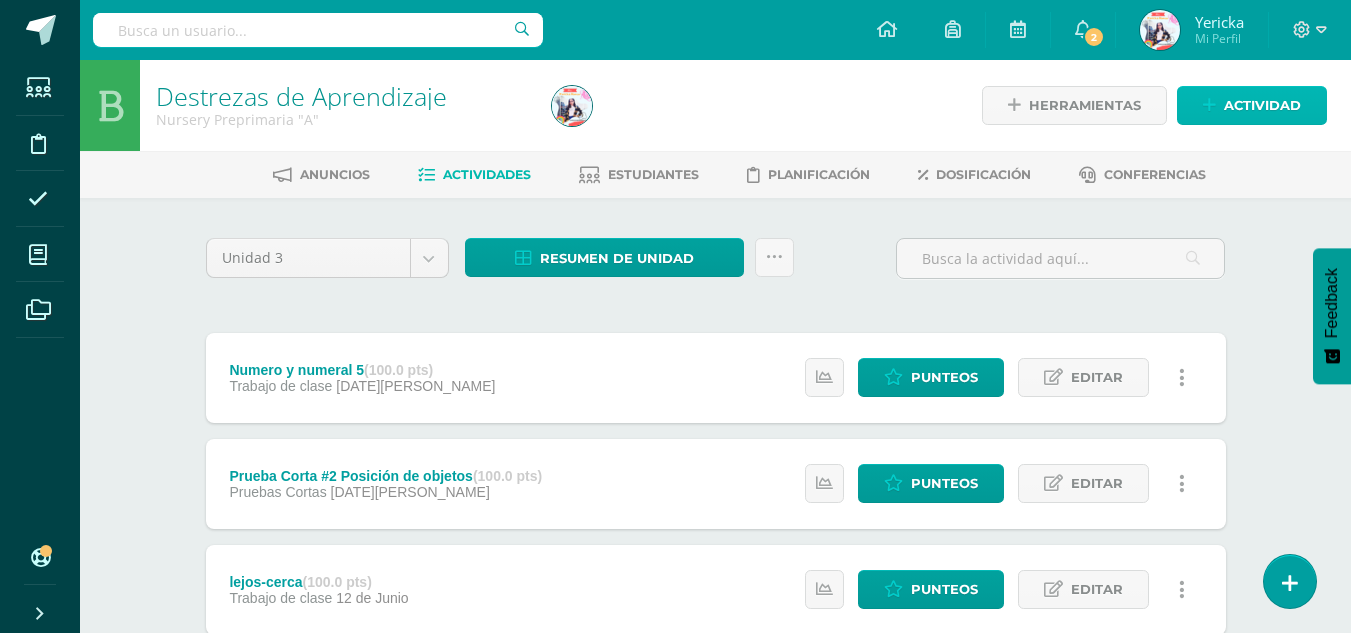 click on "Actividad" at bounding box center (1262, 105) 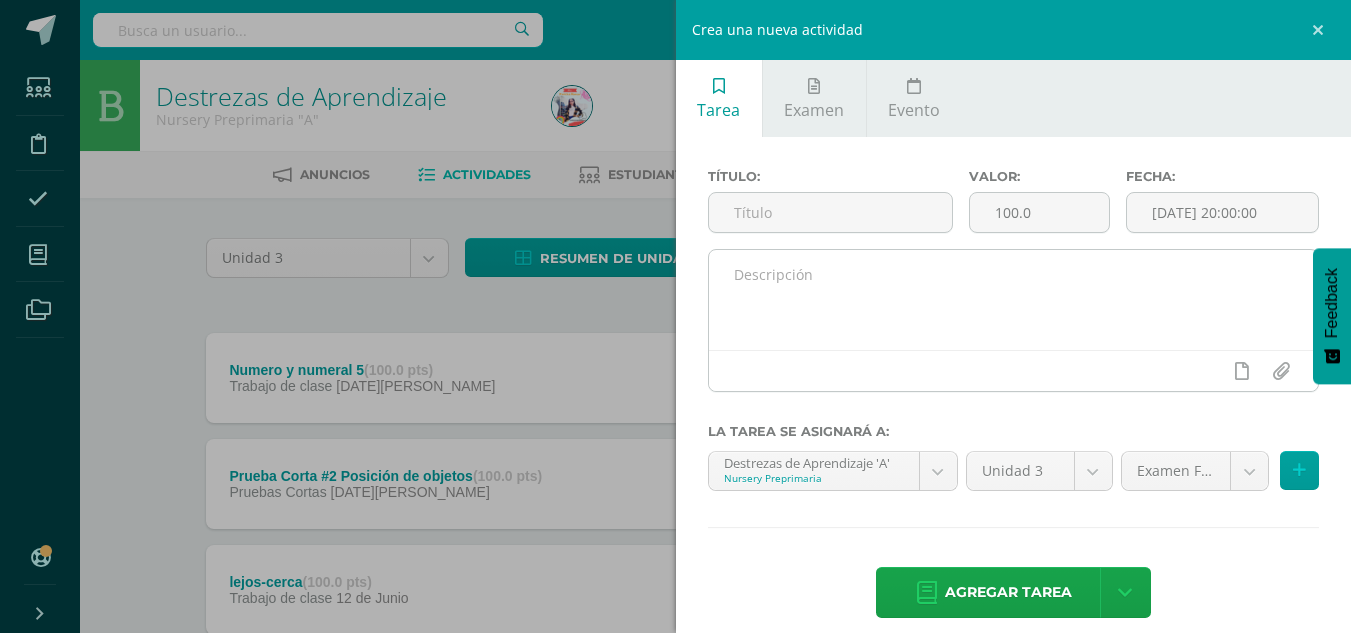 click at bounding box center [1014, 300] 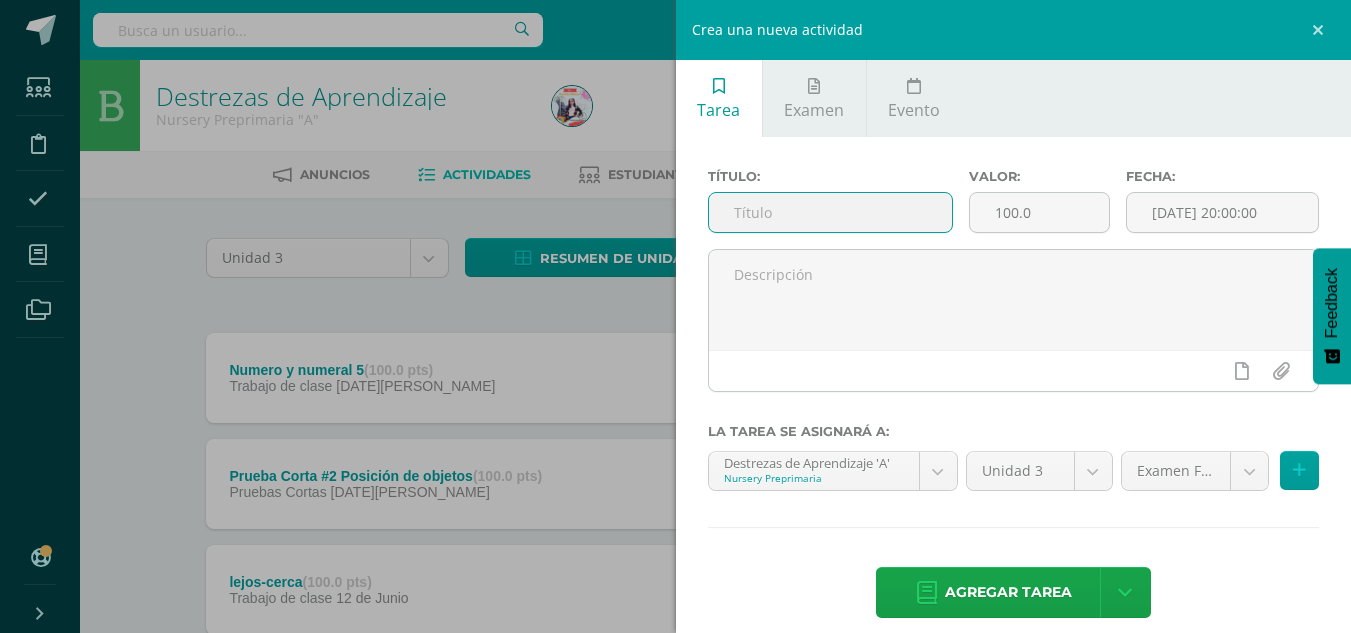 click at bounding box center [830, 212] 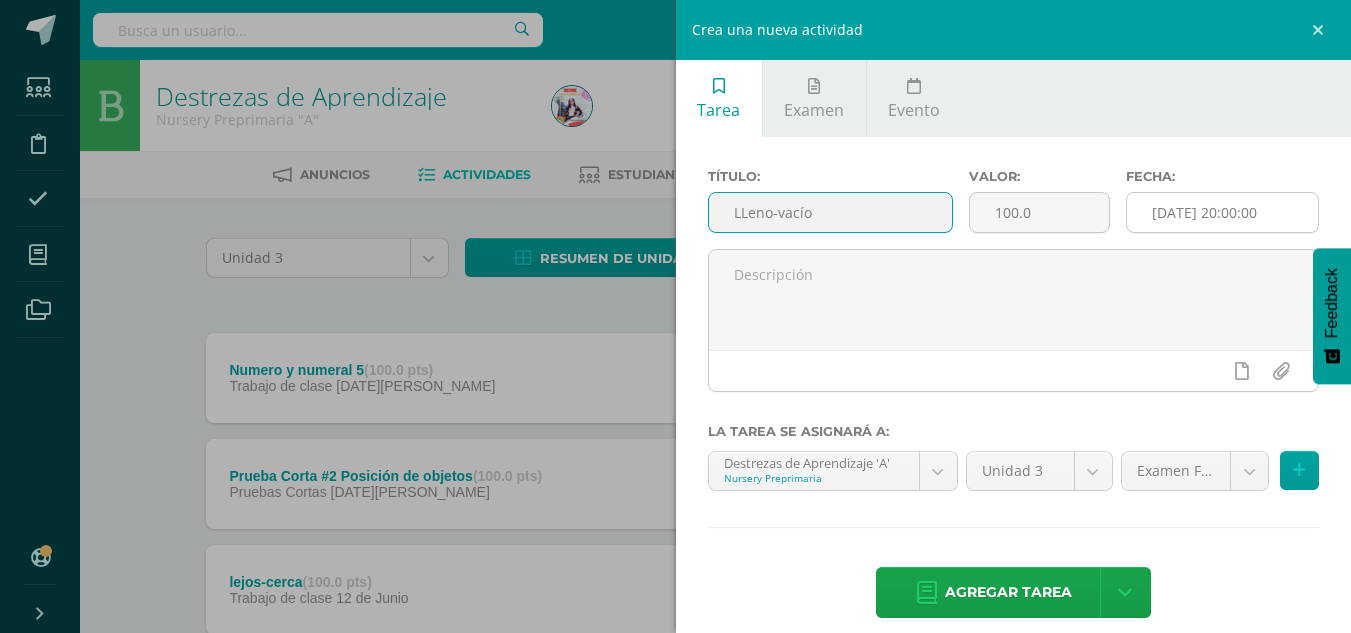 type on "LLeno-vacío" 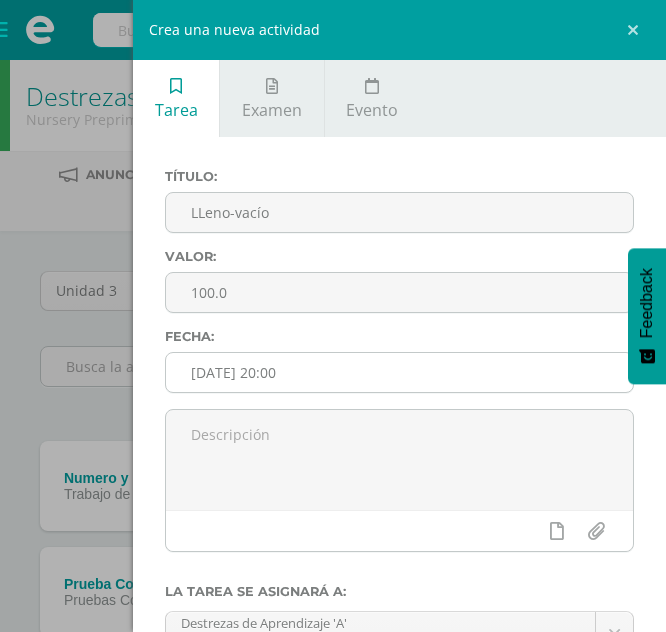 click on "2025-07-10 20:00" at bounding box center (399, 372) 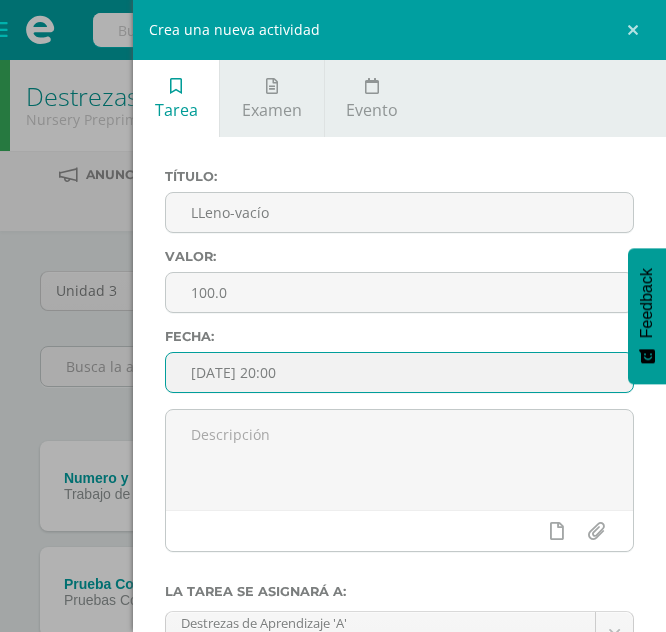 click on "2025-07-10 20:00" at bounding box center [399, 372] 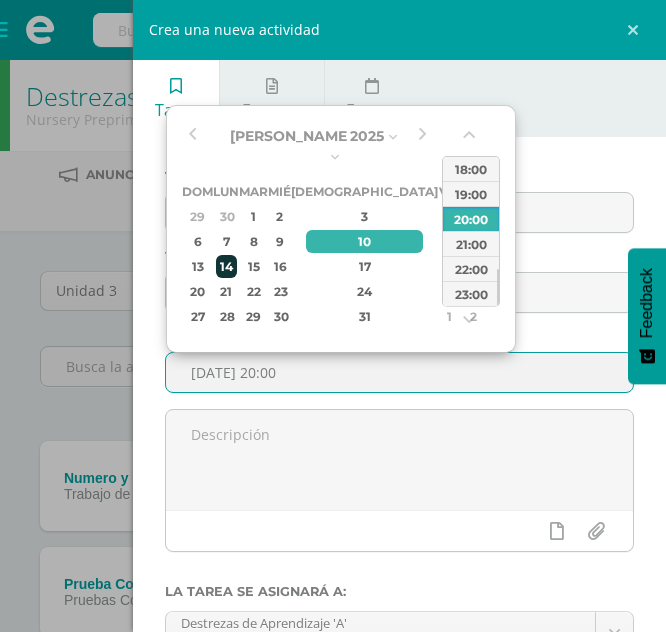click on "14" at bounding box center (226, 266) 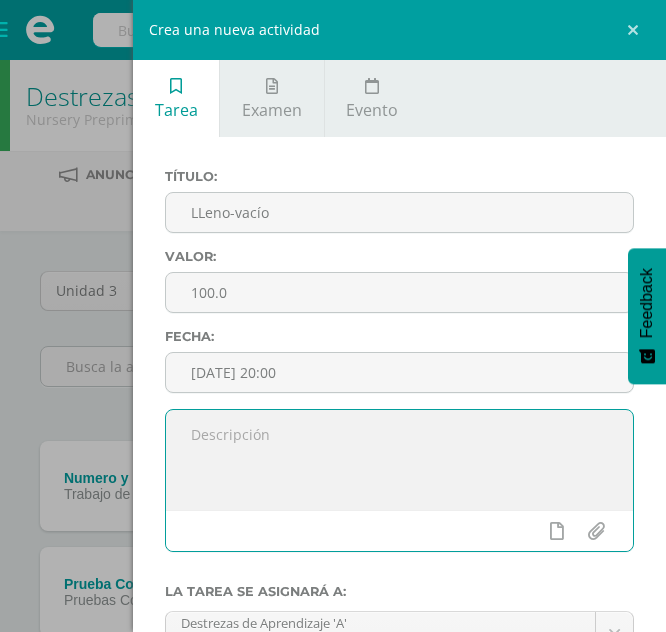 click at bounding box center (399, 460) 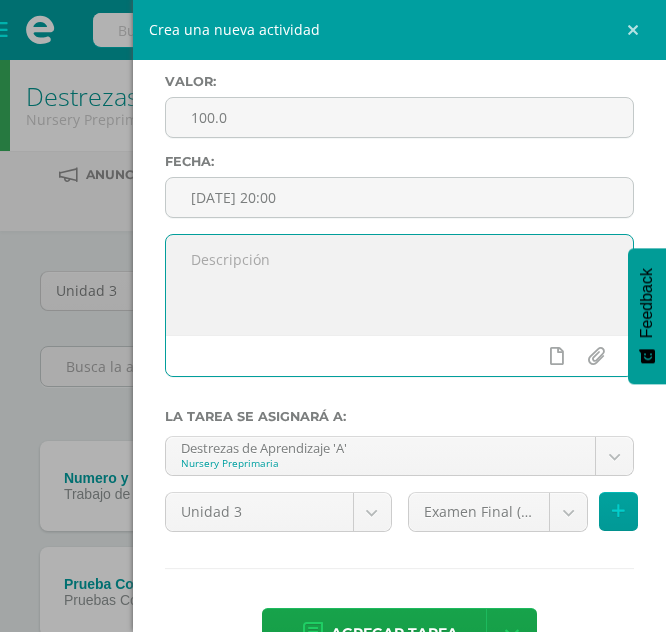 scroll, scrollTop: 238, scrollLeft: 0, axis: vertical 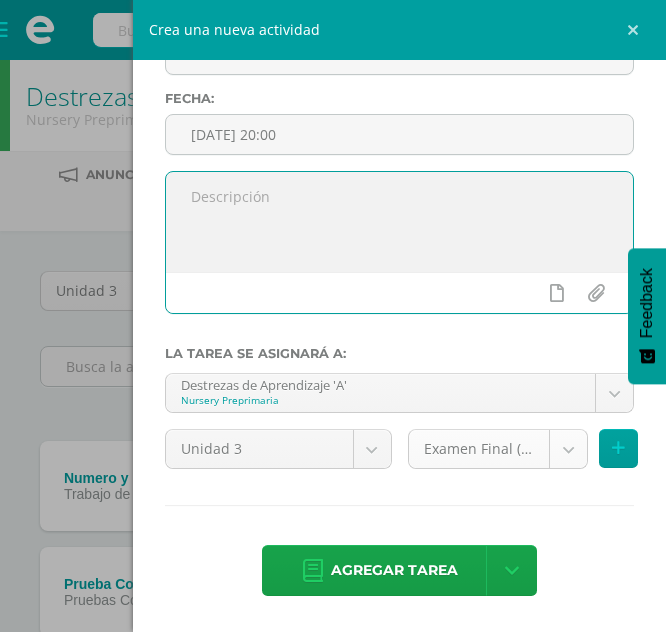 click on "Estudiantes Disciplina Asistencia Mis cursos Archivos Soporte
Centro de ayuda
Últimas actualizaciones
10+ Cerrar panel
Comunicacion y Lenguaje
Nursery
Preprimaria
"A"
Actividades Estudiantes Planificación Dosificación
Destrezas de Aprendizaje
Nursery
Preprimaria
"A"
Actividades Estudiantes Planificación Dosificación
Formación Cristiana
Nursery
Preprimaria
"A"
Actividades Estudiantes Planificación Dosificación
Medio Social y Natural
Actividades Mi Perfil" at bounding box center [333, 544] 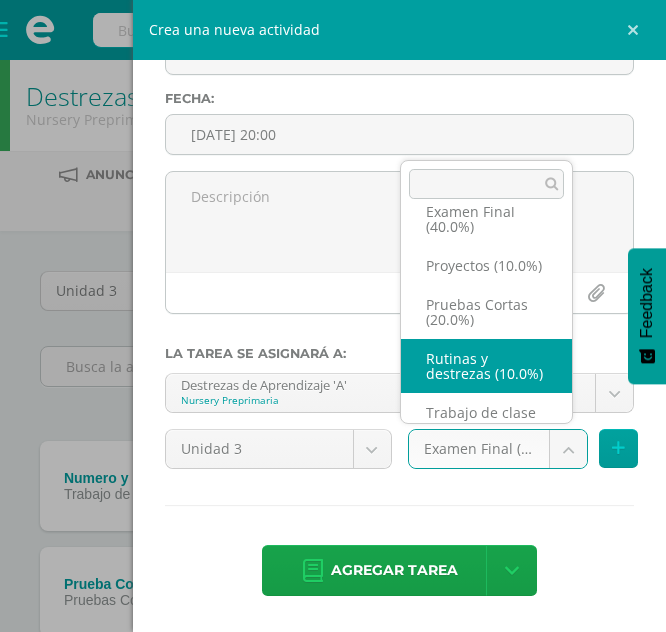 scroll, scrollTop: 85, scrollLeft: 0, axis: vertical 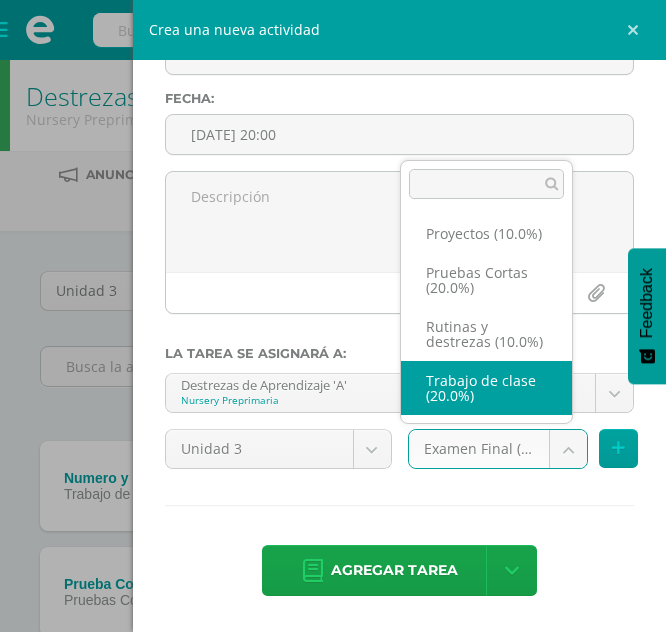 select on "198066" 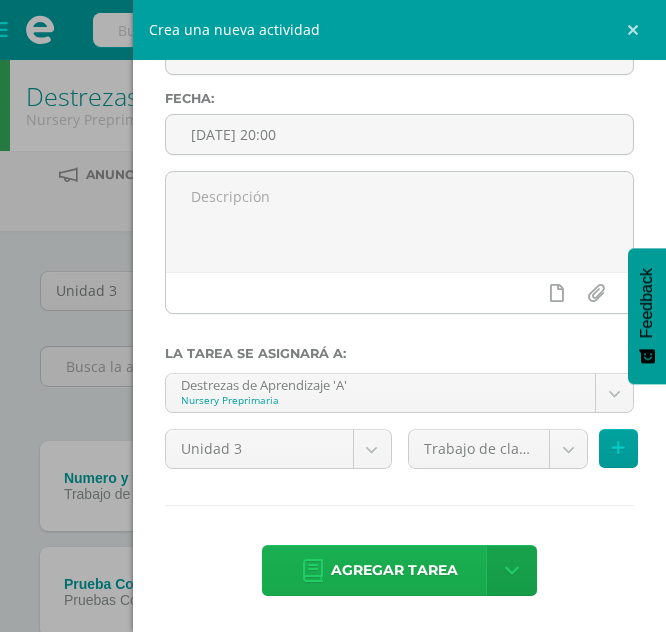 click on "Agregar tarea" at bounding box center [394, 570] 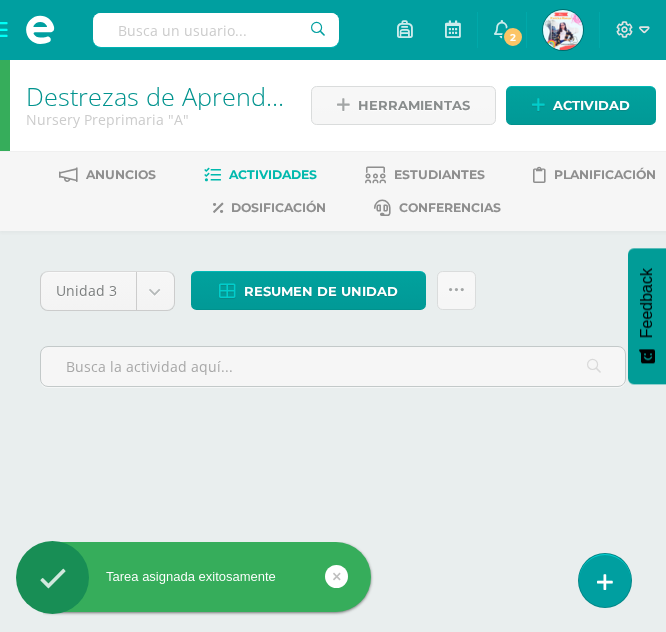 scroll, scrollTop: 0, scrollLeft: 0, axis: both 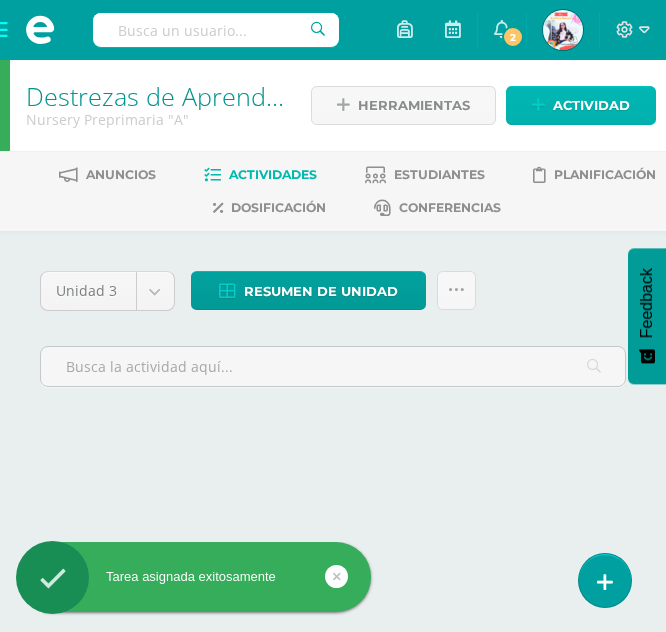 click on "Actividad" at bounding box center (591, 105) 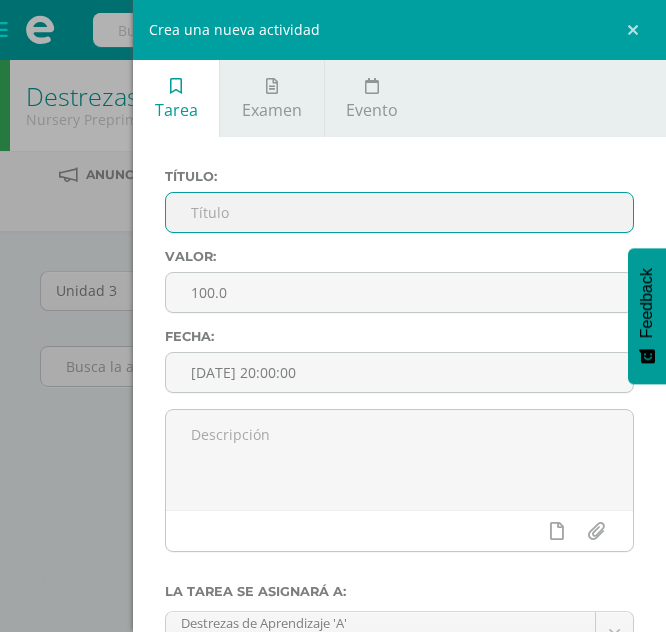 click at bounding box center (399, 212) 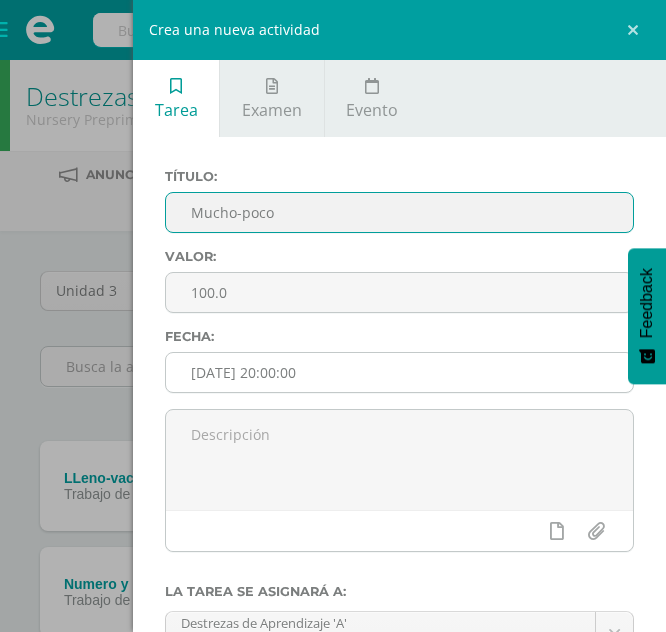 type on "Mucho-poco" 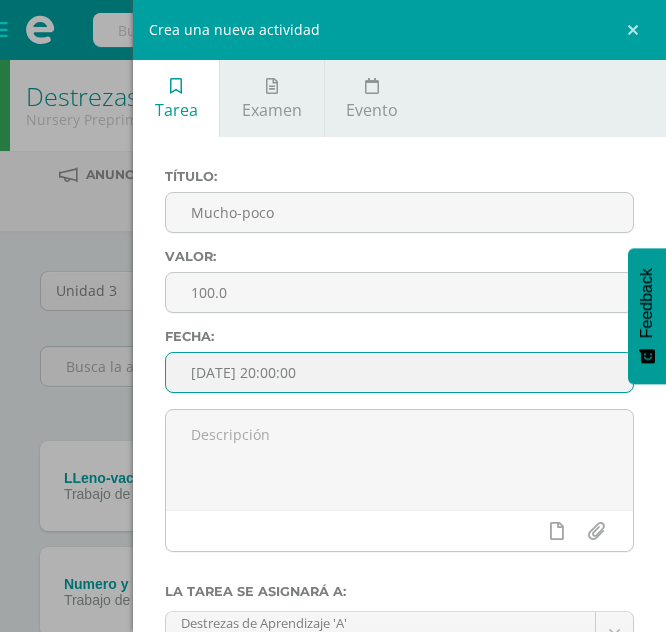 click on "[DATE] 20:00:00" at bounding box center (399, 372) 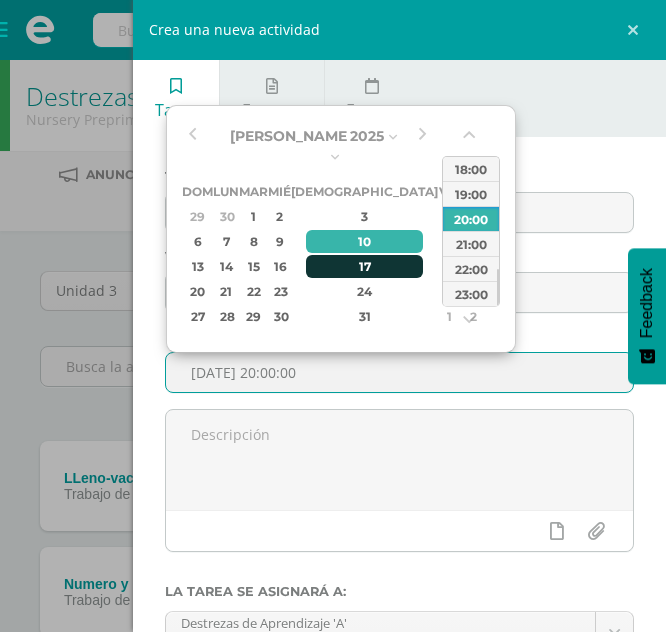 click on "17" at bounding box center [365, 266] 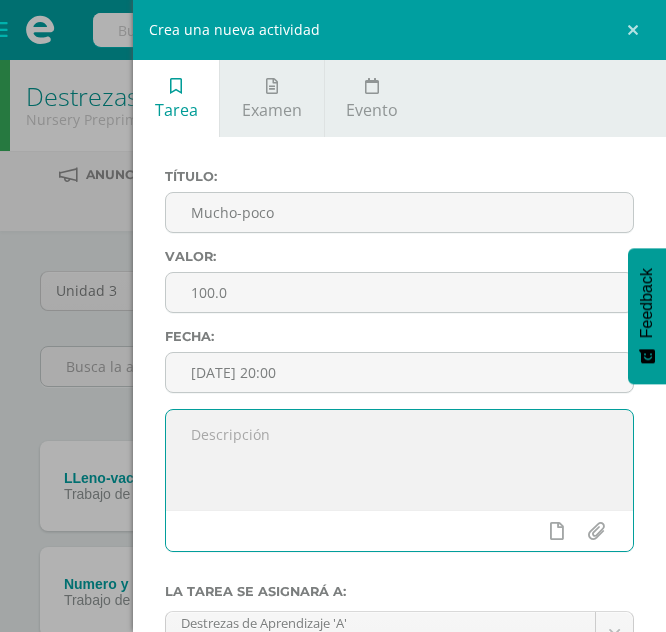 click at bounding box center (399, 460) 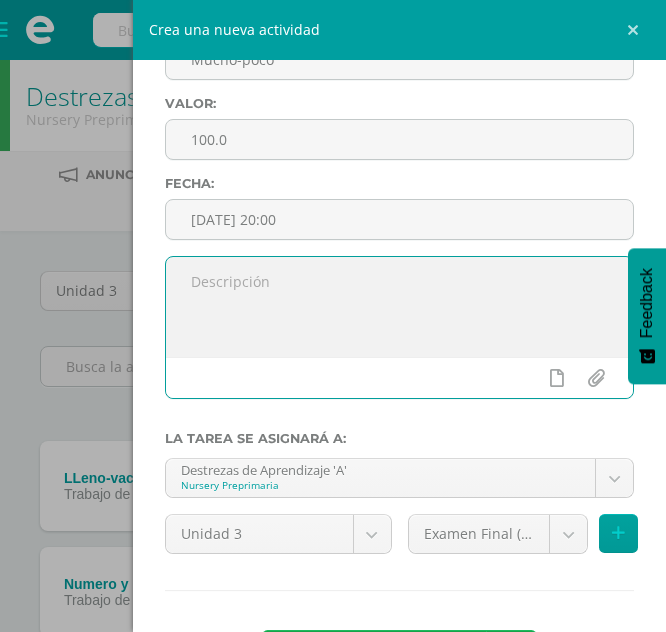 scroll, scrollTop: 238, scrollLeft: 0, axis: vertical 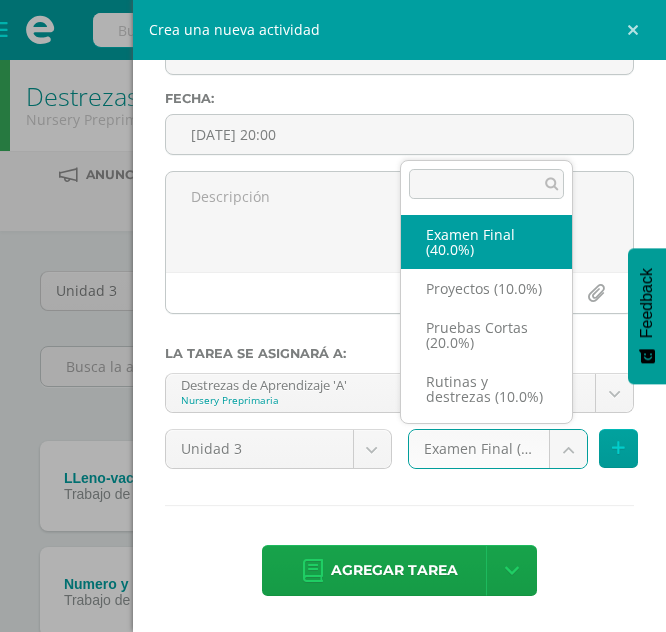 click on "Tarea asignada exitosamente         Estudiantes Disciplina Asistencia Mis cursos Archivos Soporte
Centro de ayuda
Últimas actualizaciones
10+ Cerrar panel
Comunicacion y [GEOGRAPHIC_DATA]
Nursery
Preprimaria
"A"
Actividades Estudiantes Planificación Dosificación
Destrezas de Aprendizaje
Nursery
Preprimaria
"A"
Actividades Estudiantes Planificación Dosificación
Formación [DEMOGRAPHIC_DATA]
Nursery
Preprimaria
"A"
Actividades Estudiantes Planificación Dosificación Actividades Estudiantes Planificación Mi Perfil 2" at bounding box center [333, 597] 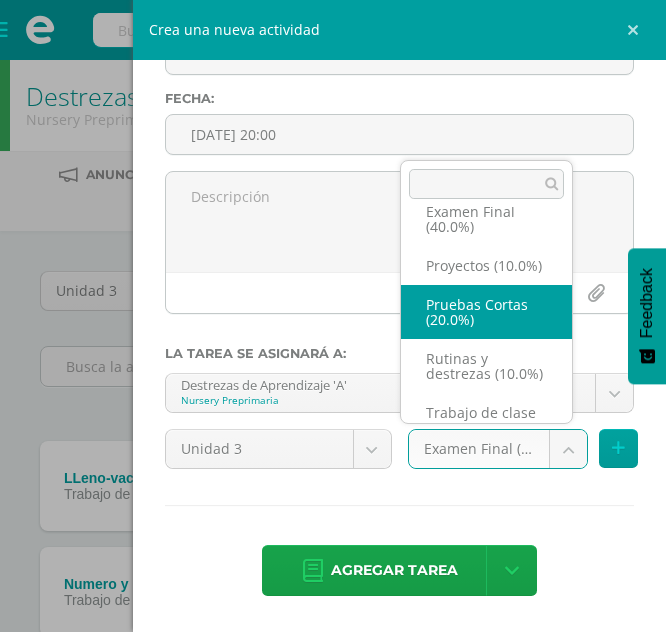 scroll, scrollTop: 85, scrollLeft: 0, axis: vertical 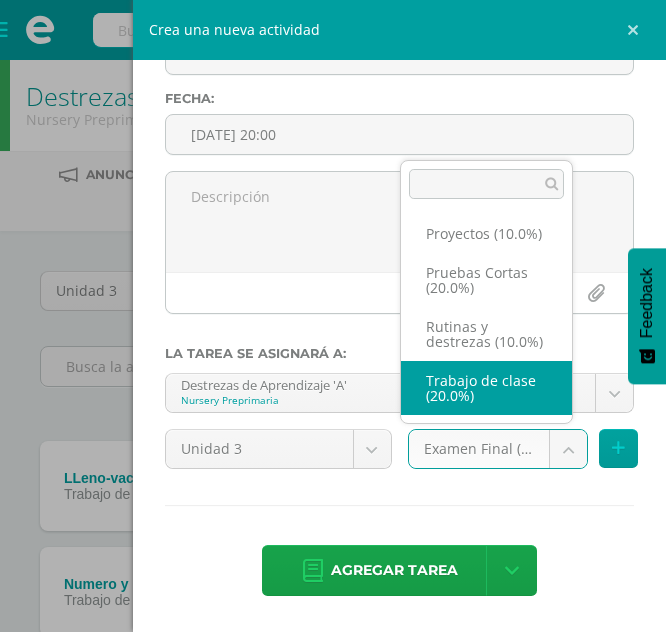 select on "198066" 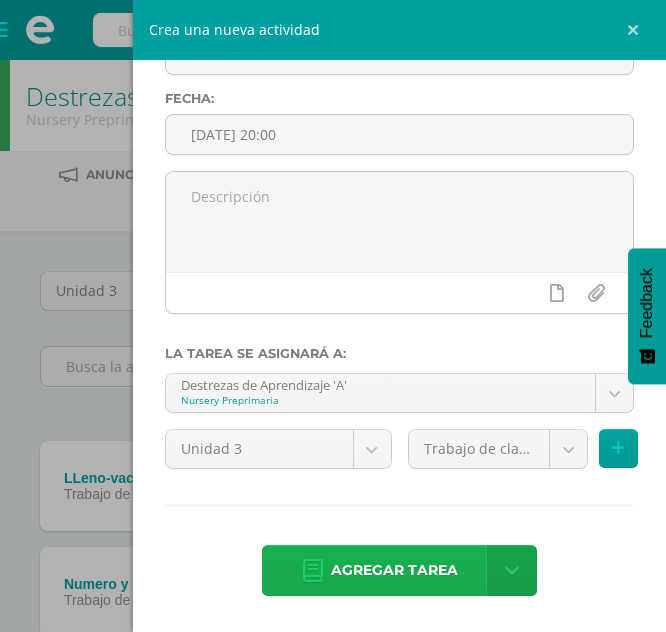 click on "Agregar tarea" at bounding box center (394, 570) 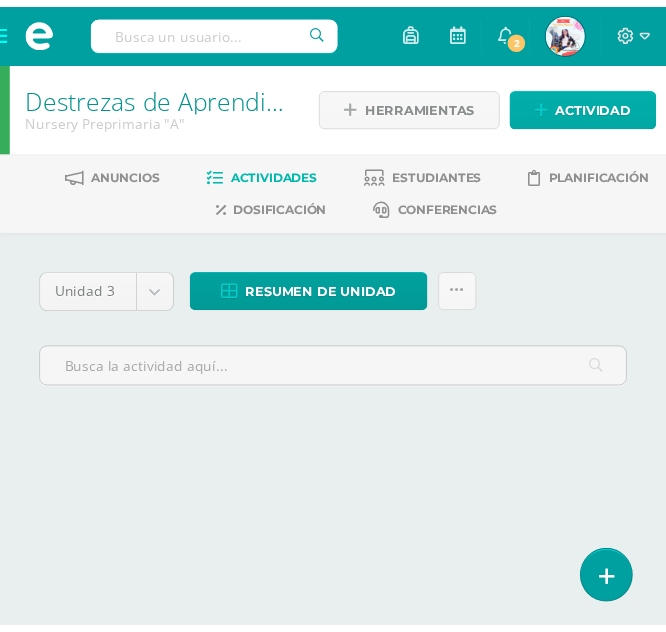 scroll, scrollTop: 0, scrollLeft: 0, axis: both 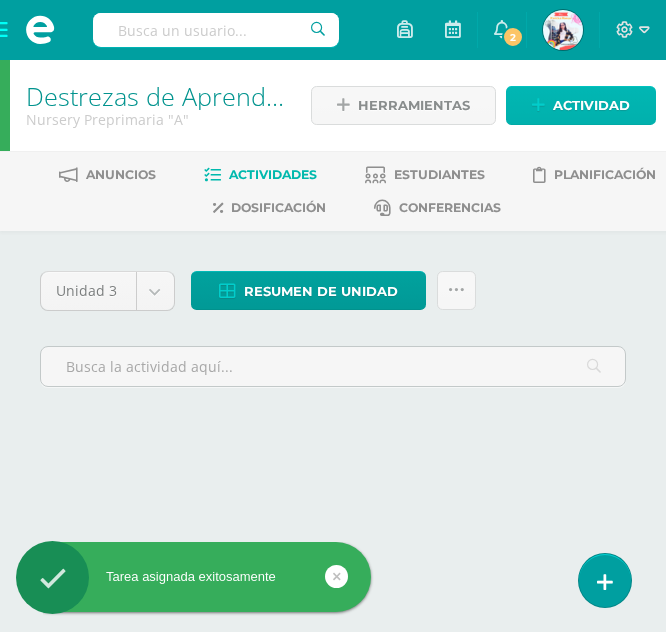 click on "Actividad" at bounding box center [591, 105] 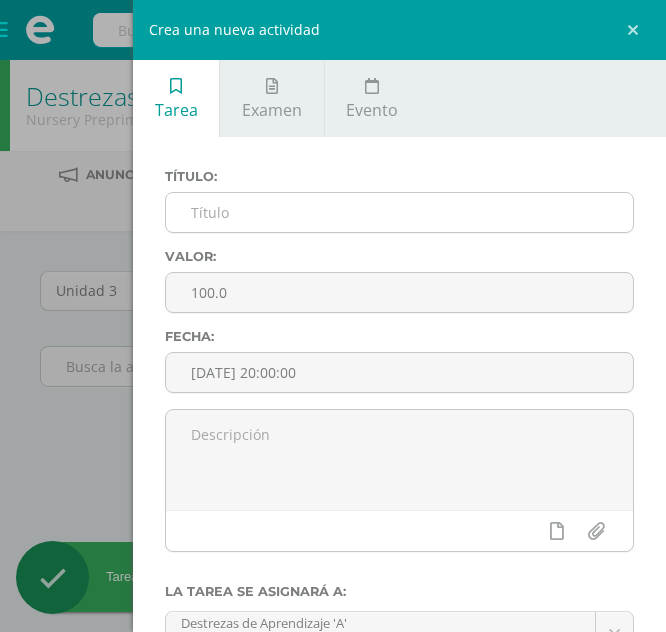 click at bounding box center (399, 212) 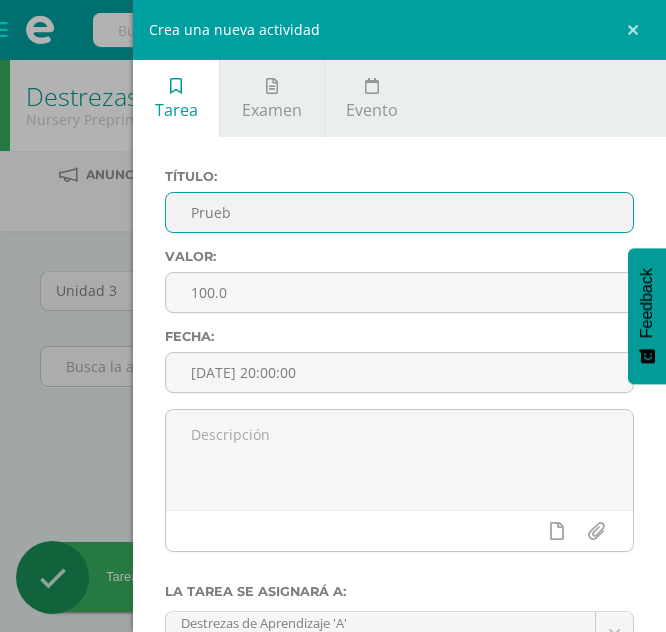 scroll, scrollTop: 0, scrollLeft: 0, axis: both 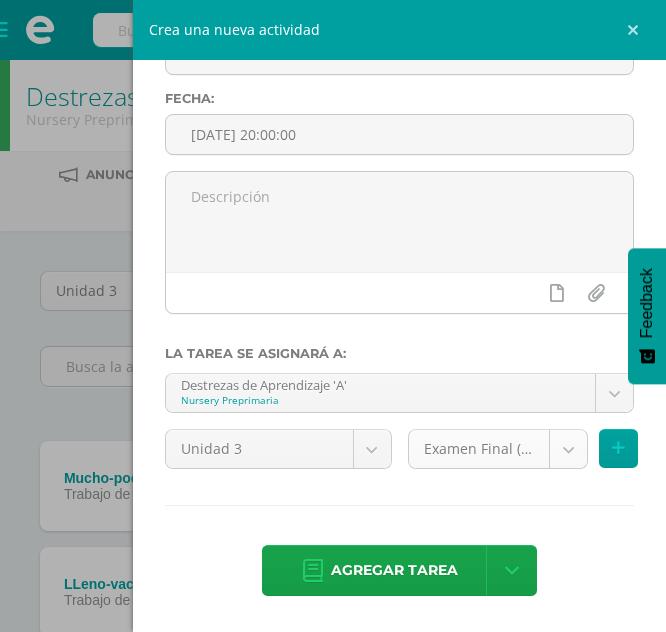 type on "Prueba Corta #3" 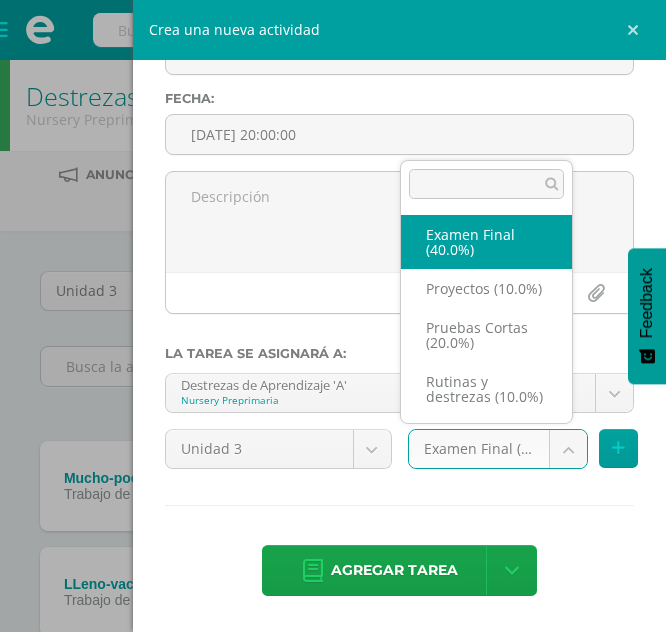 click on "Tarea asignada exitosamente         Estudiantes Disciplina Asistencia Mis cursos Archivos Soporte
Centro de ayuda
Últimas actualizaciones
10+ Cerrar panel
Comunicacion y [GEOGRAPHIC_DATA]
Nursery
Preprimaria
"A"
Actividades Estudiantes Planificación Dosificación
Destrezas de Aprendizaje
Nursery
Preprimaria
"A"
Actividades Estudiantes Planificación Dosificación
Formación [DEMOGRAPHIC_DATA]
Nursery
Preprimaria
"A"
Actividades Estudiantes Planificación Dosificación Actividades Estudiantes Planificación Mi Perfil 2" at bounding box center [333, 650] 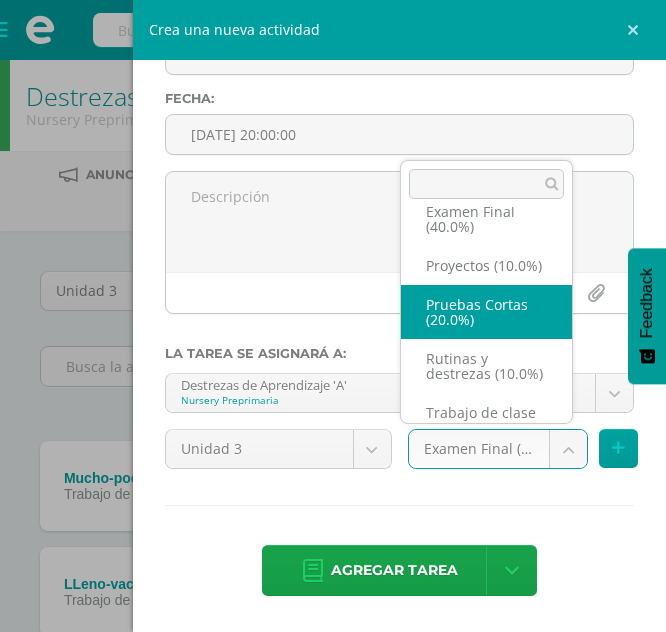 select on "198067" 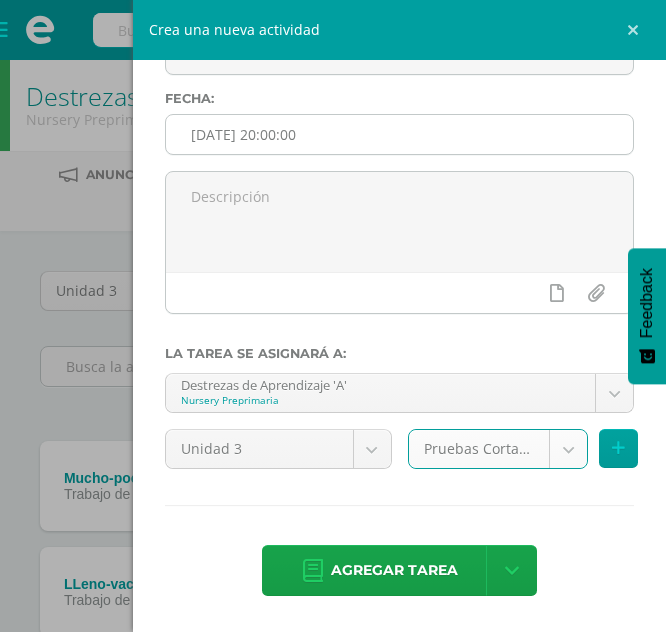 click on "[DATE] 20:00:00" at bounding box center [399, 134] 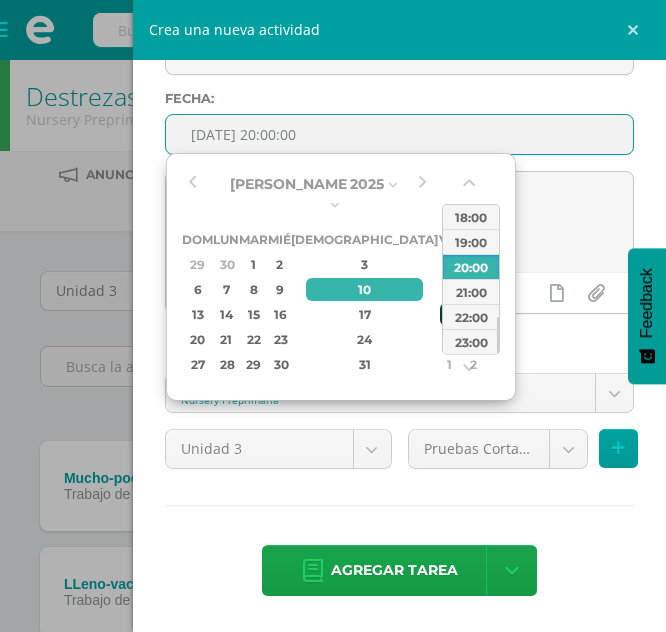 click on "18" at bounding box center (449, 314) 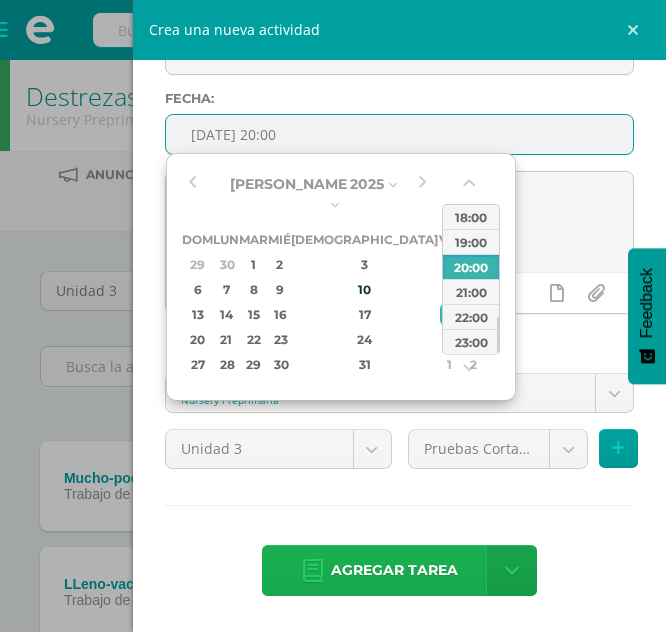 click on "Agregar tarea" at bounding box center [394, 570] 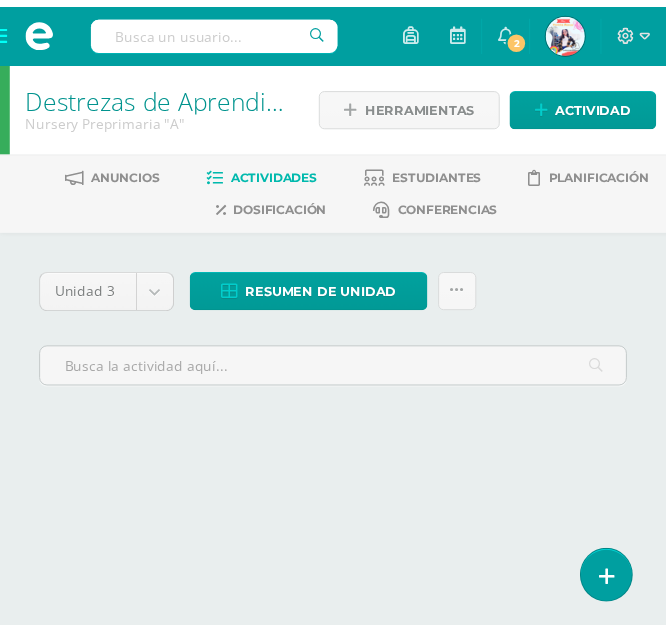 scroll, scrollTop: 0, scrollLeft: 0, axis: both 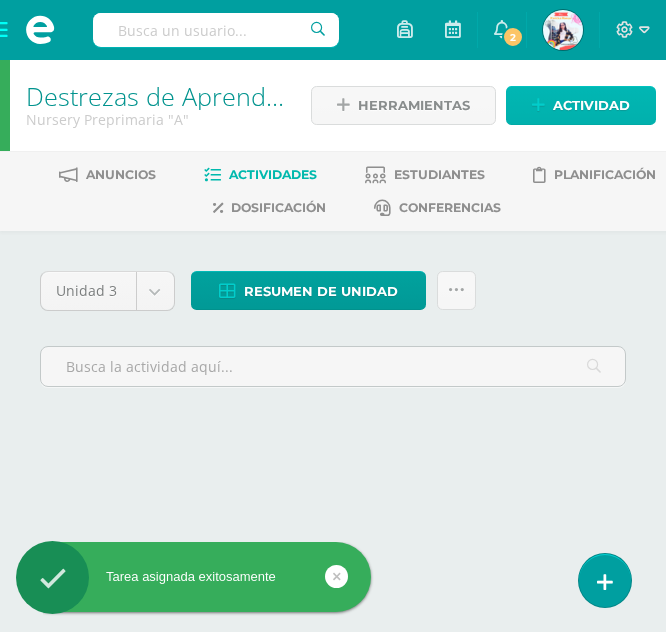 click on "Actividad" at bounding box center [591, 105] 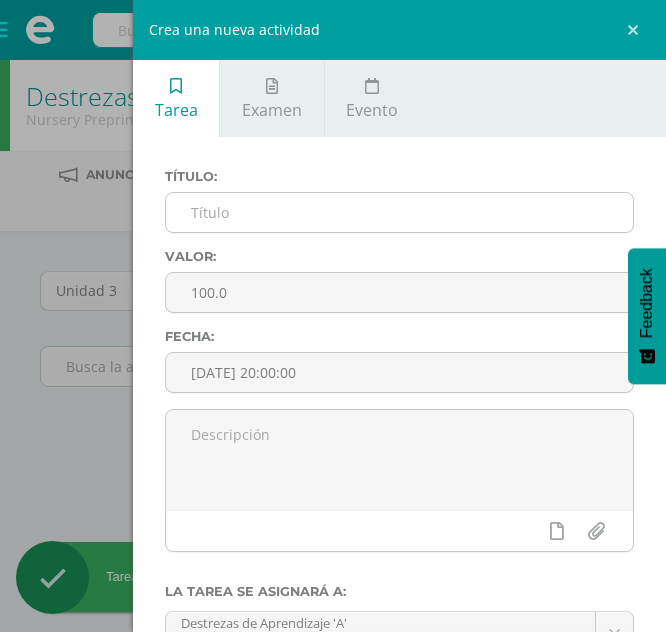 click at bounding box center (399, 212) 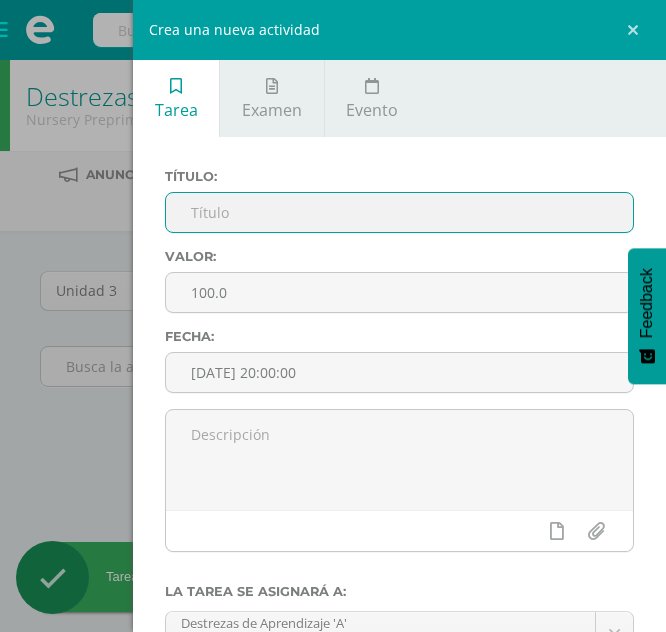 scroll, scrollTop: 0, scrollLeft: 0, axis: both 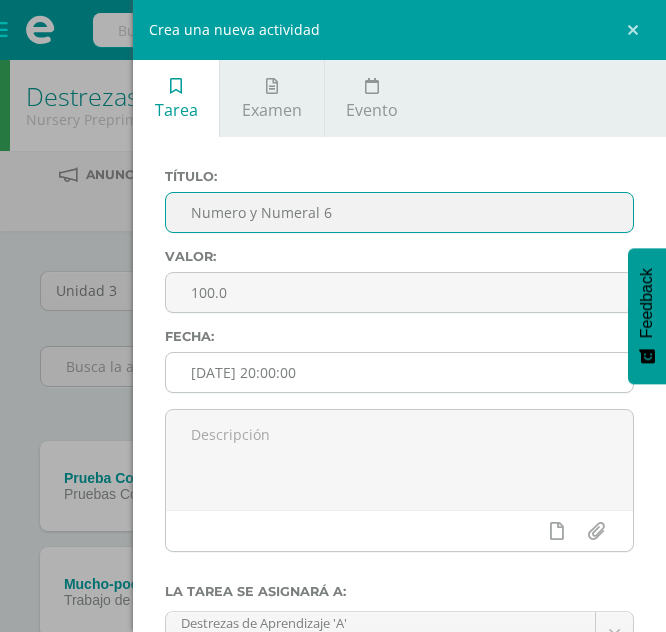 type on "Numero y Numeral 6" 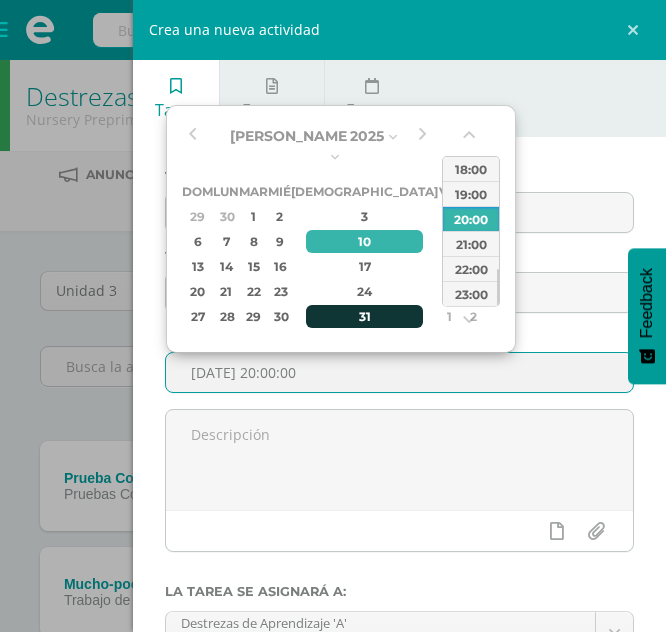 click on "31" at bounding box center [365, 316] 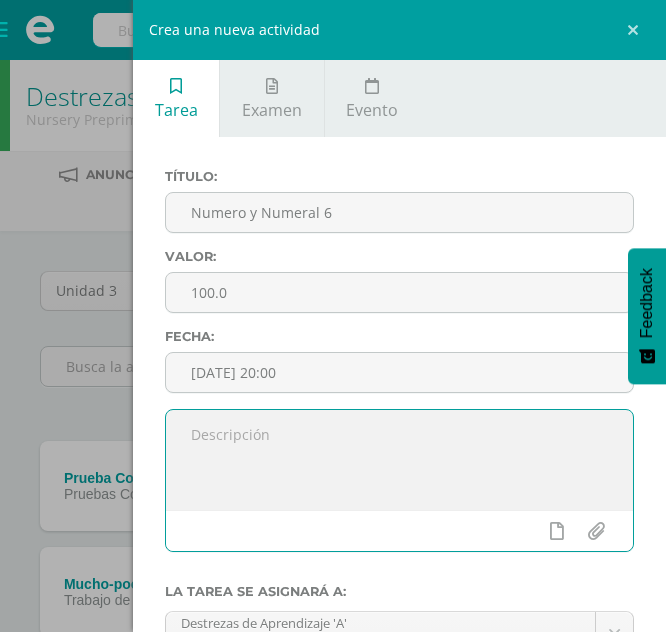 click at bounding box center (399, 460) 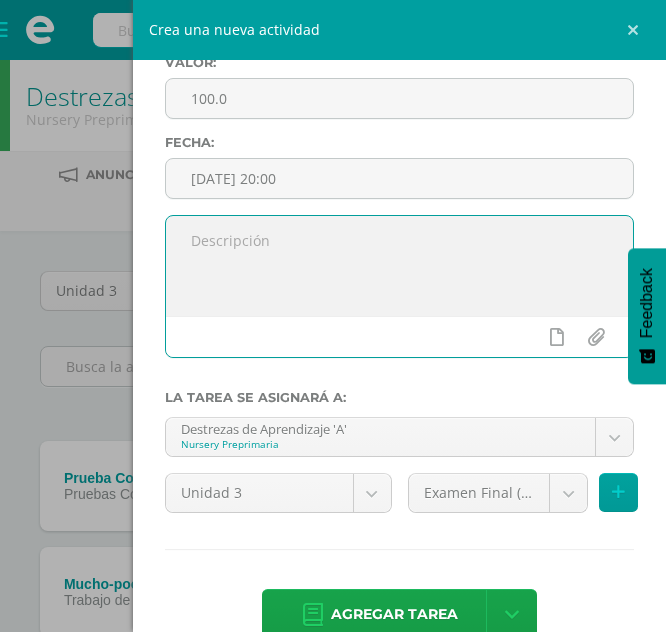 scroll, scrollTop: 195, scrollLeft: 0, axis: vertical 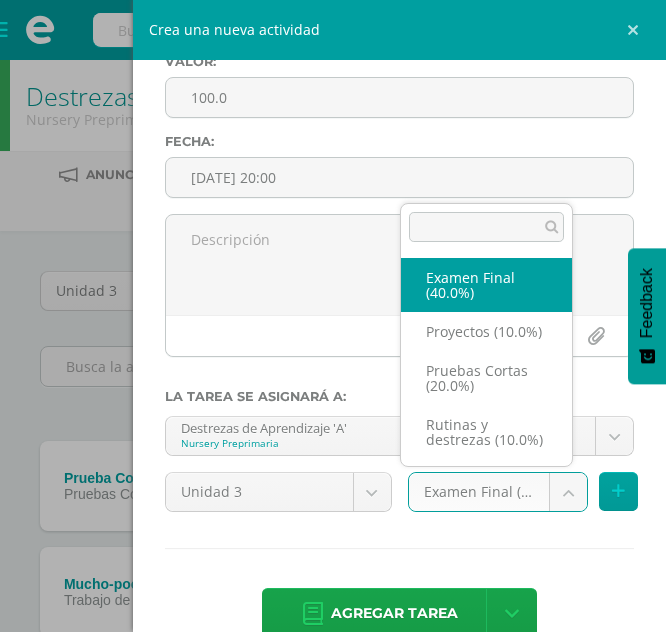 click on "Tarea asignada exitosamente         Estudiantes Disciplina Asistencia Mis cursos Archivos Soporte
Centro de ayuda
Últimas actualizaciones
10+ Cerrar panel
Comunicacion y Lenguaje
Nursery
Preprimaria
"A"
Actividades Estudiantes Planificación Dosificación
Destrezas de Aprendizaje
Nursery
Preprimaria
"A"
Actividades Estudiantes Planificación Dosificación
Formación Cristiana
Nursery
Preprimaria
"A"
Actividades Estudiantes Planificación Dosificación Actividades Estudiantes Planificación Mi Perfil 2" at bounding box center [333, 703] 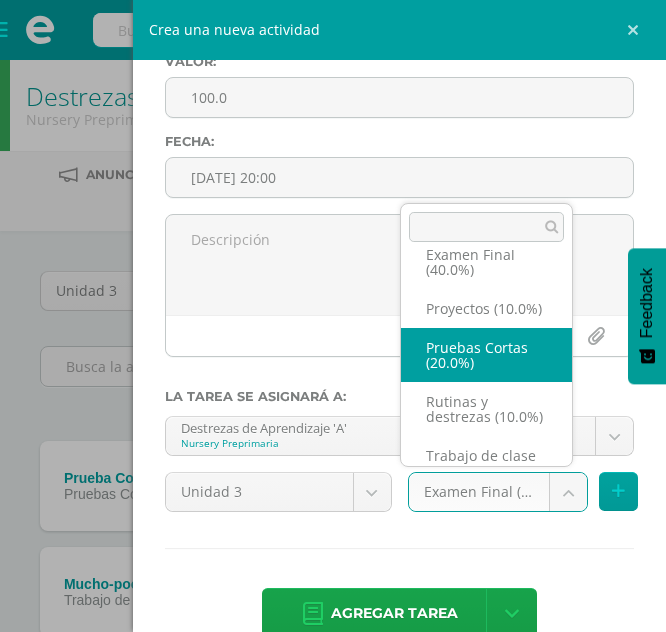 scroll, scrollTop: 85, scrollLeft: 0, axis: vertical 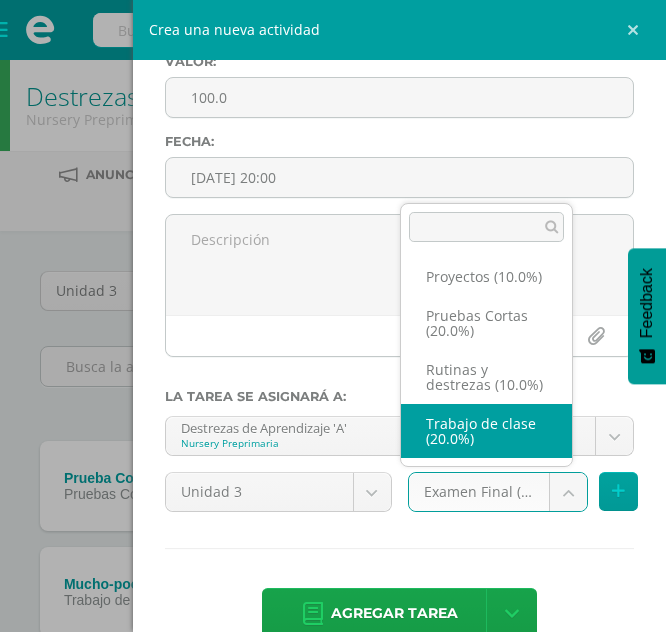 select on "198066" 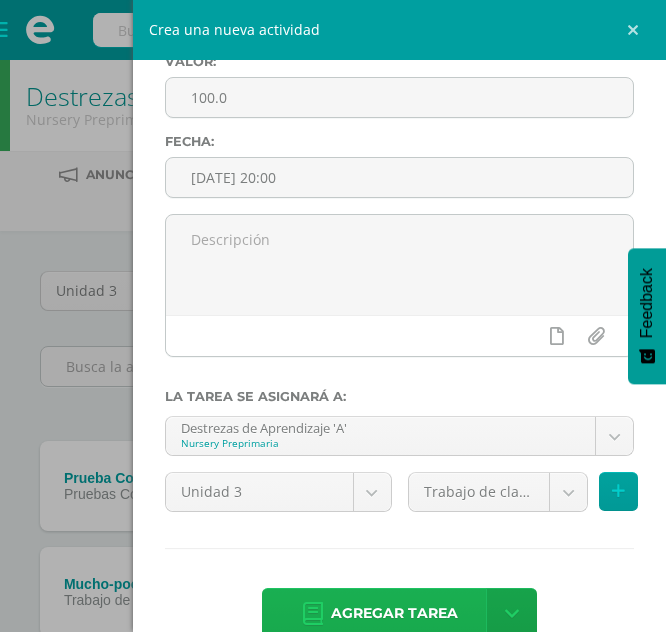 click on "Agregar tarea" at bounding box center (394, 613) 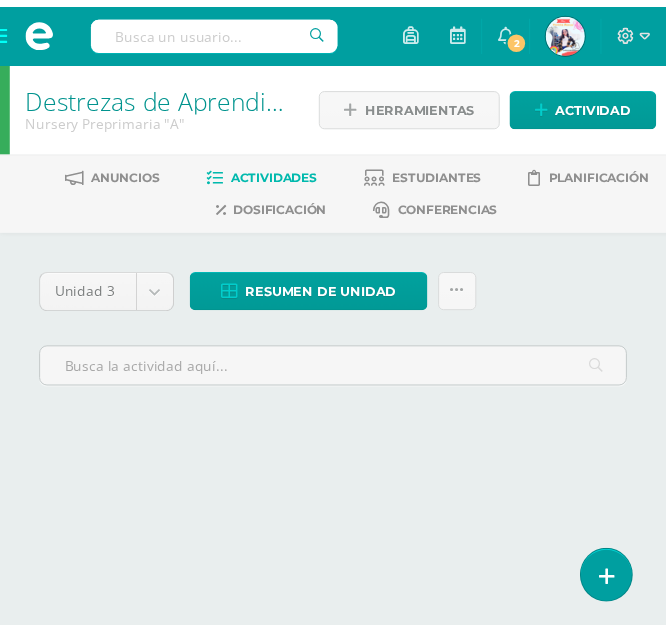 scroll, scrollTop: 0, scrollLeft: 0, axis: both 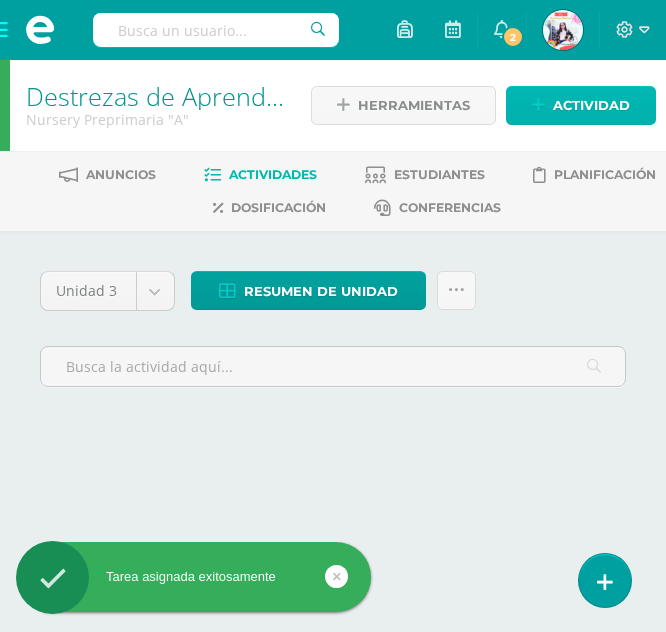 click on "Actividad" at bounding box center [591, 105] 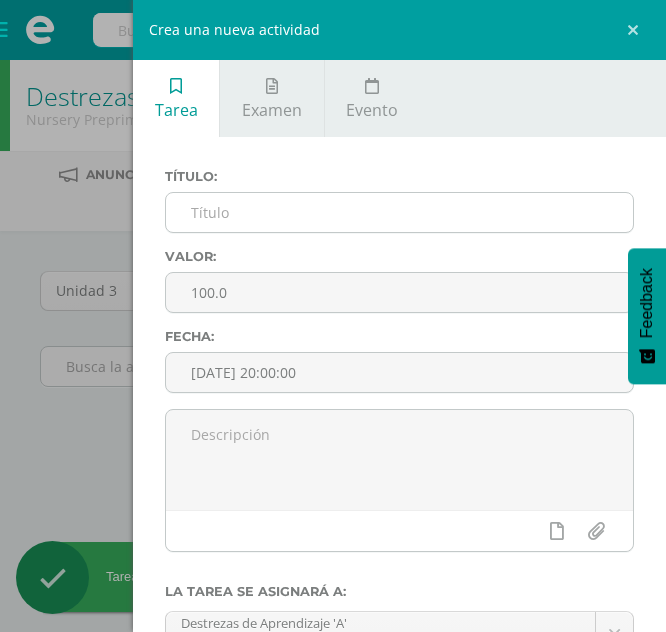 click at bounding box center [399, 212] 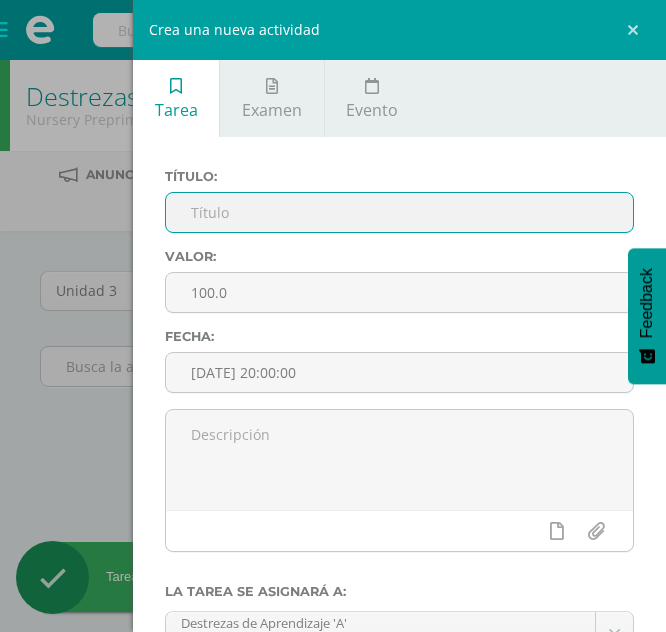scroll, scrollTop: 0, scrollLeft: 0, axis: both 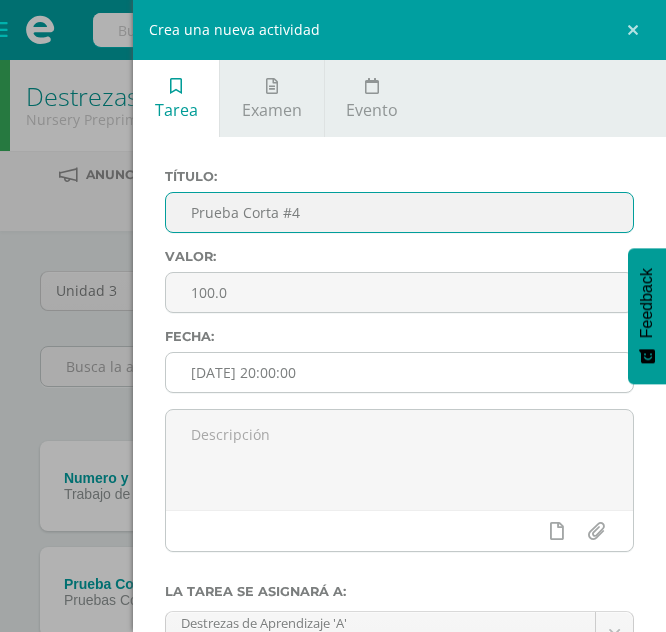 type on "Prueba Corta #4" 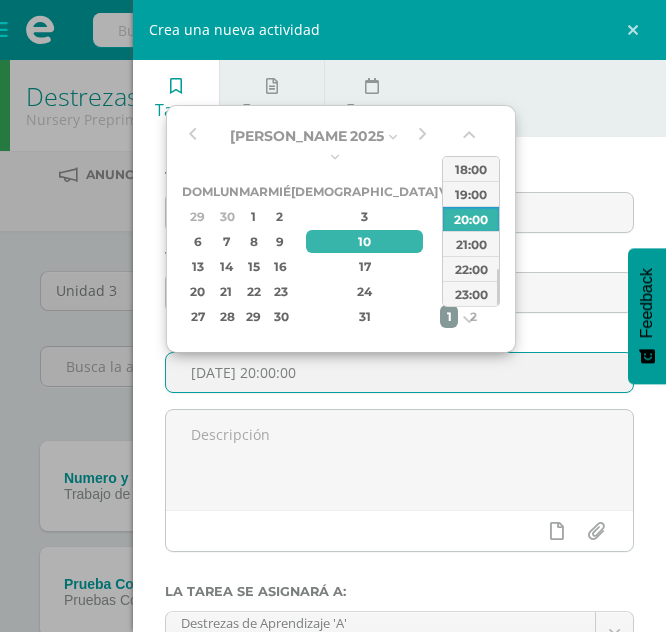 click on "1" at bounding box center (449, 316) 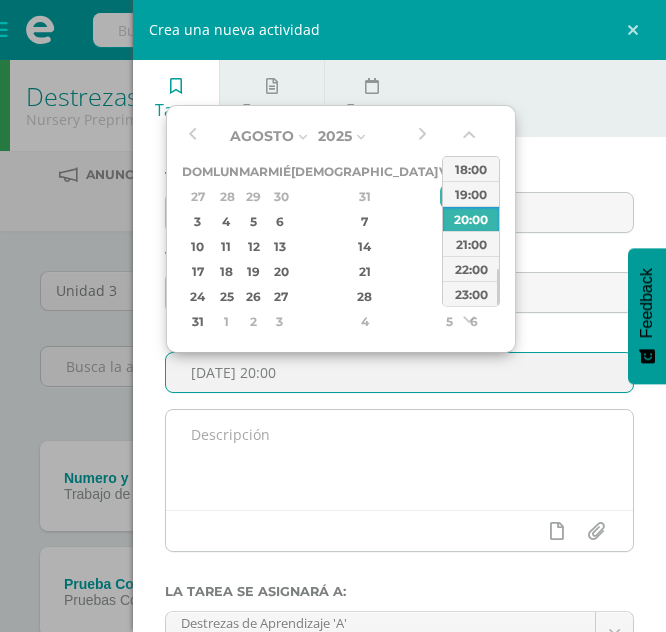 click at bounding box center [399, 460] 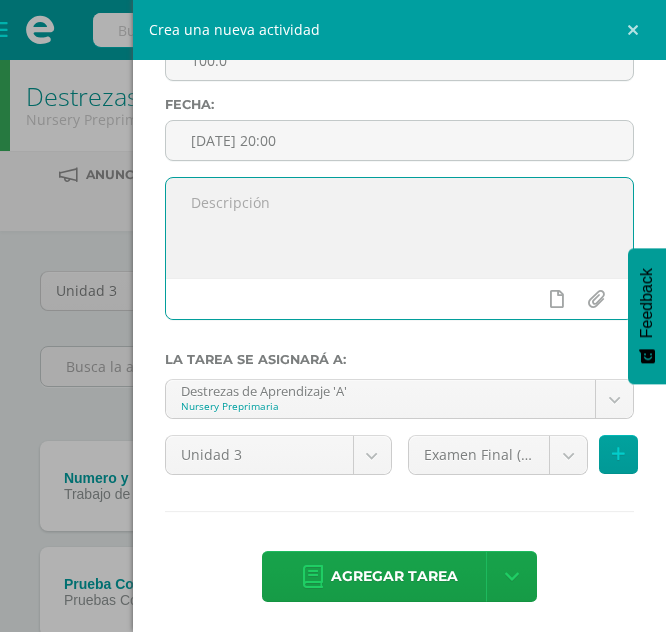 scroll, scrollTop: 238, scrollLeft: 0, axis: vertical 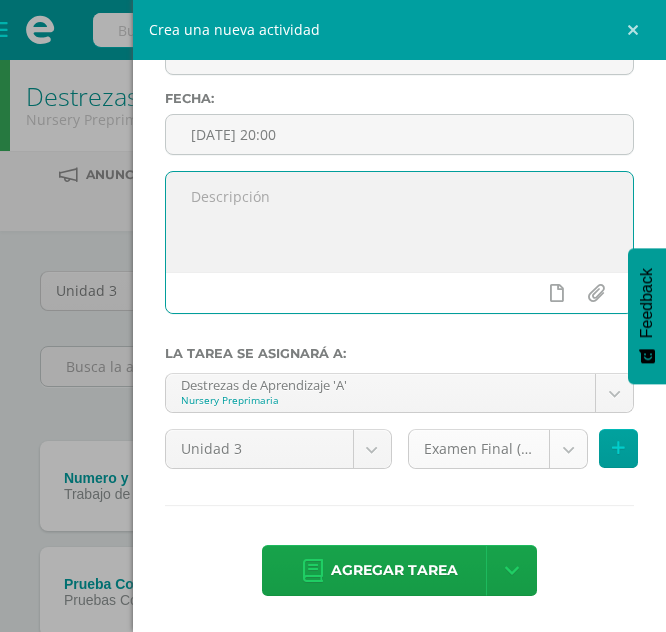 click on "Tarea asignada exitosamente         Estudiantes Disciplina Asistencia Mis cursos Archivos Soporte
Centro de ayuda
Últimas actualizaciones
10+ Cerrar panel
Comunicacion y Lenguaje
Nursery
Preprimaria
"A"
Actividades Estudiantes Planificación Dosificación
Destrezas de Aprendizaje
Nursery
Preprimaria
"A"
Actividades Estudiantes Planificación Dosificación
Formación Cristiana
Nursery
Preprimaria
"A"
Actividades Estudiantes Planificación Dosificación Actividades Estudiantes Planificación Mi Perfil 2" at bounding box center [333, 756] 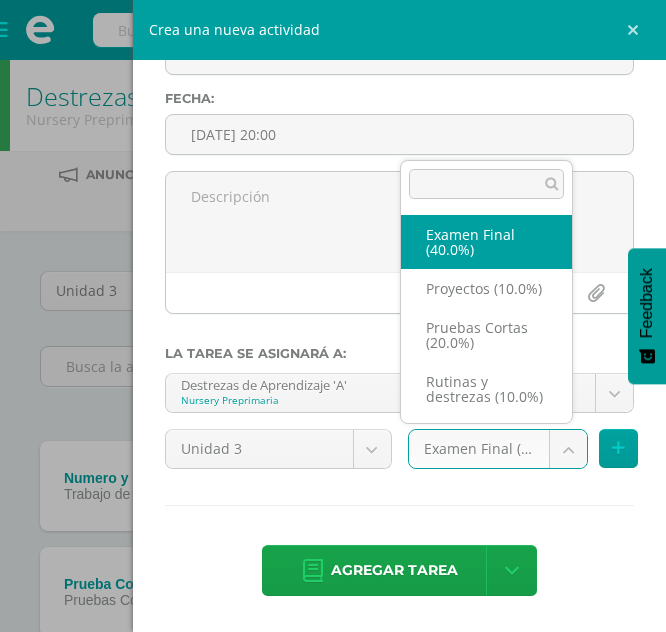scroll, scrollTop: 23, scrollLeft: 0, axis: vertical 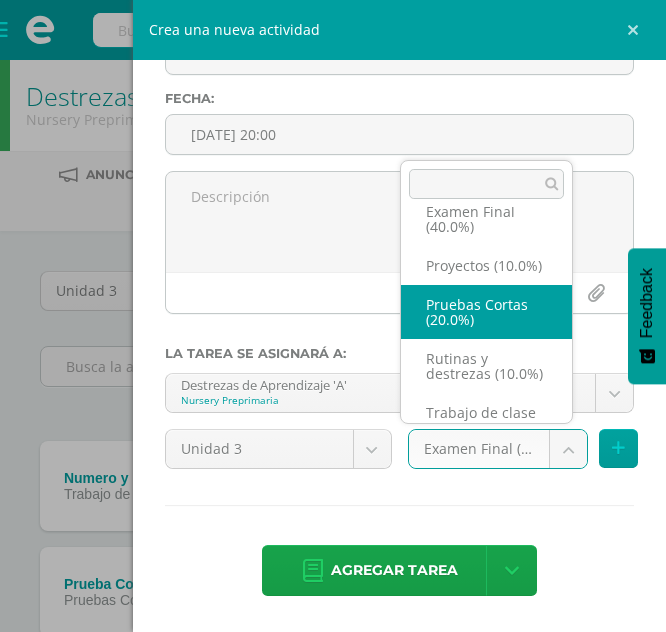 select on "198067" 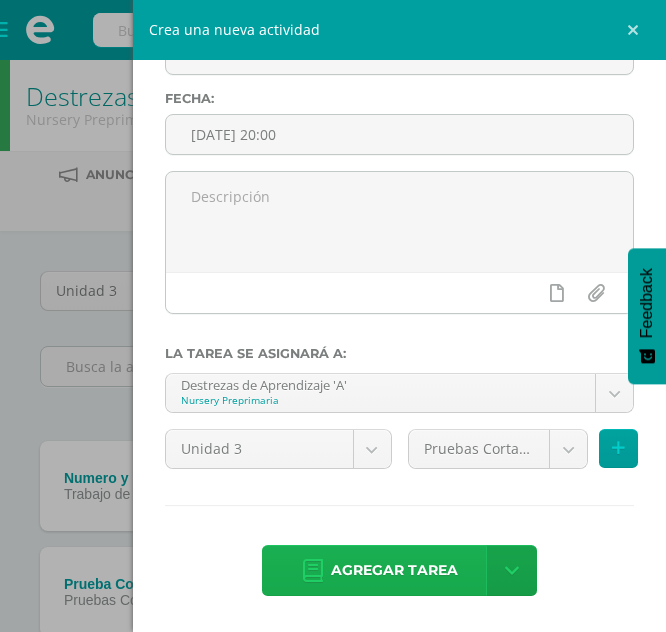 click on "Agregar tarea" at bounding box center (394, 570) 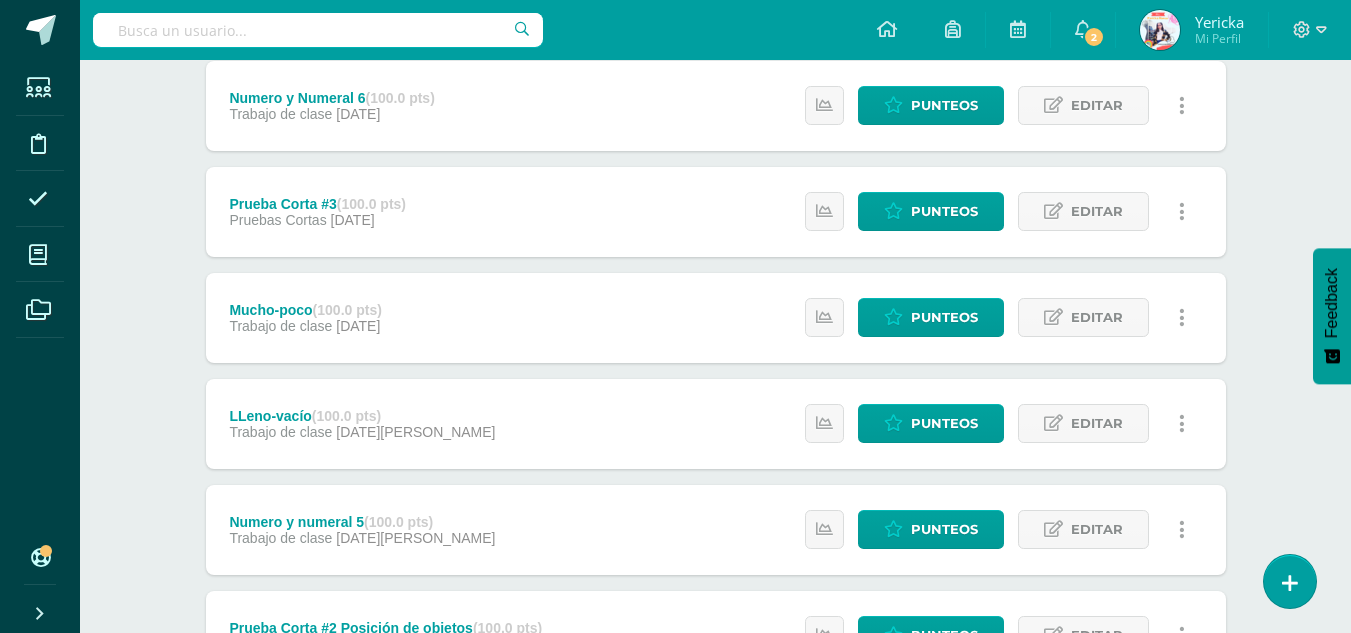 scroll, scrollTop: 0, scrollLeft: 0, axis: both 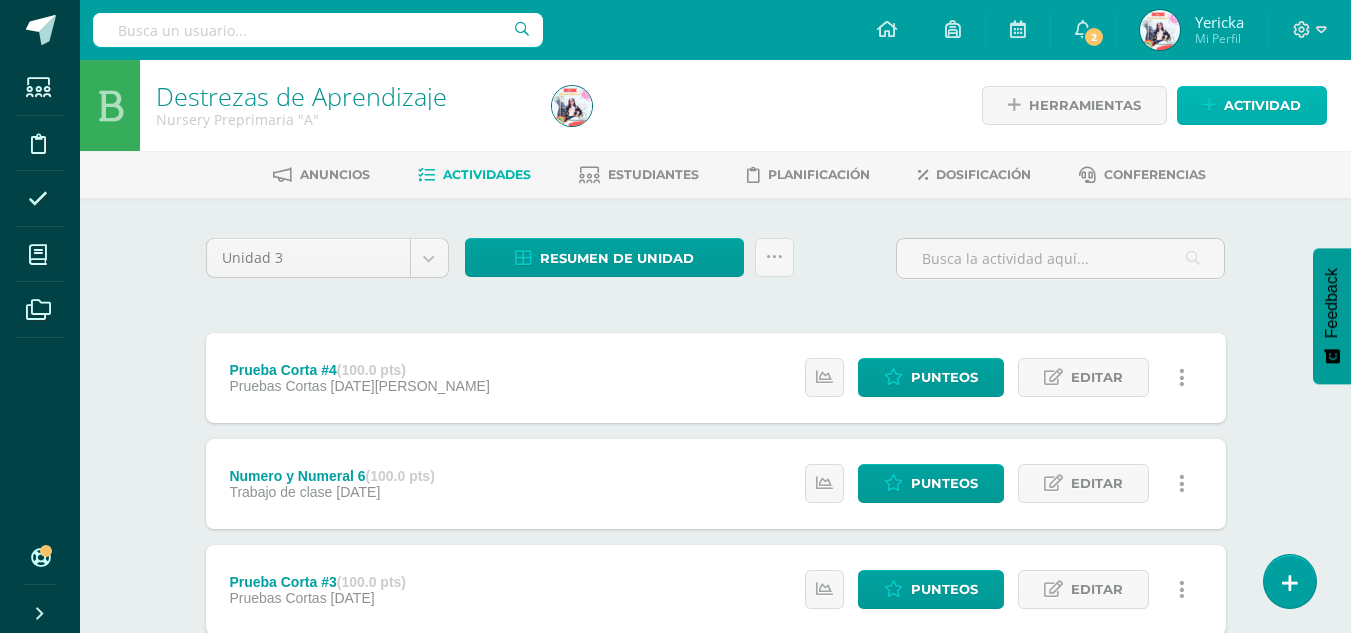 click on "Actividad" at bounding box center (1262, 105) 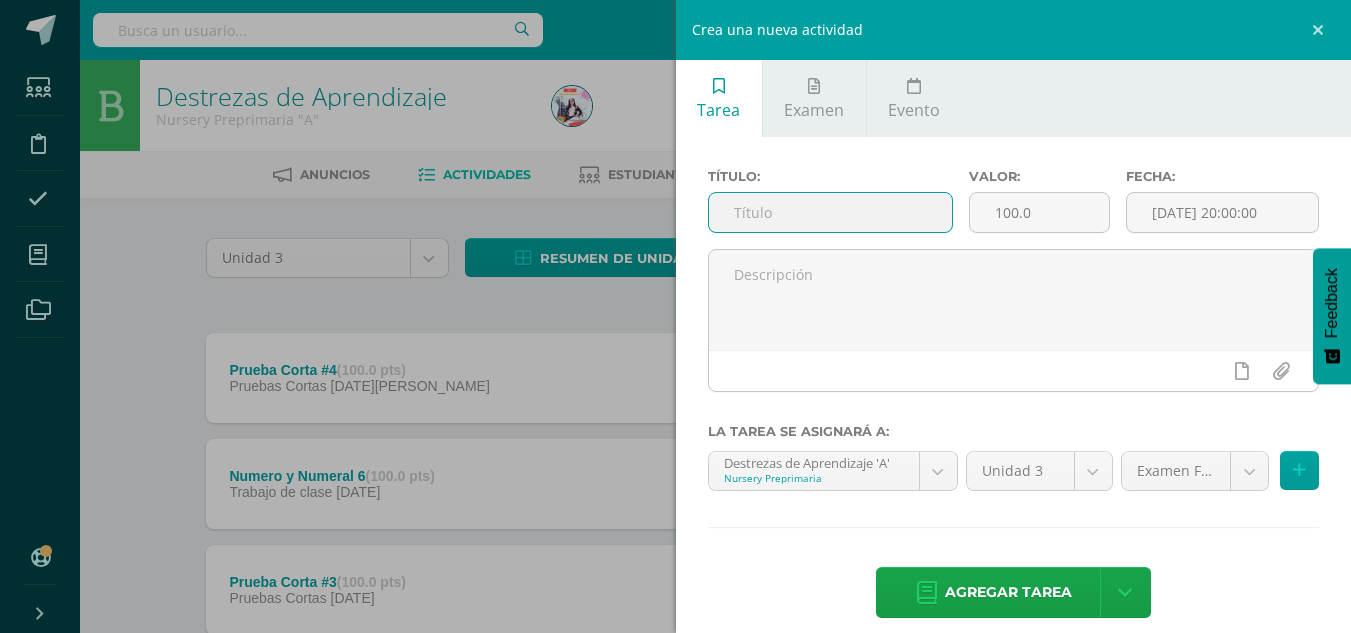 click at bounding box center (830, 212) 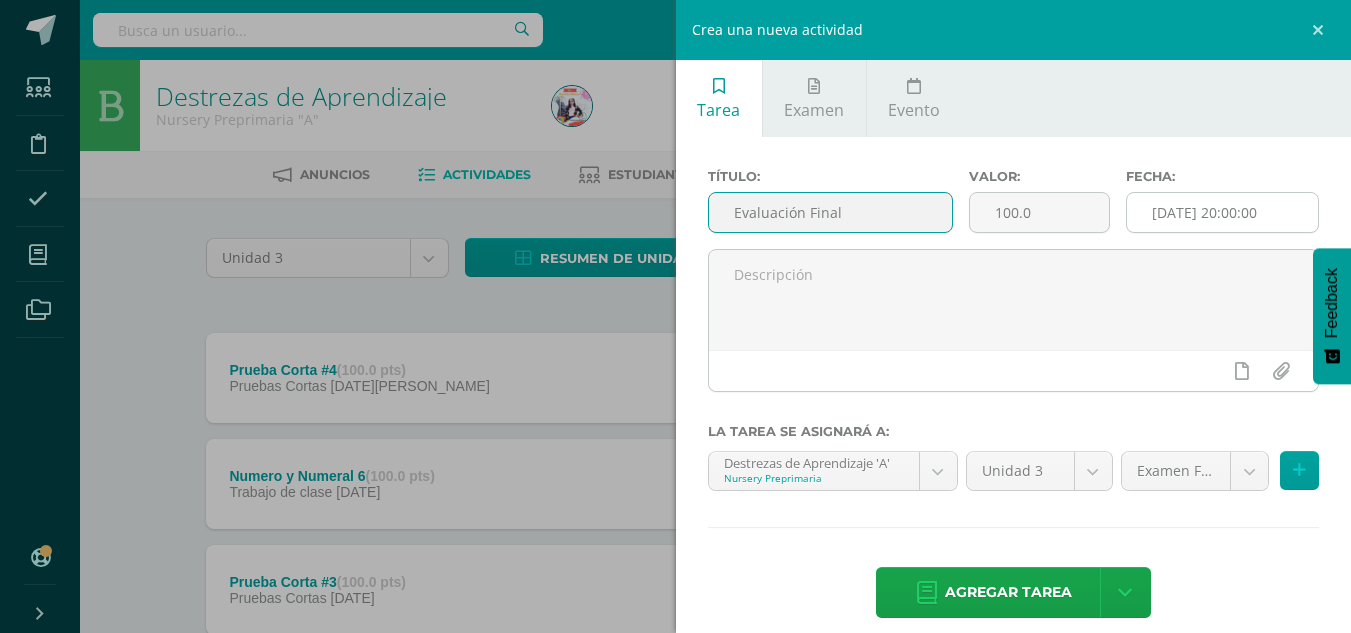 type on "Evaluación Final" 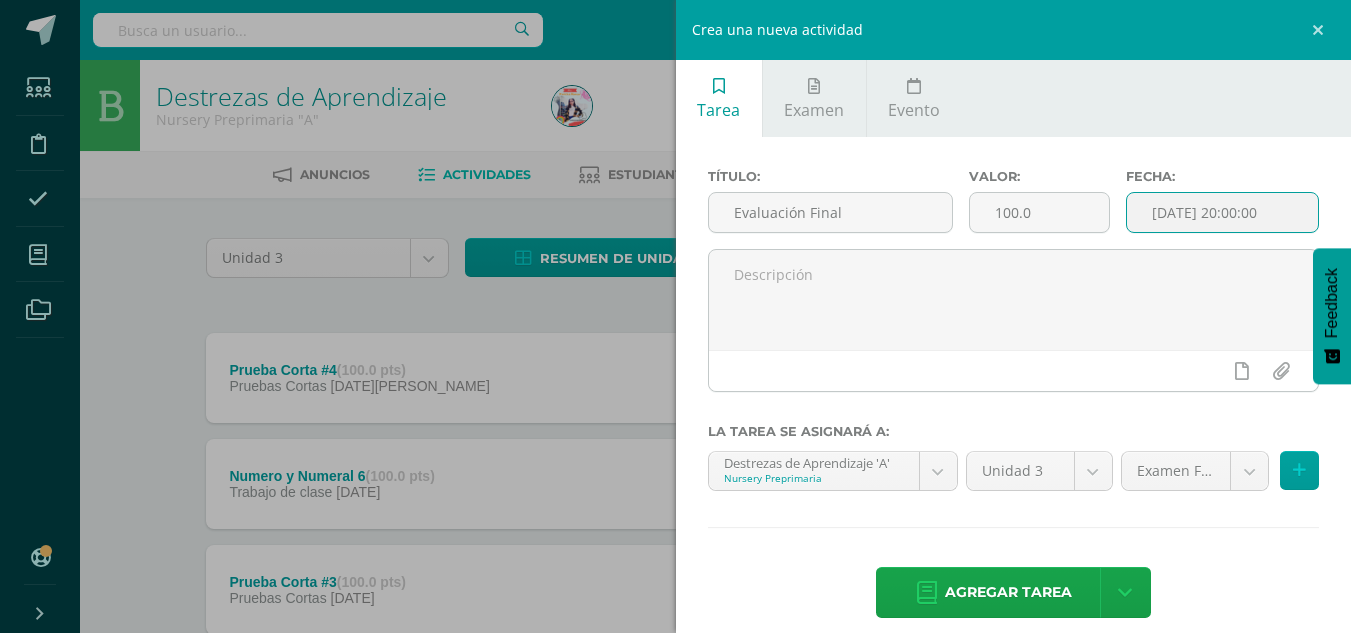 click on "[DATE] 20:00:00" at bounding box center (1222, 212) 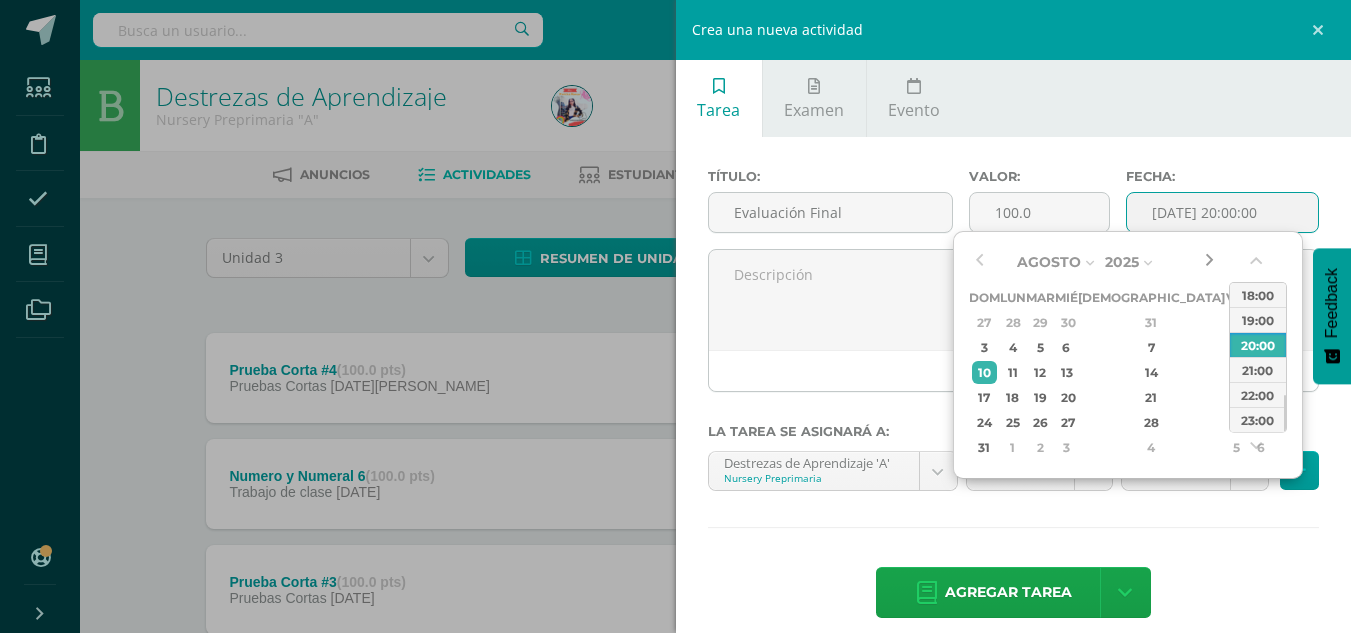 click at bounding box center (1209, 262) 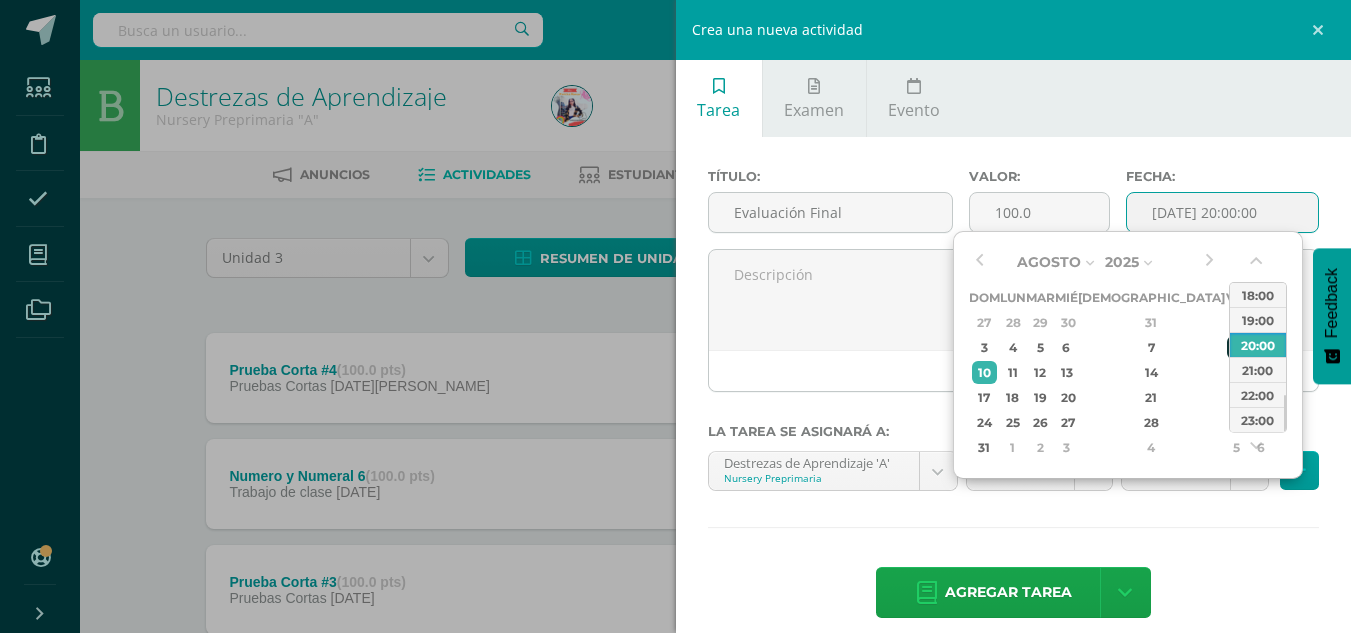 click on "8" at bounding box center (1236, 347) 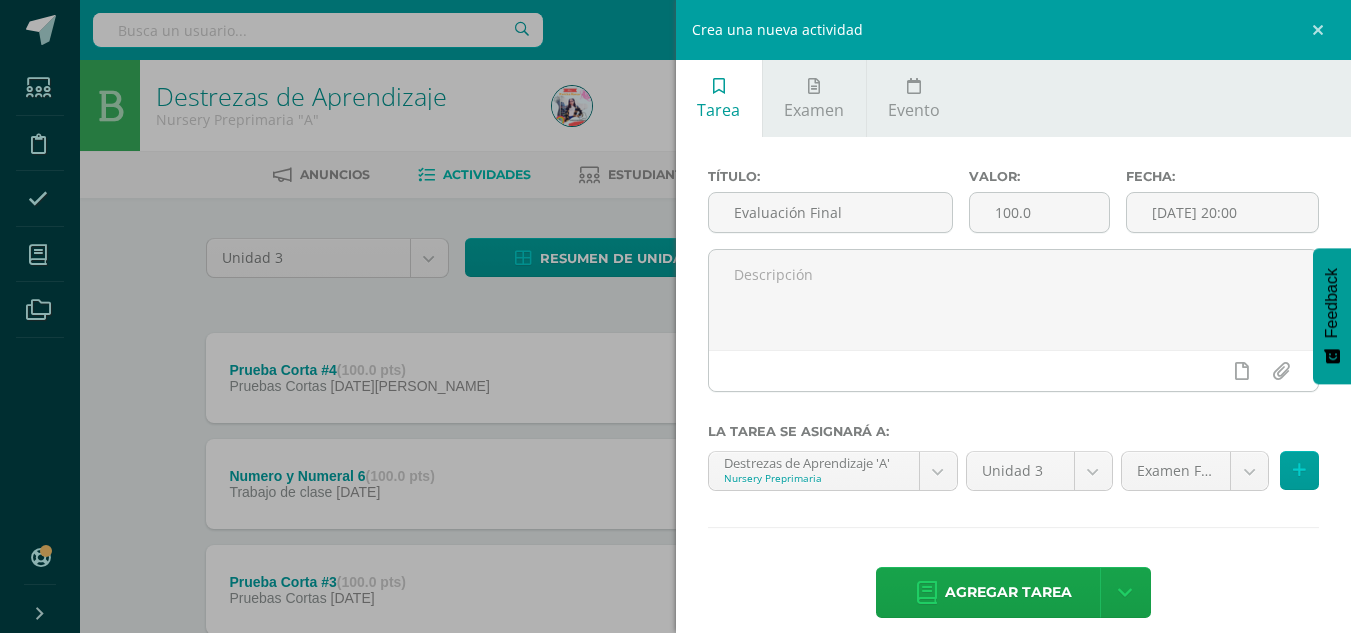 click on "Título: Evaluación Final Valor: 100.0 Fecha: 2025-08-08 20:00 La tarea se asignará a:
Destrezas de Aprendizaje 'A'
Nursery Preprimaria
Comunicacion y Lenguaje 'A'
Destrezas de Aprendizaje 'A'
Formación Cristiana 'A'
Medio Social y Natural 'A'
Unidad 3
Unidad 3
Unidad 4
Examen Final (40.0%)
Examen Final (40.0%)
Proyectos (10.0%)
Pruebas Cortas (20.0%)
Rutinas y destrezas (10.0%)
Trabajo de clase (20.0%)
Agregar tarea" at bounding box center (1014, 395) 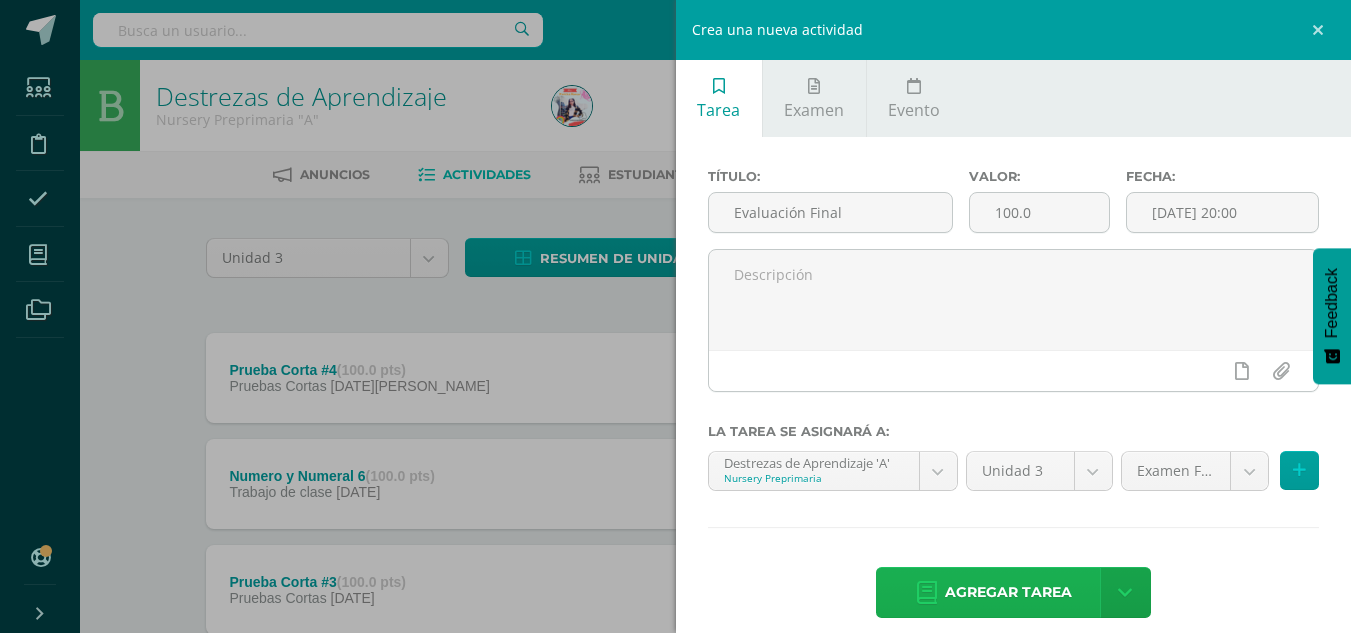 click on "Agregar tarea" at bounding box center (1008, 592) 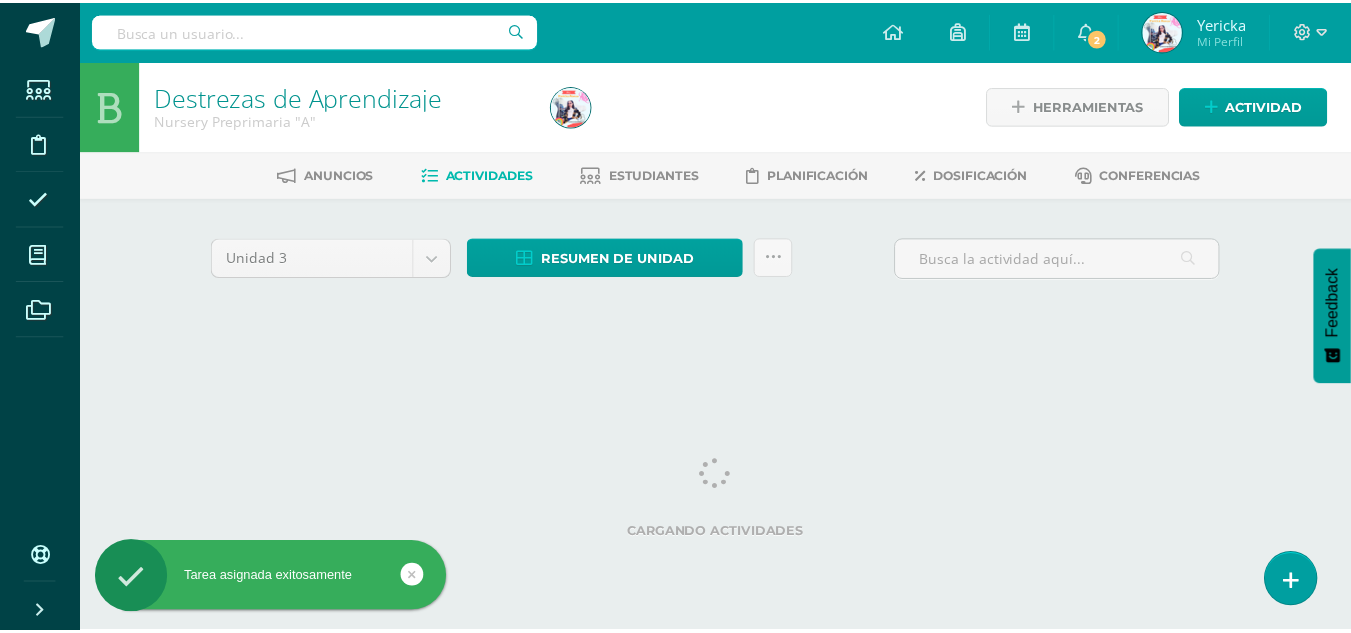 scroll, scrollTop: 0, scrollLeft: 0, axis: both 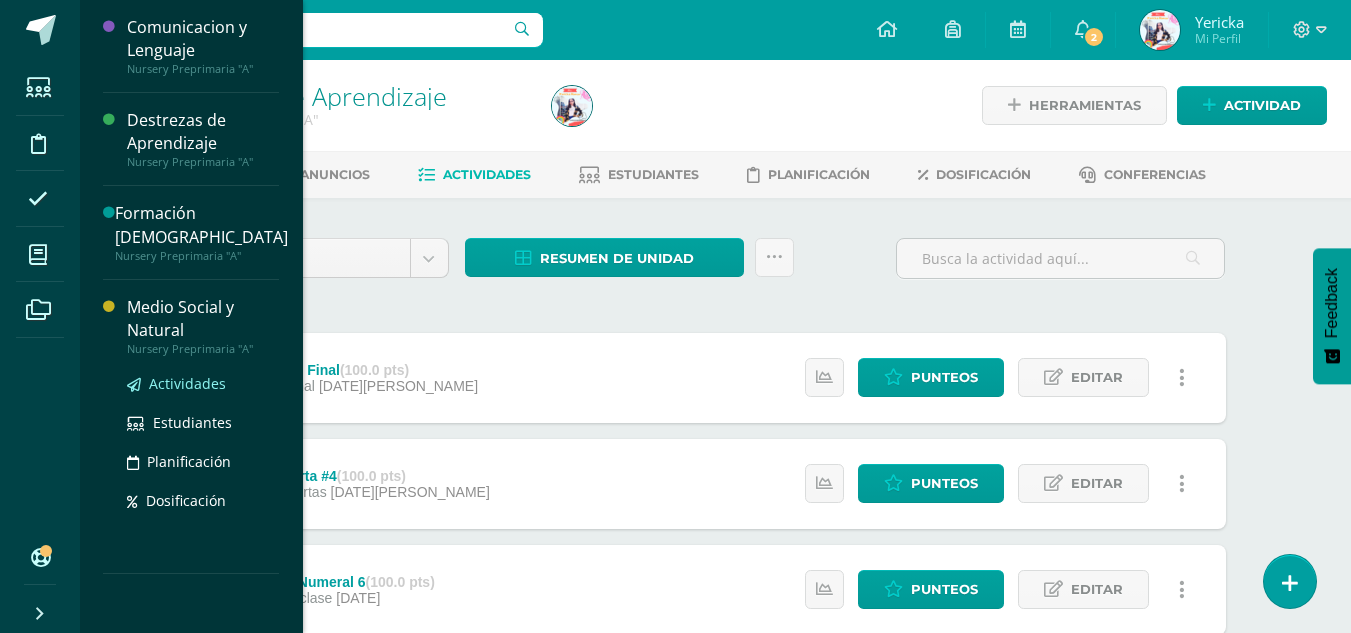 click on "Actividades" at bounding box center [187, 383] 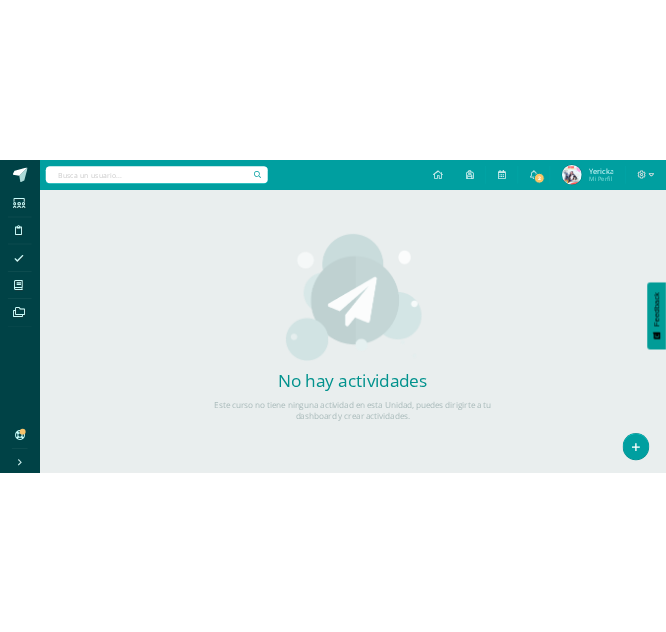 scroll, scrollTop: 0, scrollLeft: 0, axis: both 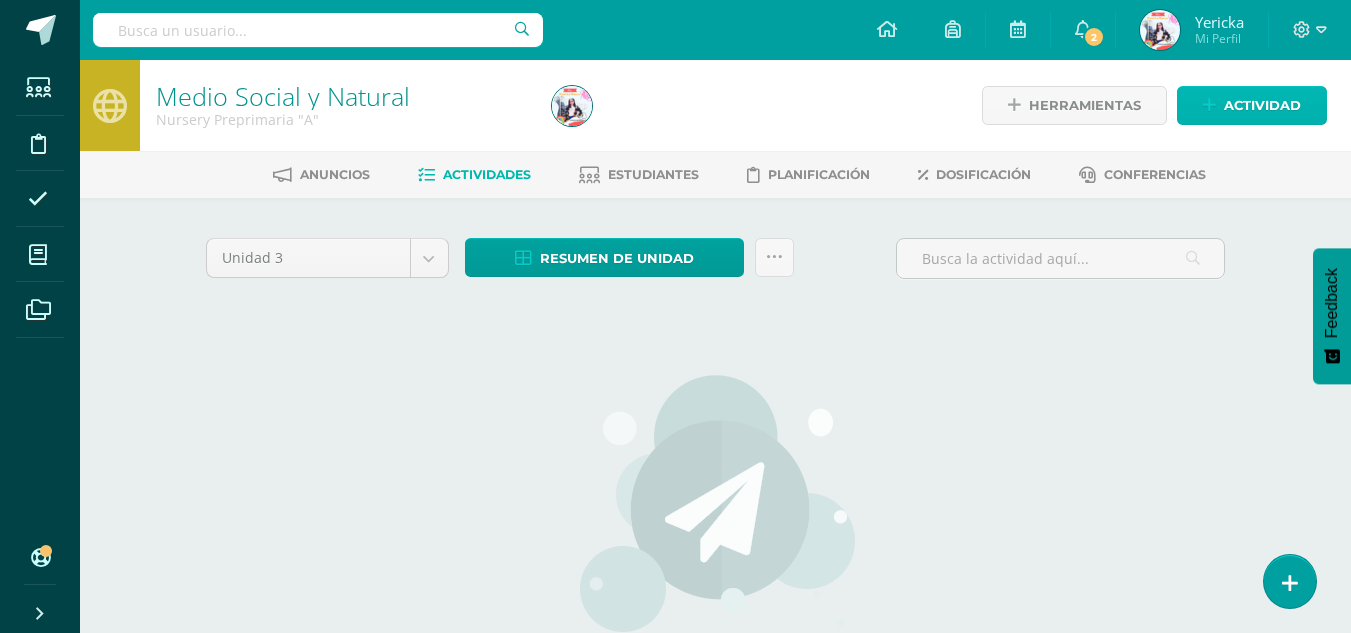 click on "Actividad" at bounding box center (1262, 105) 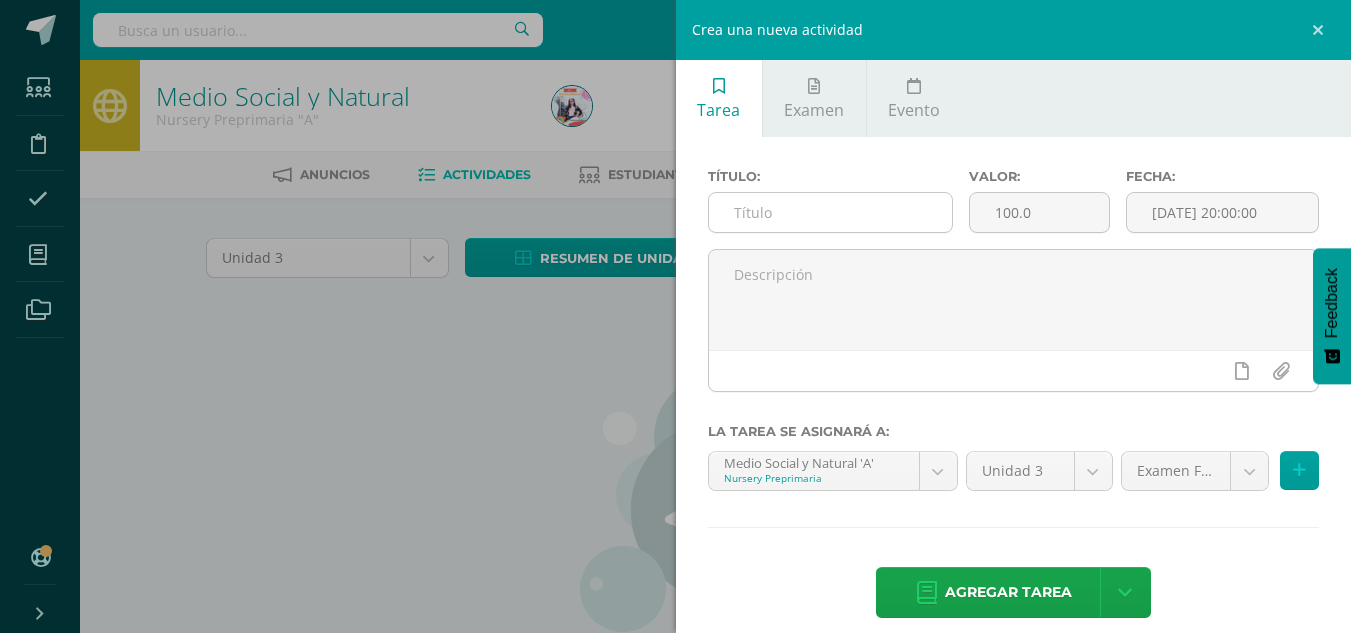 click at bounding box center [830, 212] 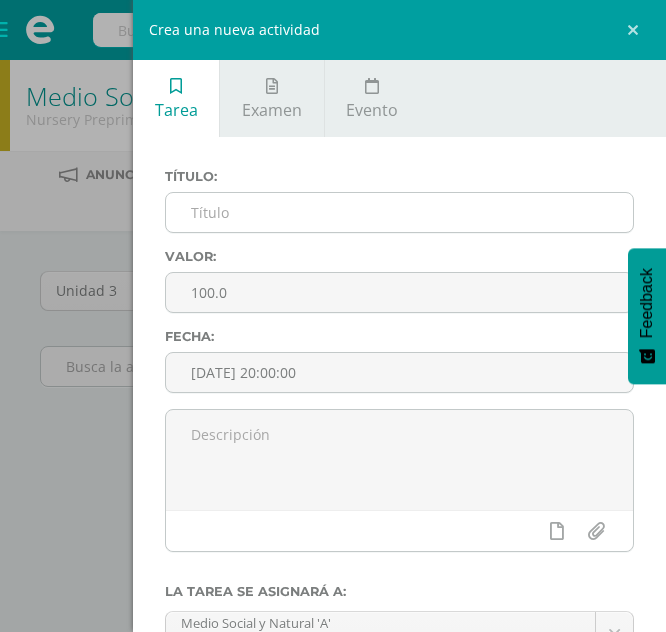 click at bounding box center (399, 212) 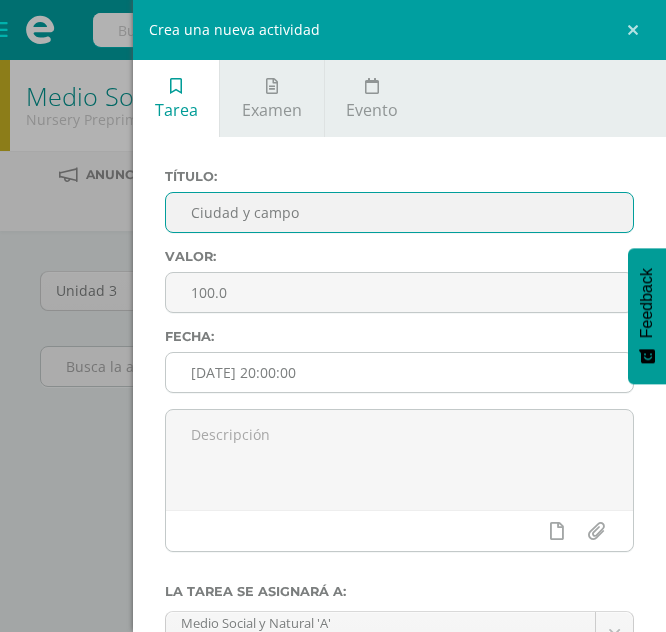 type on "Ciudad y campo" 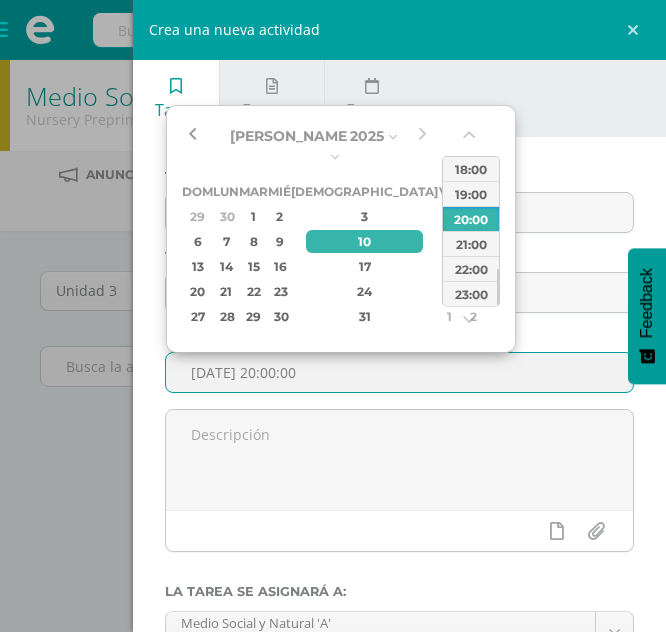 click at bounding box center (192, 136) 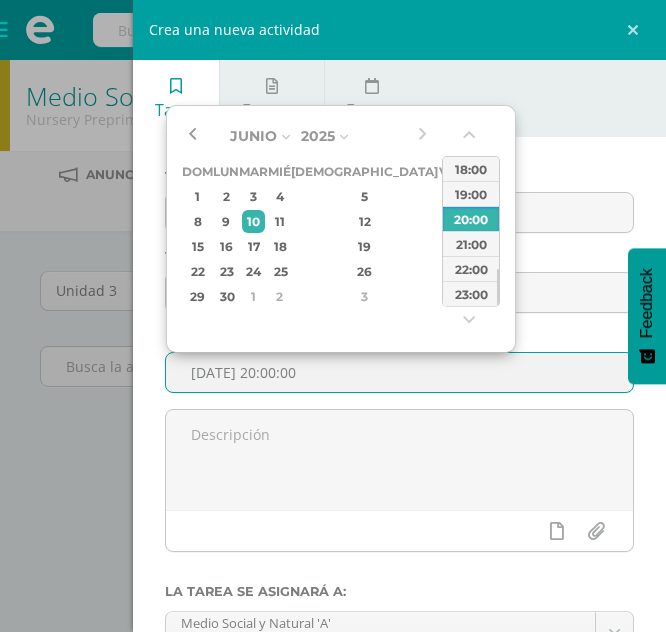 click at bounding box center (192, 136) 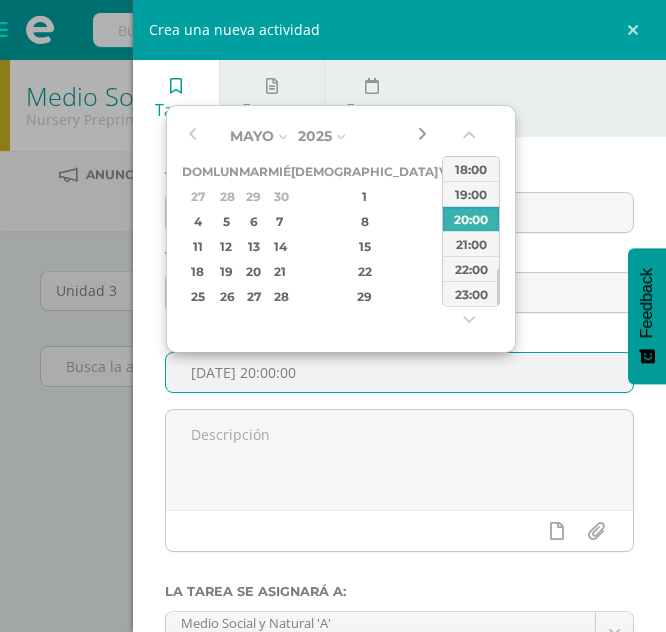 click at bounding box center [422, 136] 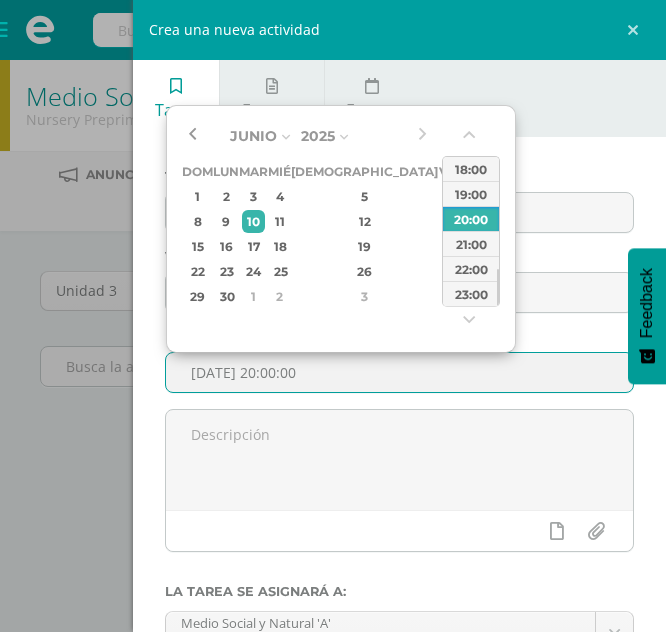 click at bounding box center [192, 136] 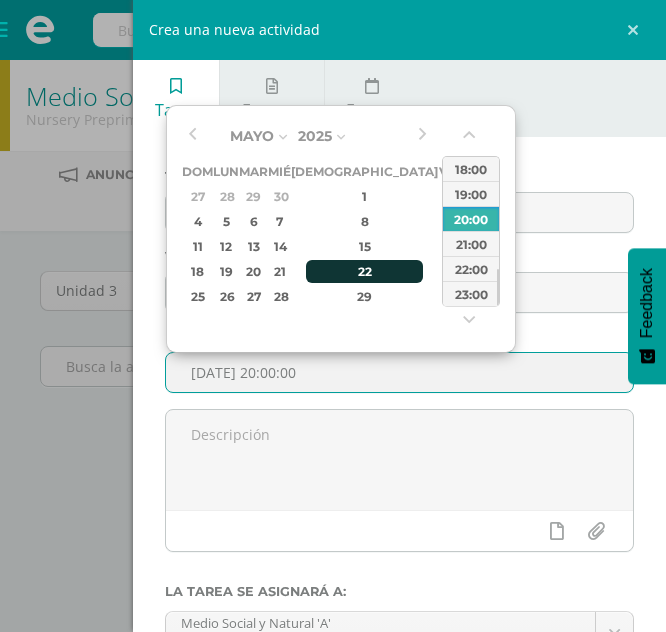 click on "22" at bounding box center [365, 271] 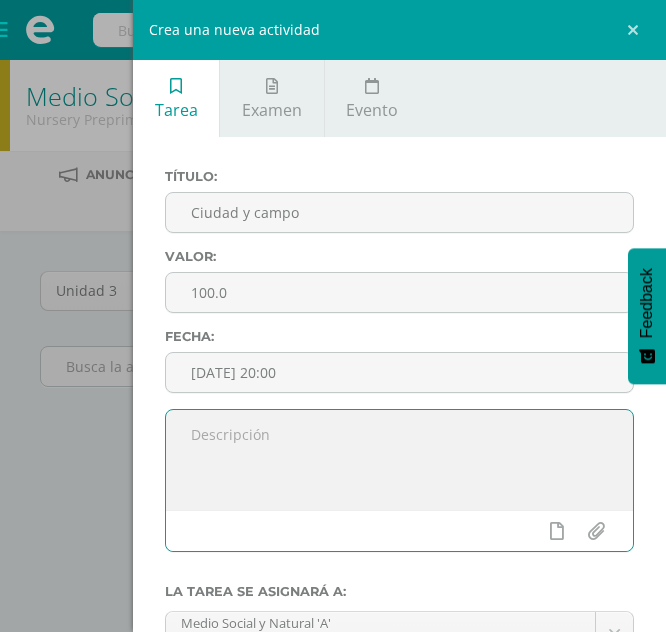 click at bounding box center (399, 460) 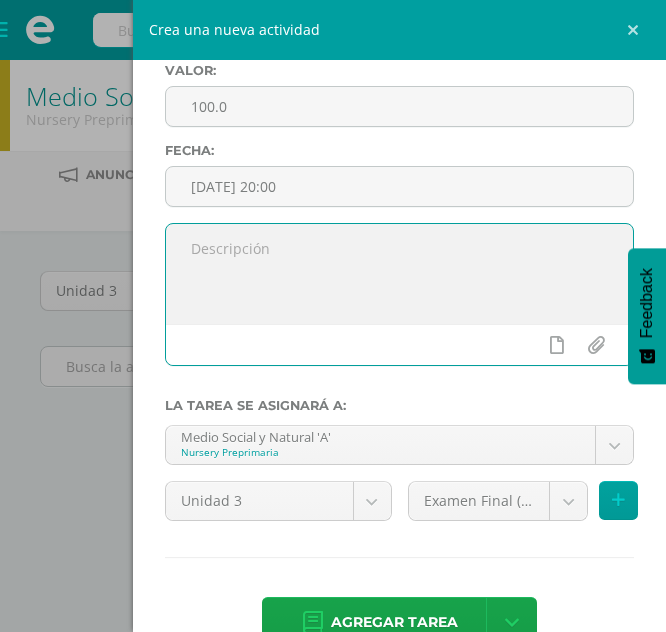 scroll, scrollTop: 187, scrollLeft: 0, axis: vertical 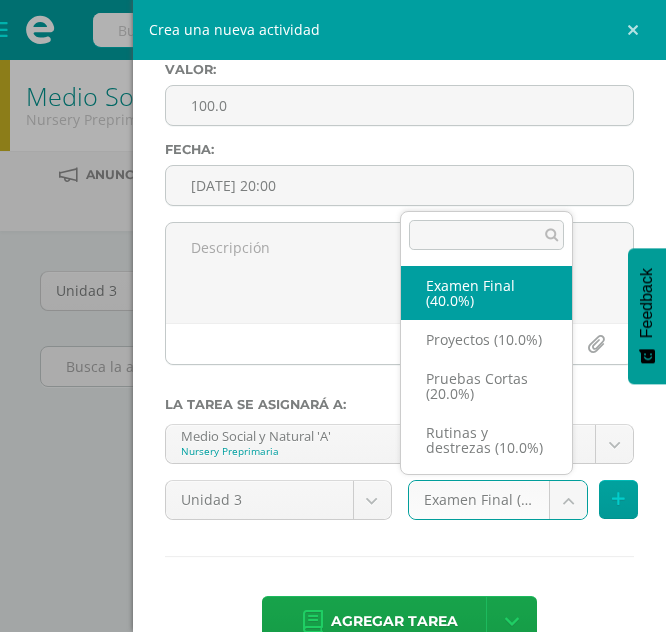 click on "Estudiantes Disciplina Asistencia Mis cursos Archivos Soporte
Centro de ayuda
Últimas actualizaciones
10+ Cerrar panel
Comunicacion y Lenguaje
Nursery
Preprimaria
"A"
Actividades Estudiantes Planificación Dosificación
Destrezas de Aprendizaje
Nursery
Preprimaria
"A"
Actividades Estudiantes Planificación Dosificación
Formación Cristiana
Nursery
Preprimaria
"A"
Actividades Estudiantes Planificación Dosificación
Medio Social y Natural
Actividades Mi Perfil" at bounding box center [333, 483] 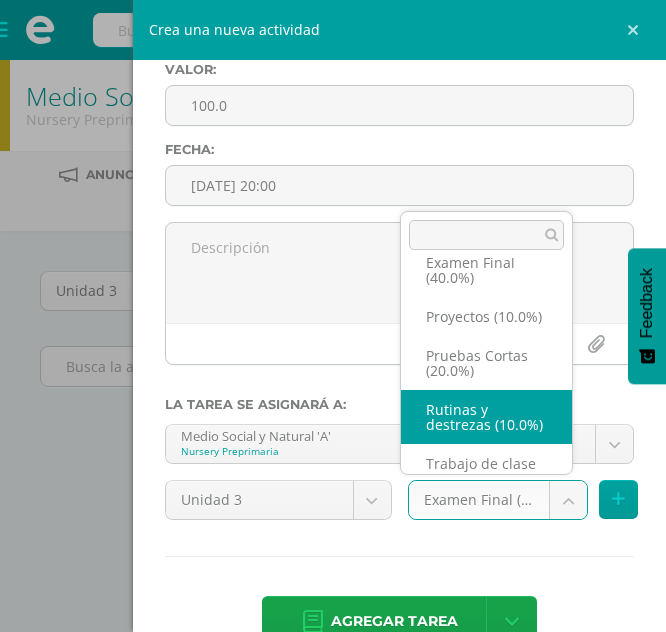 scroll, scrollTop: 85, scrollLeft: 0, axis: vertical 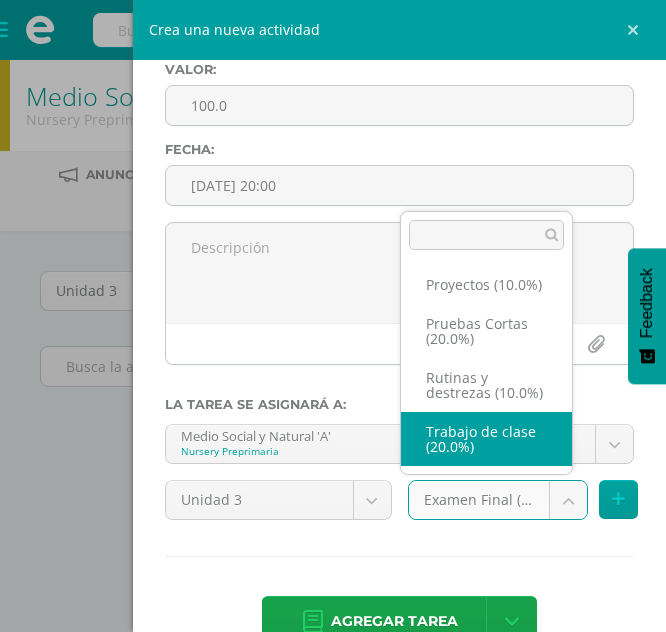 select on "198058" 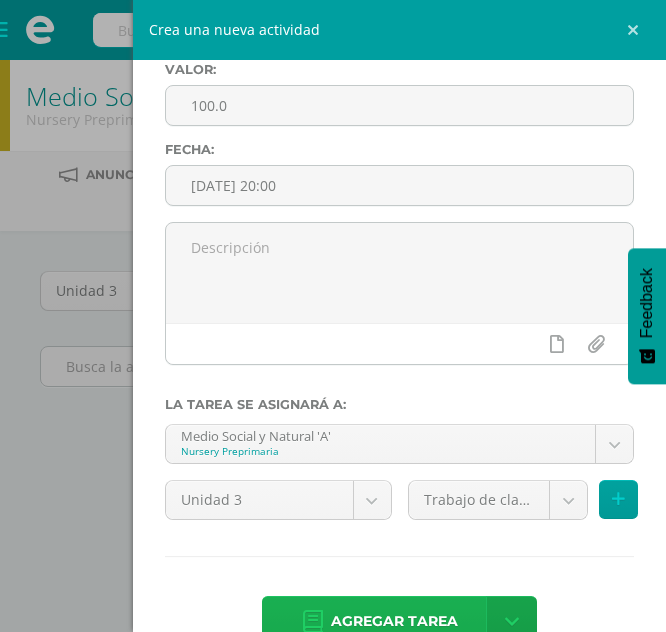 click on "Agregar tarea" at bounding box center (394, 621) 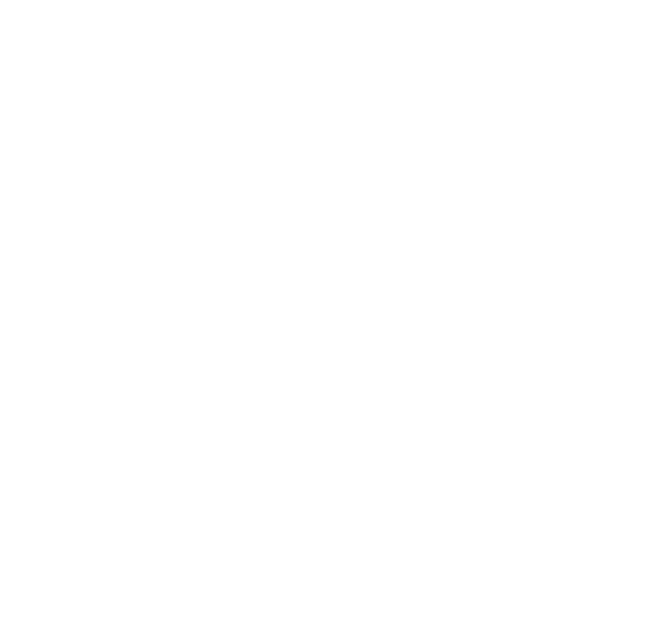 scroll, scrollTop: 0, scrollLeft: 0, axis: both 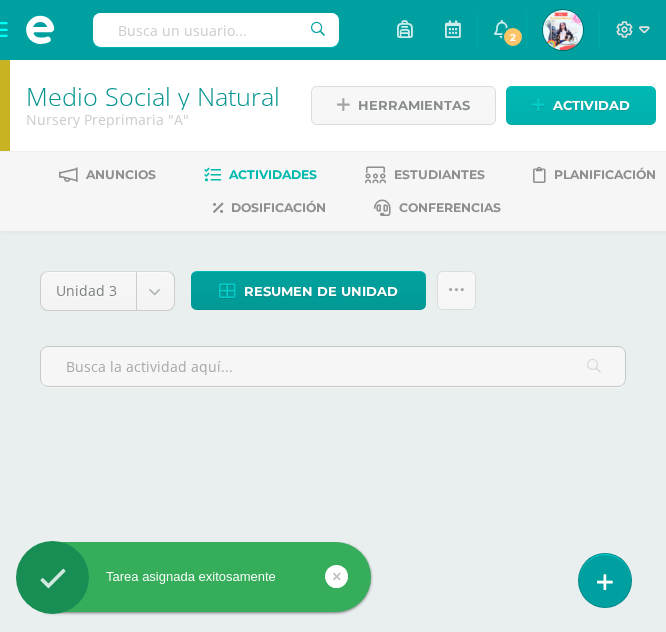 click on "Actividad" at bounding box center (591, 105) 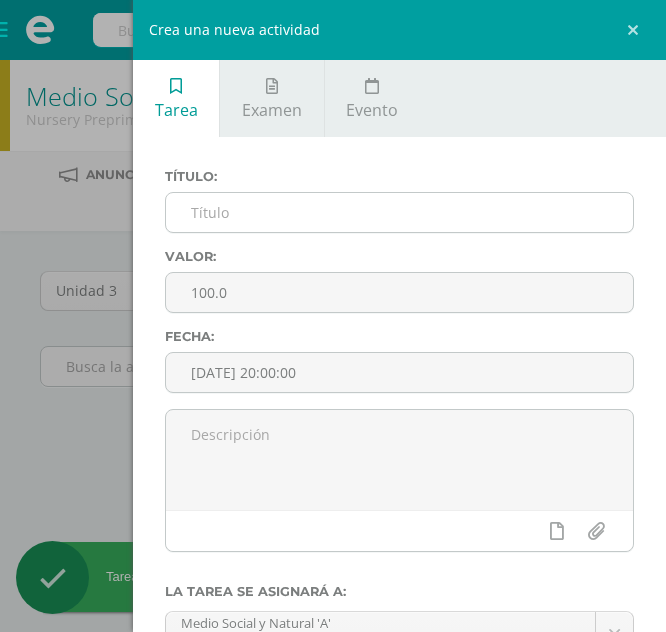 click at bounding box center (399, 212) 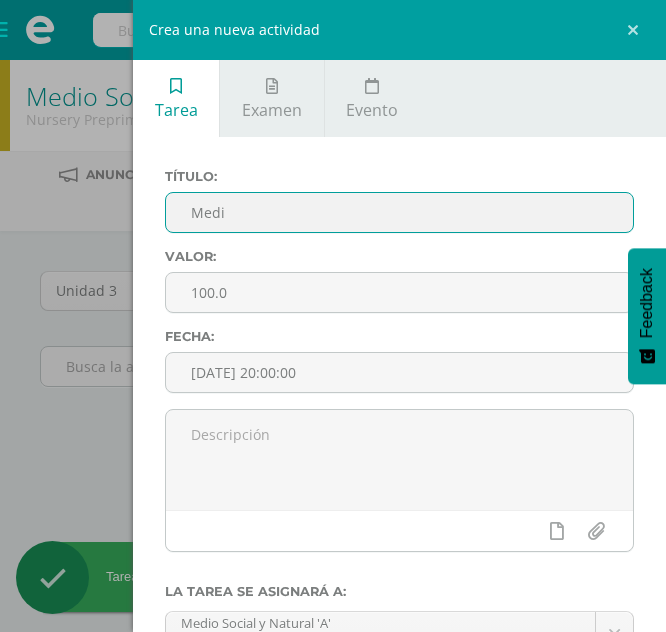 scroll, scrollTop: 0, scrollLeft: 0, axis: both 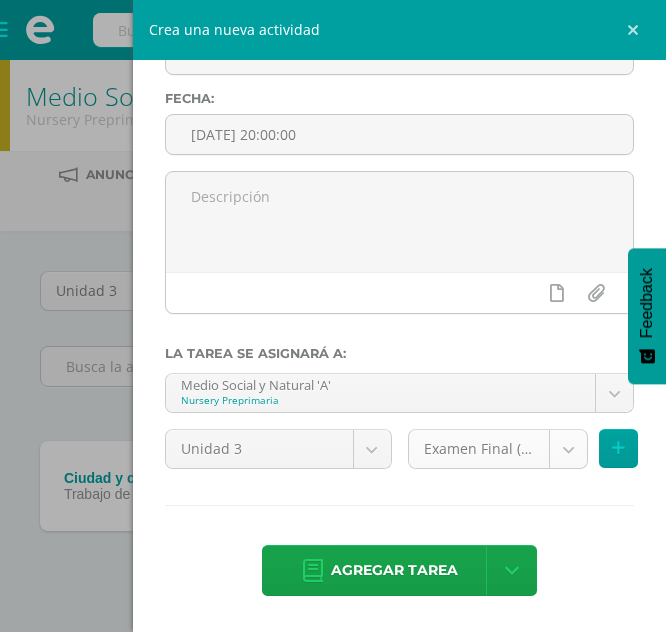 type on "Medios de comunicación" 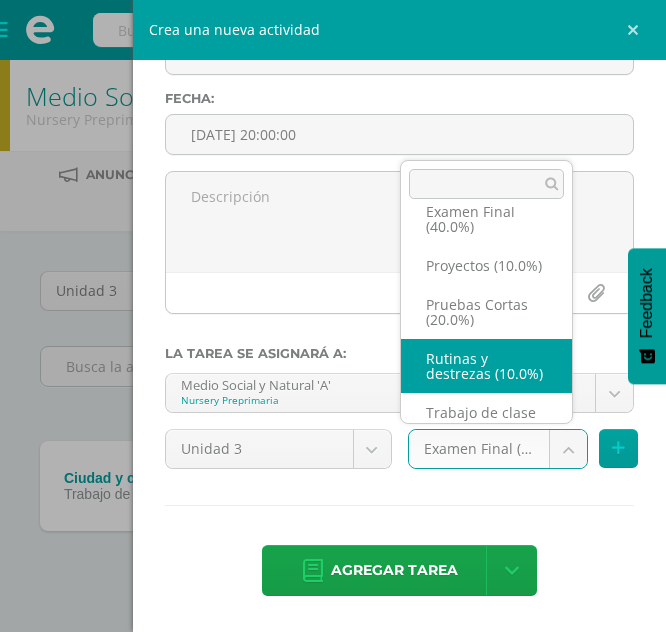 scroll, scrollTop: 85, scrollLeft: 0, axis: vertical 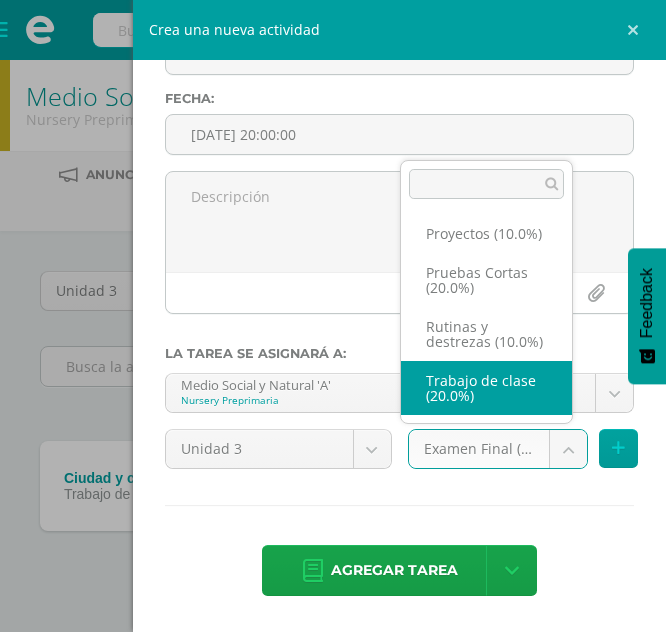 select on "198058" 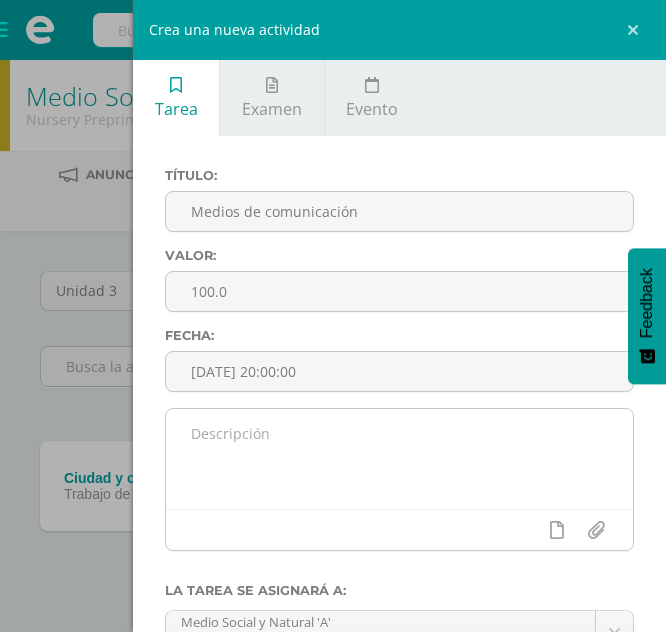scroll, scrollTop: 0, scrollLeft: 0, axis: both 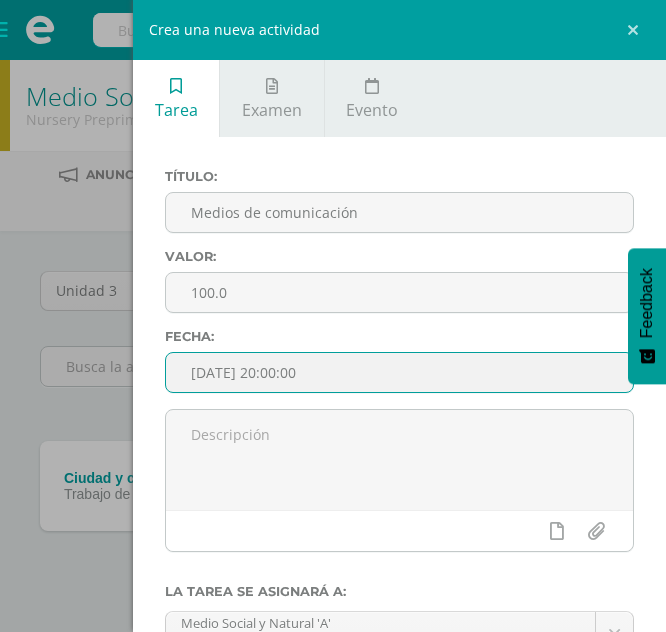 click on "[DATE] 20:00:00" at bounding box center [399, 372] 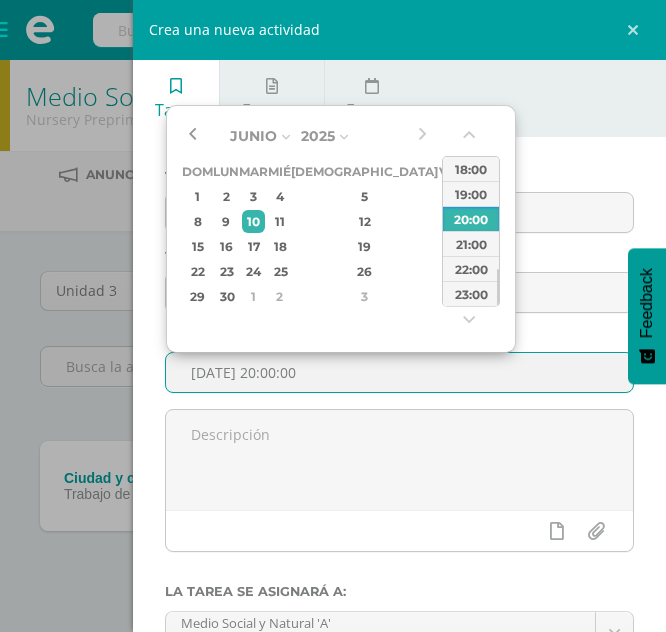 click at bounding box center (192, 136) 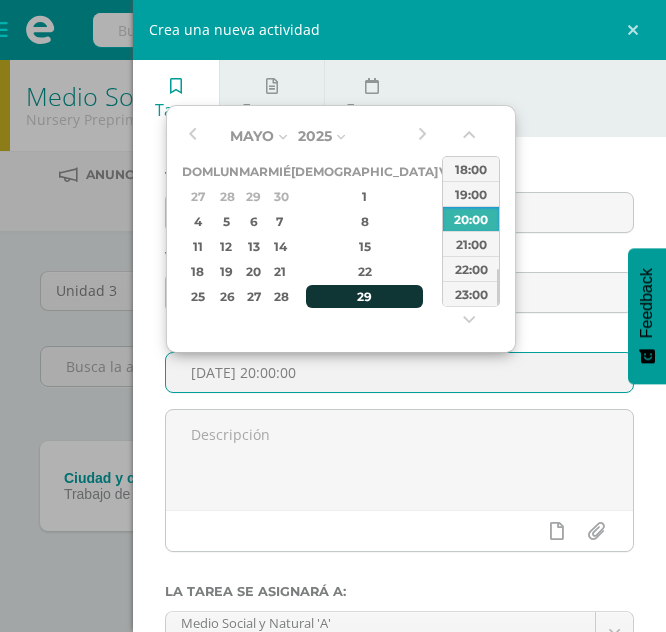 click on "29" at bounding box center [365, 296] 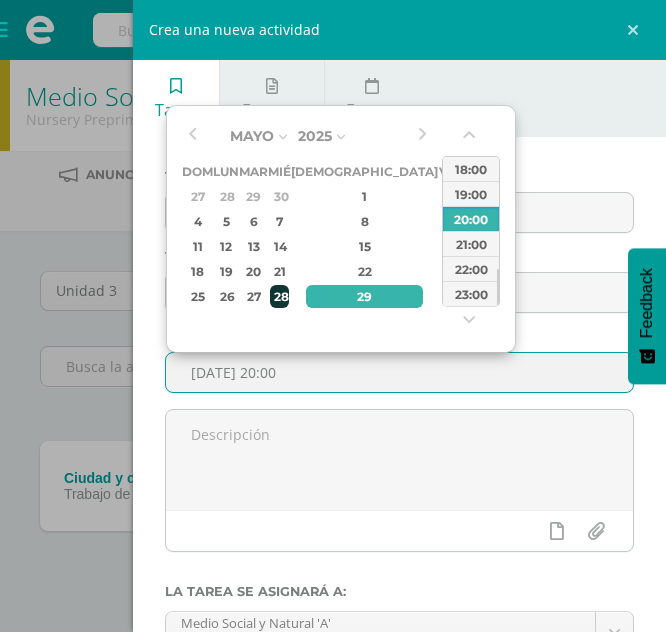 click on "28" at bounding box center (279, 296) 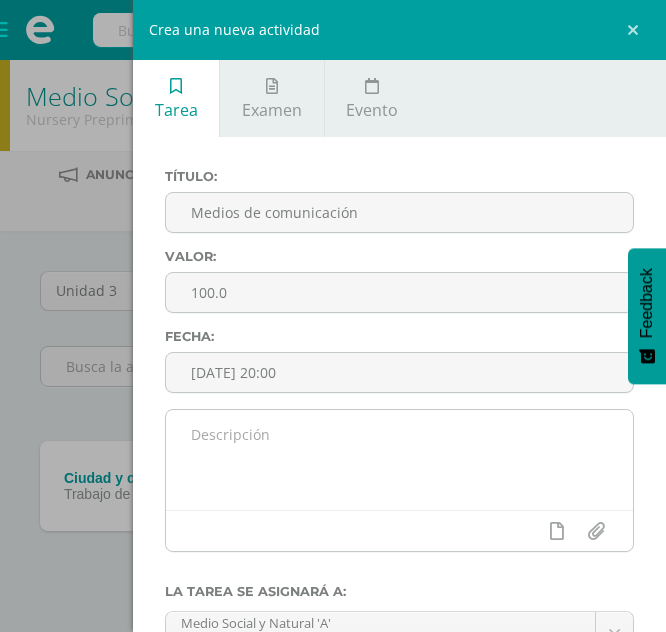 click at bounding box center (399, 480) 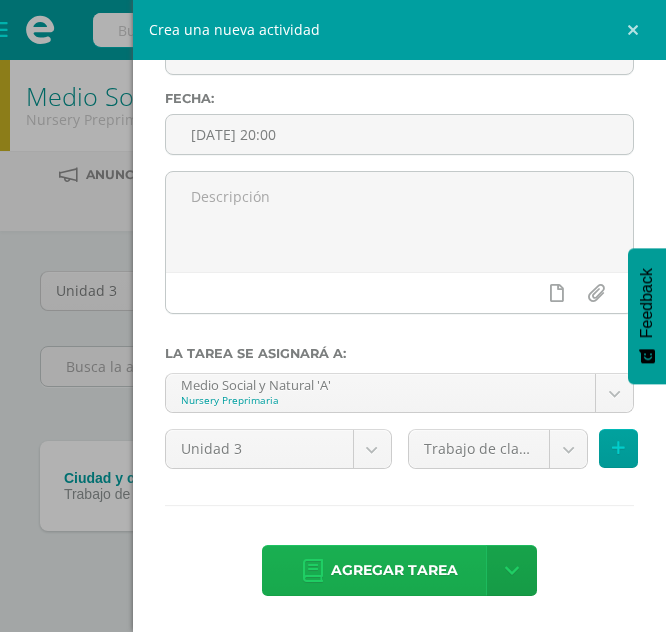 click on "Agregar tarea" at bounding box center (394, 570) 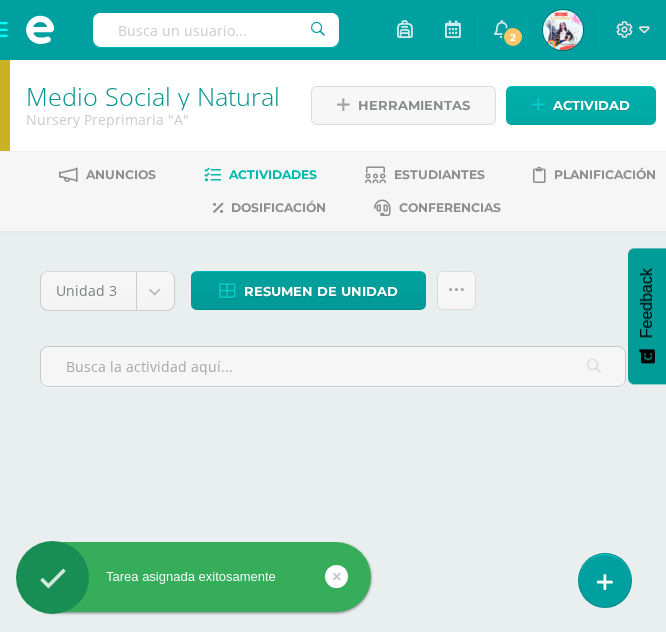 scroll, scrollTop: 0, scrollLeft: 0, axis: both 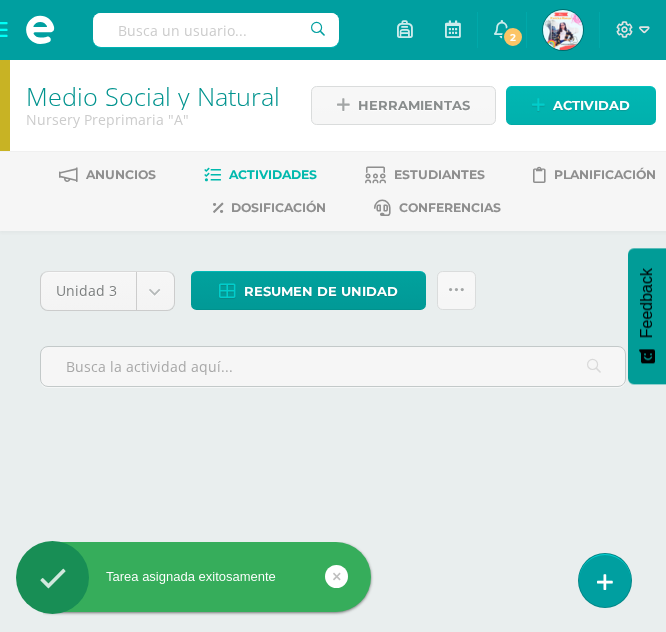 click on "Actividad" at bounding box center (591, 105) 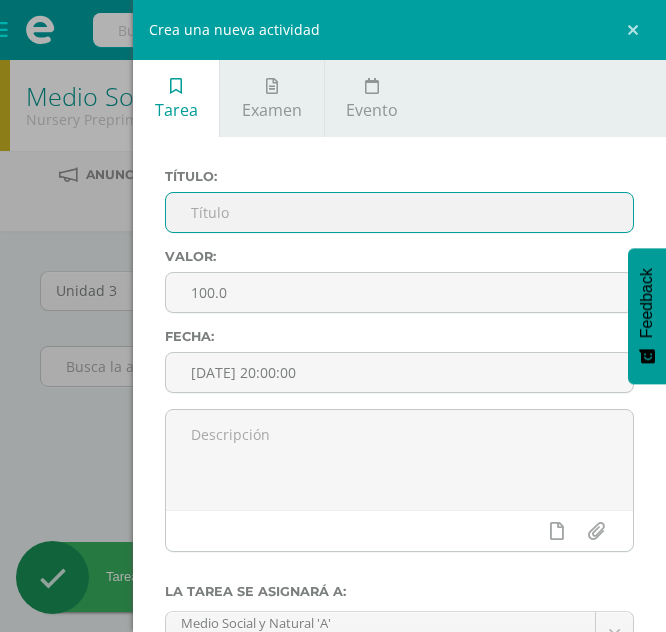 click at bounding box center (399, 212) 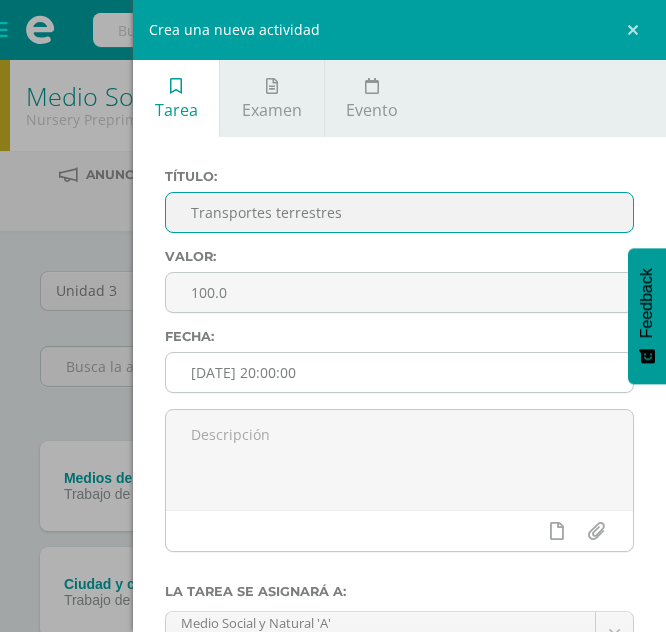 type on "Transportes terrestres" 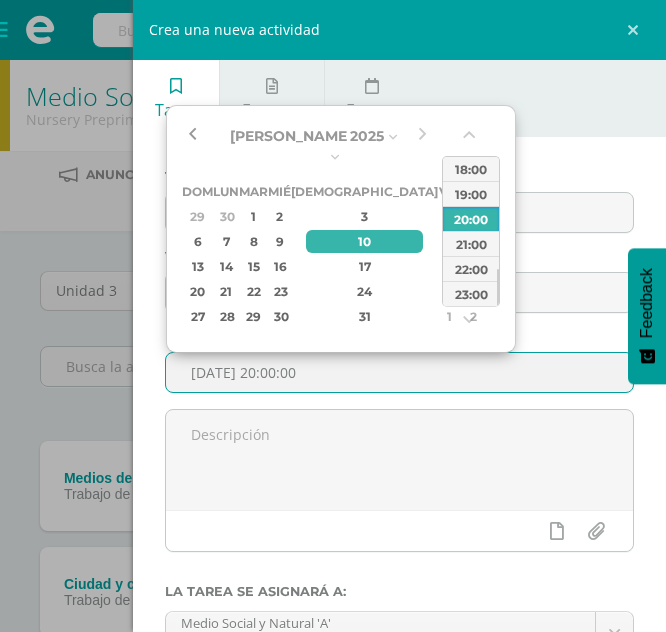 click at bounding box center [192, 136] 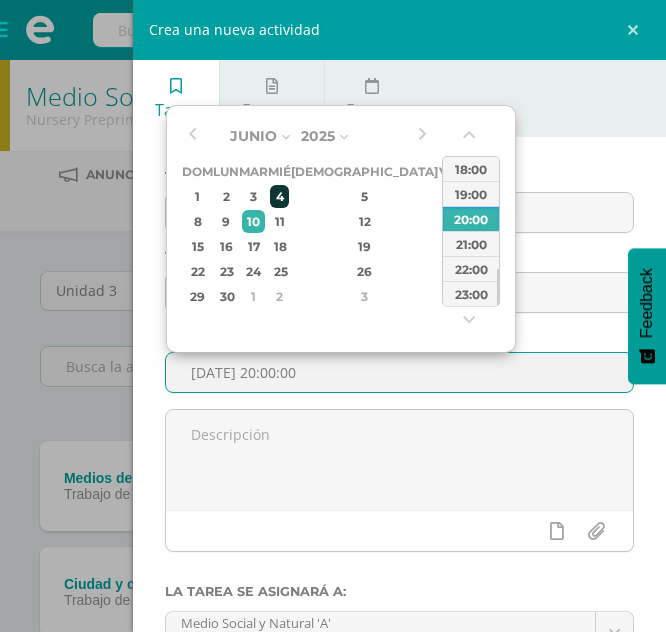 click on "4" at bounding box center [279, 196] 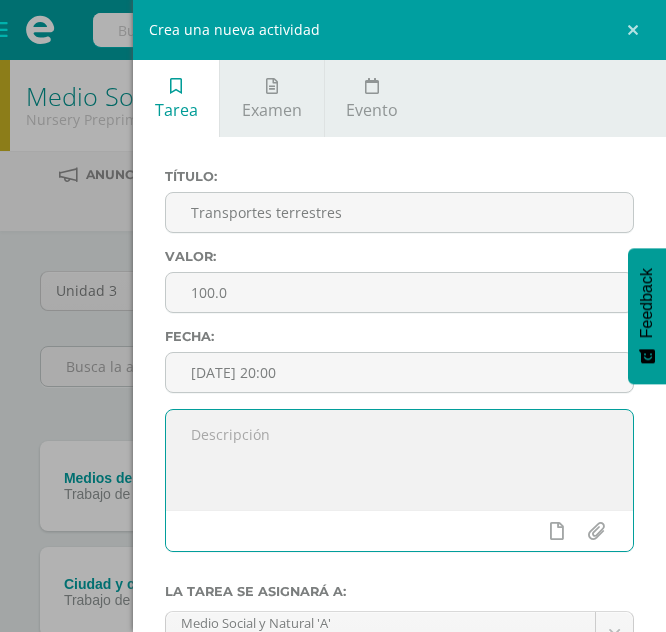 click at bounding box center [399, 460] 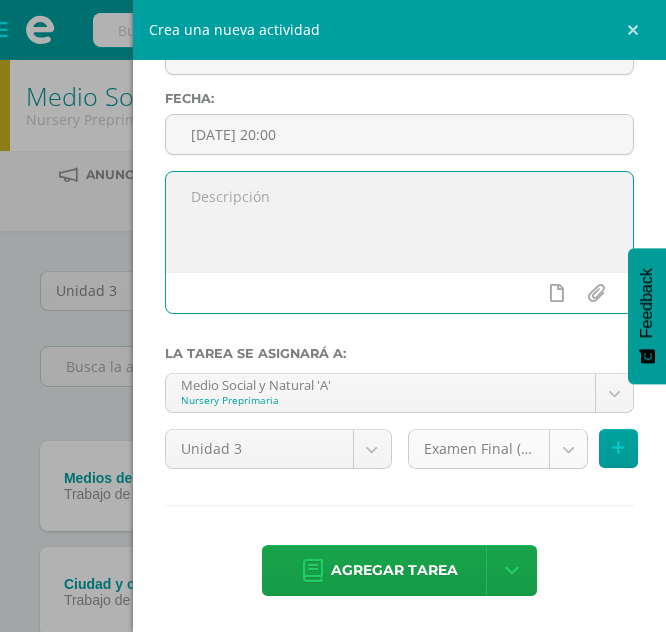 click on "Tarea asignada exitosamente         Estudiantes Disciplina Asistencia Mis cursos Archivos Soporte
Centro de ayuda
Últimas actualizaciones
10+ Cerrar panel
Comunicacion y [GEOGRAPHIC_DATA]
Nursery
Preprimaria
"A"
Actividades Estudiantes Planificación Dosificación
Destrezas de Aprendizaje
Nursery
Preprimaria
"A"
Actividades Estudiantes Planificación Dosificación
Formación [DEMOGRAPHIC_DATA]
Nursery
Preprimaria
"A"
Actividades Estudiantes Planificación Dosificación Actividades Estudiantes Planificación Mi Perfil 2" at bounding box center (333, 385) 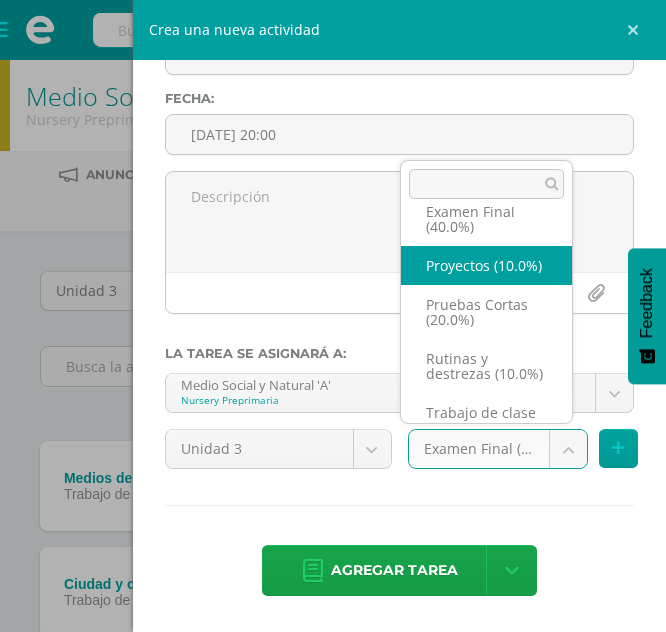 scroll, scrollTop: 85, scrollLeft: 0, axis: vertical 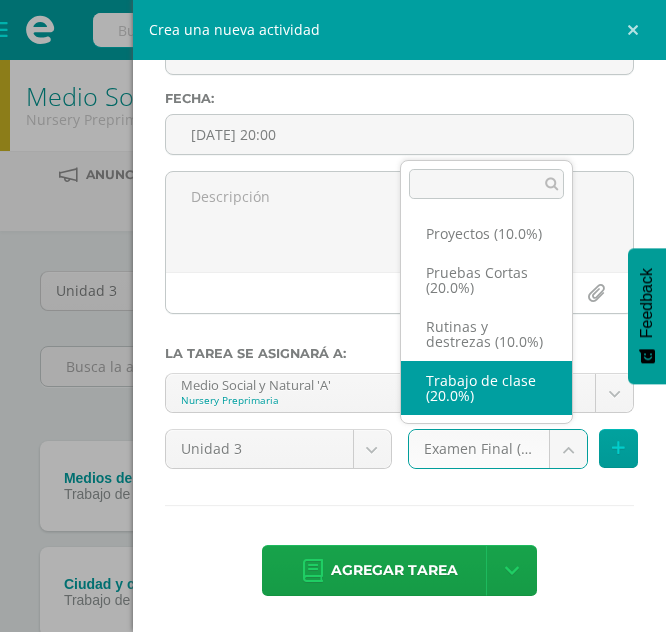 select on "198058" 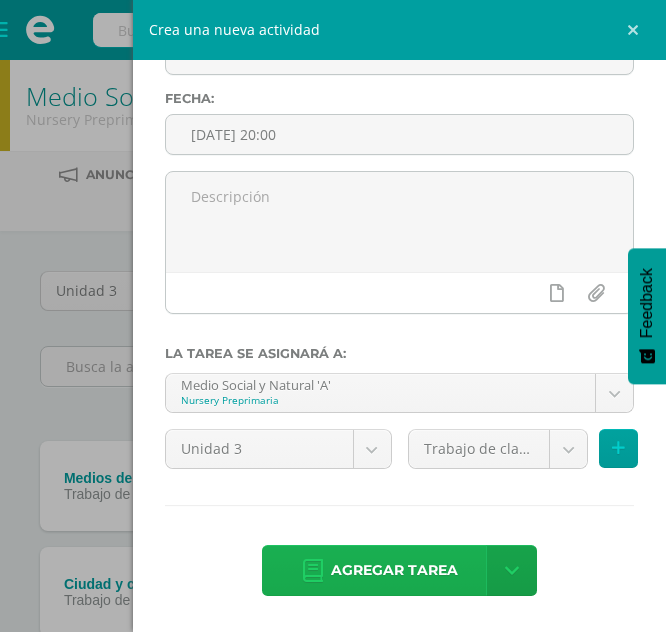 click on "Agregar tarea" at bounding box center (394, 570) 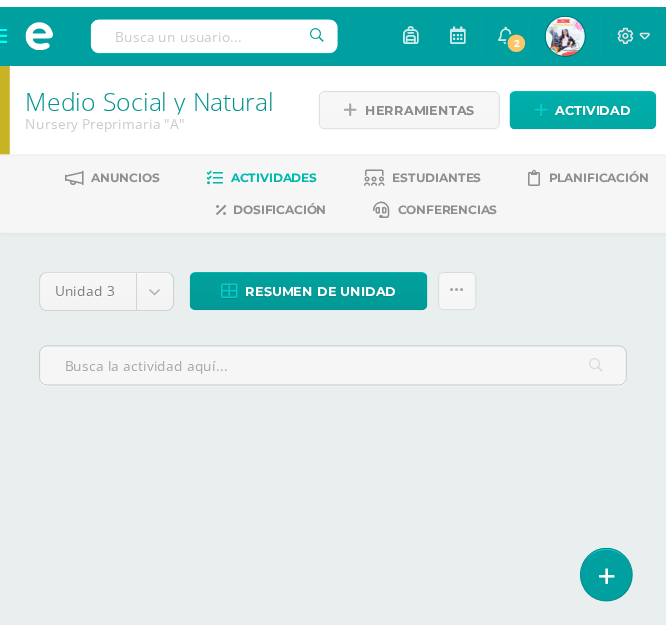 scroll, scrollTop: 0, scrollLeft: 0, axis: both 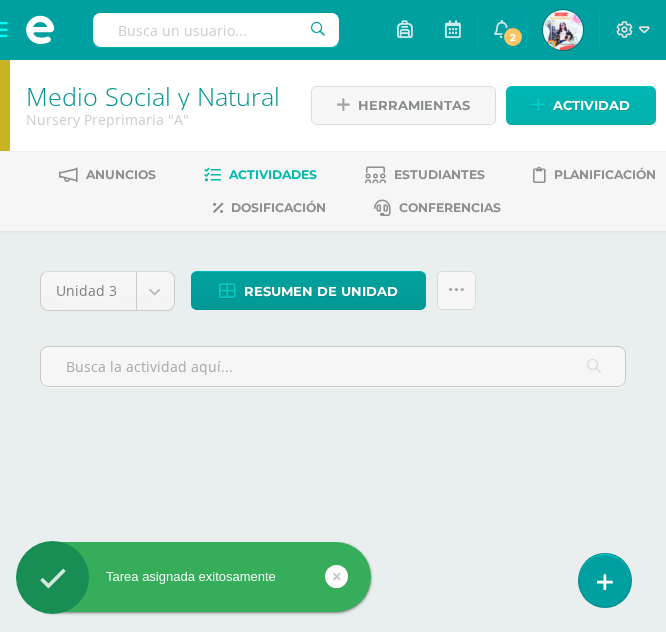 click on "Actividad" at bounding box center (591, 105) 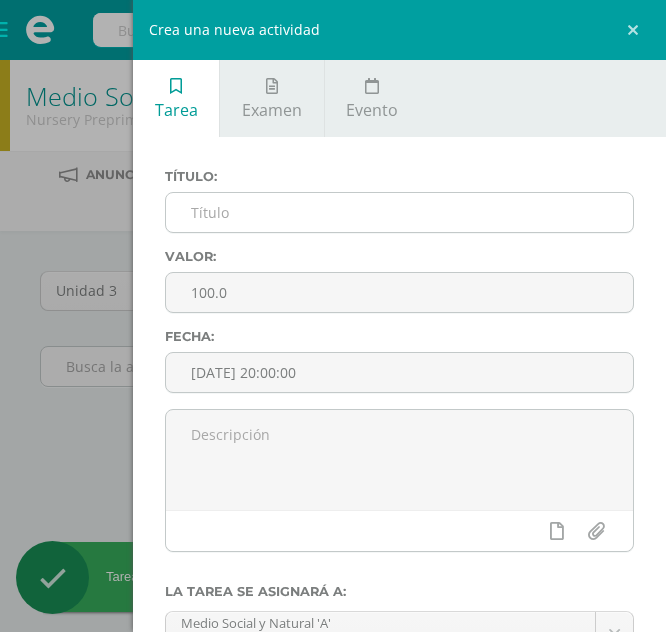 click at bounding box center (399, 212) 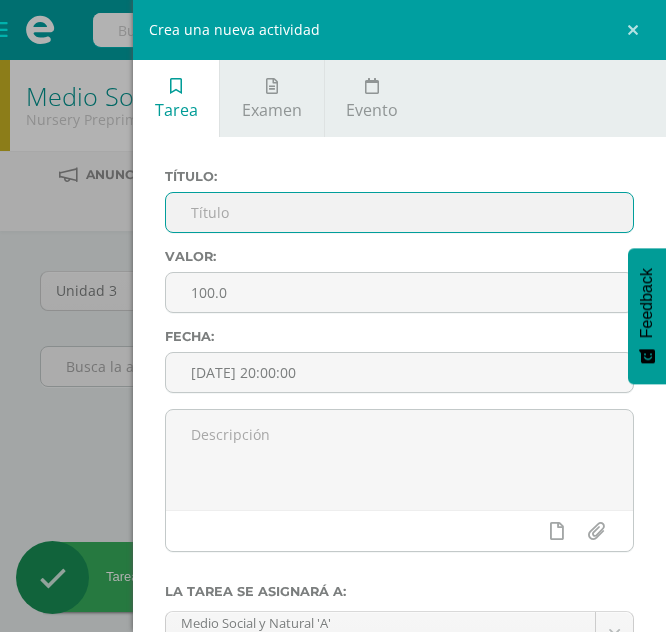 scroll, scrollTop: 0, scrollLeft: 0, axis: both 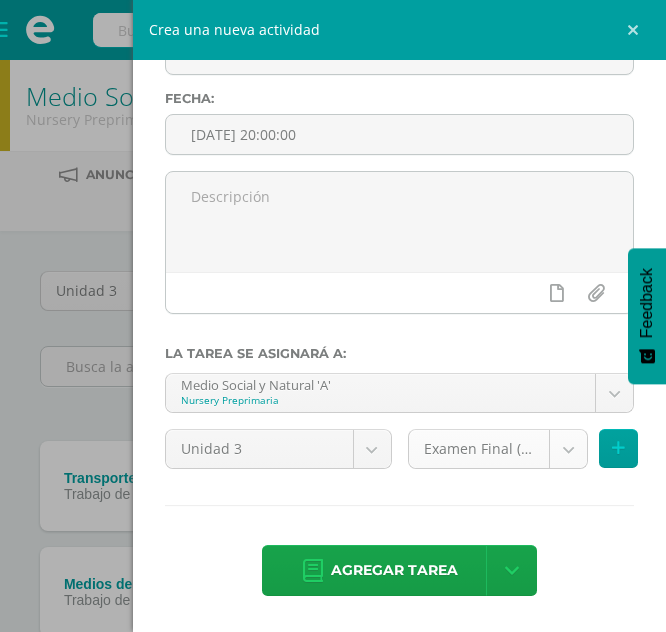 type on "Proyecto "Transportes terrestres"" 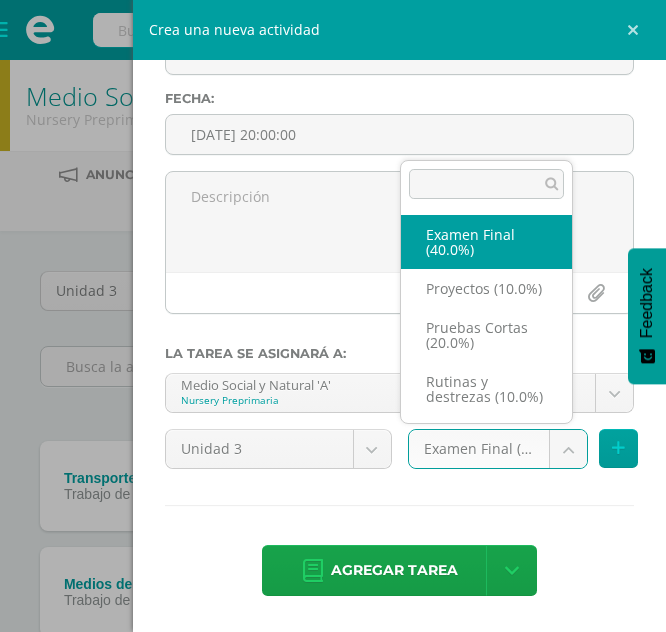 scroll, scrollTop: 23, scrollLeft: 0, axis: vertical 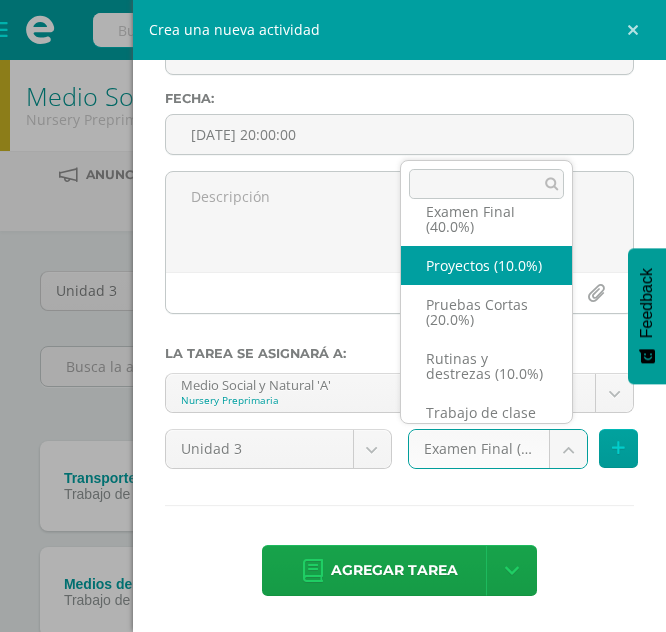 select on "198060" 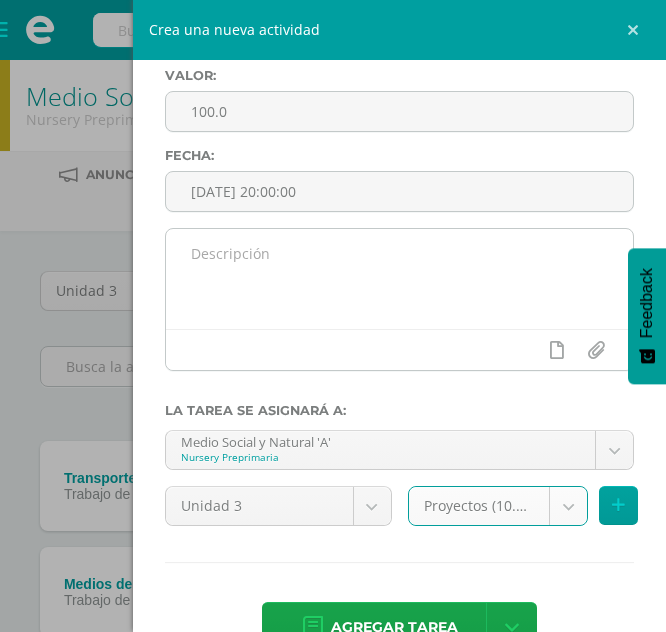 scroll, scrollTop: 238, scrollLeft: 0, axis: vertical 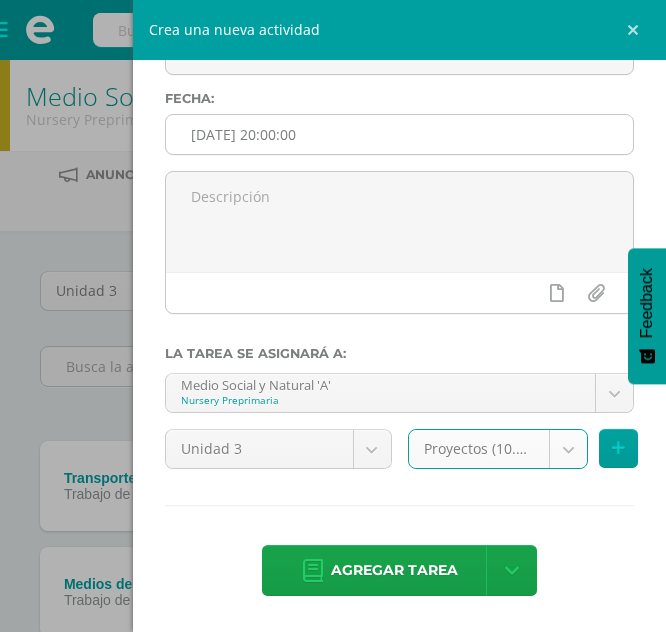 click on "[DATE] 20:00:00" at bounding box center [399, 134] 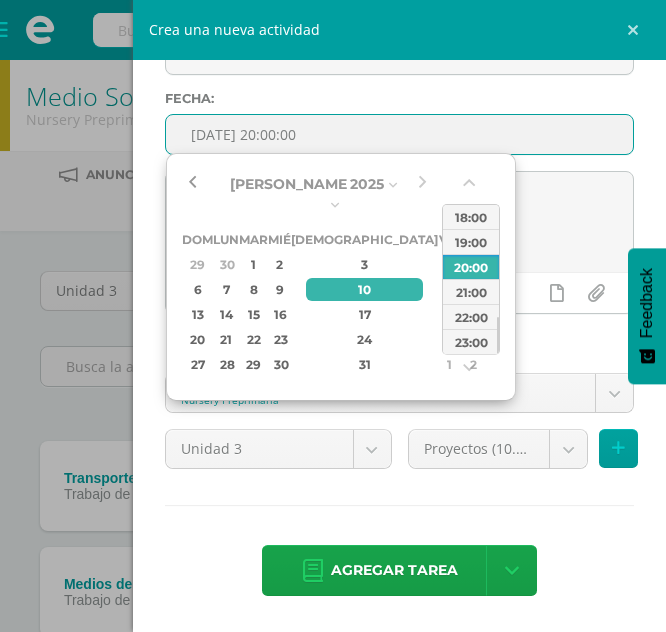 click at bounding box center (192, 184) 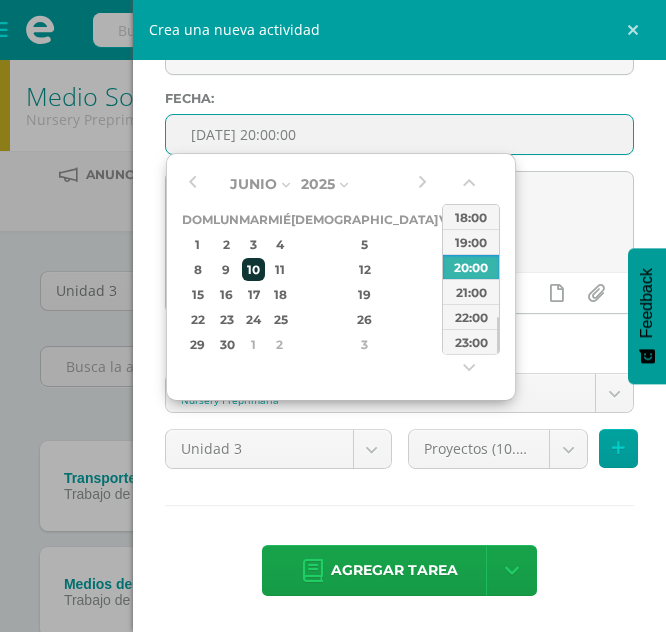 click on "10" at bounding box center [253, 269] 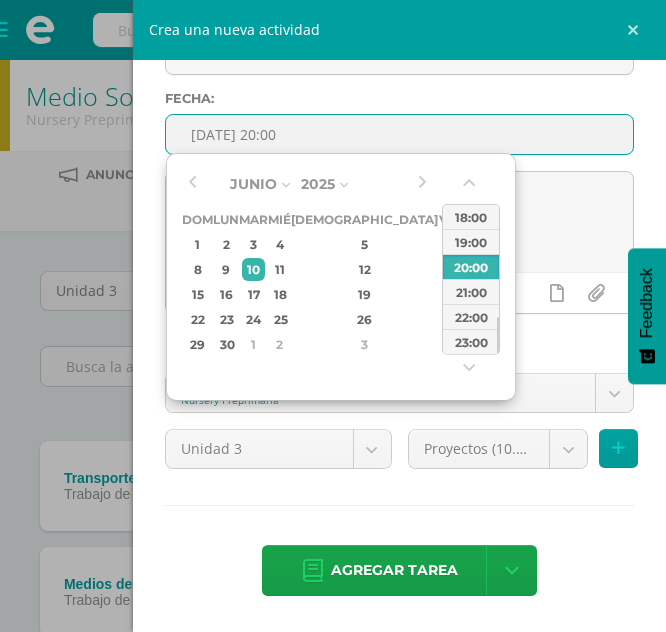 click on "Título: Proyecto "Transportes terrestres" Valor: 100.0 Fecha: 2025-06-10 20:00 La tarea se asignará a:
Medio Social y Natural 'A'
Nursery Preprimaria
Comunicacion y Lenguaje 'A'
Destrezas de Aprendizaje 'A'
Formación Cristiana 'A'
Medio Social y Natural 'A'
Unidad 3
Unidad 3
Unidad 4
Proyectos (10.0%)
Examen Final (40.0%)
Proyectos (10.0%)
Pruebas Cortas (20.0%)
Rutinas y destrezas (10.0%)
Trabajo de clase (20.0%)
Agregar tarea" at bounding box center [399, 265] 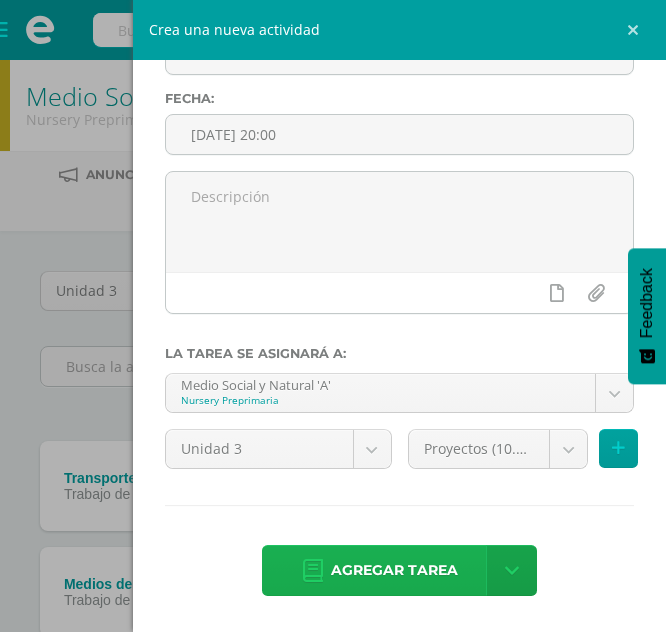 click on "Agregar tarea" at bounding box center (394, 570) 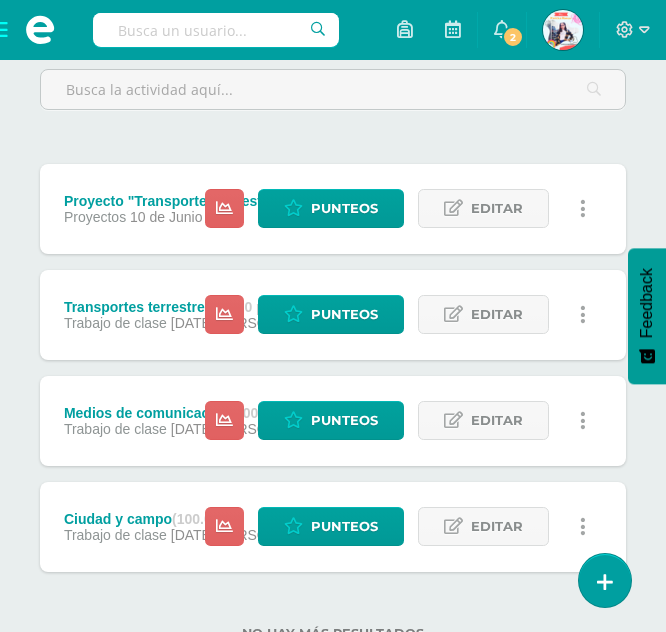 scroll, scrollTop: 0, scrollLeft: 0, axis: both 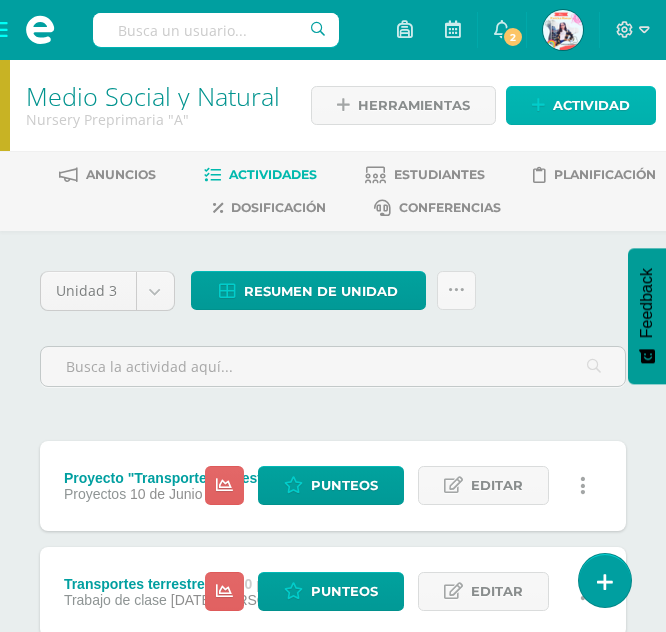click on "Actividad" at bounding box center [591, 105] 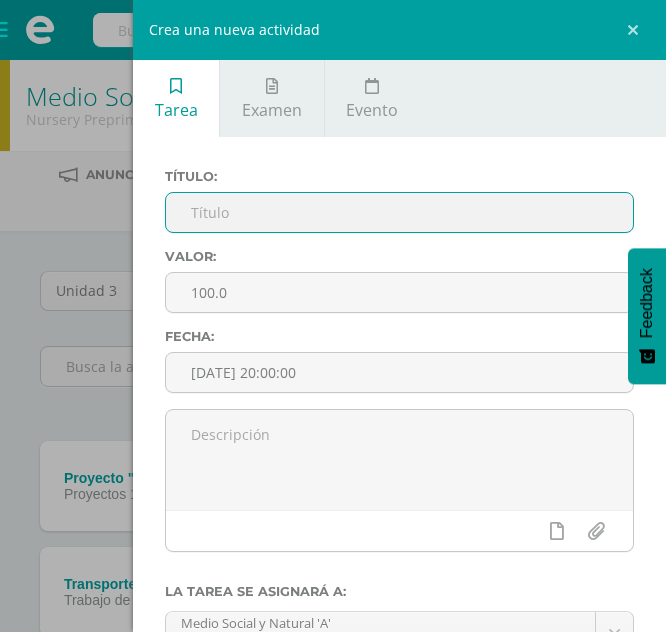 click at bounding box center [399, 212] 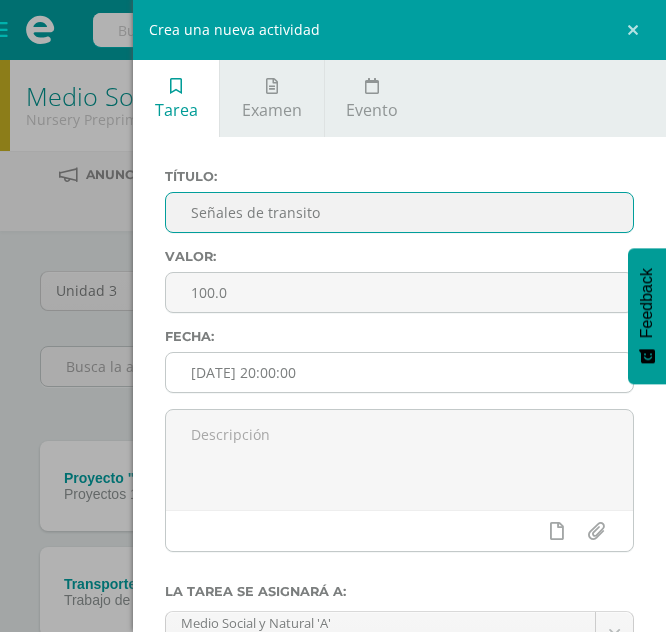 type on "Señales de transito" 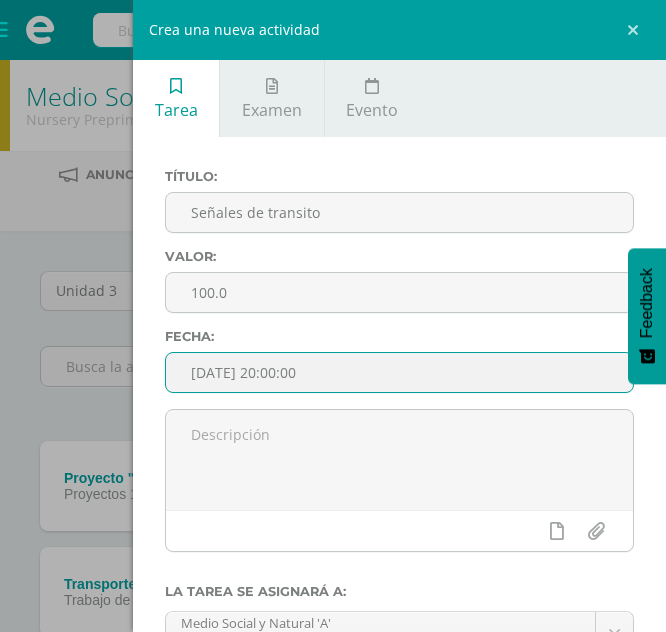 click on "Tarea asignada exitosamente         Estudiantes Disciplina Asistencia Mis cursos Archivos Soporte
Centro de ayuda
Últimas actualizaciones
10+ Cerrar panel
Comunicacion y [GEOGRAPHIC_DATA]
Nursery
Preprimaria
"A"
Actividades Estudiantes Planificación Dosificación
Destrezas de Aprendizaje
Nursery
Preprimaria
"A"
Actividades Estudiantes Planificación Dosificación
Formación [DEMOGRAPHIC_DATA]
Nursery
Preprimaria
"A"
Actividades Estudiantes Planificación Dosificación Actividades Estudiantes Planificación Mi Perfil 2" at bounding box center (333, 491) 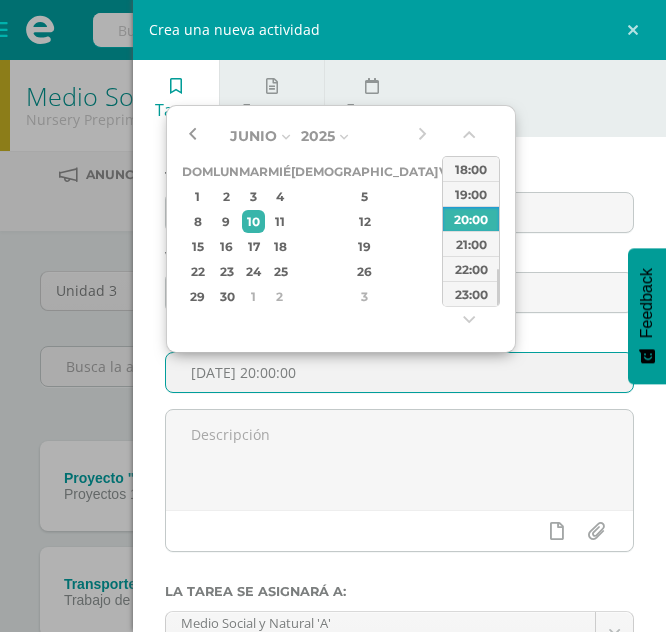 click at bounding box center (192, 136) 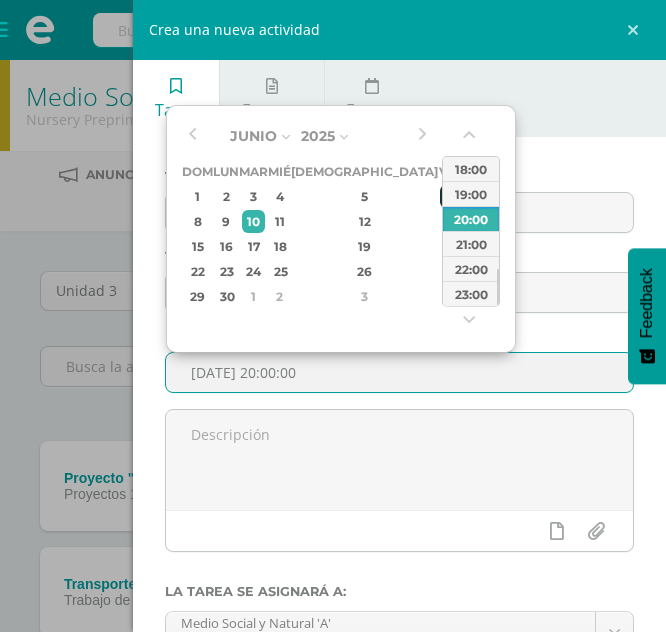 click on "6" at bounding box center [449, 196] 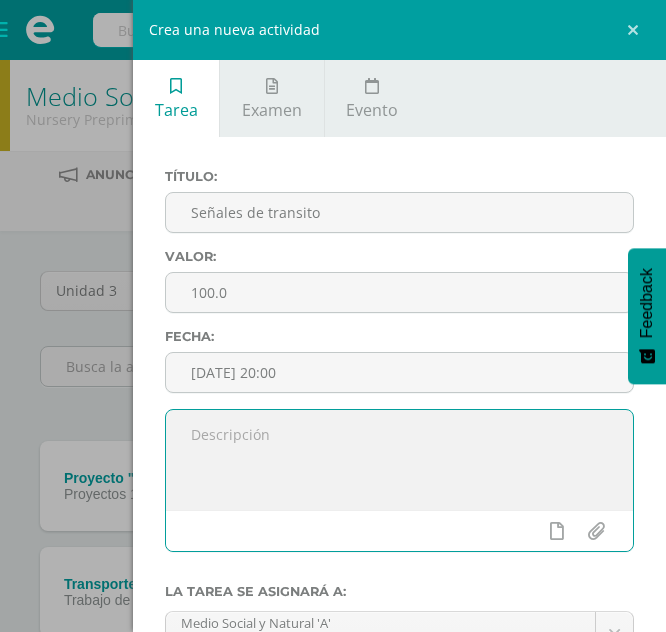click at bounding box center (399, 460) 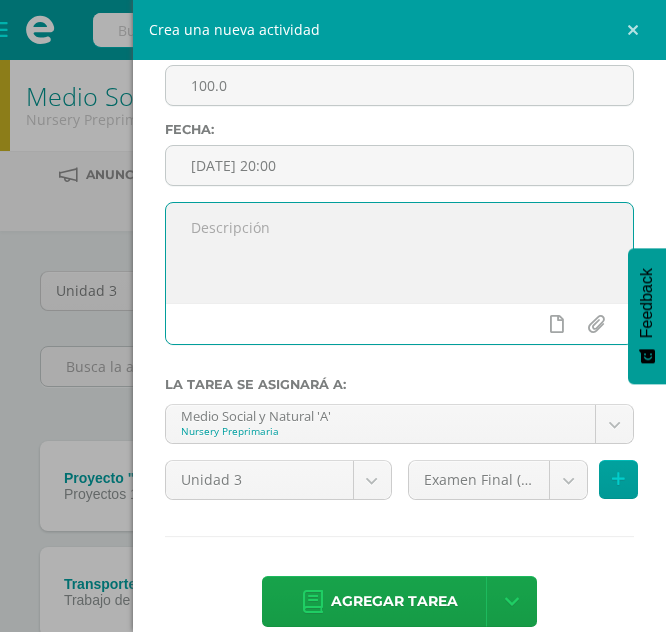 scroll, scrollTop: 238, scrollLeft: 0, axis: vertical 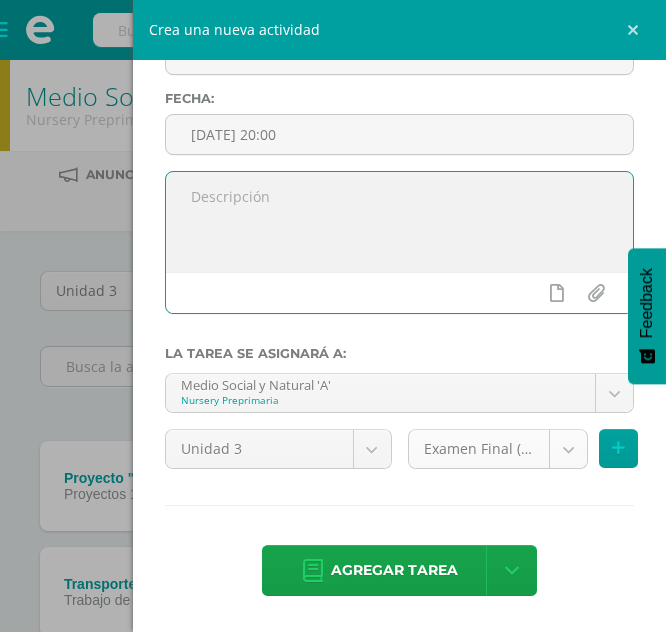 click on "Tarea asignada exitosamente         Estudiantes Disciplina Asistencia Mis cursos Archivos Soporte
Centro de ayuda
Últimas actualizaciones
10+ Cerrar panel
Comunicacion y [GEOGRAPHIC_DATA]
Nursery
Preprimaria
"A"
Actividades Estudiantes Planificación Dosificación
Destrezas de Aprendizaje
Nursery
Preprimaria
"A"
Actividades Estudiantes Planificación Dosificación
Formación [DEMOGRAPHIC_DATA]
Nursery
Preprimaria
"A"
Actividades Estudiantes Planificación Dosificación Actividades Estudiantes Planificación Mi Perfil 2" at bounding box center (333, 491) 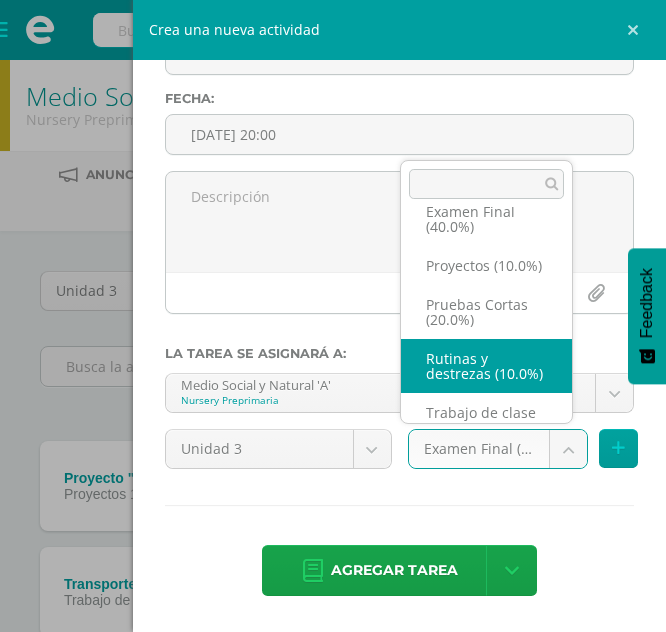 scroll, scrollTop: 85, scrollLeft: 0, axis: vertical 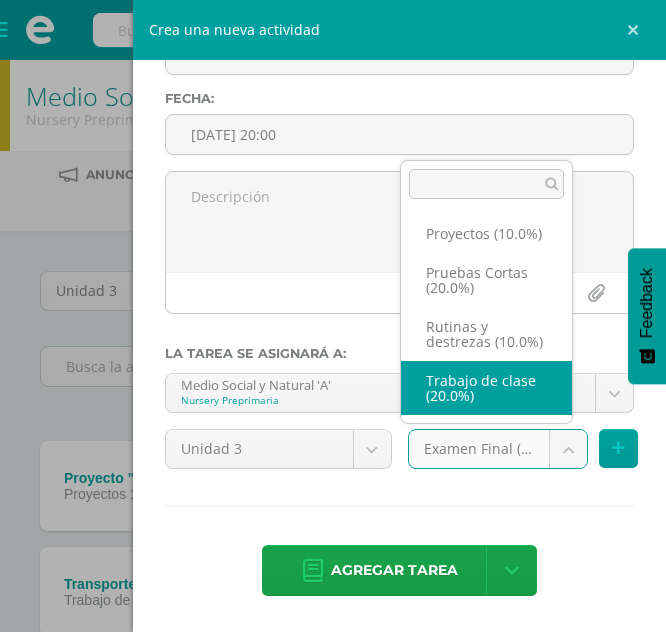 select on "198058" 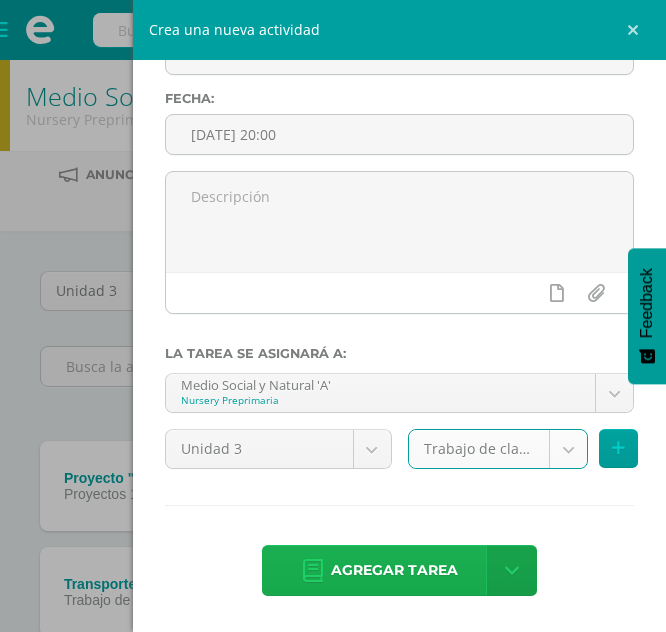 click on "Agregar tarea" at bounding box center (394, 570) 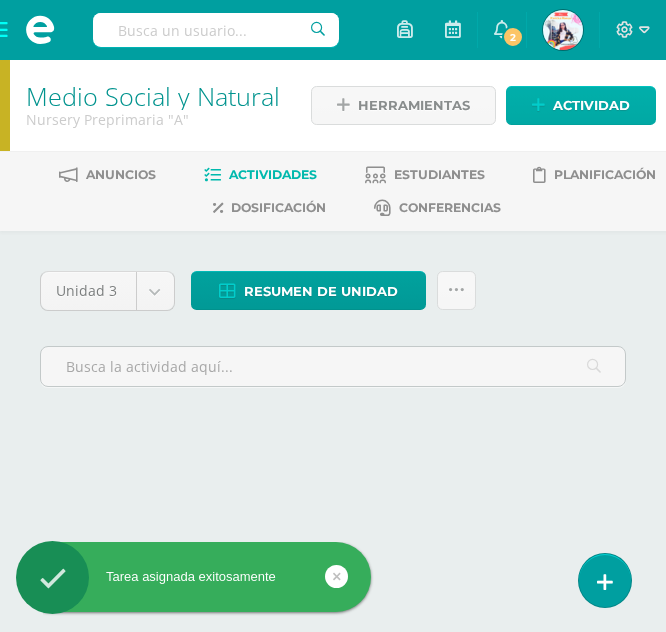 scroll, scrollTop: 0, scrollLeft: 0, axis: both 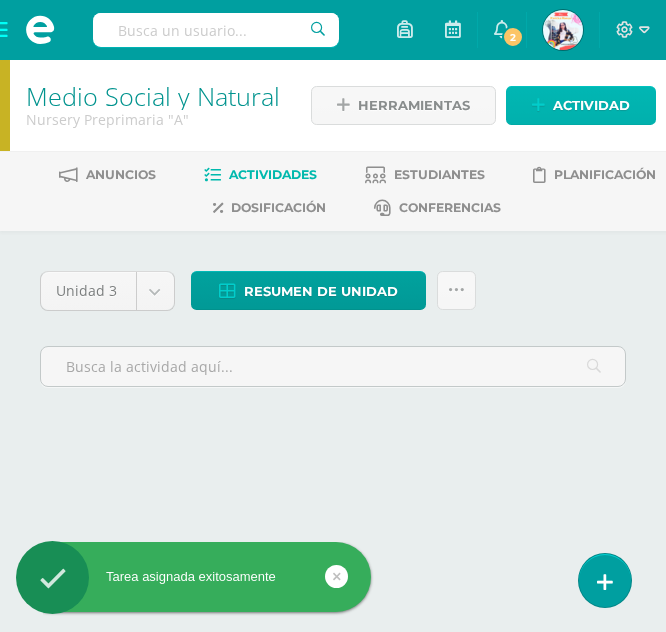 click on "Actividad" at bounding box center (591, 105) 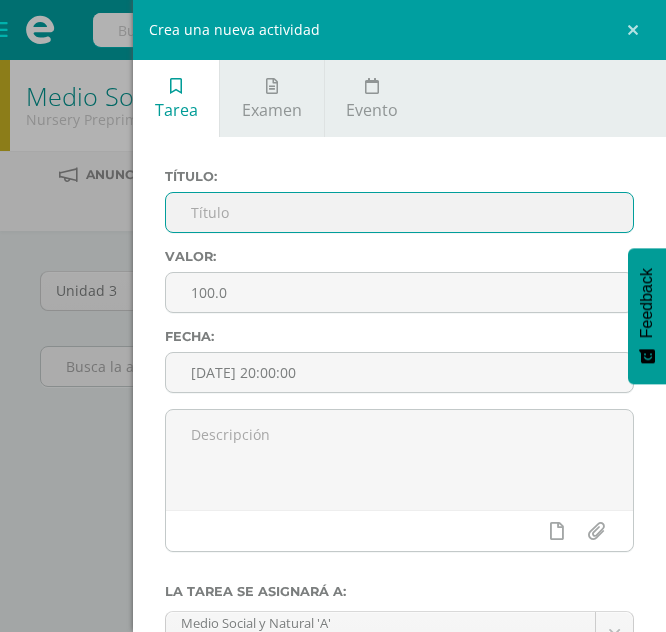 click at bounding box center (399, 212) 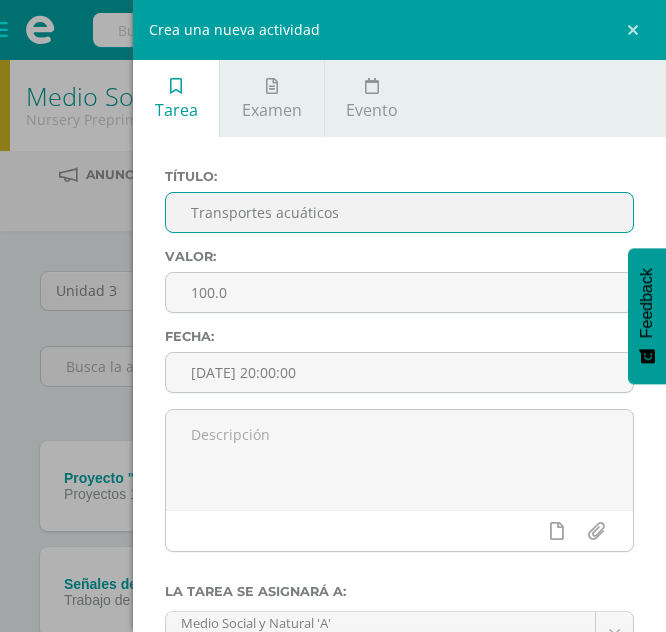 type on "Transportes acuáticos" 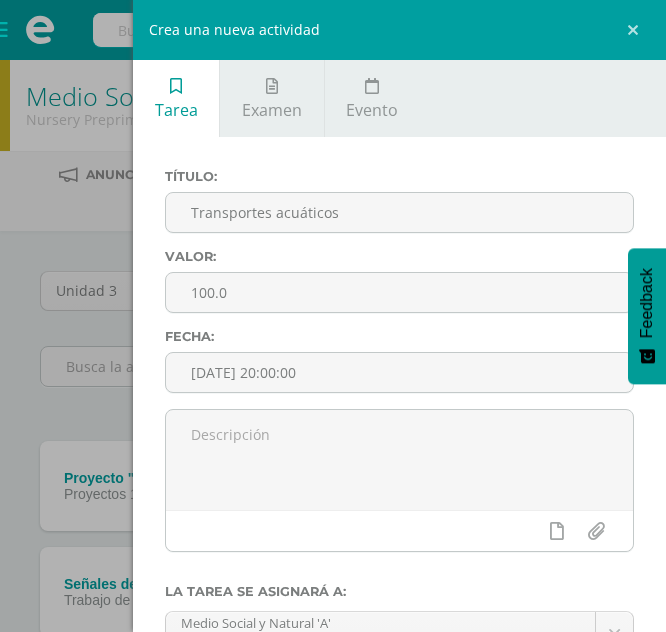 click on "Fecha: [DATE] 20:00:00" at bounding box center [399, 369] 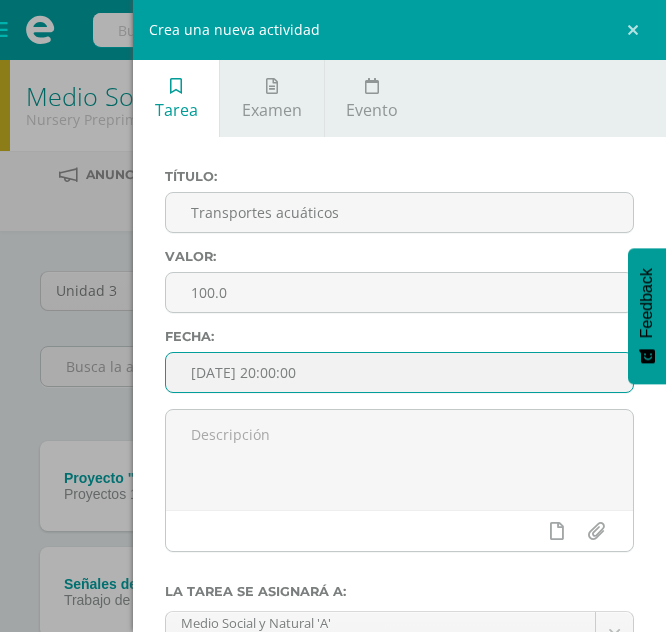 click on "[DATE] 20:00:00" at bounding box center [399, 372] 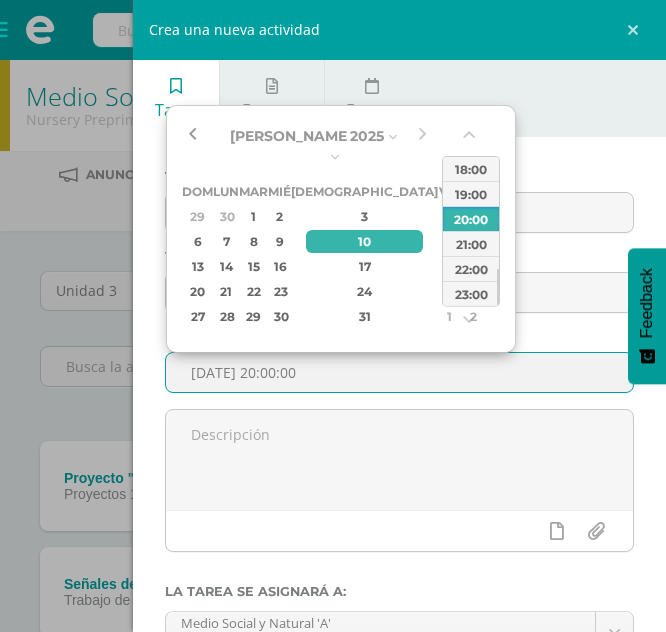click at bounding box center (192, 136) 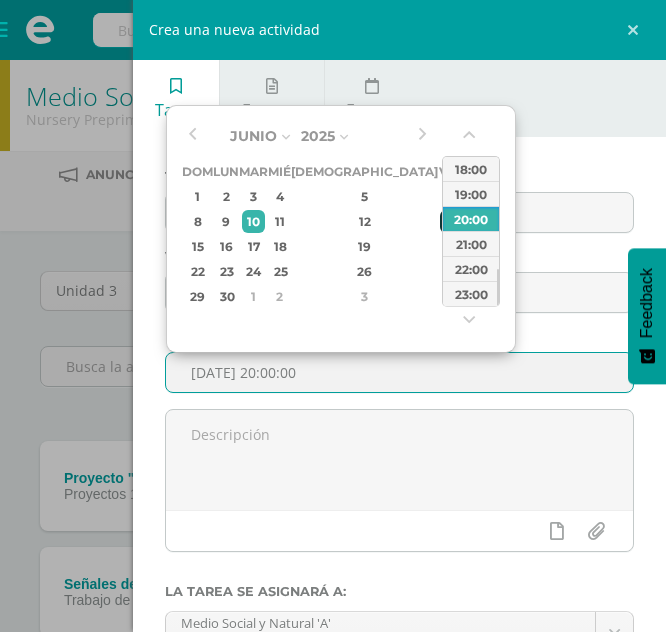 click on "13" at bounding box center (449, 221) 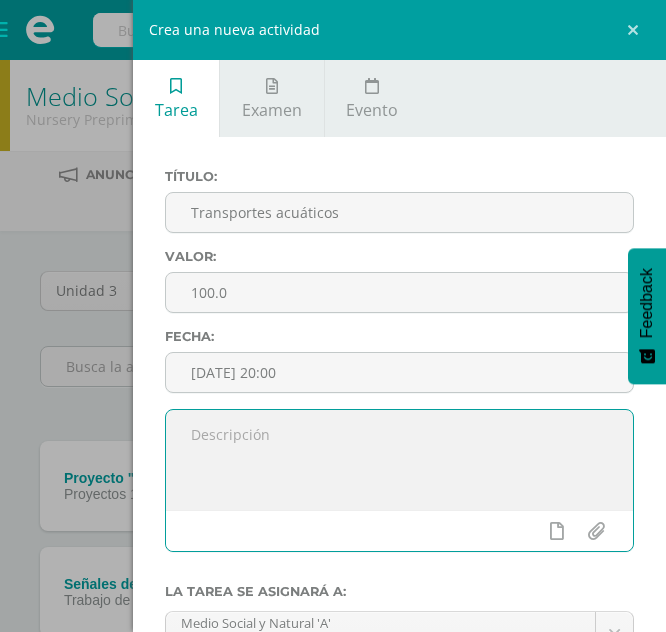 click at bounding box center (399, 460) 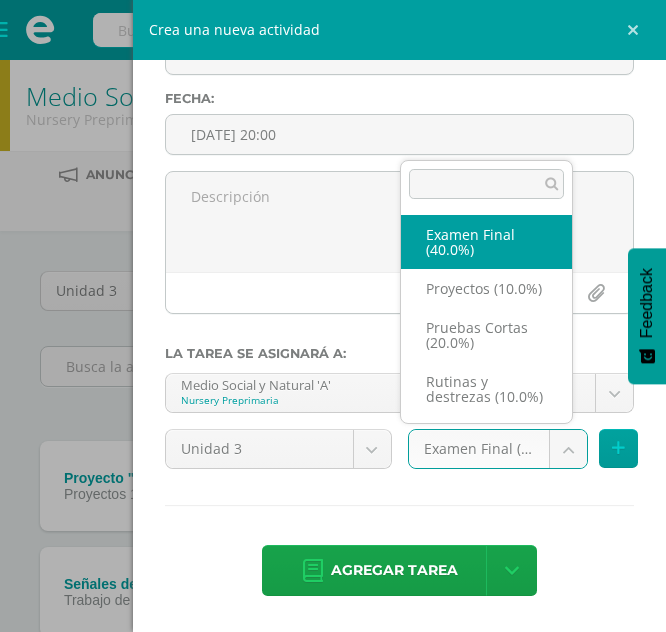 click on "Tarea asignada exitosamente         Estudiantes Disciplina Asistencia Mis cursos Archivos Soporte
Centro de ayuda
Últimas actualizaciones
10+ Cerrar panel
Comunicacion y [GEOGRAPHIC_DATA]
Nursery
Preprimaria
"A"
Actividades Estudiantes Planificación Dosificación
Destrezas de Aprendizaje
Nursery
Preprimaria
"A"
Actividades Estudiantes Planificación Dosificación
Formación [DEMOGRAPHIC_DATA]
Nursery
Preprimaria
"A"
Actividades Estudiantes Planificación Dosificación Actividades Estudiantes Planificación Mi Perfil 2" at bounding box center (333, 544) 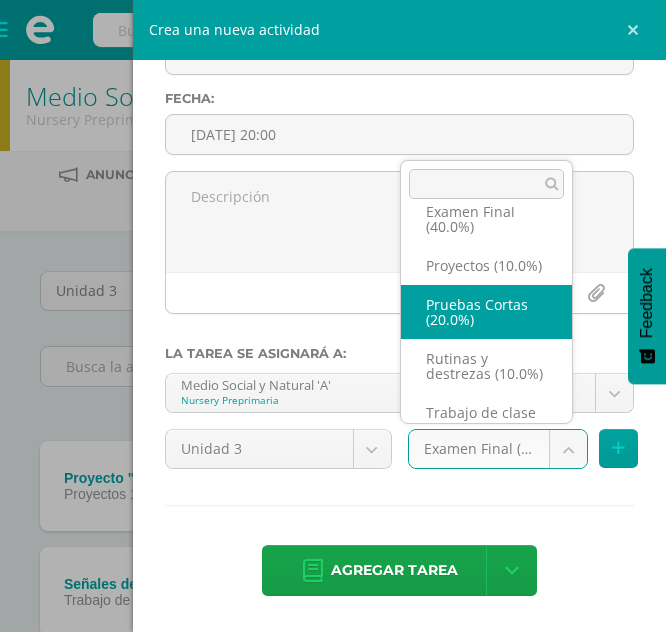 scroll, scrollTop: 85, scrollLeft: 0, axis: vertical 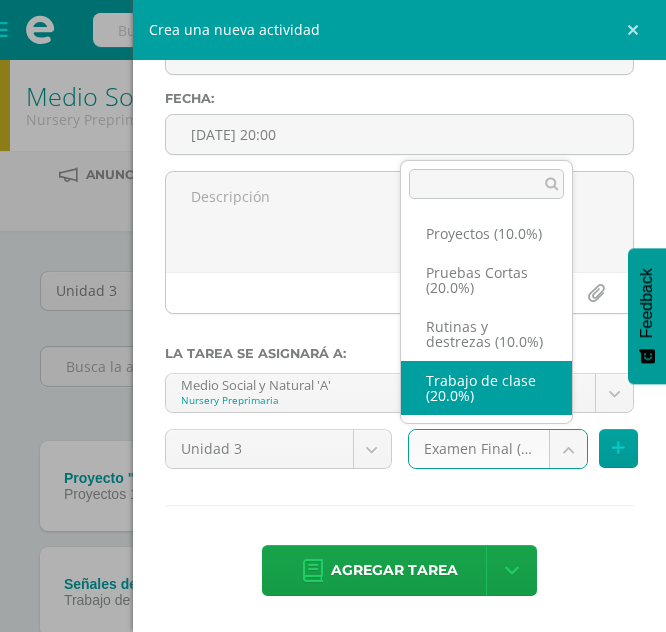 select on "198058" 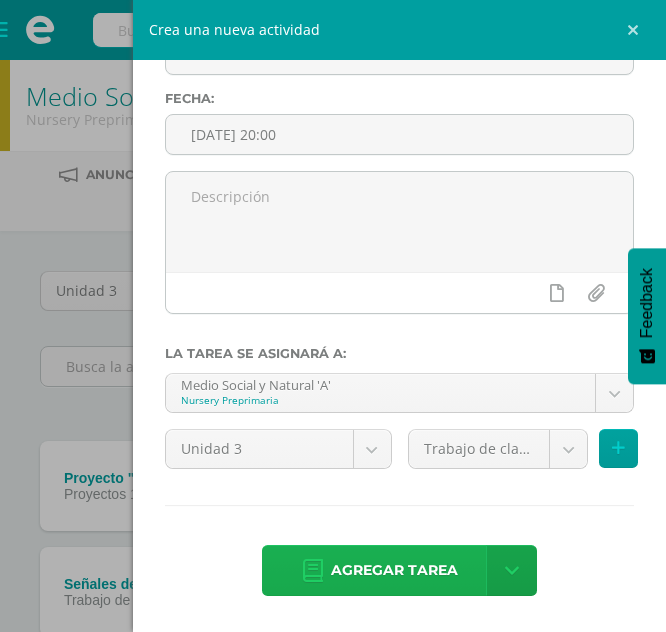 click on "Agregar tarea" at bounding box center (394, 570) 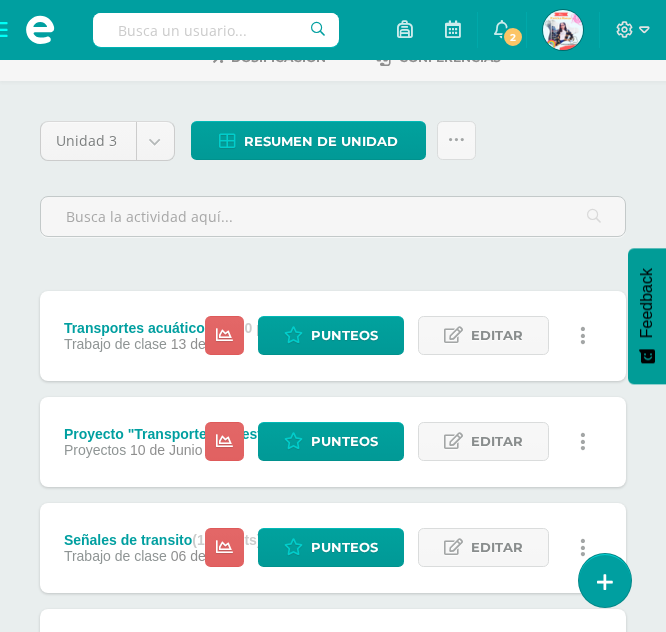 scroll, scrollTop: 0, scrollLeft: 0, axis: both 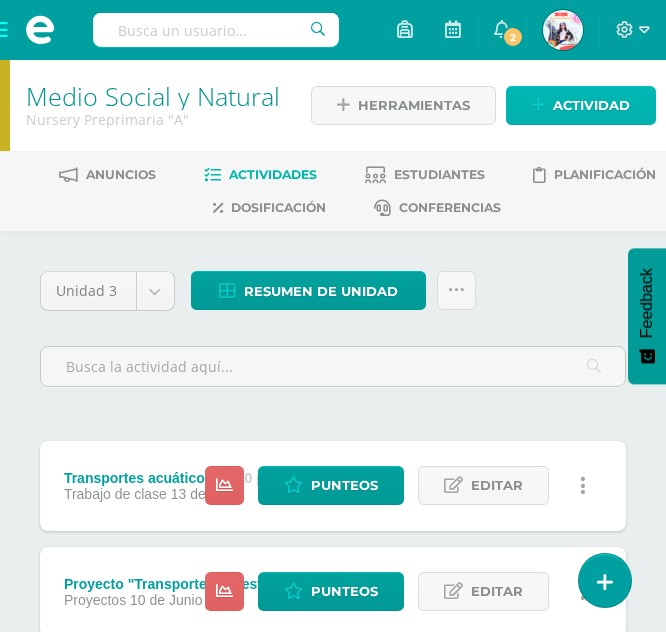 click on "Actividad" at bounding box center (591, 105) 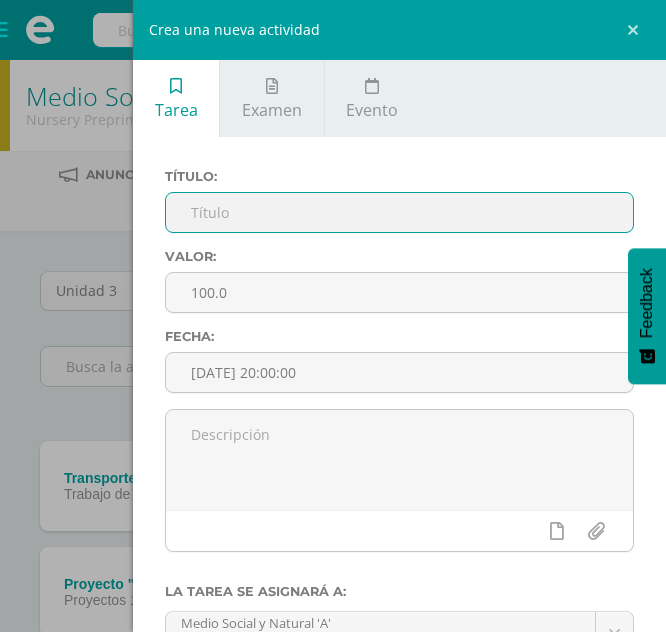 click at bounding box center (399, 212) 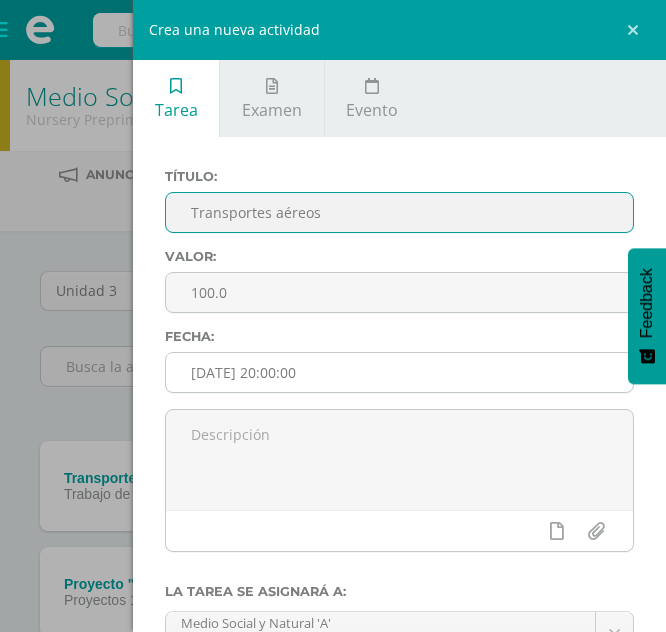type on "Transportes aéreos" 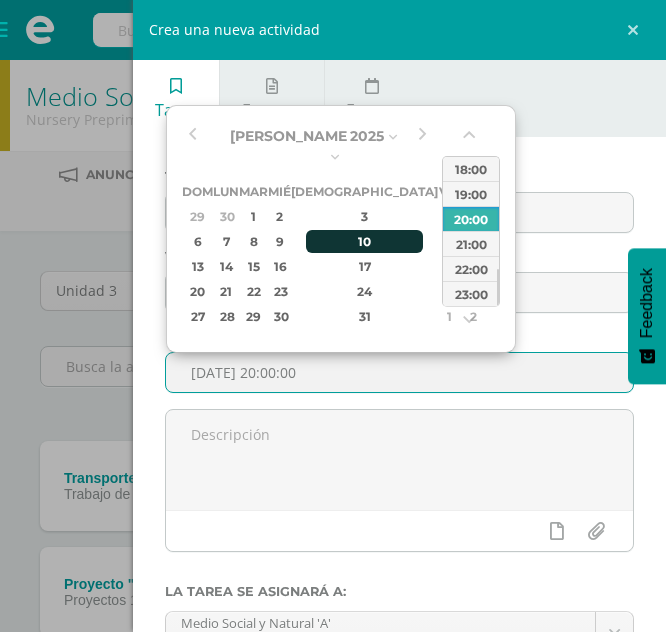 click on "10" at bounding box center [365, 241] 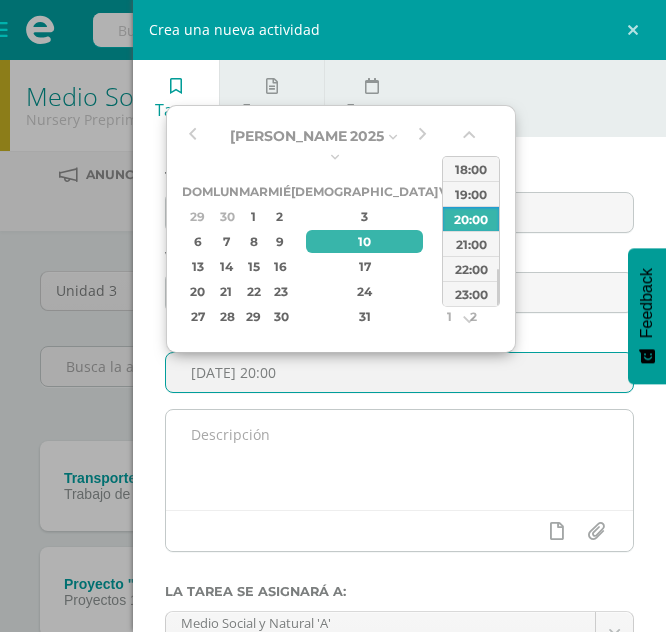 click at bounding box center [399, 460] 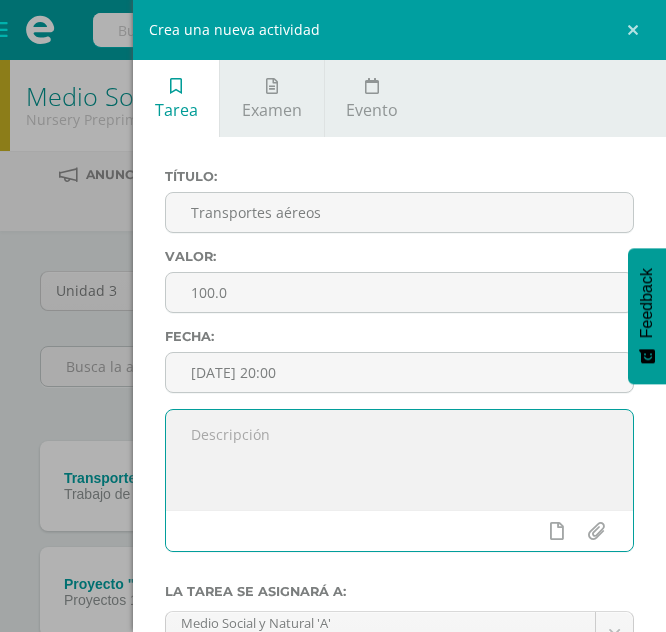 scroll, scrollTop: 238, scrollLeft: 0, axis: vertical 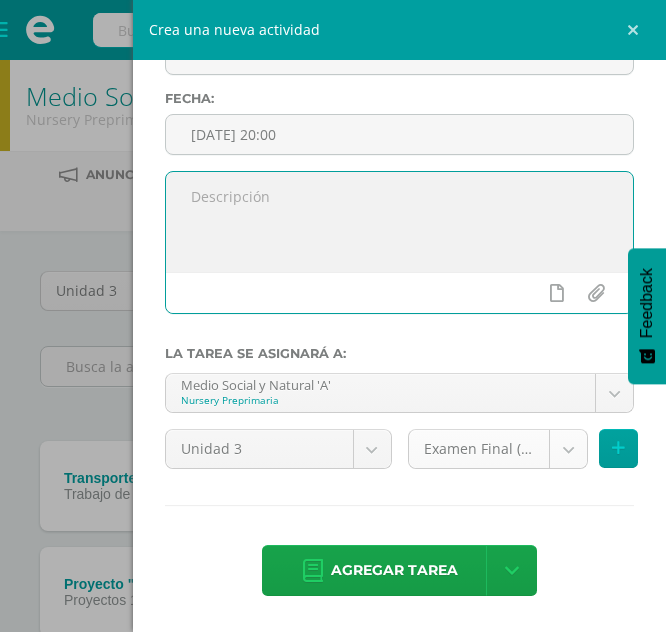 click on "Tarea asignada exitosamente         Estudiantes Disciplina Asistencia Mis cursos Archivos Soporte
Centro de ayuda
Últimas actualizaciones
10+ Cerrar panel
Comunicacion y [GEOGRAPHIC_DATA]
Nursery
Preprimaria
"A"
Actividades Estudiantes Planificación Dosificación
Destrezas de Aprendizaje
Nursery
Preprimaria
"A"
Actividades Estudiantes Planificación Dosificación
Formación [DEMOGRAPHIC_DATA]
Nursery
Preprimaria
"A"
Actividades Estudiantes Planificación Dosificación Actividades Estudiantes Planificación Mi Perfil 2" at bounding box center (333, 597) 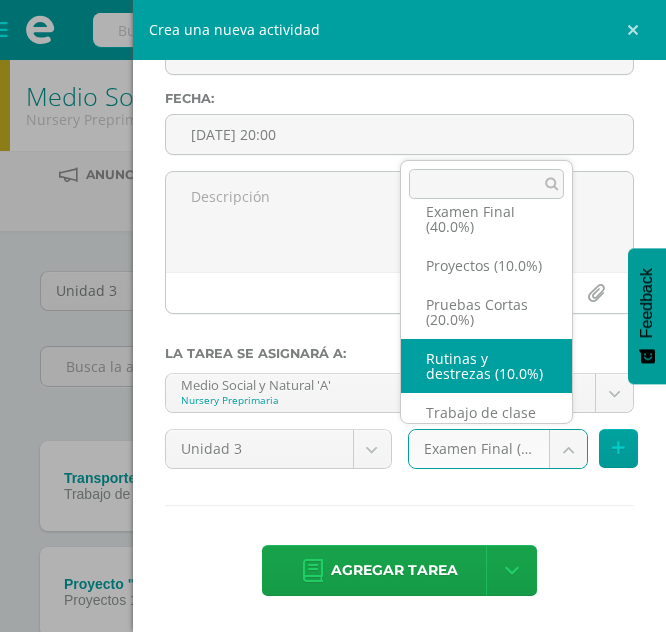 scroll, scrollTop: 85, scrollLeft: 0, axis: vertical 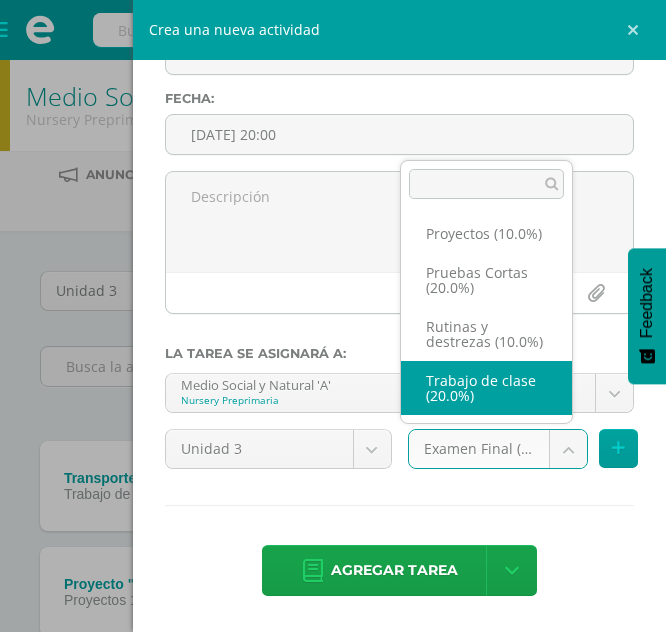 select on "198058" 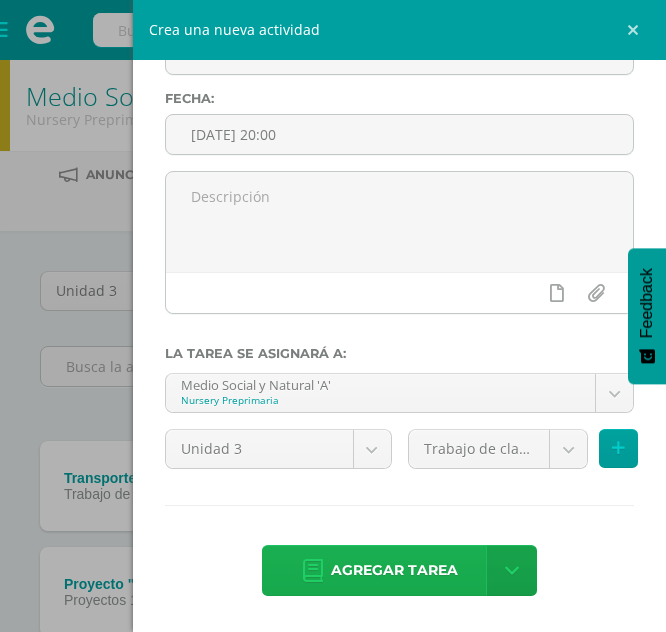 click on "Agregar tarea" at bounding box center [394, 570] 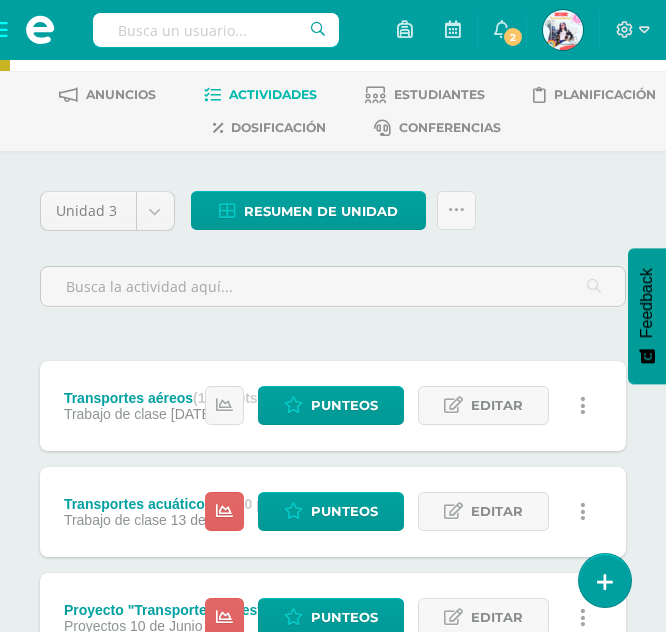 scroll, scrollTop: 0, scrollLeft: 0, axis: both 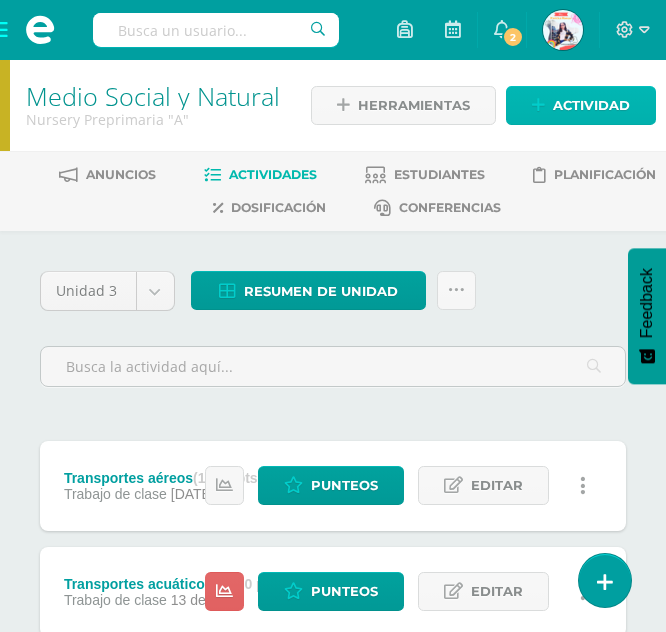 click on "Actividad" at bounding box center [591, 105] 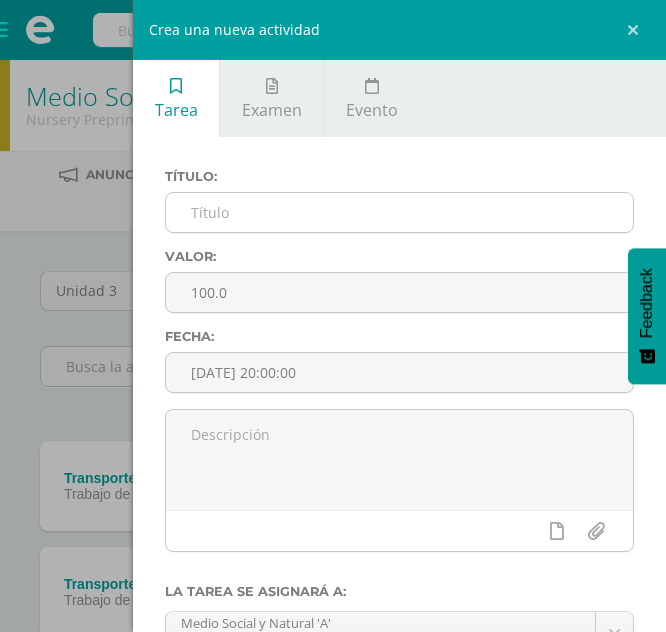 click at bounding box center (399, 212) 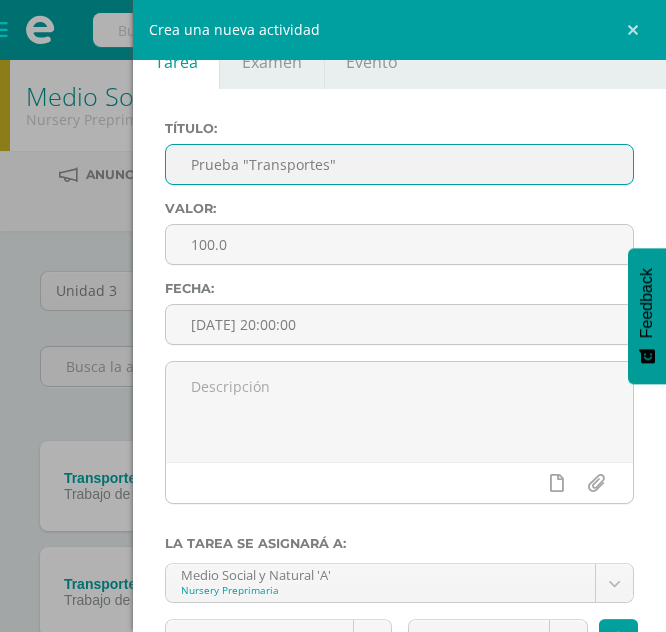scroll, scrollTop: 50, scrollLeft: 0, axis: vertical 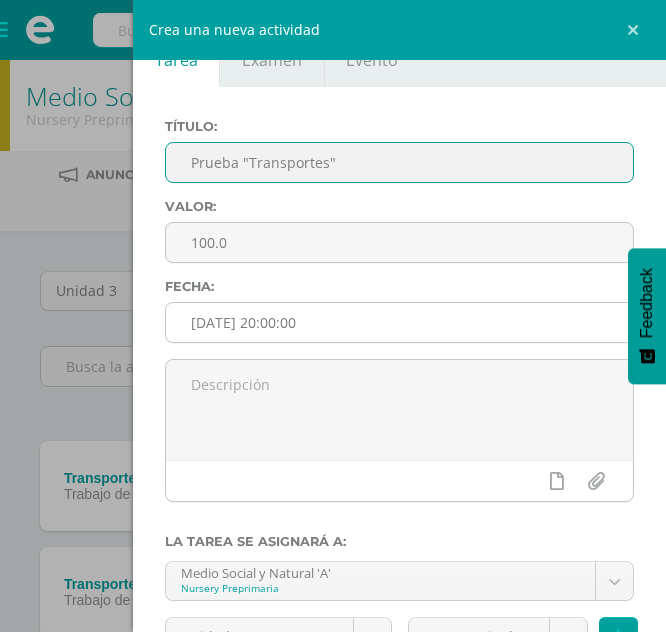 type on "Prueba "Transportes"" 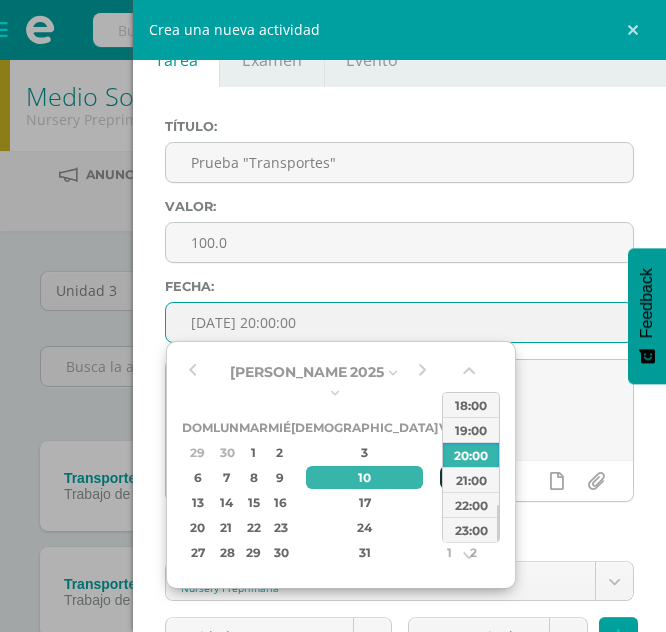 click on "11" at bounding box center [449, 477] 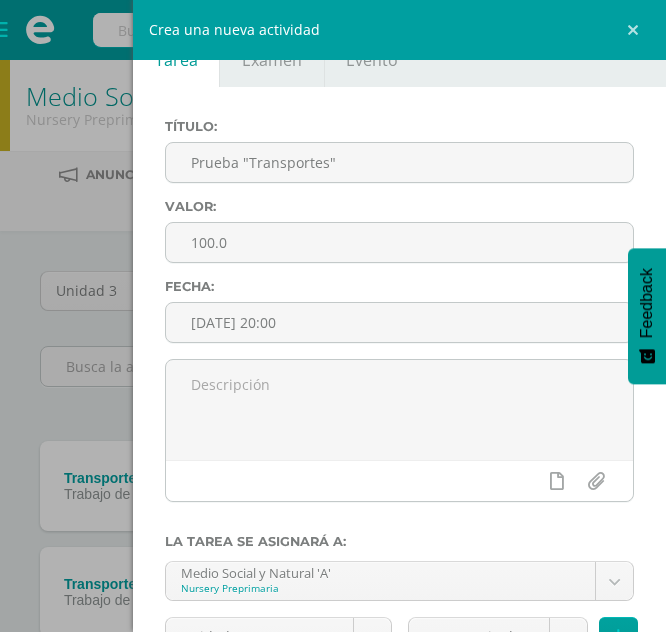 click at bounding box center (399, 438) 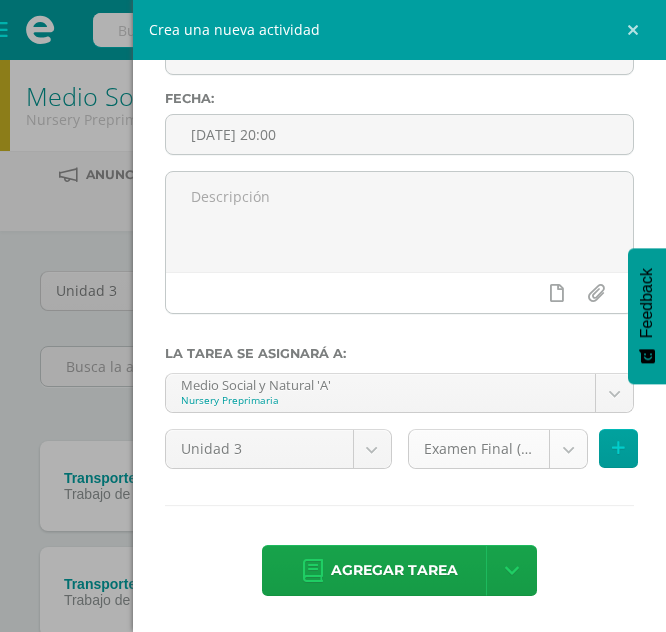 click on "Tarea asignada exitosamente         Estudiantes Disciplina Asistencia Mis cursos Archivos Soporte
Centro de ayuda
Últimas actualizaciones
10+ Cerrar panel
Comunicacion y [GEOGRAPHIC_DATA]
Nursery
Preprimaria
"A"
Actividades Estudiantes Planificación Dosificación
Destrezas de Aprendizaje
Nursery
Preprimaria
"A"
Actividades Estudiantes Planificación Dosificación
Formación [DEMOGRAPHIC_DATA]
Nursery
Preprimaria
"A"
Actividades Estudiantes Planificación Dosificación Actividades Estudiantes Planificación Mi Perfil 2" at bounding box center [333, 650] 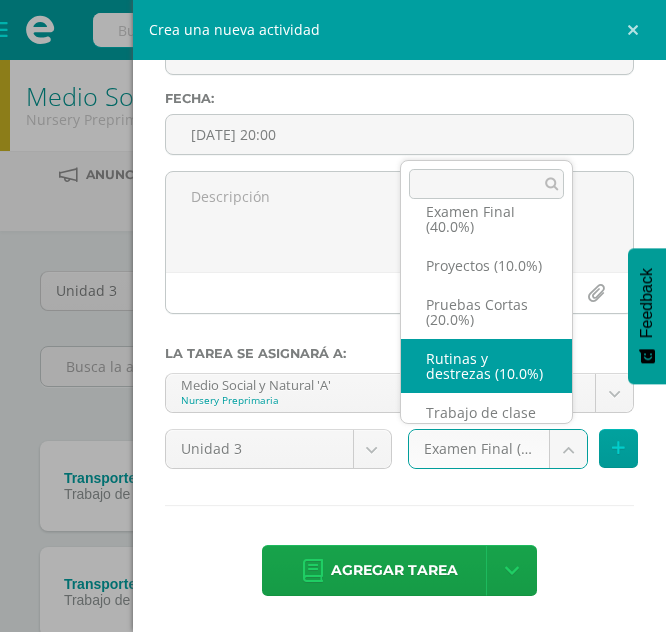 scroll, scrollTop: 85, scrollLeft: 0, axis: vertical 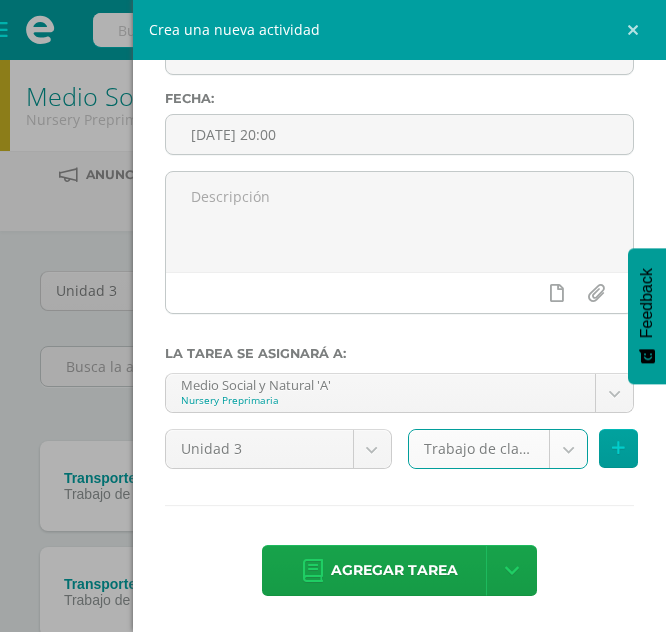 click on "Tarea asignada exitosamente         Estudiantes Disciplina Asistencia Mis cursos Archivos Soporte
Centro de ayuda
Últimas actualizaciones
10+ Cerrar panel
Comunicacion y [GEOGRAPHIC_DATA]
Nursery
Preprimaria
"A"
Actividades Estudiantes Planificación Dosificación
Destrezas de Aprendizaje
Nursery
Preprimaria
"A"
Actividades Estudiantes Planificación Dosificación
Formación [DEMOGRAPHIC_DATA]
Nursery
Preprimaria
"A"
Actividades Estudiantes Planificación Dosificación Actividades Estudiantes Planificación Mi Perfil 2" at bounding box center (333, 650) 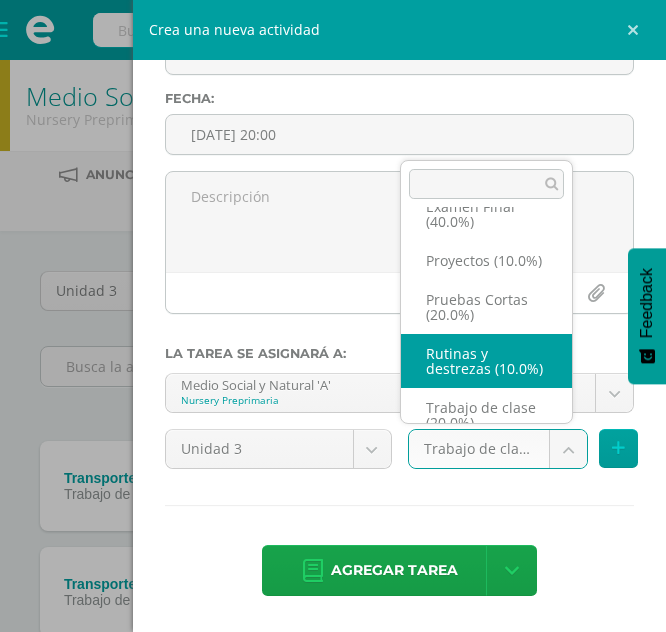 scroll, scrollTop: 27, scrollLeft: 0, axis: vertical 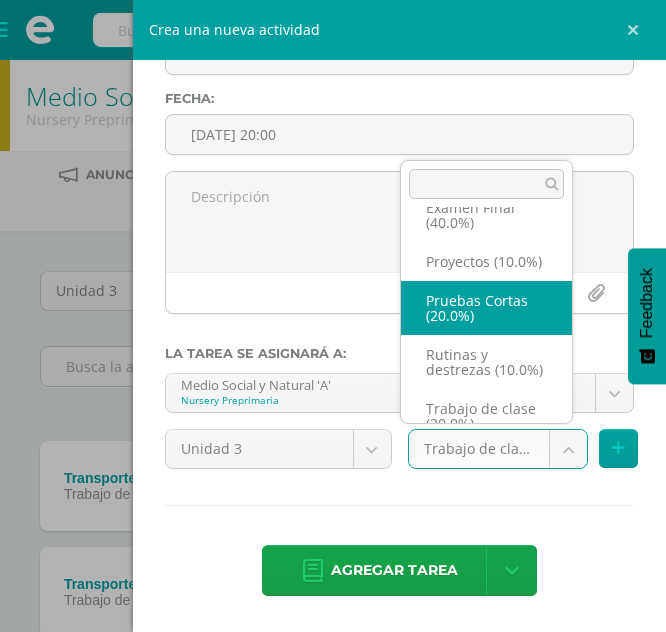 select on "198059" 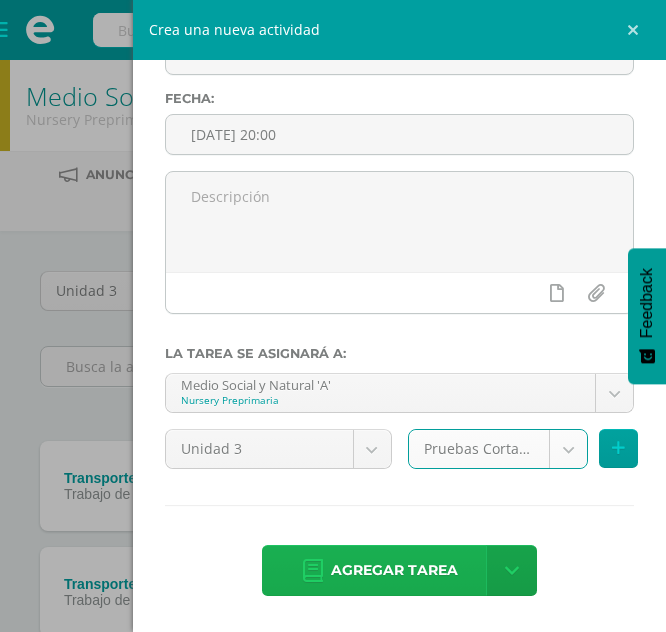 click on "Agregar tarea" at bounding box center (394, 570) 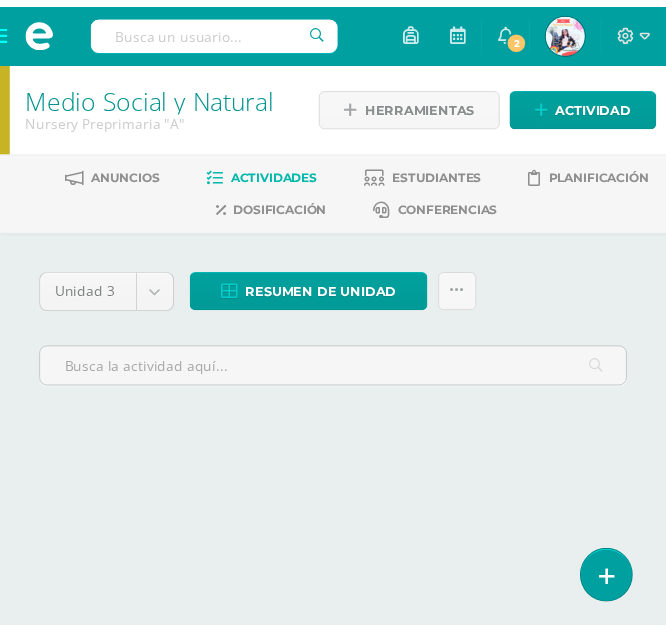 scroll, scrollTop: 0, scrollLeft: 0, axis: both 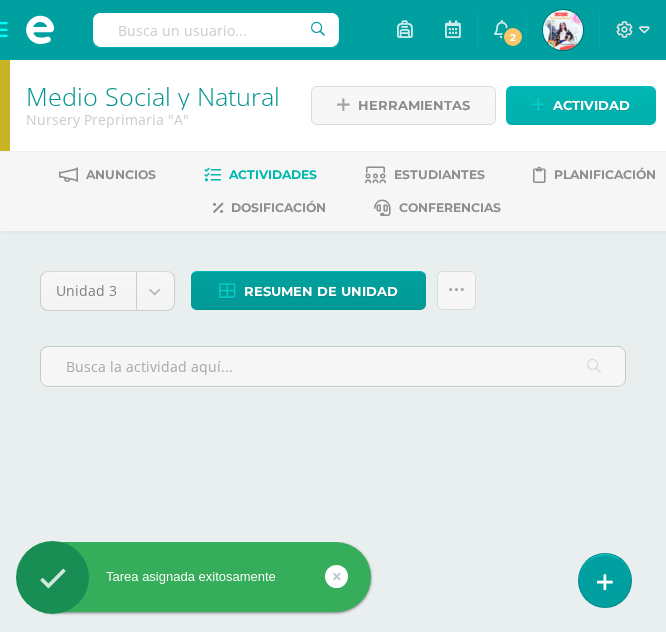 click on "Actividad" at bounding box center [591, 105] 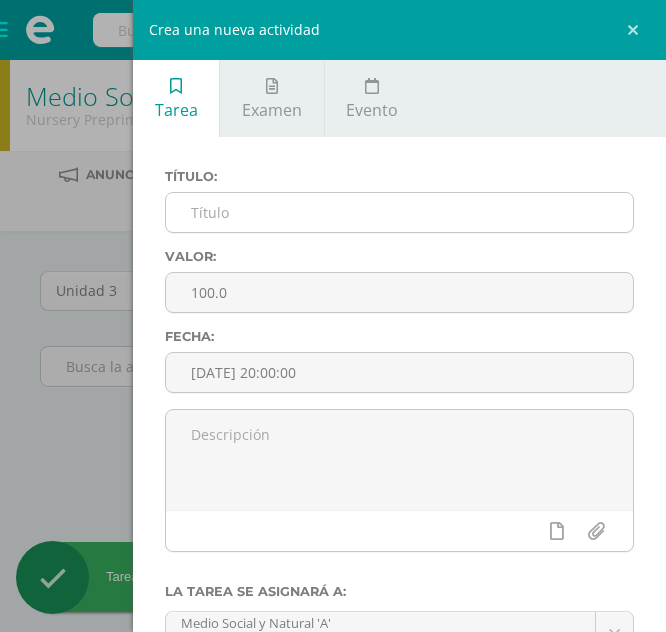 scroll, scrollTop: 0, scrollLeft: 0, axis: both 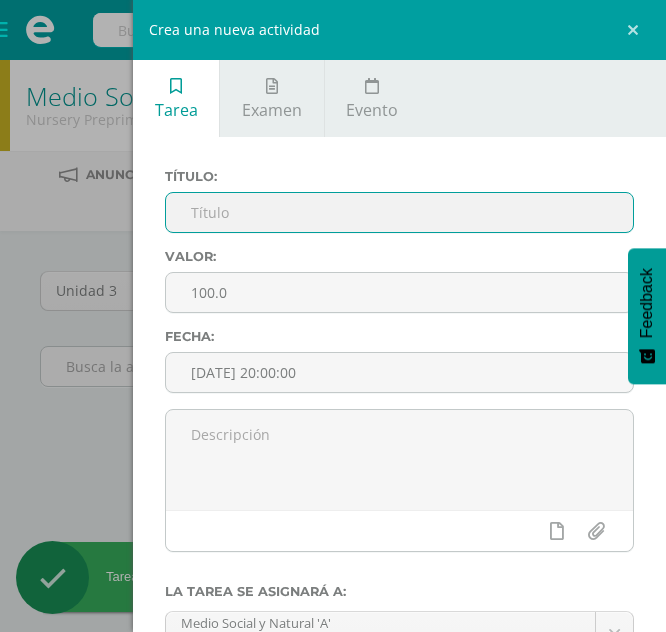 click at bounding box center (399, 212) 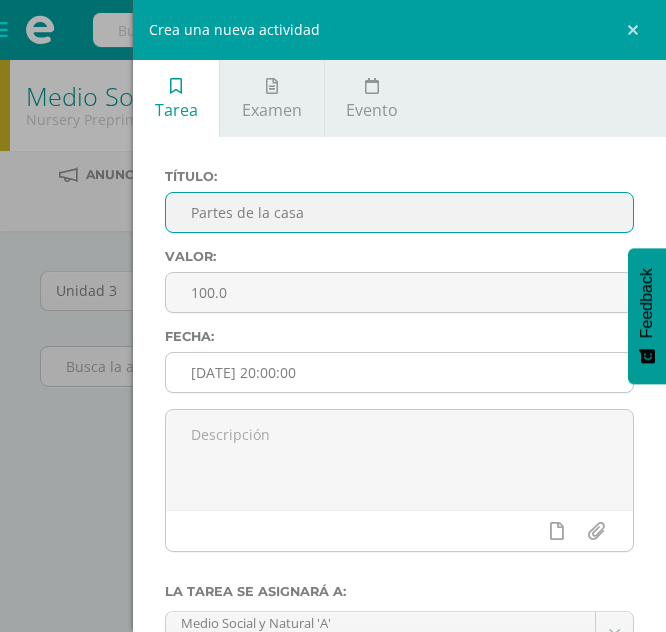 type on "Partes de la casa" 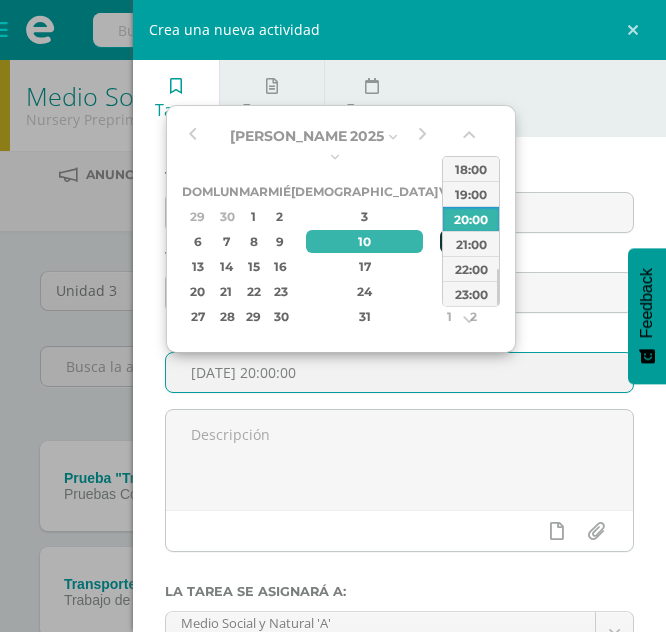 click on "11" at bounding box center (449, 241) 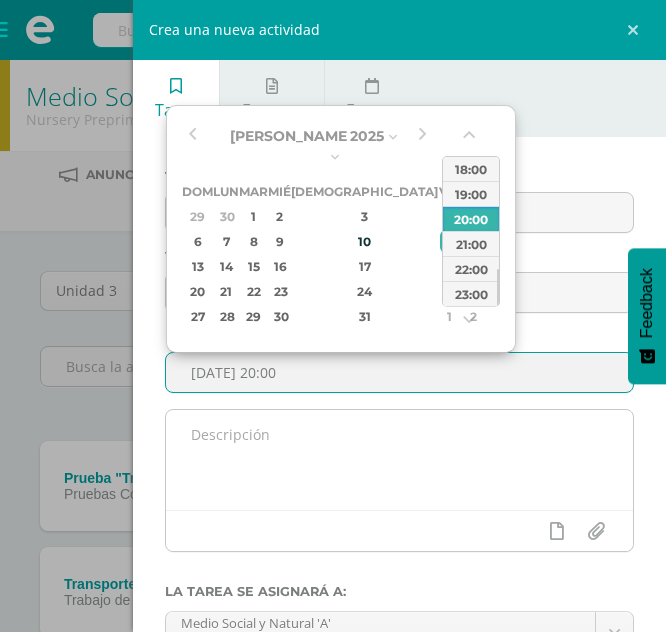 click at bounding box center (399, 460) 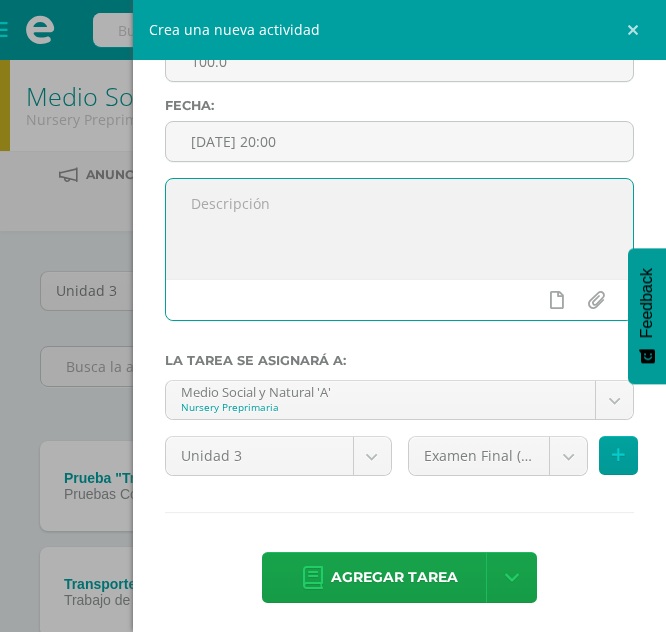 scroll, scrollTop: 238, scrollLeft: 0, axis: vertical 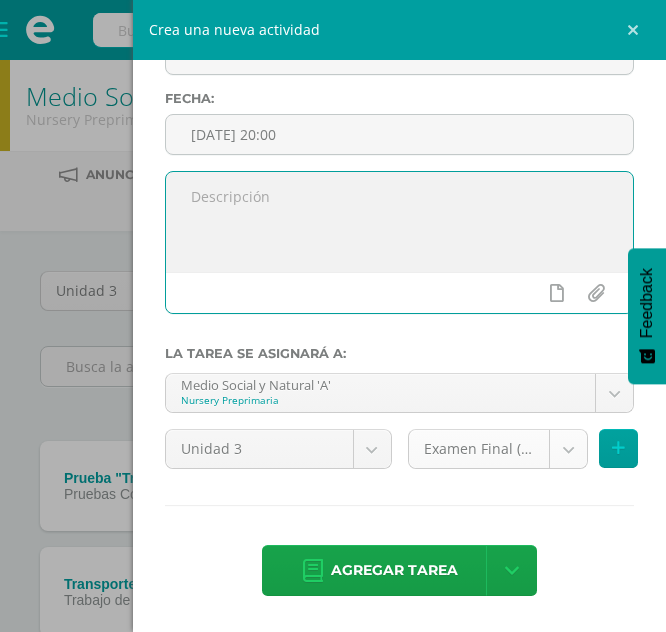 click on "Tarea asignada exitosamente         Estudiantes Disciplina Asistencia Mis cursos Archivos Soporte
Centro de ayuda
Últimas actualizaciones
10+ Cerrar panel
Comunicacion y [GEOGRAPHIC_DATA]
Nursery
Preprimaria
"A"
Actividades Estudiantes Planificación Dosificación
Destrezas de Aprendizaje
Nursery
Preprimaria
"A"
Actividades Estudiantes Planificación Dosificación
Formación [DEMOGRAPHIC_DATA]
Nursery
Preprimaria
"A"
Actividades Estudiantes Planificación Dosificación Actividades Estudiantes Planificación Mi Perfil 2" at bounding box center [333, 703] 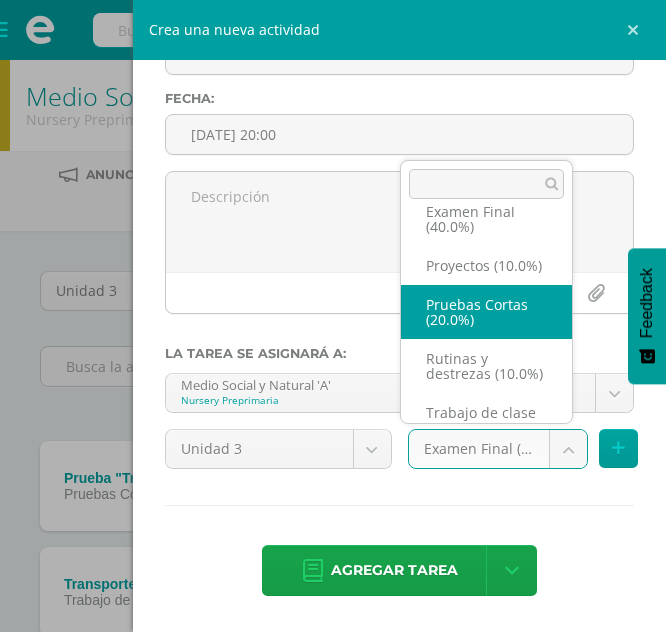 scroll, scrollTop: 85, scrollLeft: 0, axis: vertical 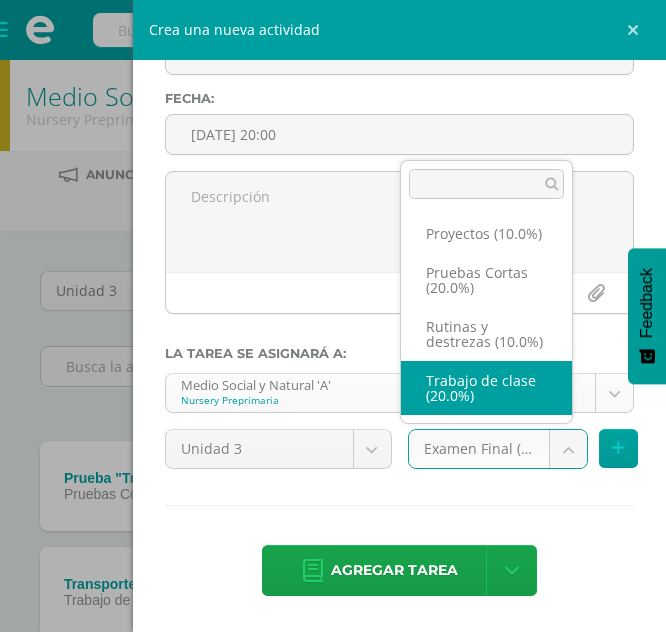 select on "198058" 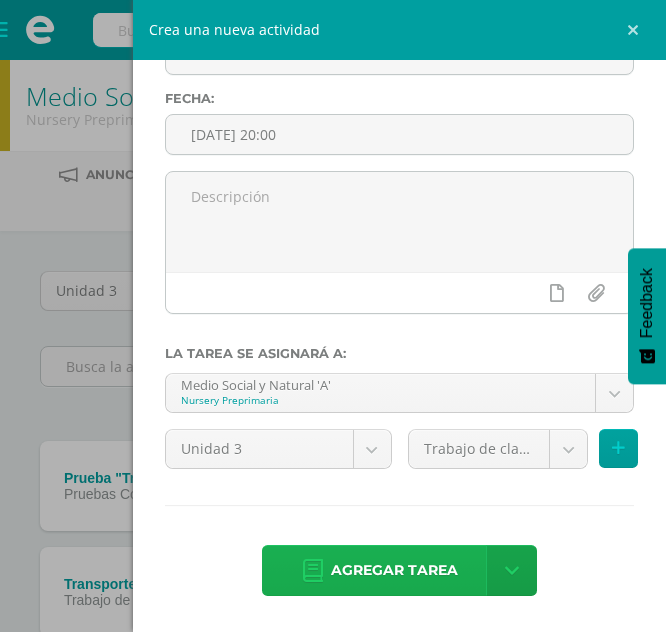 click on "Agregar tarea" at bounding box center [394, 570] 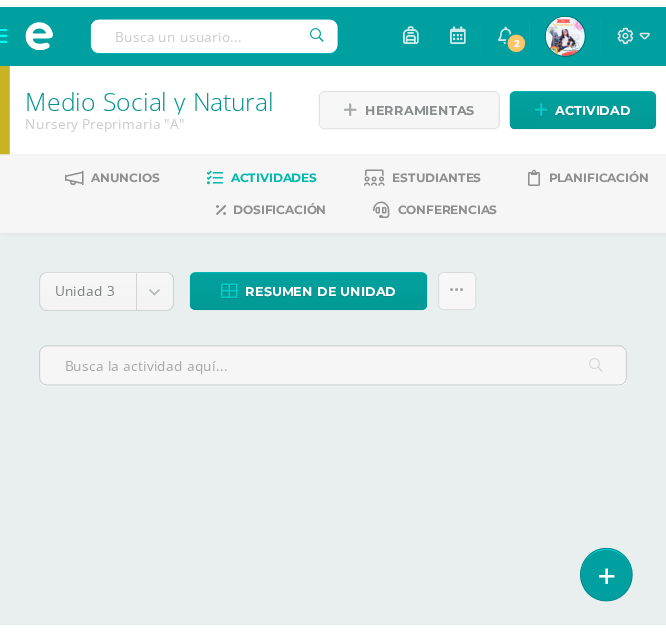 scroll, scrollTop: 0, scrollLeft: 0, axis: both 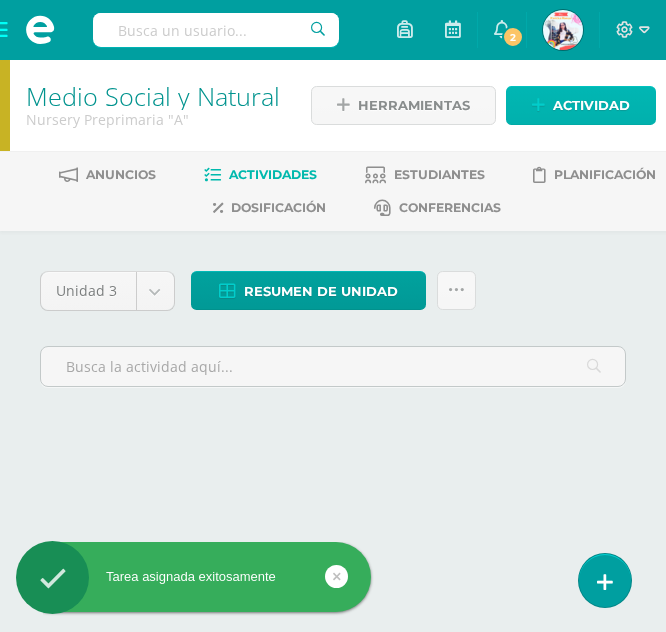 click on "Actividad" at bounding box center (591, 105) 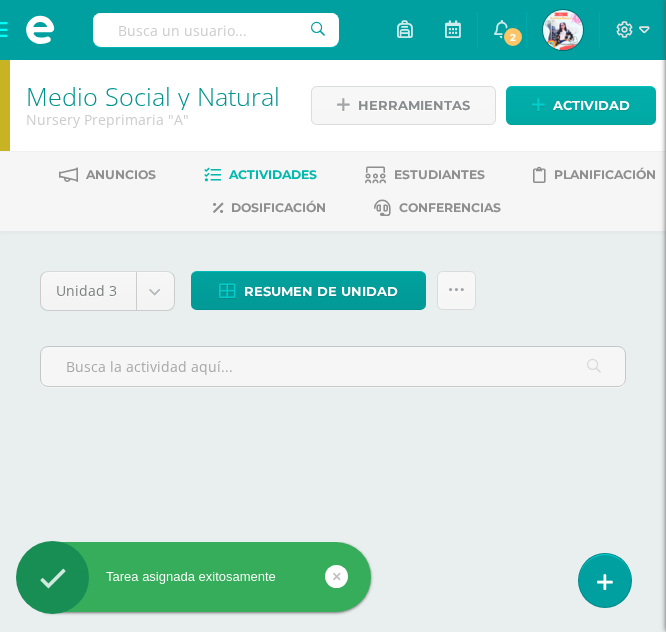 scroll, scrollTop: 0, scrollLeft: 0, axis: both 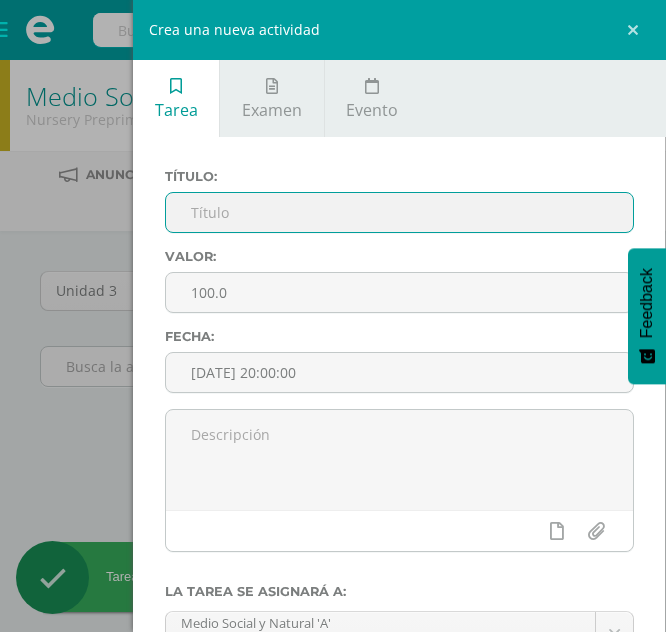 click at bounding box center (399, 212) 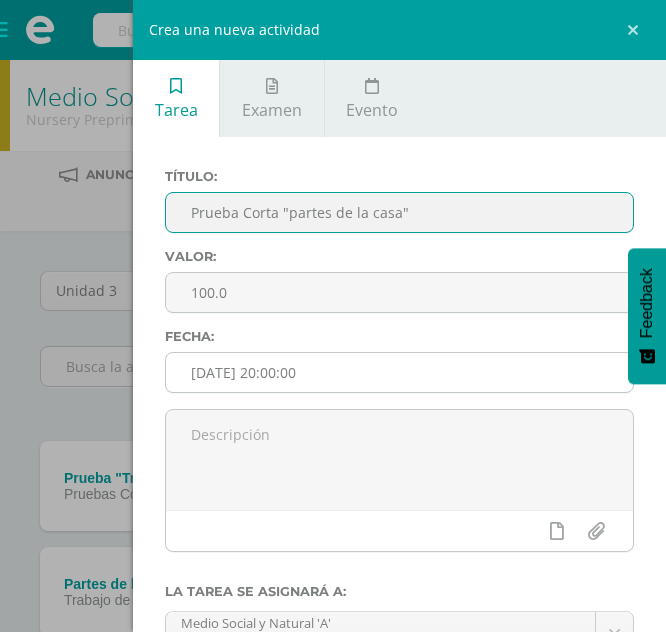 type on "Prueba Corta "partes de la casa"" 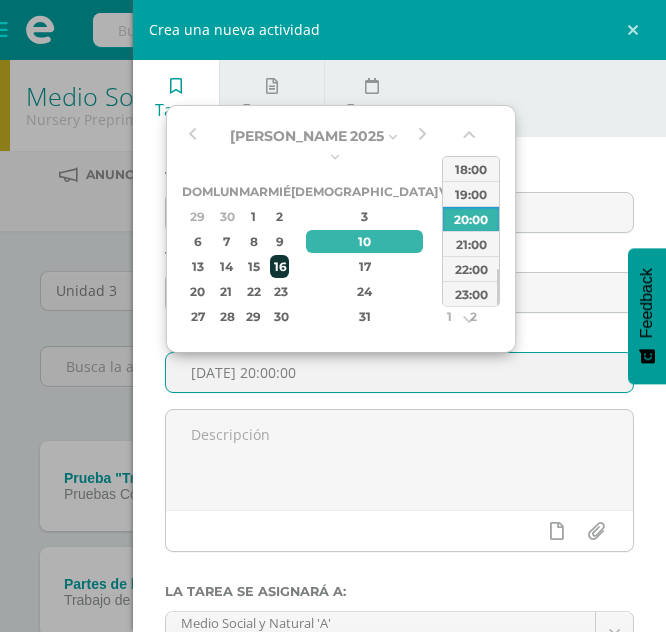 click on "16" at bounding box center [279, 266] 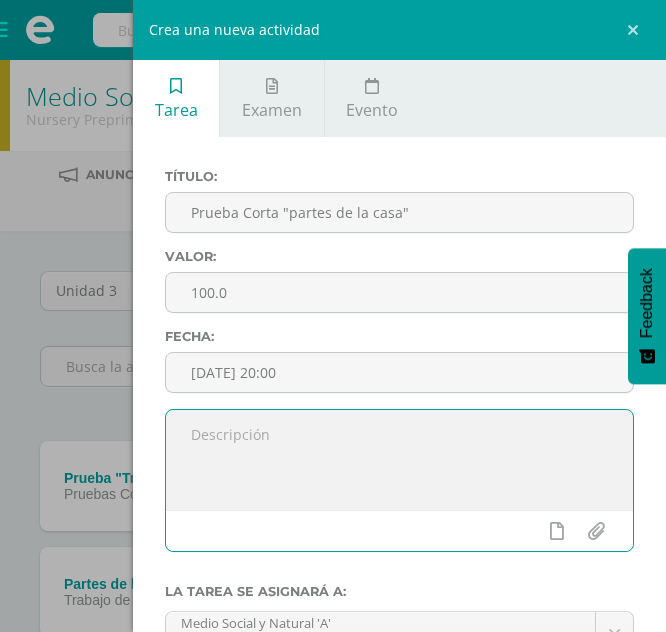 click at bounding box center [399, 460] 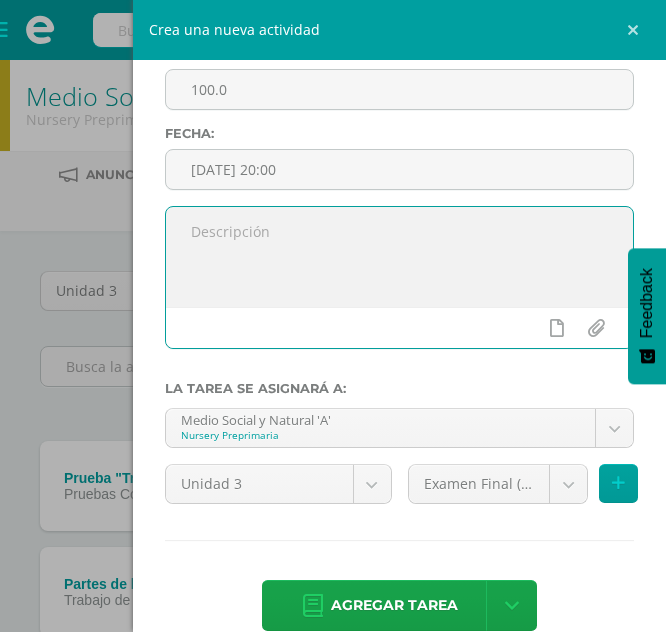 scroll, scrollTop: 238, scrollLeft: 0, axis: vertical 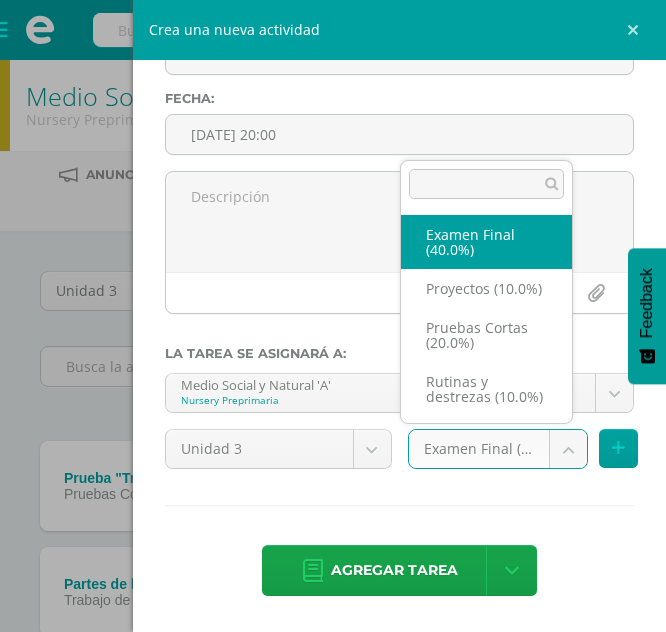 click on "Tarea asignada exitosamente         Estudiantes Disciplina Asistencia Mis cursos Archivos Soporte
Centro de ayuda
Últimas actualizaciones
10+ Cerrar panel
Comunicacion y [GEOGRAPHIC_DATA]
Nursery
Preprimaria
"A"
Actividades Estudiantes Planificación Dosificación
Destrezas de Aprendizaje
Nursery
Preprimaria
"A"
Actividades Estudiantes Planificación Dosificación
Formación [DEMOGRAPHIC_DATA]
Nursery
Preprimaria
"A"
Actividades Estudiantes Planificación Dosificación Actividades Estudiantes Planificación Mi Perfil 2" at bounding box center (333, 756) 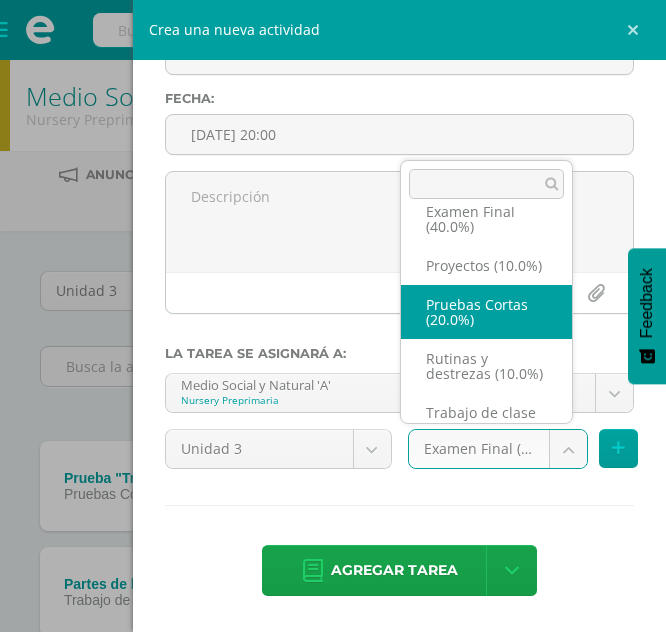 scroll, scrollTop: 85, scrollLeft: 0, axis: vertical 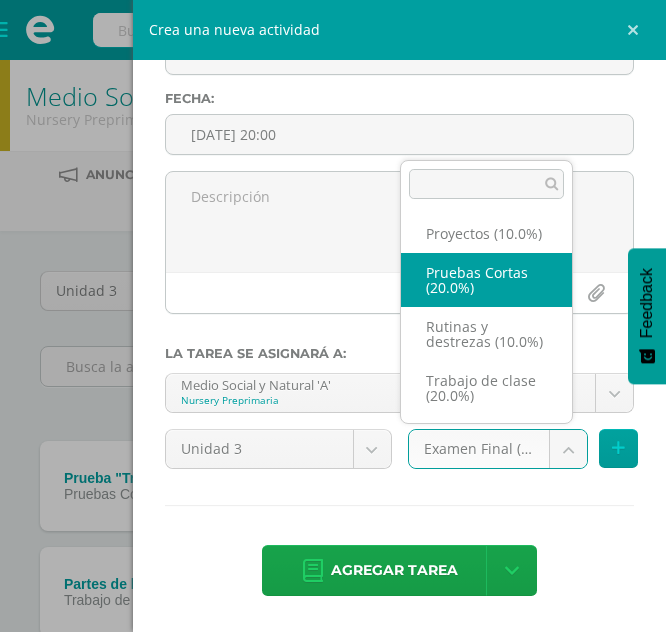 select on "198059" 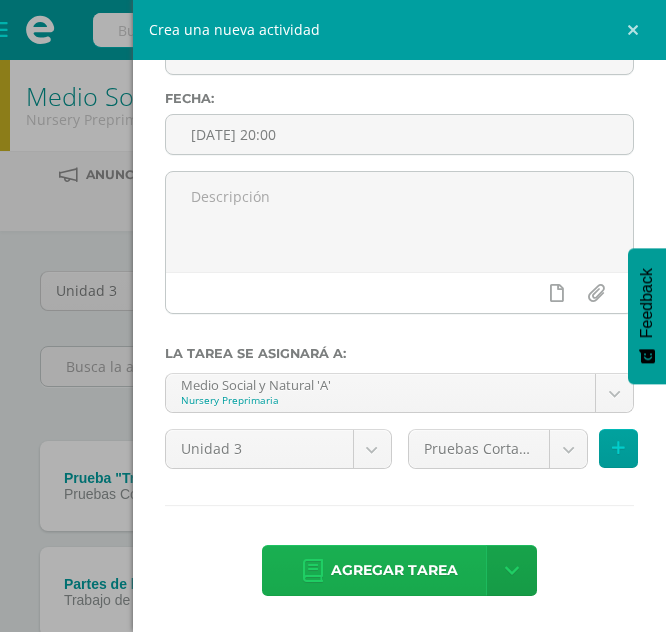 click on "Agregar tarea" at bounding box center (394, 570) 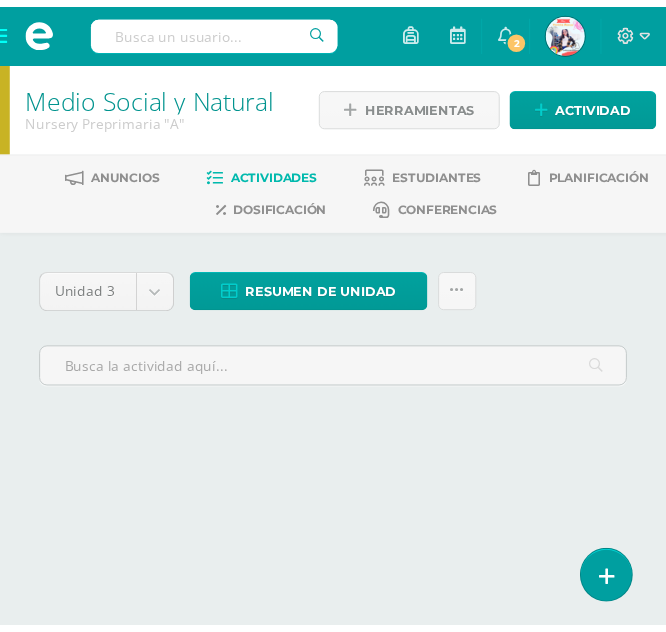 scroll, scrollTop: 0, scrollLeft: 0, axis: both 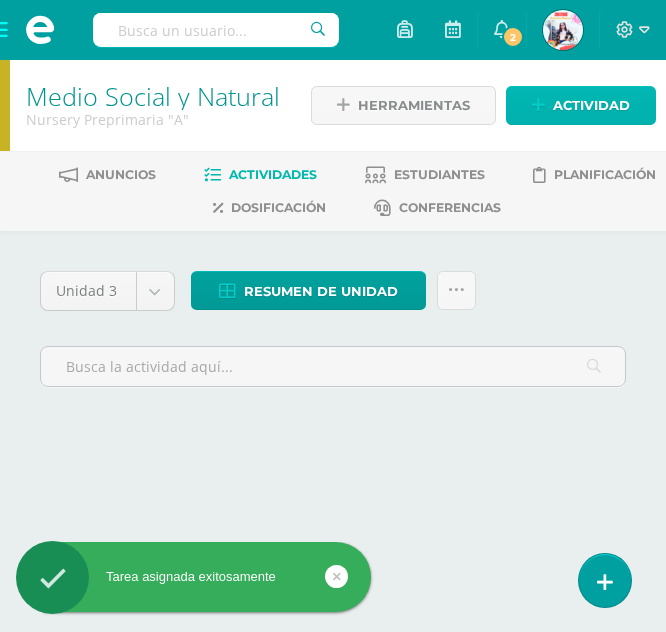 click on "Actividad" at bounding box center (581, 105) 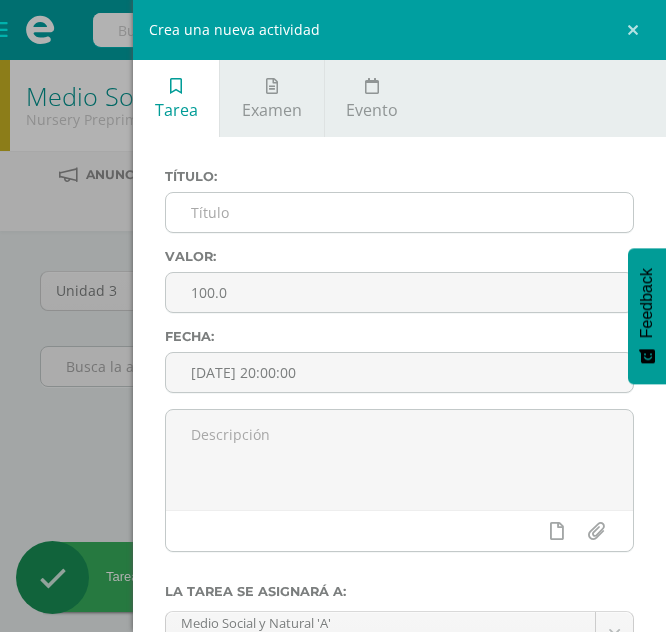 scroll, scrollTop: 0, scrollLeft: 0, axis: both 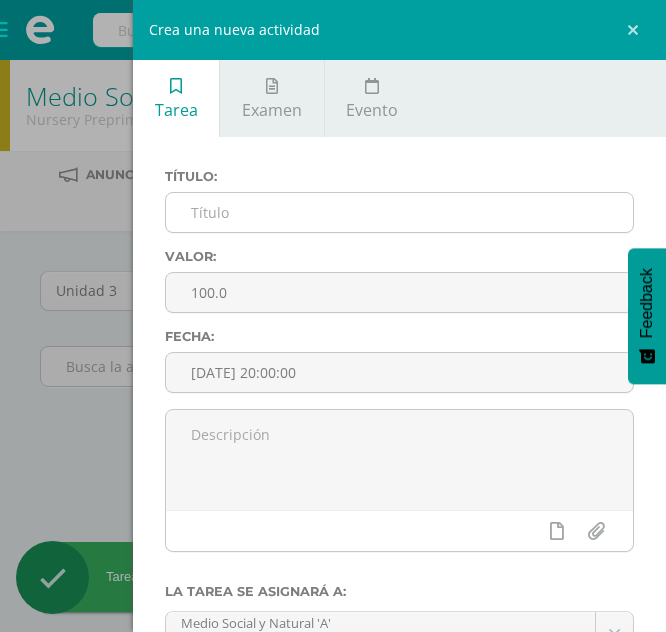 click at bounding box center (399, 212) 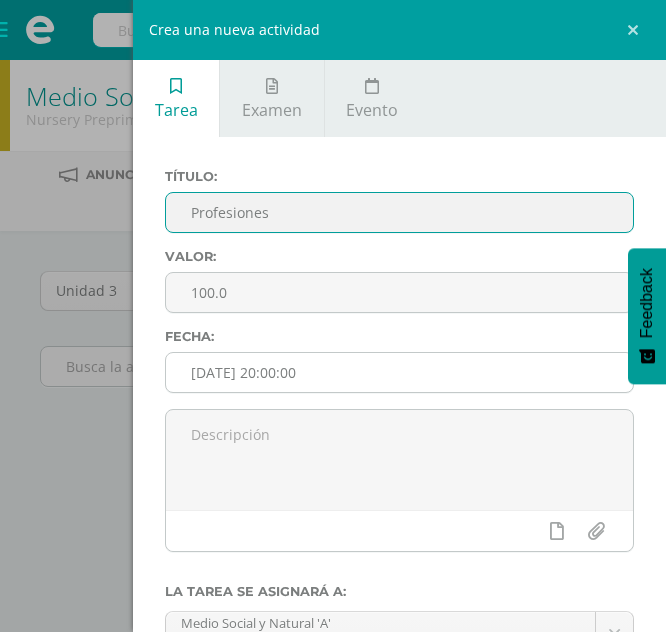 type on "Profesiones" 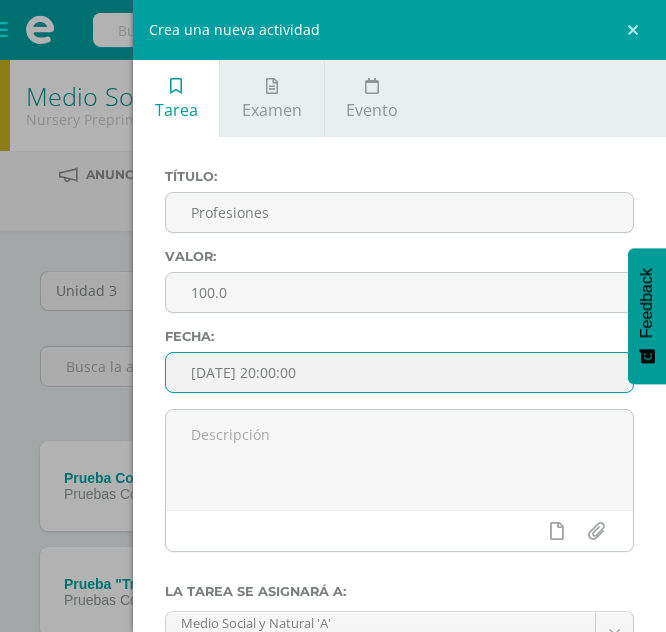 click on "[DATE] 20:00:00" at bounding box center [399, 372] 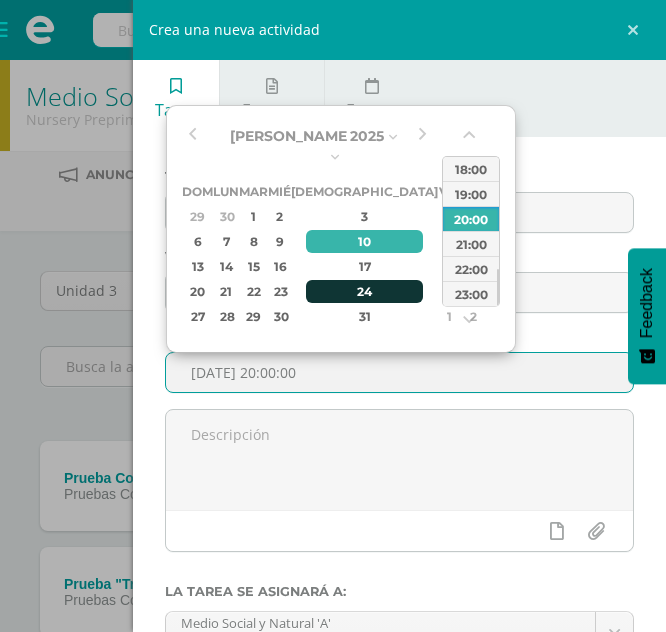 click on "24" at bounding box center [365, 291] 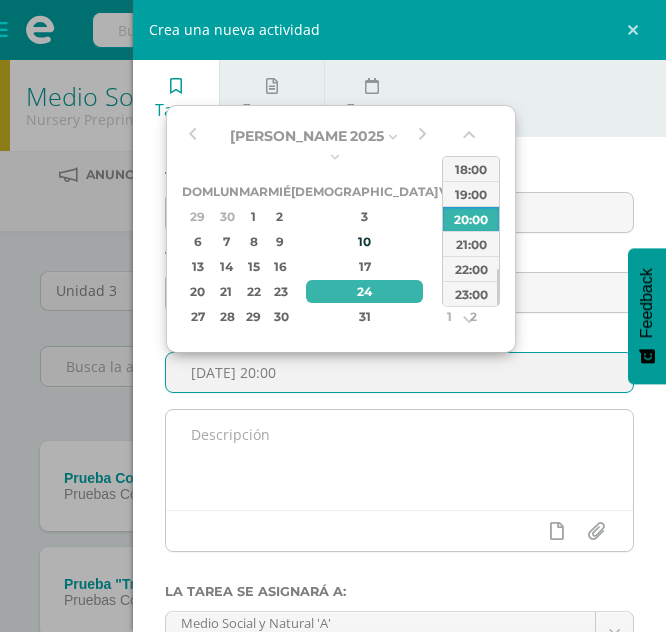 click at bounding box center (399, 460) 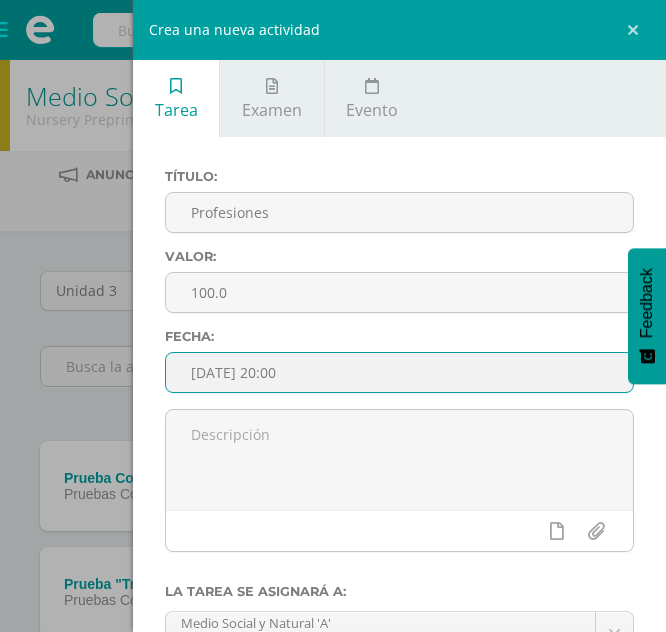click on "2025-07-24 20:00" at bounding box center [399, 372] 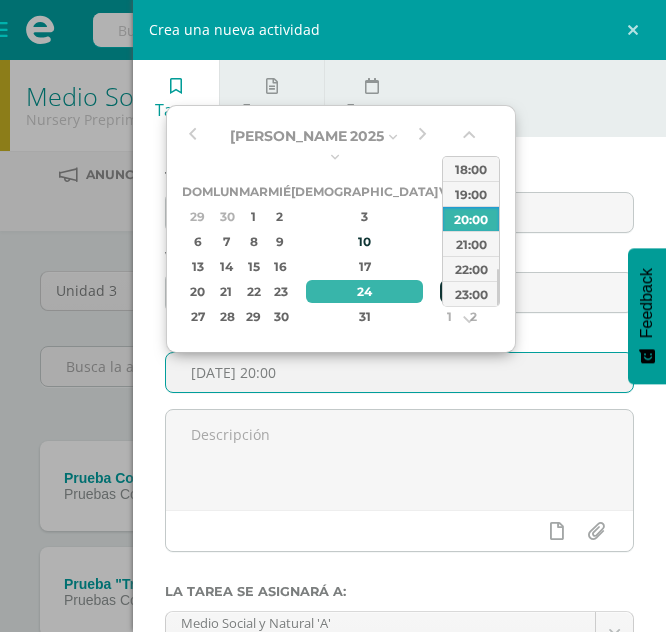 click on "25" at bounding box center (449, 291) 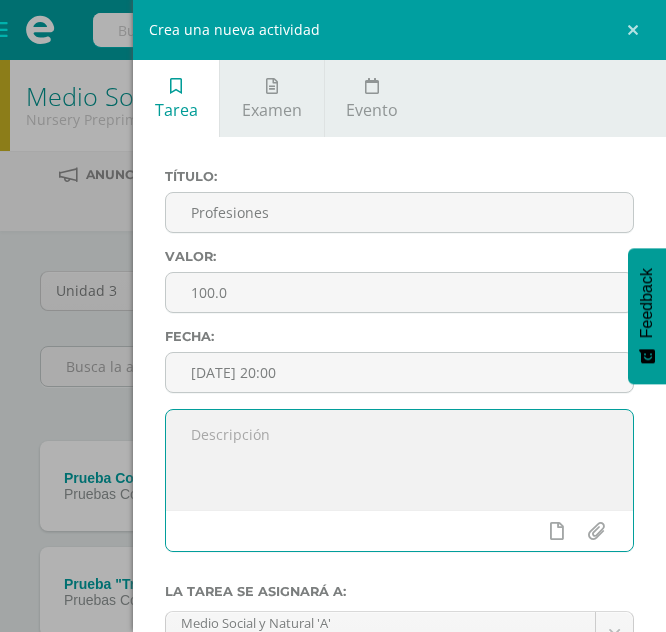 click at bounding box center (399, 460) 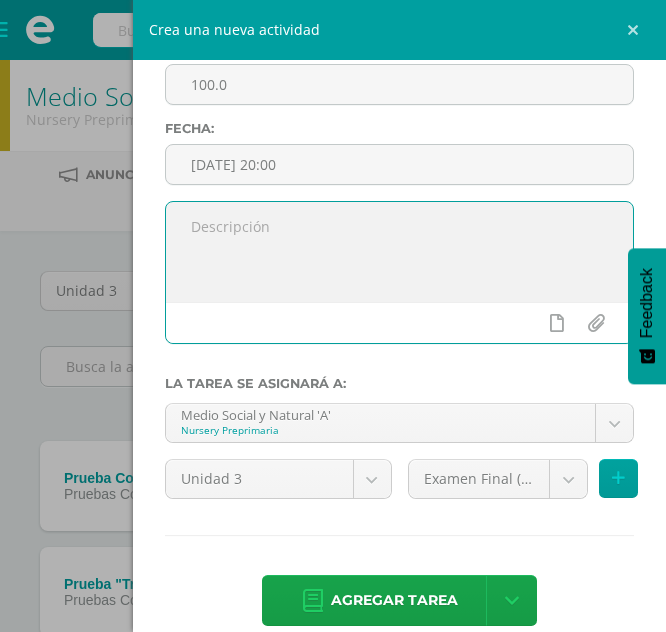 scroll, scrollTop: 238, scrollLeft: 0, axis: vertical 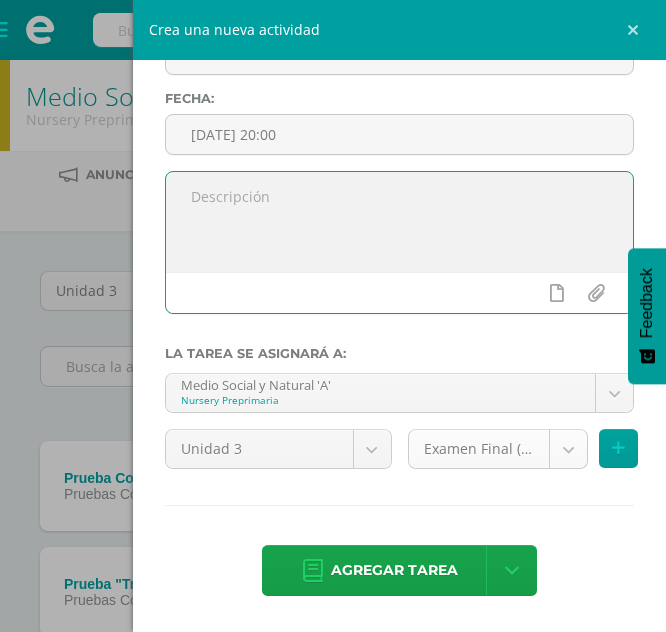 click on "Tarea asignada exitosamente         Estudiantes Disciplina Asistencia Mis cursos Archivos Soporte
Centro de ayuda
Últimas actualizaciones
10+ Cerrar panel
Comunicacion y [GEOGRAPHIC_DATA]
Nursery
Preprimaria
"A"
Actividades Estudiantes Planificación Dosificación
Destrezas de Aprendizaje
Nursery
Preprimaria
"A"
Actividades Estudiantes Planificación Dosificación
Formación [DEMOGRAPHIC_DATA]
Nursery
Preprimaria
"A"
Actividades Estudiantes Planificación Dosificación Actividades Estudiantes Planificación Mi Perfil 2" at bounding box center (333, 805) 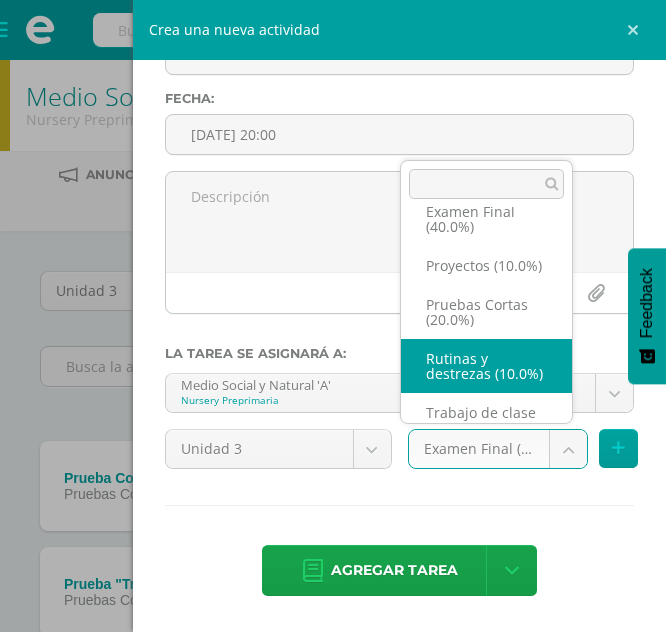 scroll, scrollTop: 85, scrollLeft: 0, axis: vertical 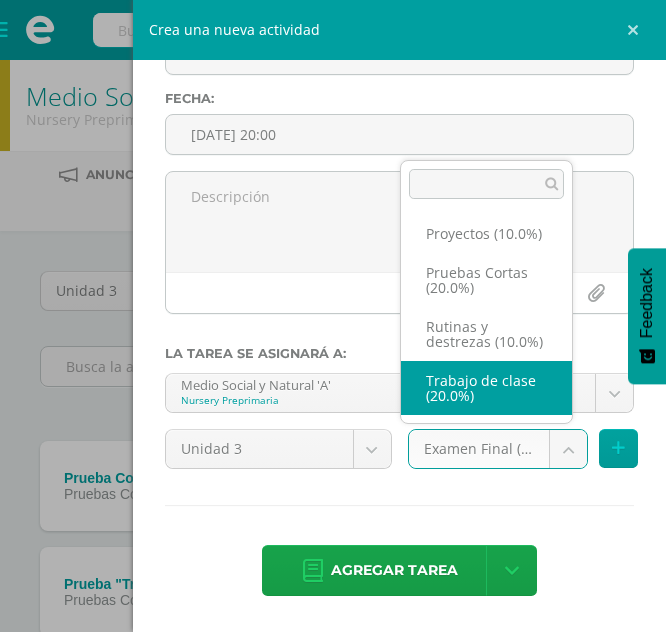 select on "198058" 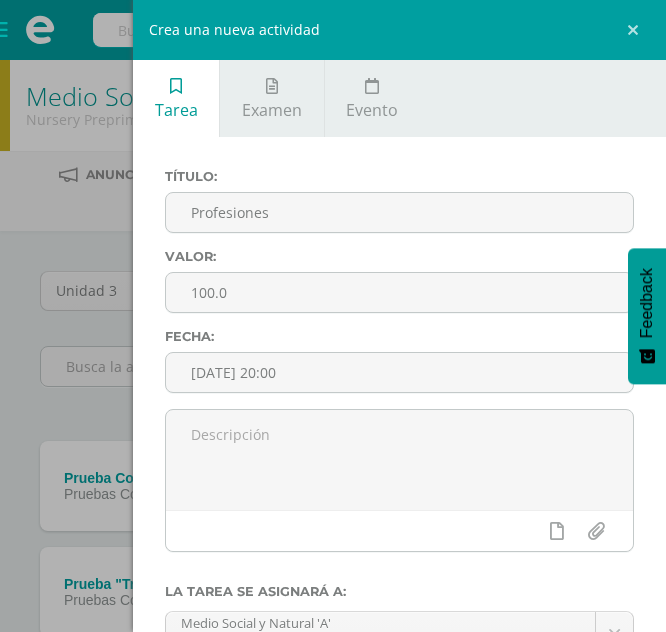 scroll, scrollTop: 238, scrollLeft: 0, axis: vertical 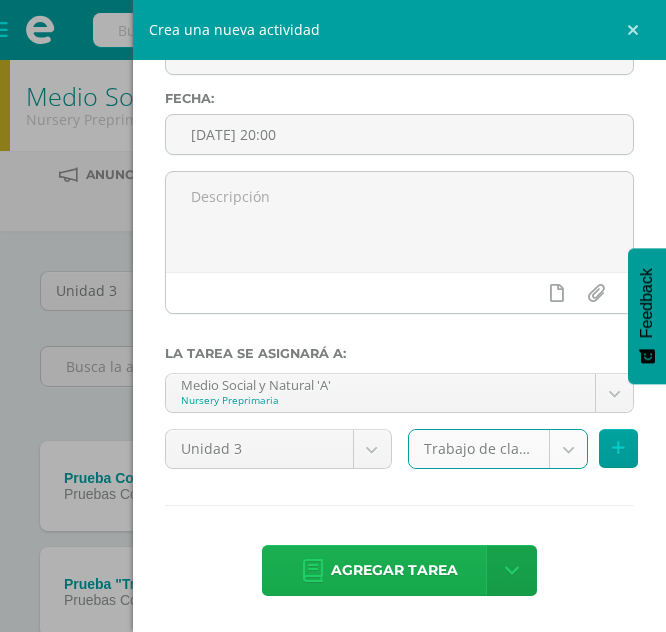 click on "Agregar tarea" at bounding box center [394, 570] 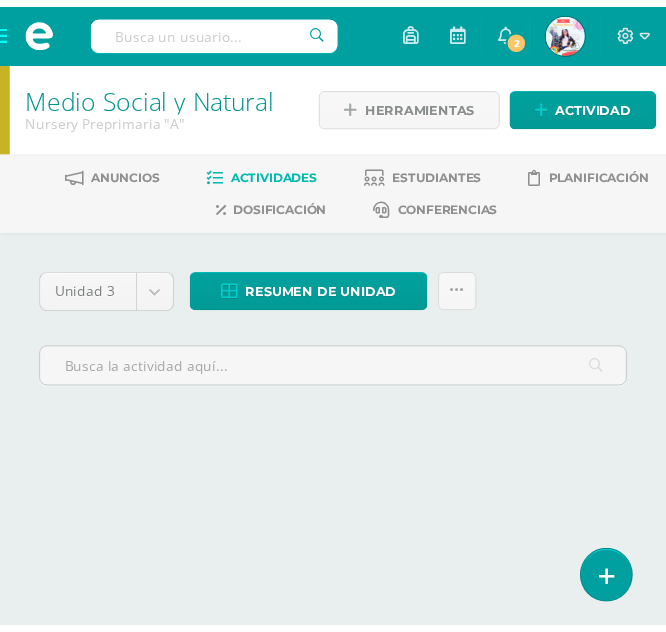 scroll, scrollTop: 0, scrollLeft: 0, axis: both 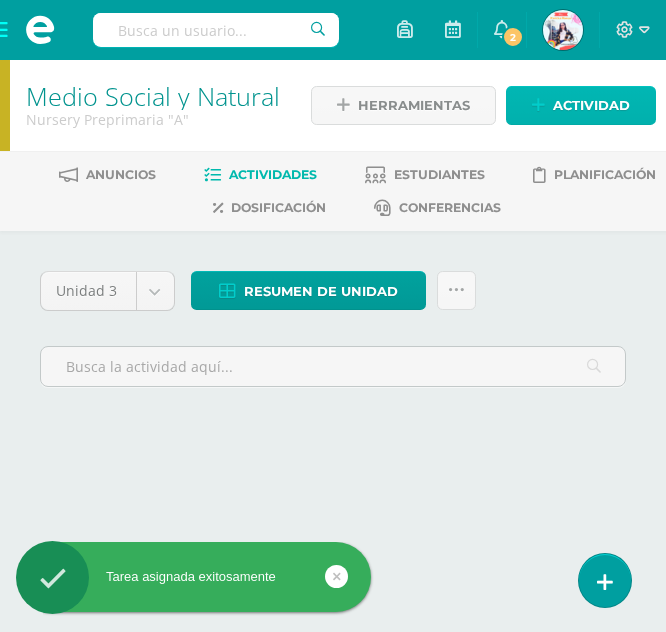 click on "Actividad" at bounding box center [591, 105] 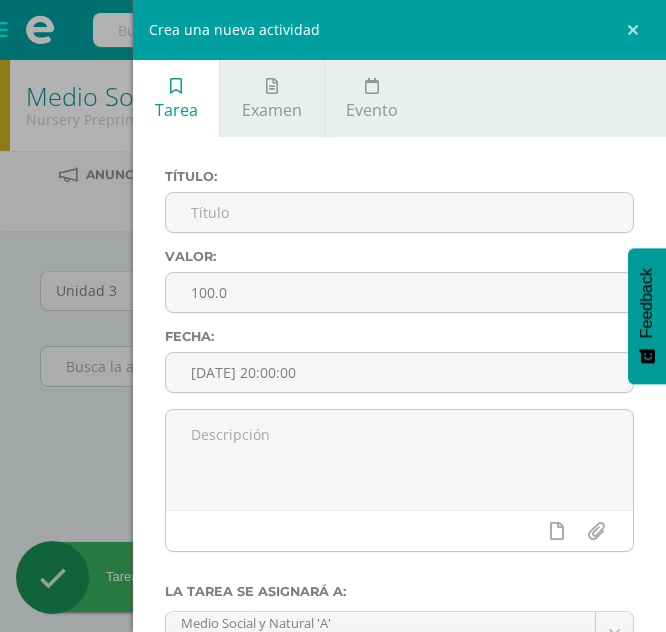 scroll, scrollTop: 0, scrollLeft: 0, axis: both 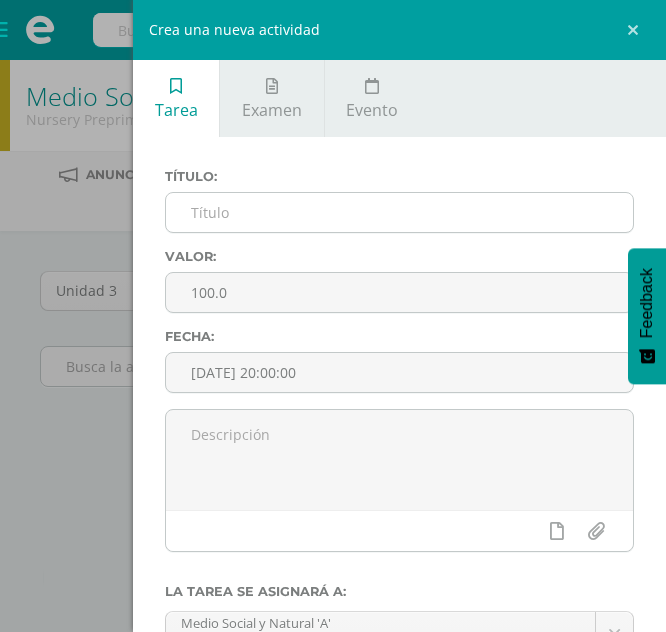 click at bounding box center [399, 212] 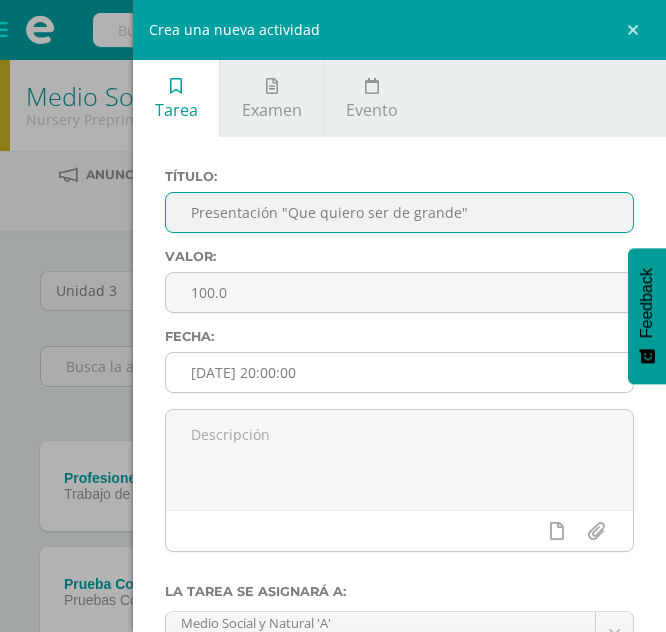 type on "Presentación "Que quiero ser de grande"" 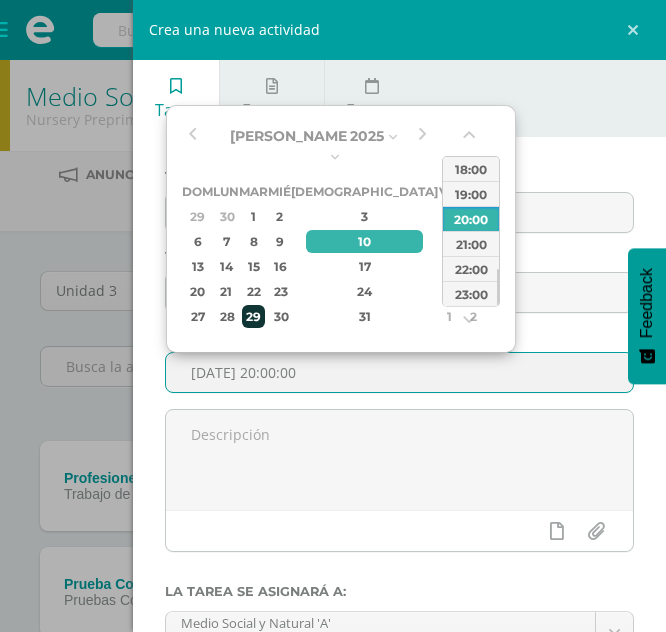 click on "29" at bounding box center (253, 316) 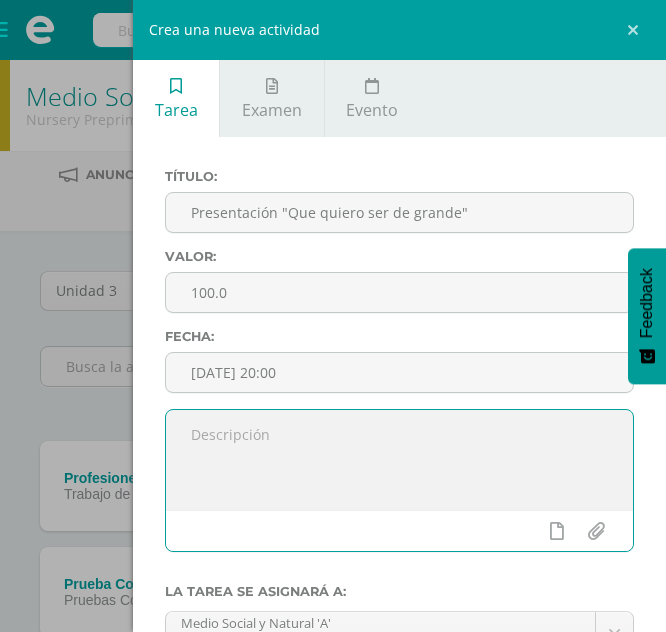 click at bounding box center (399, 460) 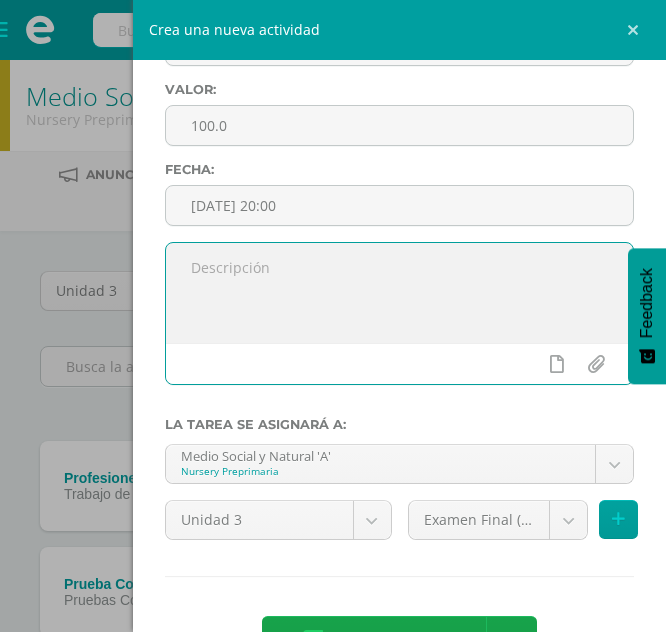 scroll, scrollTop: 238, scrollLeft: 0, axis: vertical 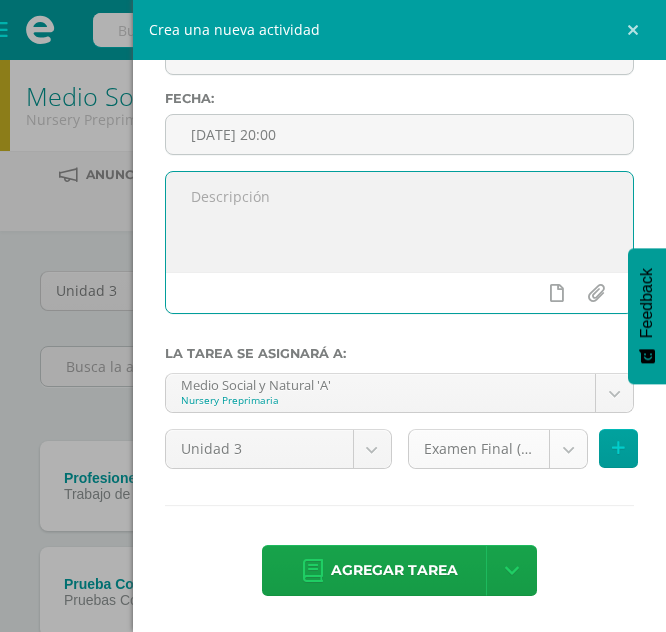 click on "Tarea asignada exitosamente         Estudiantes Disciplina Asistencia Mis cursos Archivos Soporte
Centro de ayuda
Últimas actualizaciones
10+ Cerrar panel
Comunicacion y [GEOGRAPHIC_DATA]
Nursery
Preprimaria
"A"
Actividades Estudiantes Planificación Dosificación
Destrezas de Aprendizaje
Nursery
Preprimaria
"A"
Actividades Estudiantes Planificación Dosificación
Formación [DEMOGRAPHIC_DATA]
Nursery
Preprimaria
"A"
Actividades Estudiantes Planificación Dosificación Actividades Estudiantes Planificación Mi Perfil 2" at bounding box center (333, 805) 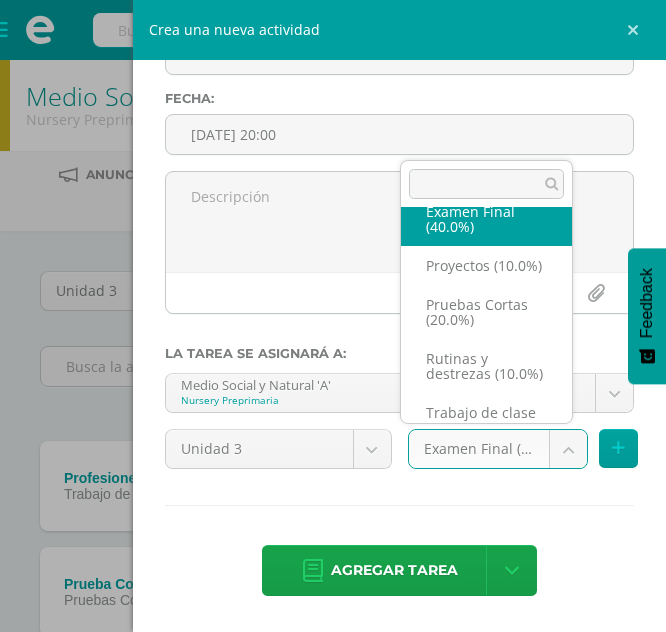 scroll, scrollTop: 0, scrollLeft: 0, axis: both 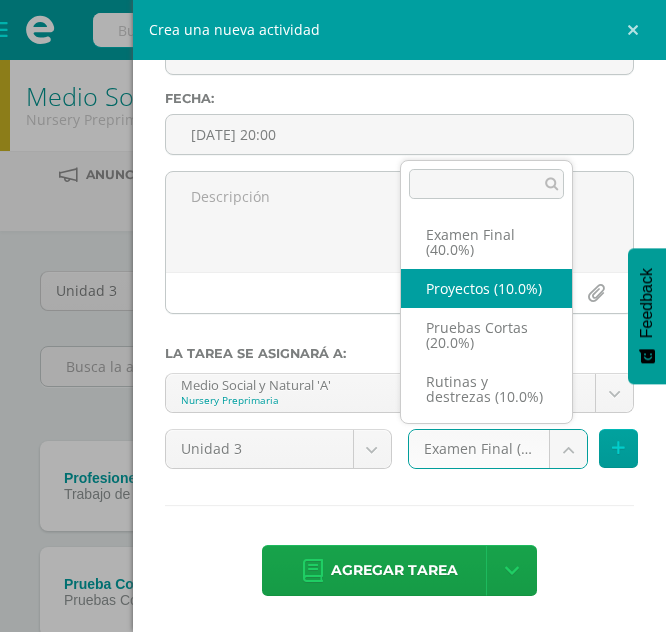 select on "198060" 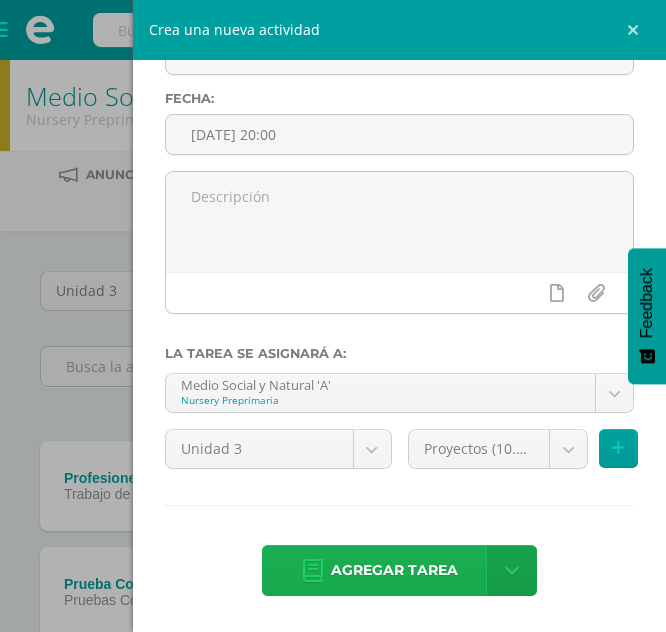 click on "Agregar tarea" at bounding box center (394, 570) 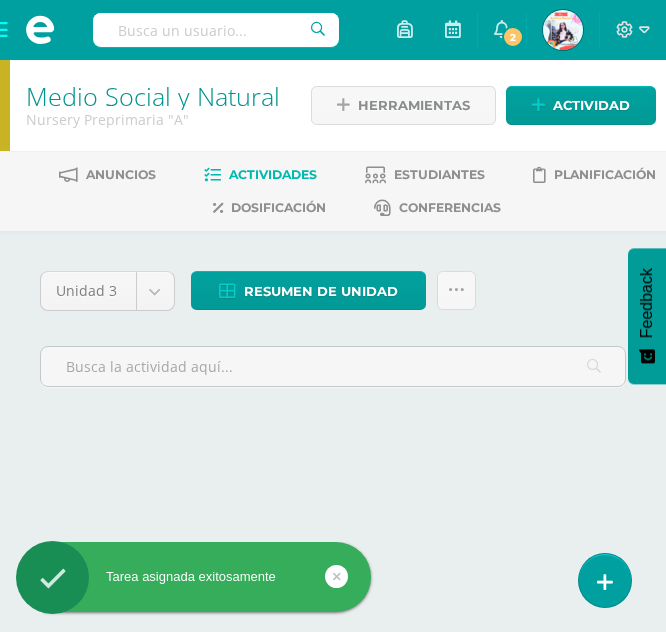 scroll, scrollTop: 0, scrollLeft: 0, axis: both 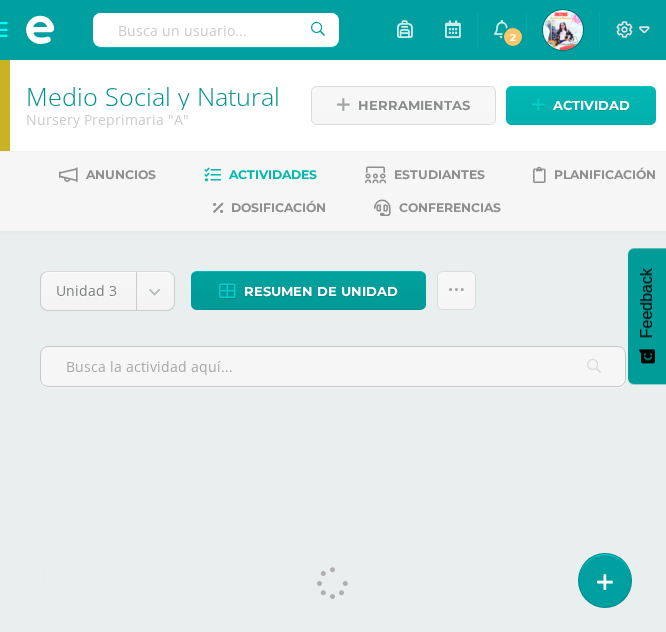 click on "Actividad" at bounding box center [581, 105] 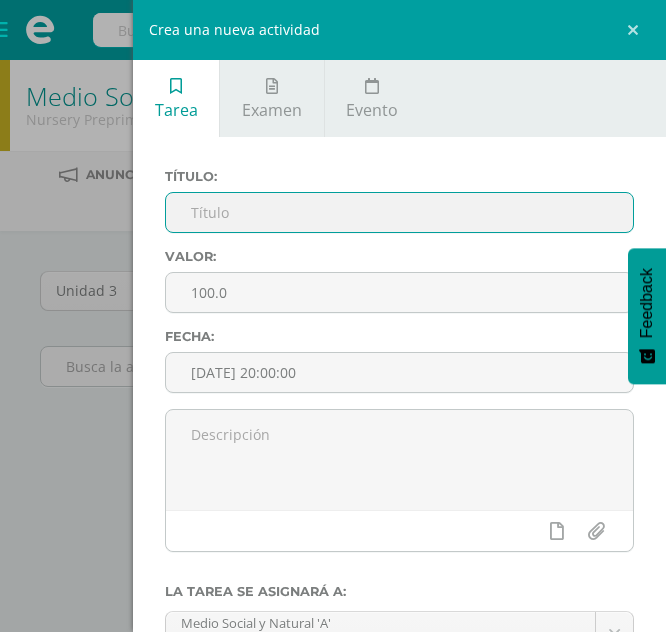 click at bounding box center [399, 212] 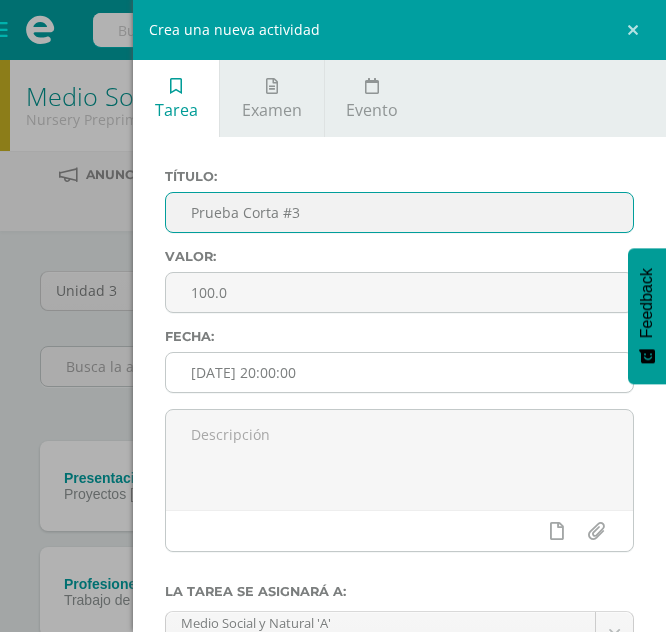 type on "Prueba Corta #3" 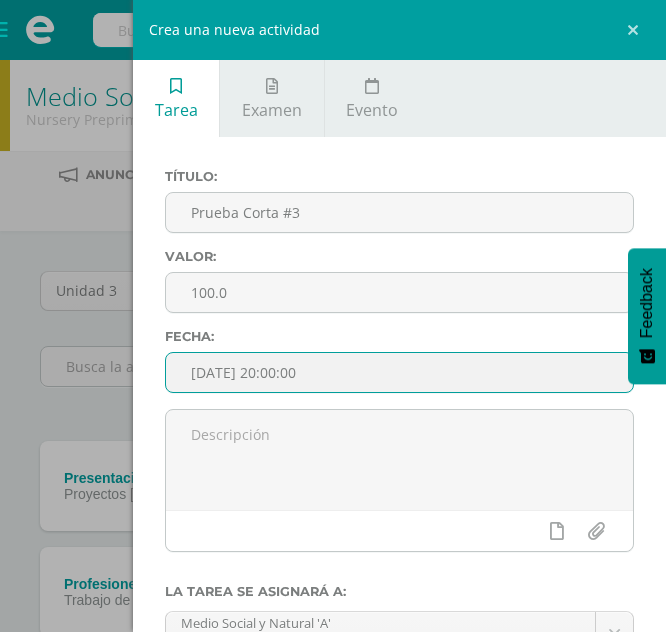 click on "[DATE] 20:00:00" at bounding box center (399, 372) 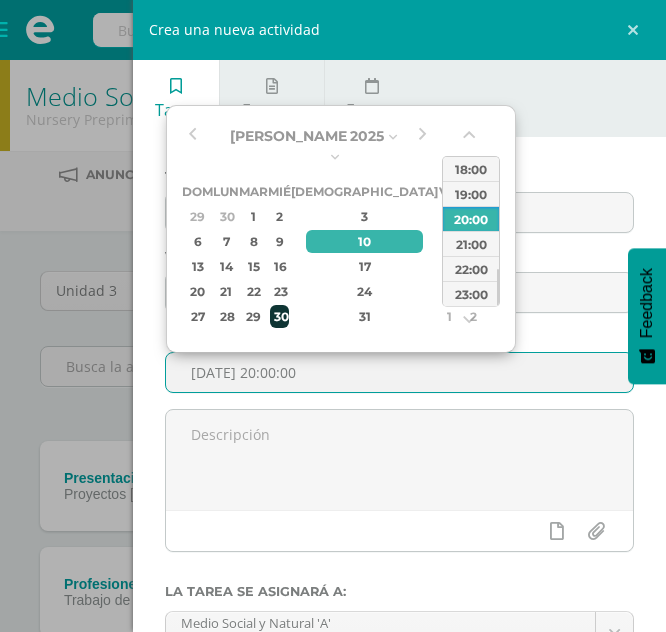 click on "30" at bounding box center [279, 316] 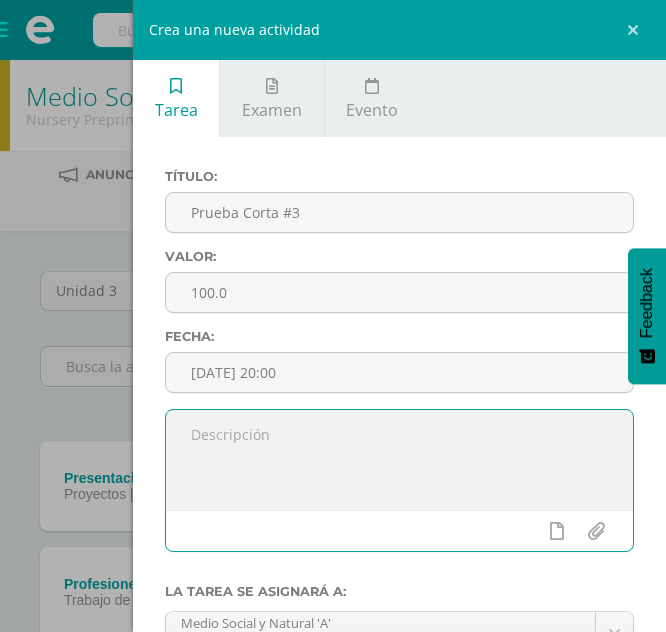 click at bounding box center (399, 460) 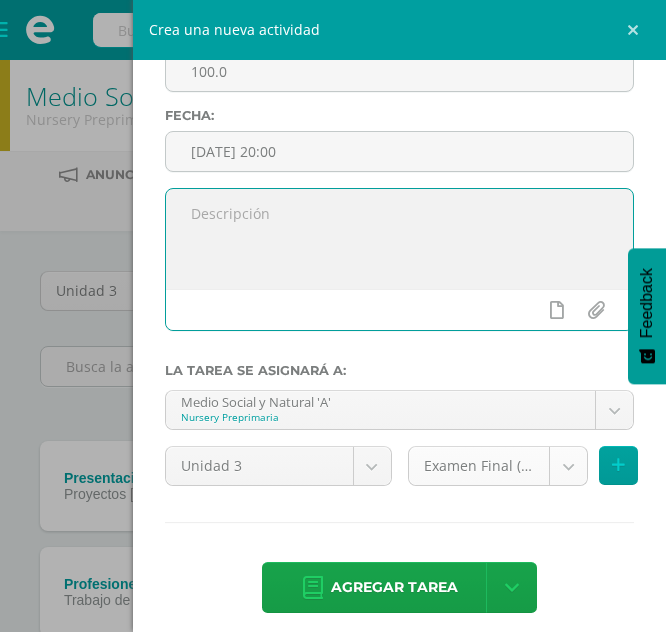 scroll, scrollTop: 222, scrollLeft: 0, axis: vertical 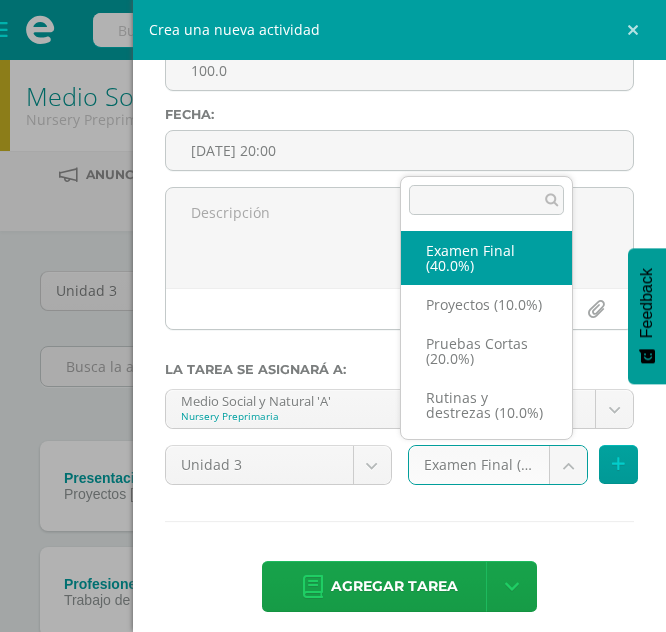 click on "Tarea asignada exitosamente         Estudiantes Disciplina Asistencia Mis cursos Archivos Soporte
Centro de ayuda
Últimas actualizaciones
10+ Cerrar panel
Comunicacion y [GEOGRAPHIC_DATA]
Nursery
Preprimaria
"A"
Actividades Estudiantes Planificación Dosificación
Destrezas de Aprendizaje
Nursery
Preprimaria
"A"
Actividades Estudiantes Planificación Dosificación
Formación [DEMOGRAPHIC_DATA]
Nursery
Preprimaria
"A"
Actividades Estudiantes Planificación Dosificación Actividades Estudiantes Planificación Mi Perfil 2" at bounding box center (333, 805) 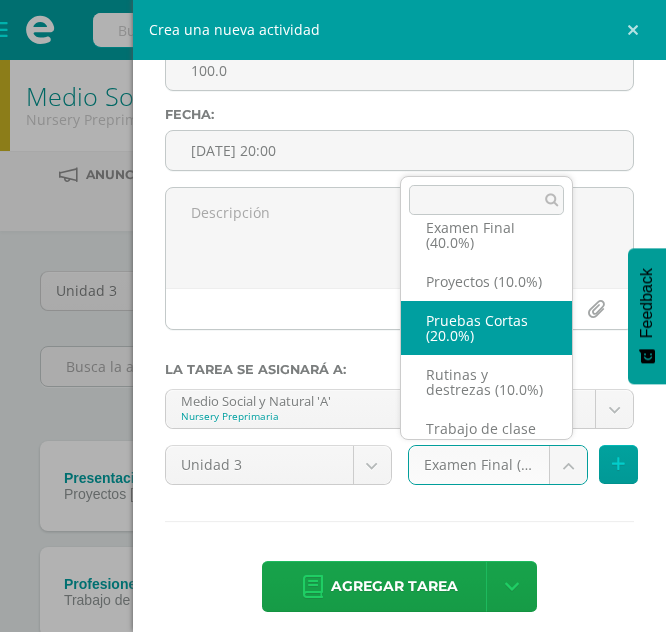 select on "198059" 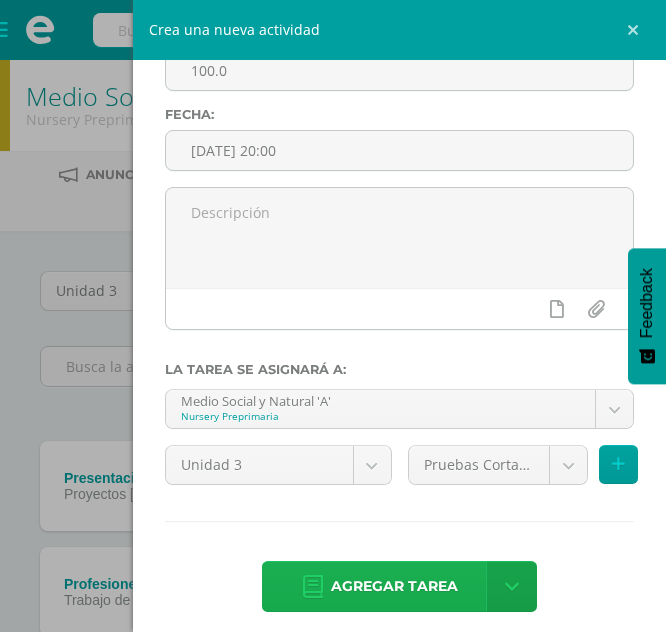 click on "Agregar tarea" at bounding box center (394, 586) 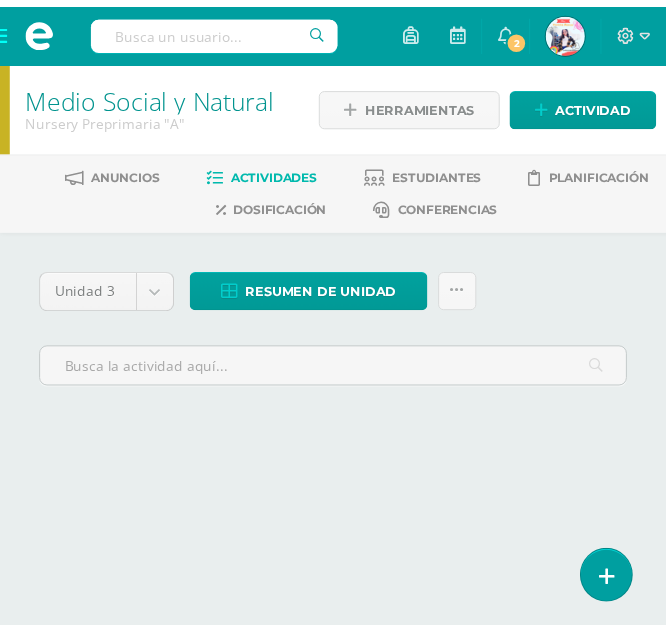 scroll, scrollTop: 0, scrollLeft: 0, axis: both 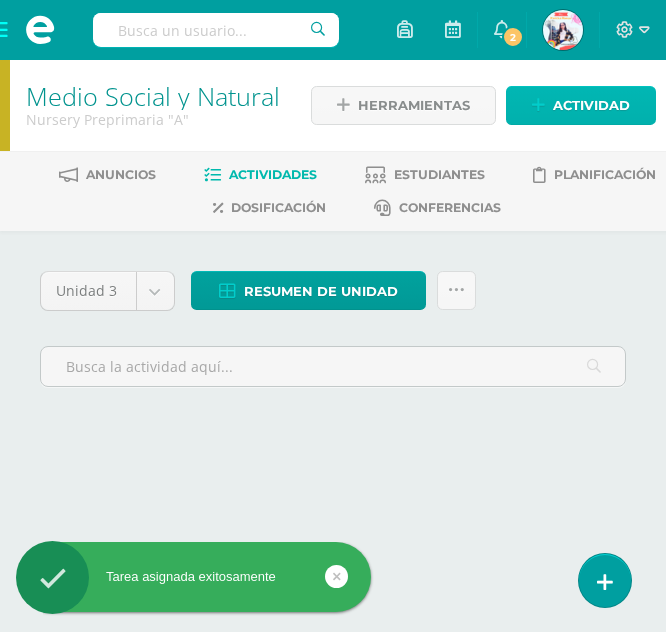 click on "Actividad" at bounding box center (591, 105) 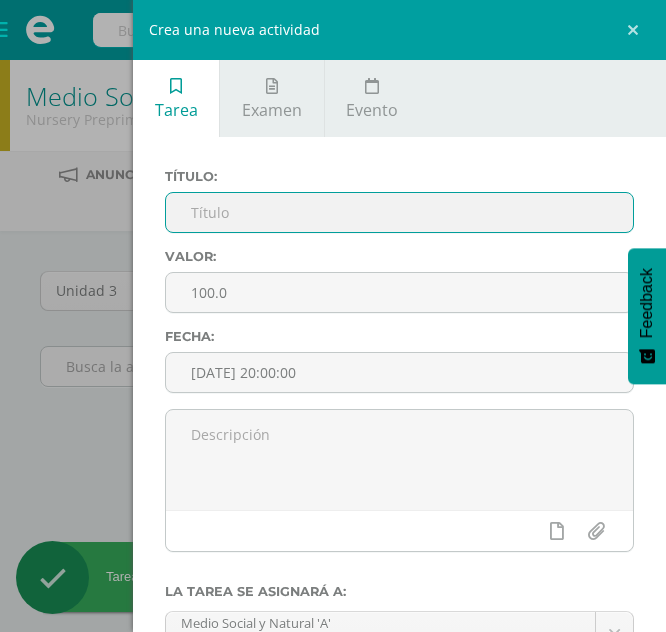 click at bounding box center [399, 212] 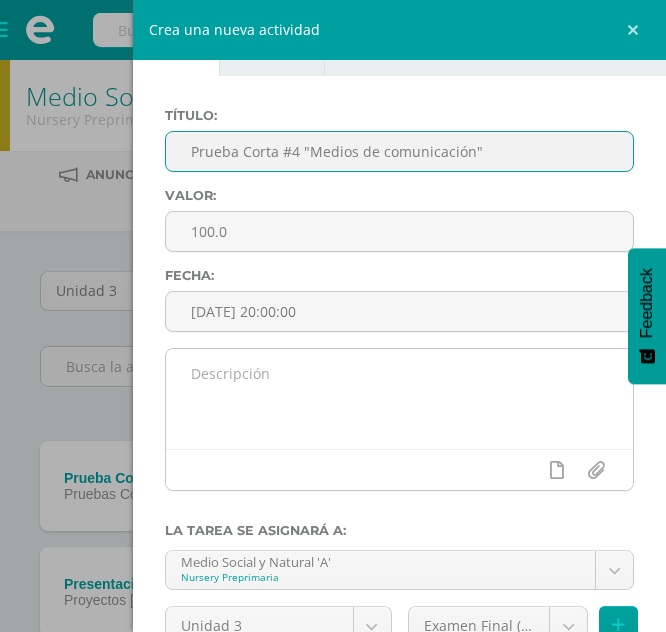 scroll, scrollTop: 64, scrollLeft: 0, axis: vertical 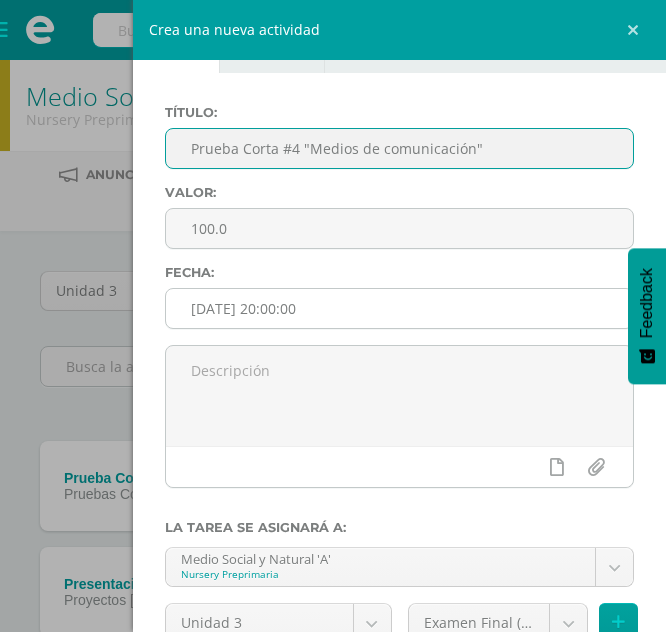 type on "Prueba Corta #4 "Medios de comunicación"" 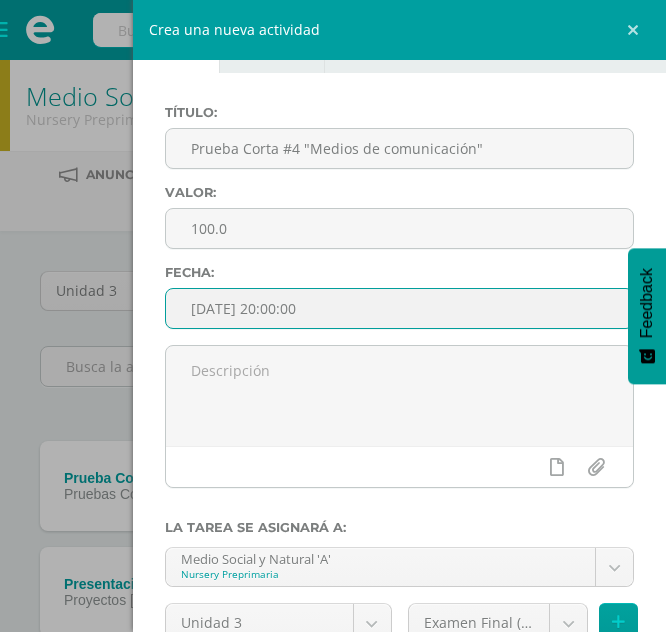 click on "[DATE] 20:00:00" at bounding box center [399, 308] 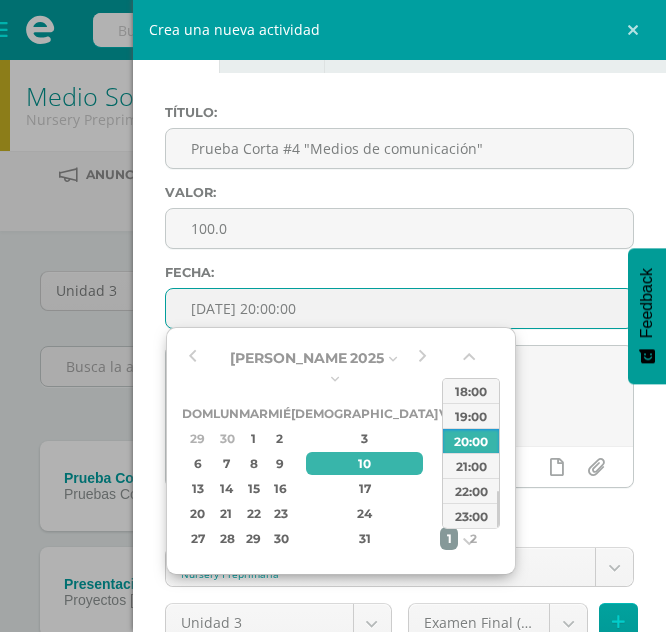 click on "1" at bounding box center [449, 538] 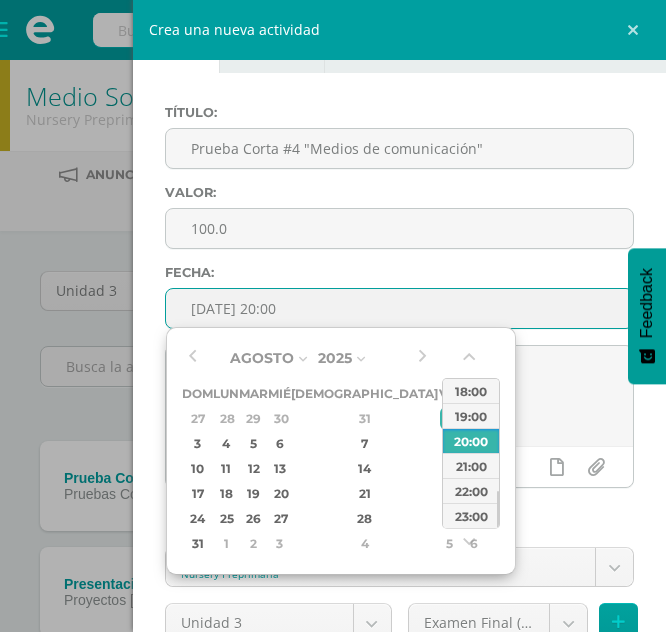 click at bounding box center (399, 424) 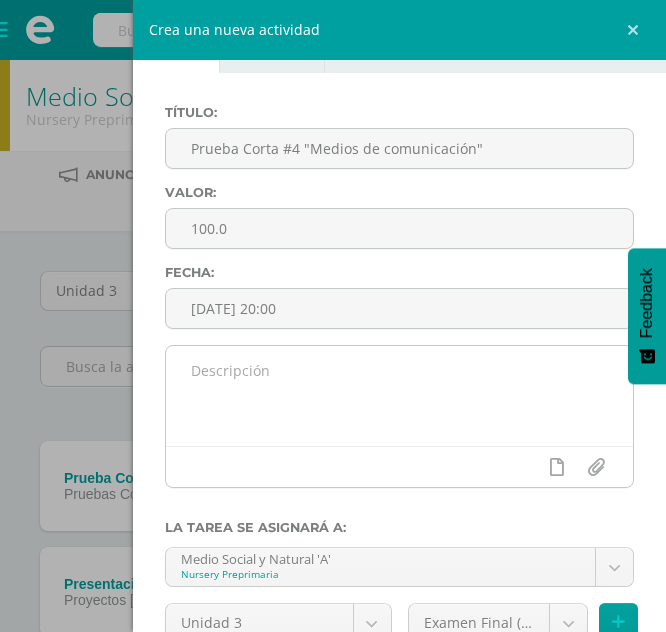scroll, scrollTop: 238, scrollLeft: 0, axis: vertical 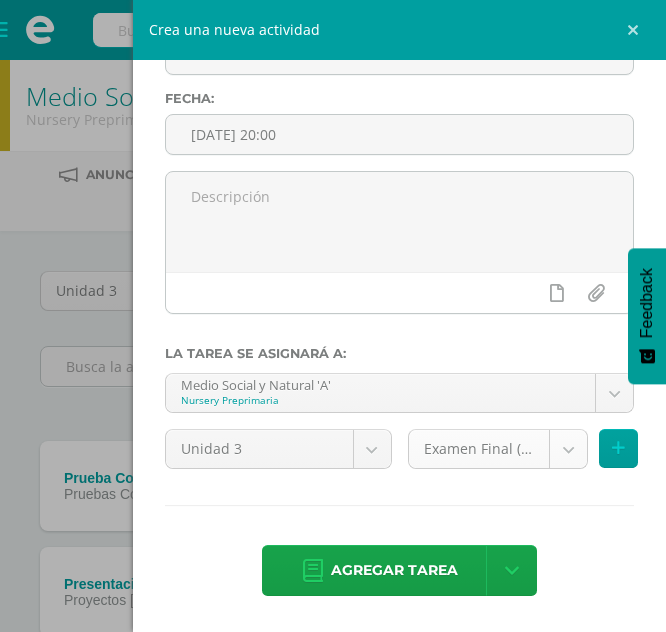 click on "Tarea asignada exitosamente         Estudiantes Disciplina Asistencia Mis cursos Archivos Soporte
Centro de ayuda
Últimas actualizaciones
10+ Cerrar panel
Comunicacion y [GEOGRAPHIC_DATA]
Nursery
Preprimaria
"A"
Actividades Estudiantes Planificación Dosificación
Destrezas de Aprendizaje
Nursery
Preprimaria
"A"
Actividades Estudiantes Planificación Dosificación
Formación [DEMOGRAPHIC_DATA]
Nursery
Preprimaria
"A"
Actividades Estudiantes Planificación Dosificación Actividades Estudiantes Planificación Mi Perfil 2" at bounding box center (333, 805) 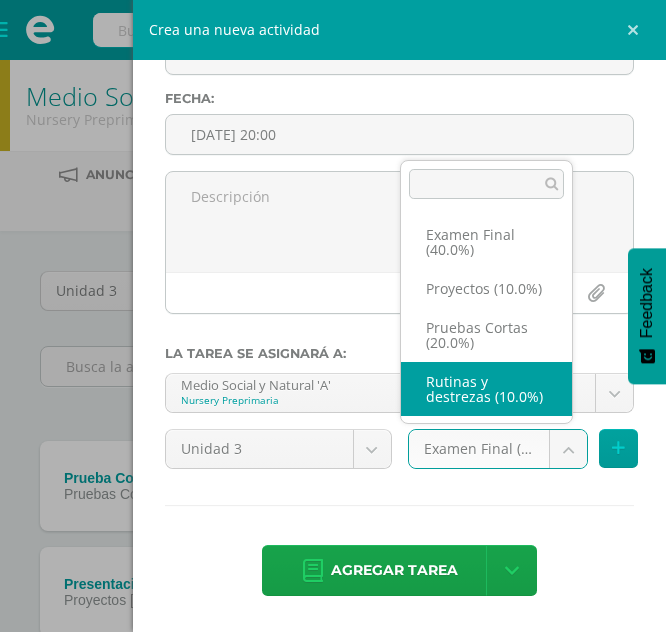 scroll, scrollTop: 23, scrollLeft: 0, axis: vertical 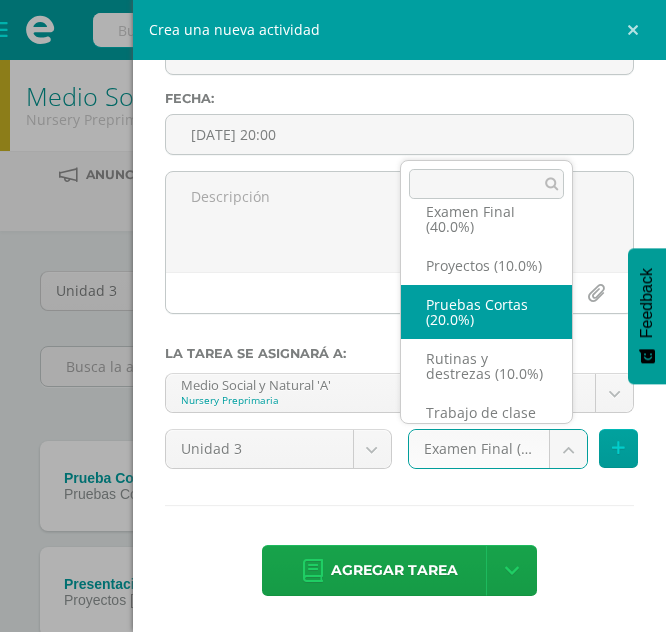select on "198059" 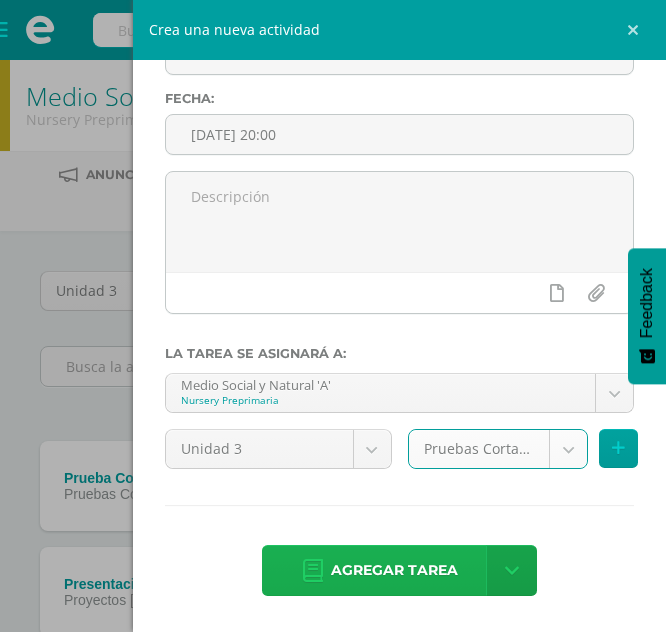 click on "Agregar tarea" at bounding box center (394, 570) 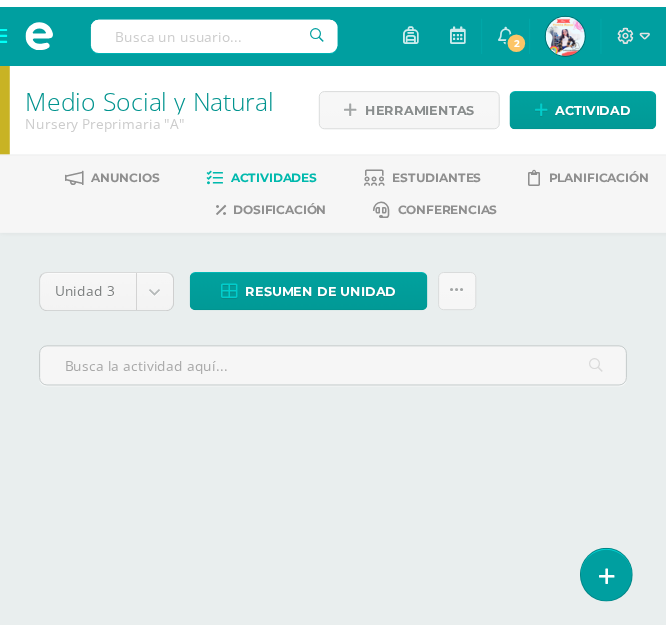 scroll, scrollTop: 0, scrollLeft: 0, axis: both 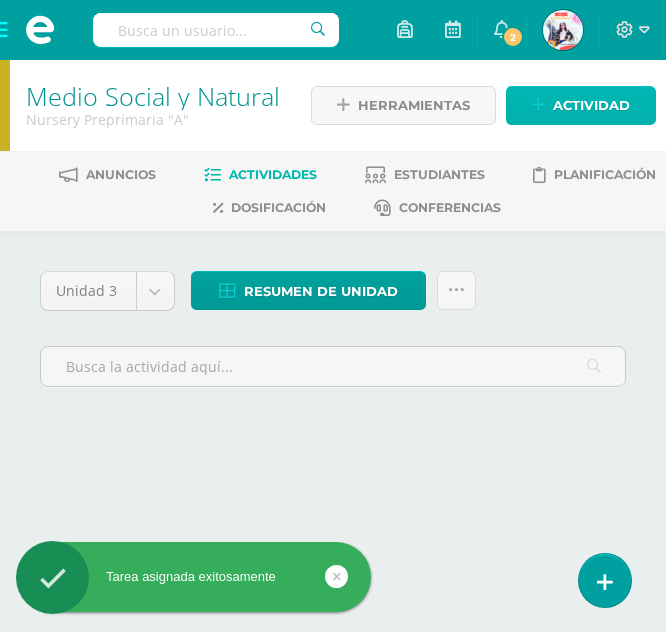 click on "Actividad" at bounding box center (591, 105) 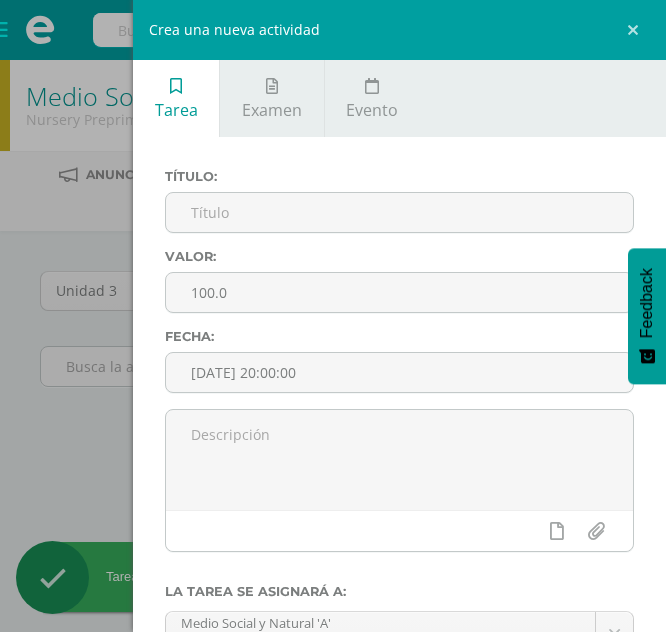 scroll, scrollTop: 0, scrollLeft: 0, axis: both 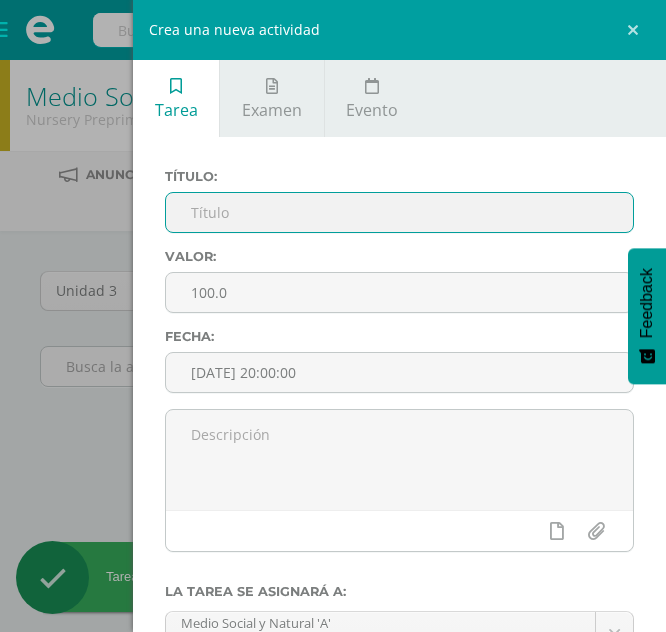 click at bounding box center [399, 212] 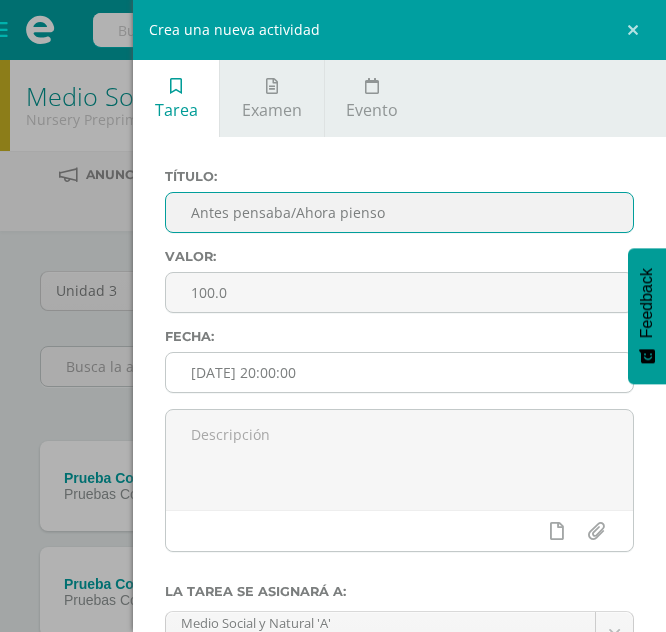 type on "Antes pensaba/Ahora pienso" 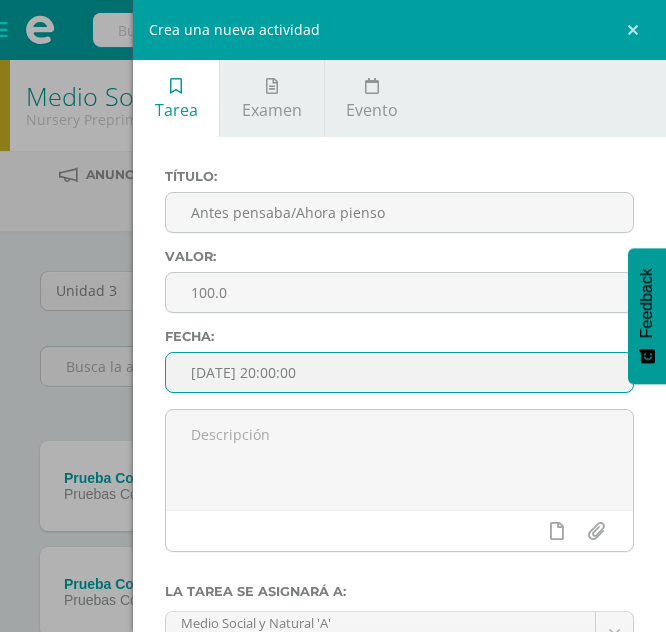 click on "[DATE] 20:00:00" at bounding box center (399, 372) 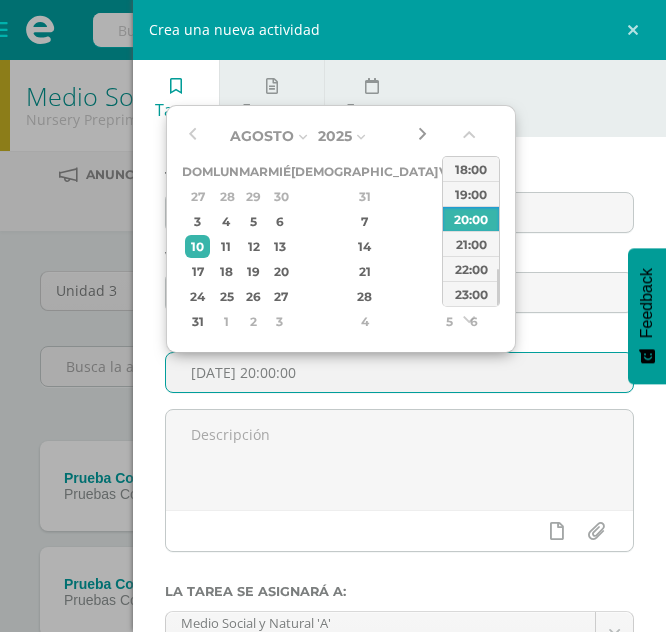 click at bounding box center (422, 136) 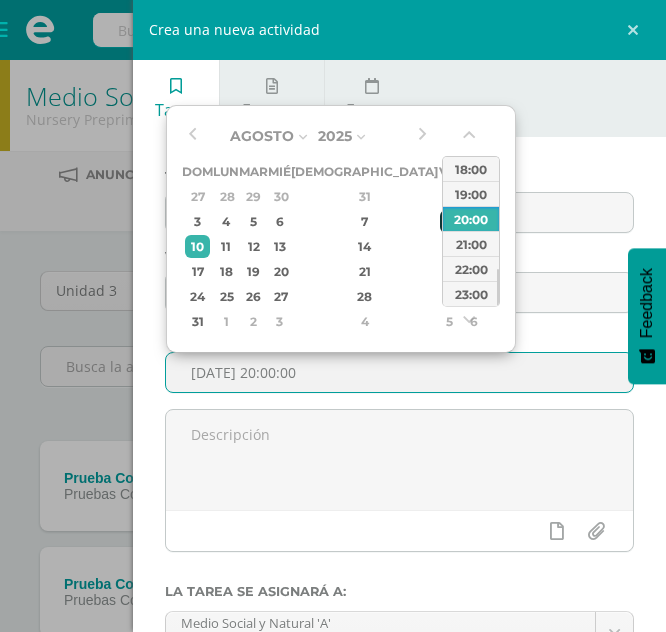 click on "8" at bounding box center [449, 221] 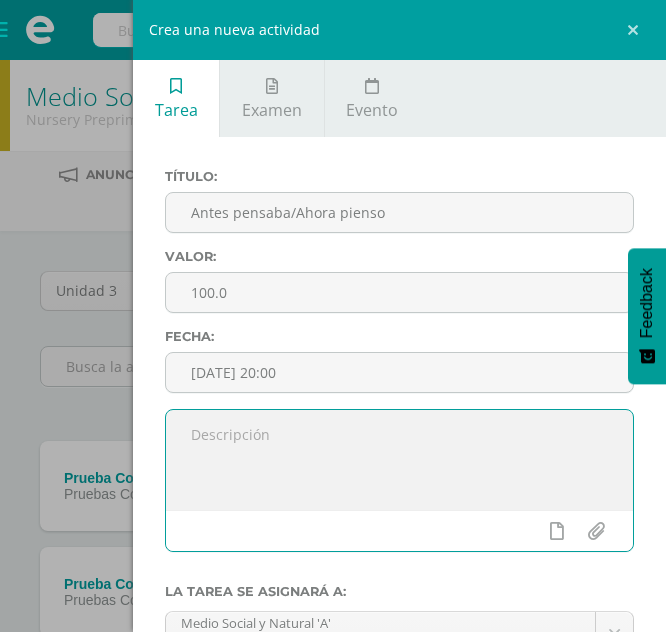 click at bounding box center (399, 460) 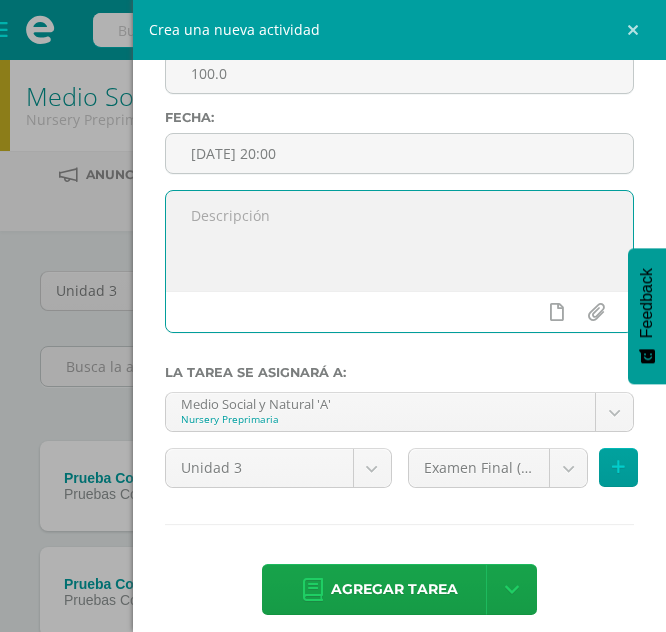 scroll, scrollTop: 238, scrollLeft: 0, axis: vertical 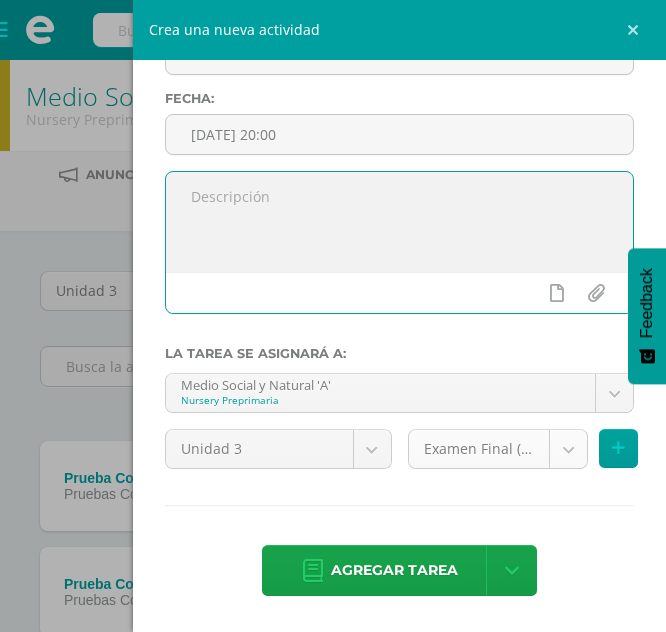 click on "Tarea asignada exitosamente         Estudiantes Disciplina Asistencia Mis cursos Archivos Soporte
Centro de ayuda
Últimas actualizaciones
10+ Cerrar panel
Comunicacion y [GEOGRAPHIC_DATA]
Nursery
Preprimaria
"A"
Actividades Estudiantes Planificación Dosificación
Destrezas de Aprendizaje
Nursery
Preprimaria
"A"
Actividades Estudiantes Planificación Dosificación
Formación [DEMOGRAPHIC_DATA]
Nursery
Preprimaria
"A"
Actividades Estudiantes Planificación Dosificación Actividades Estudiantes Planificación Mi Perfil 2" at bounding box center (333, 805) 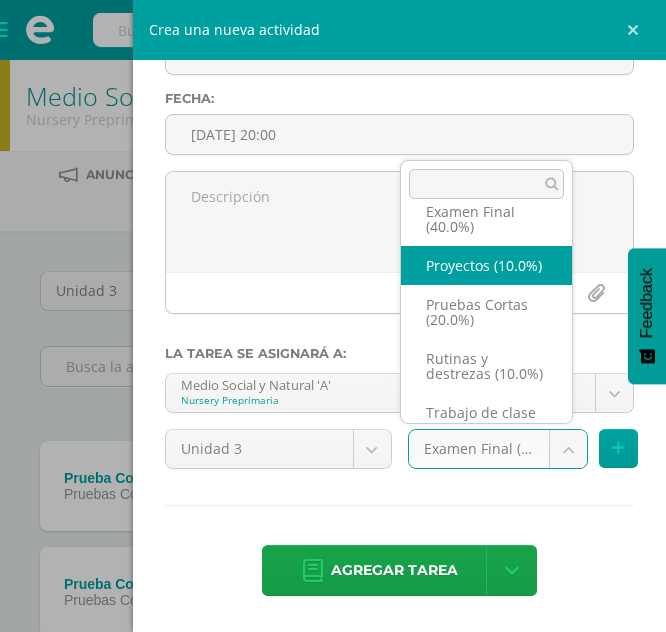 scroll, scrollTop: 85, scrollLeft: 0, axis: vertical 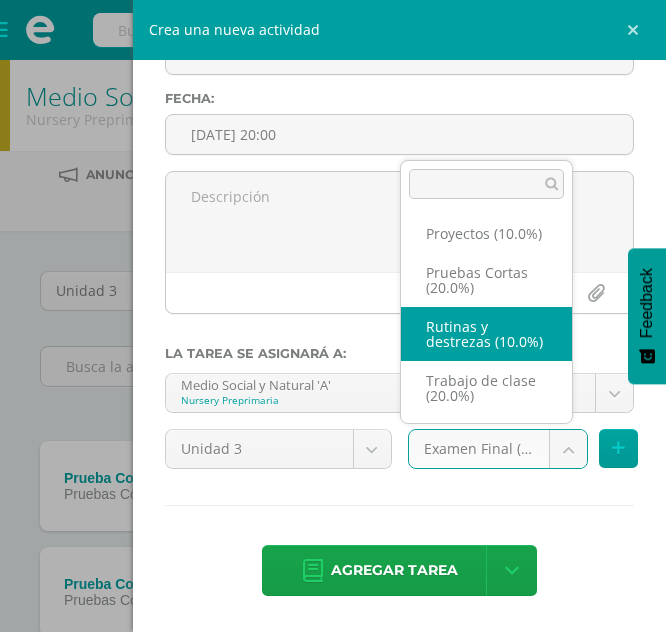 select on "198061" 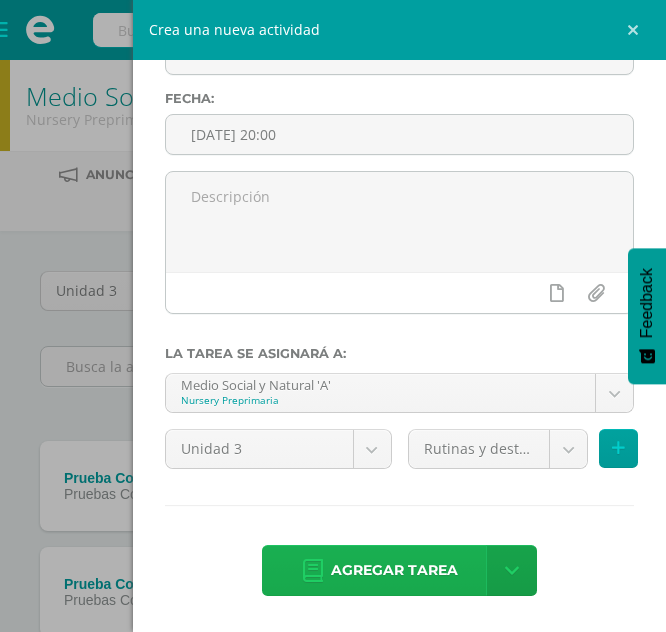 click on "Agregar tarea" at bounding box center [394, 570] 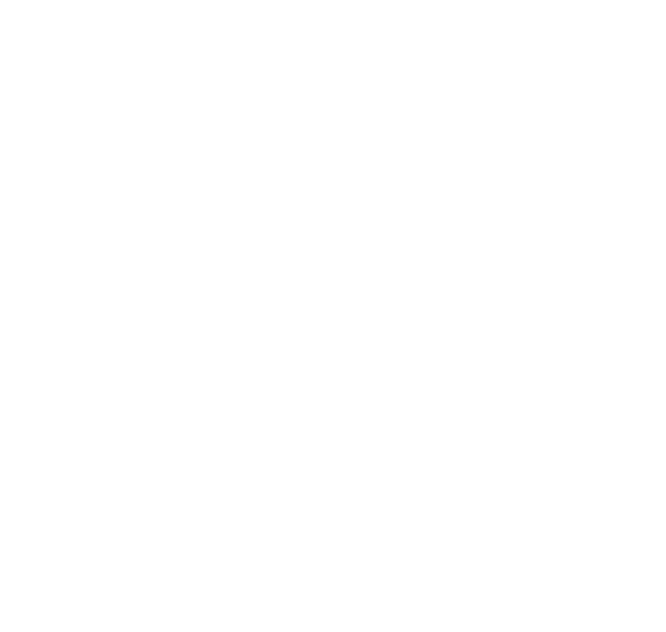 scroll, scrollTop: 0, scrollLeft: 0, axis: both 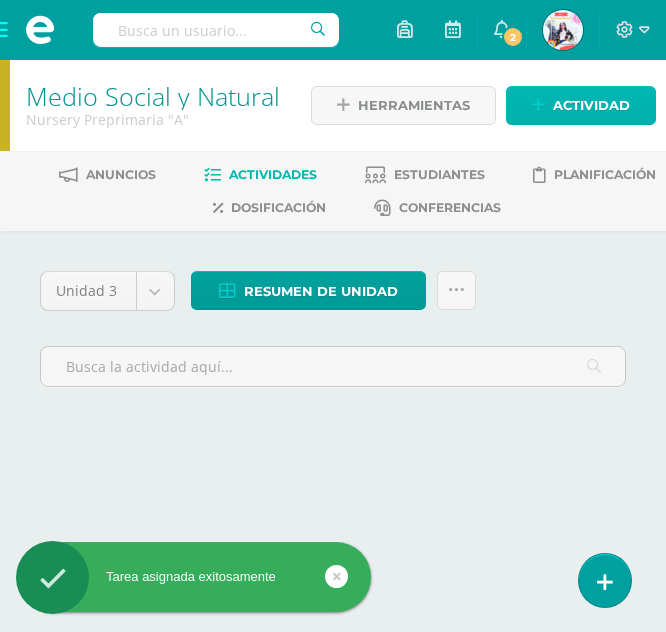 click on "Actividad" at bounding box center [591, 105] 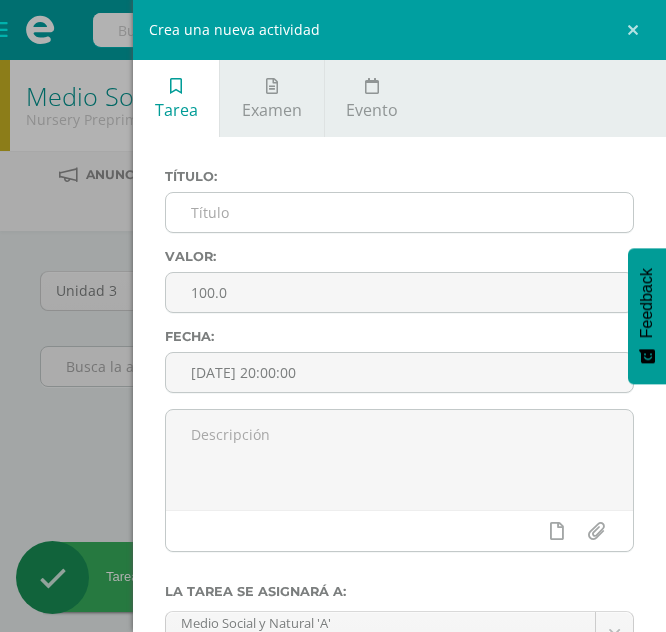 click at bounding box center [399, 212] 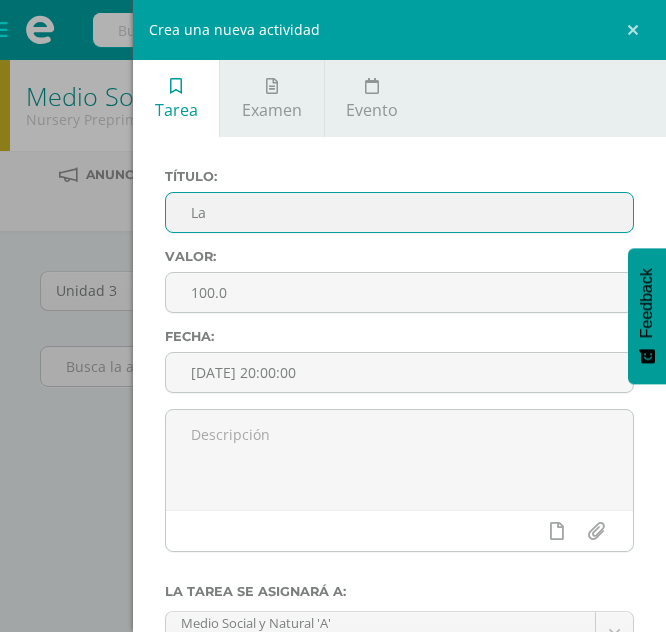 type on "L" 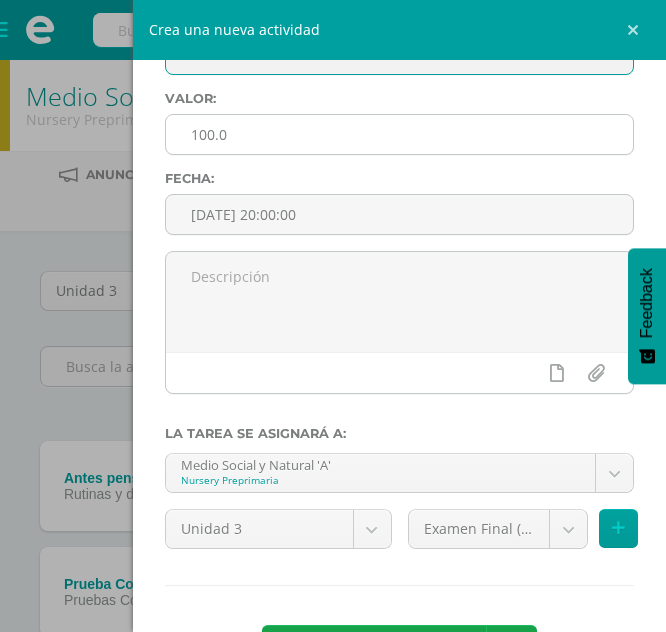 scroll, scrollTop: 199, scrollLeft: 0, axis: vertical 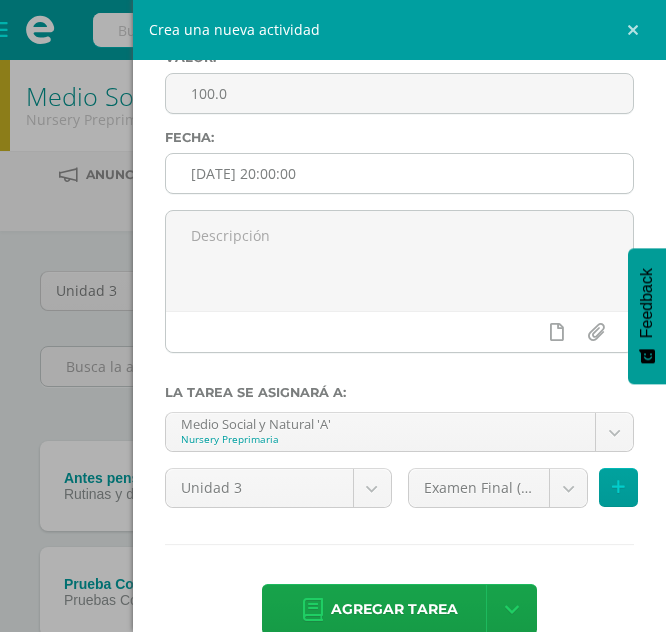 type on "La mano" 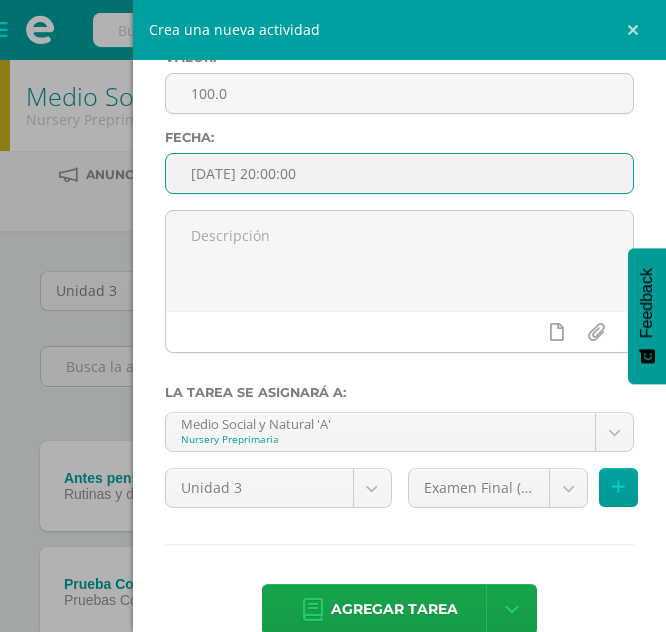 click on "[DATE] 20:00:00" at bounding box center [399, 173] 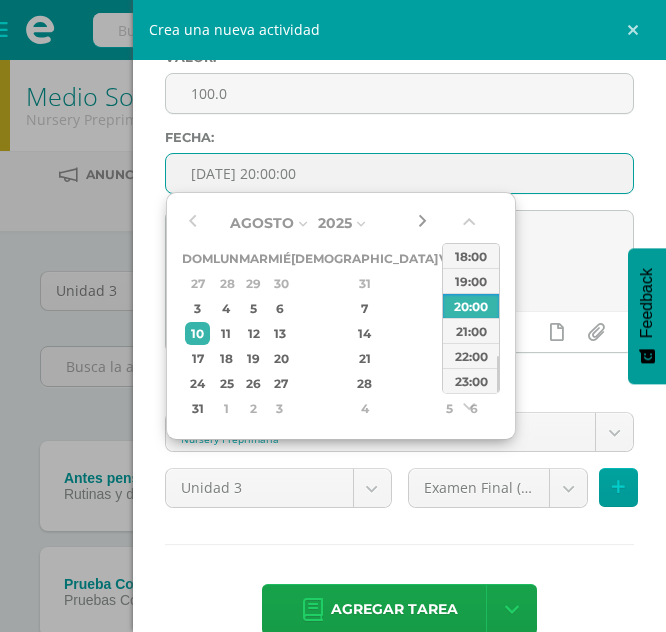 click at bounding box center [422, 223] 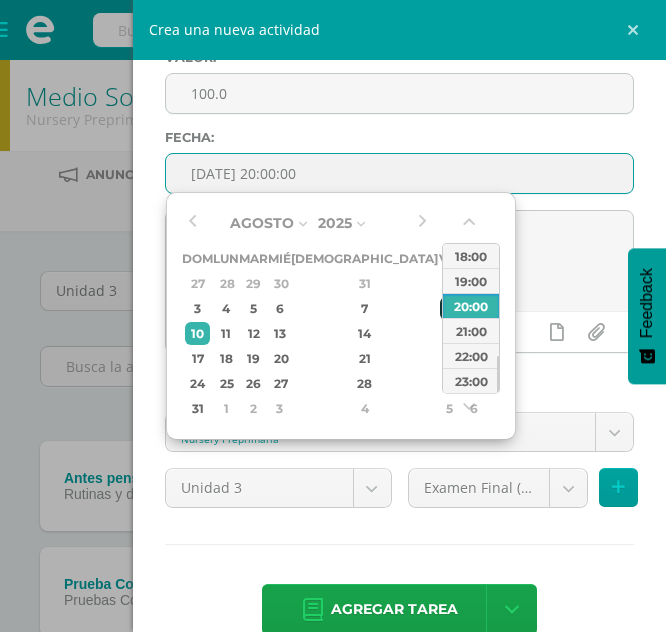 click on "8" at bounding box center (449, 308) 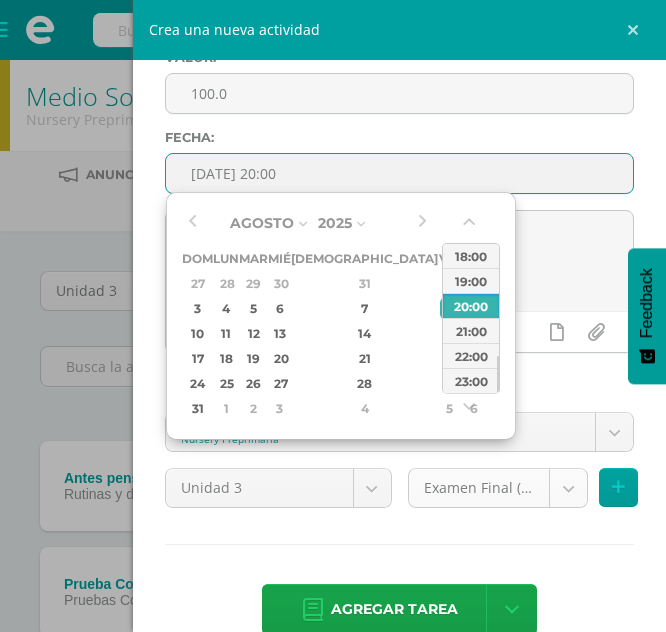 click on "Tarea asignada exitosamente         Estudiantes Disciplina Asistencia Mis cursos Archivos Soporte
Centro de ayuda
Últimas actualizaciones
10+ Cerrar panel
Comunicacion y [GEOGRAPHIC_DATA]
Nursery
Preprimaria
"A"
Actividades Estudiantes Planificación Dosificación
Destrezas de Aprendizaje
Nursery
Preprimaria
"A"
Actividades Estudiantes Planificación Dosificación
Formación [DEMOGRAPHIC_DATA]
Nursery
Preprimaria
"A"
Actividades Estudiantes Planificación Dosificación Actividades Estudiantes Planificación Mi Perfil 2" at bounding box center (333, 805) 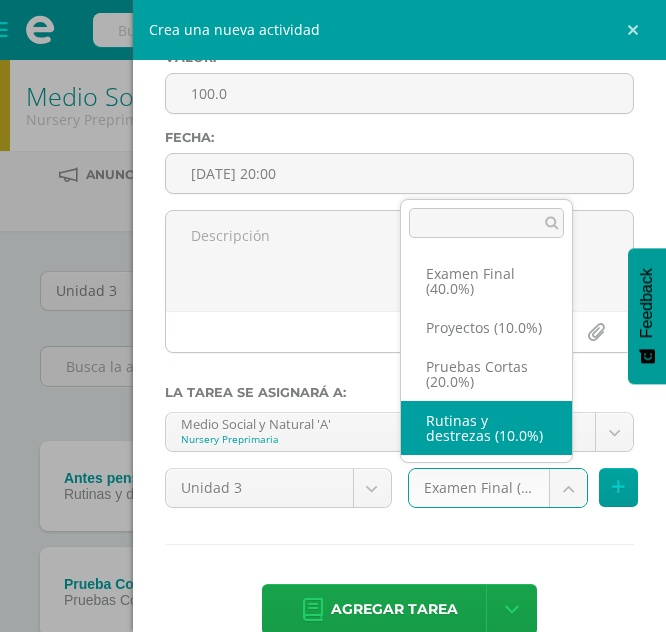 scroll, scrollTop: 23, scrollLeft: 0, axis: vertical 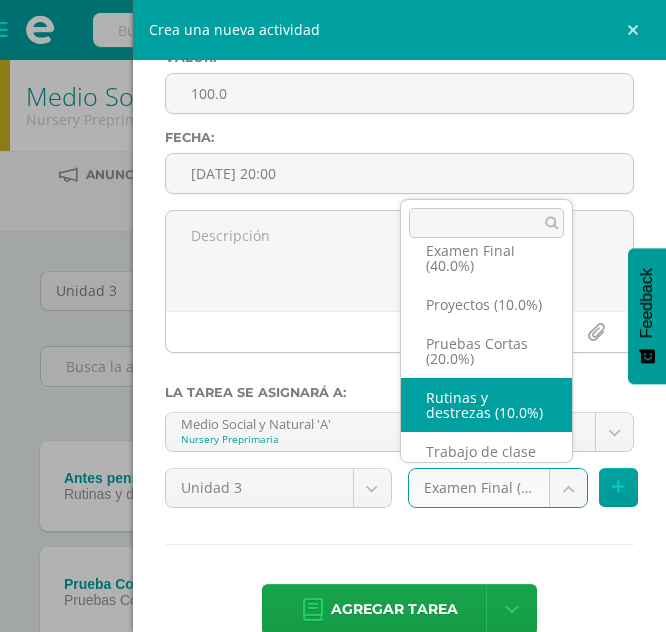 select on "198061" 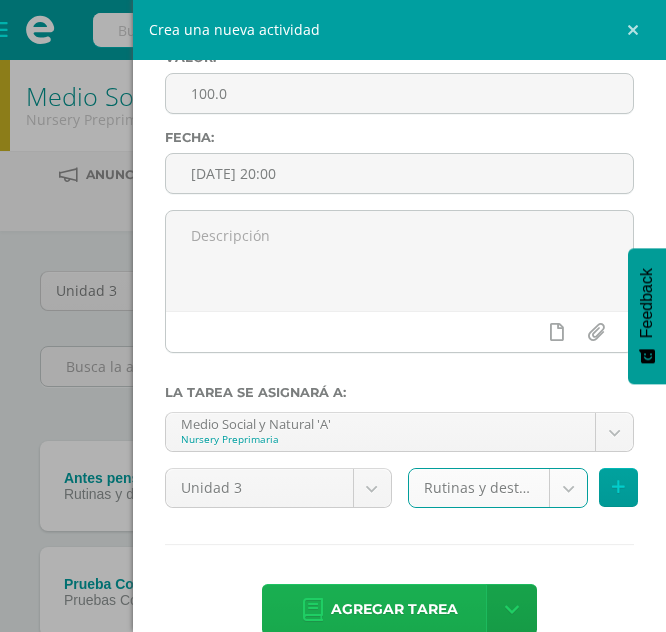 click on "Agregar tarea" at bounding box center (394, 609) 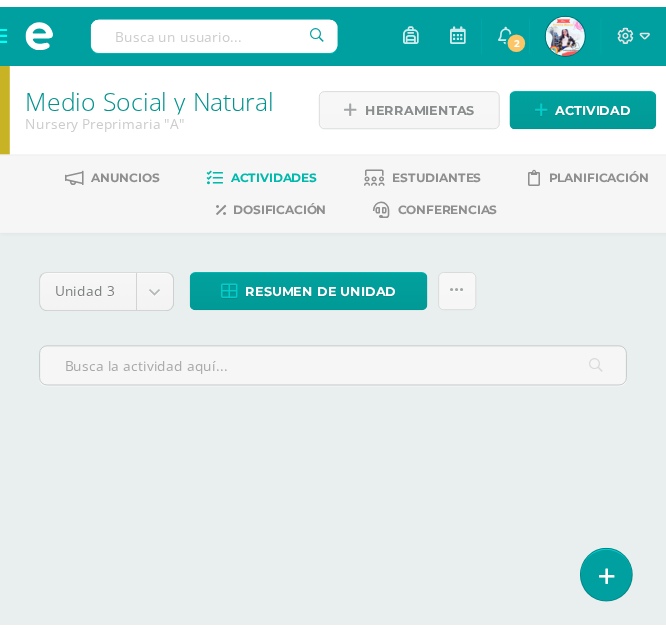 scroll, scrollTop: 0, scrollLeft: 0, axis: both 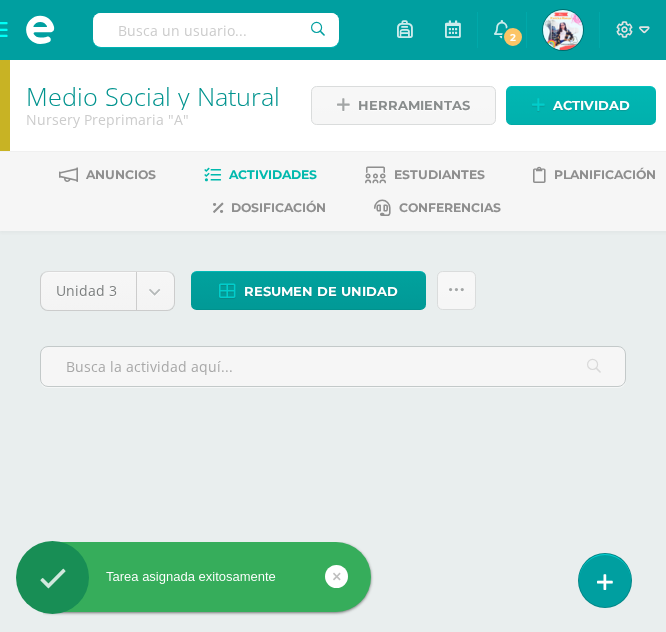 click on "Actividad" at bounding box center (591, 105) 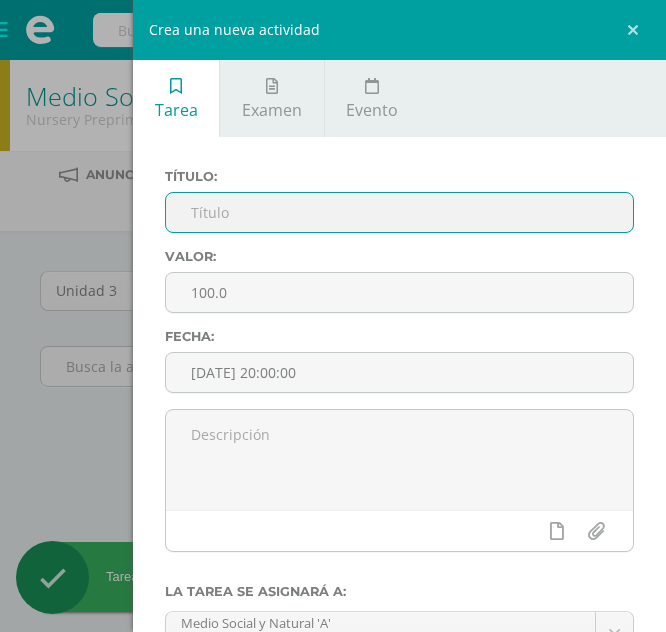 click at bounding box center (399, 212) 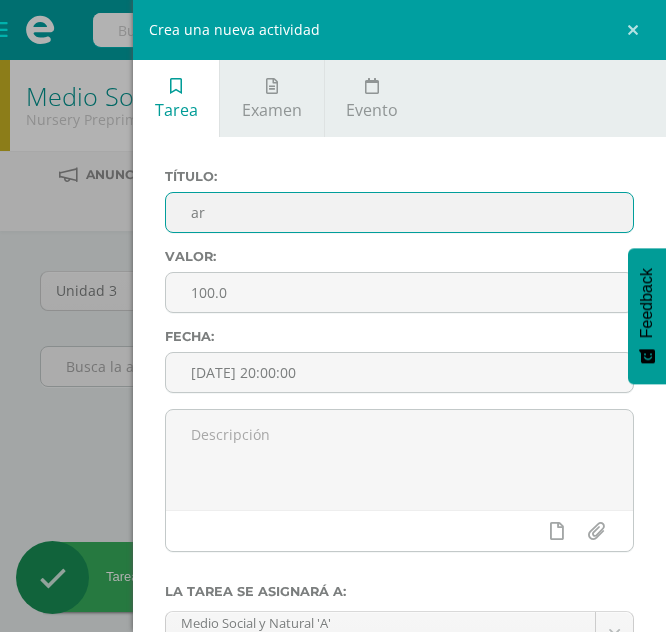 scroll, scrollTop: 0, scrollLeft: 0, axis: both 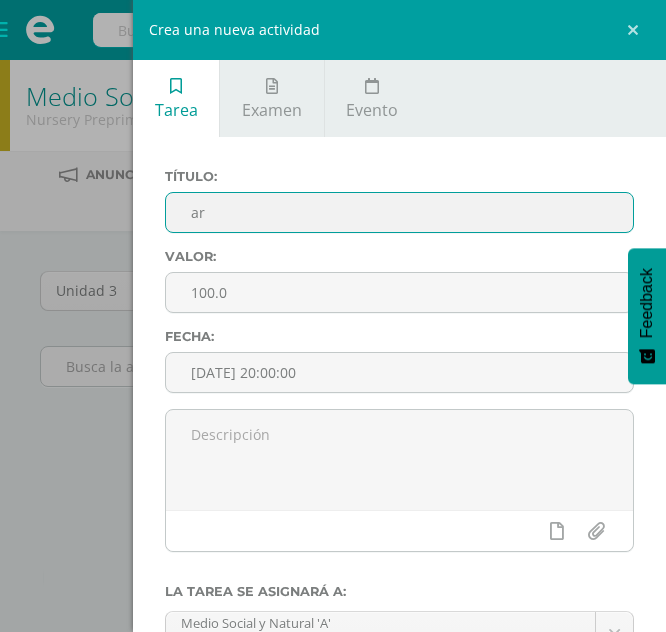 type on "a" 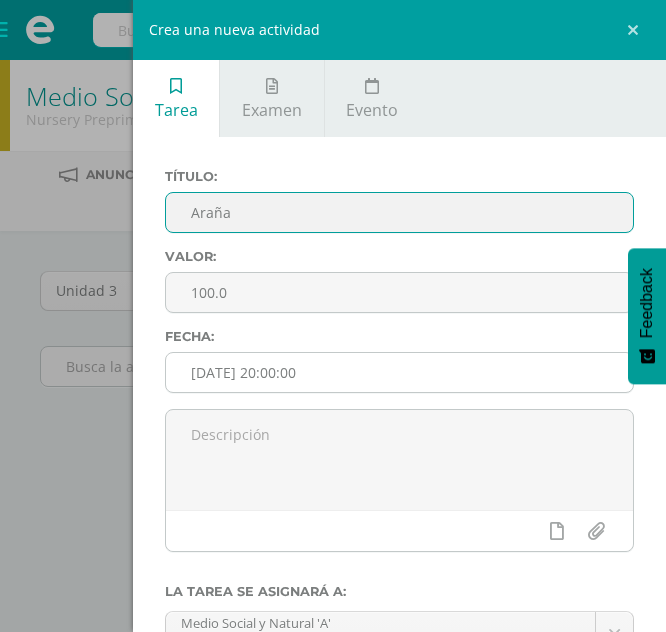 type on "Araña" 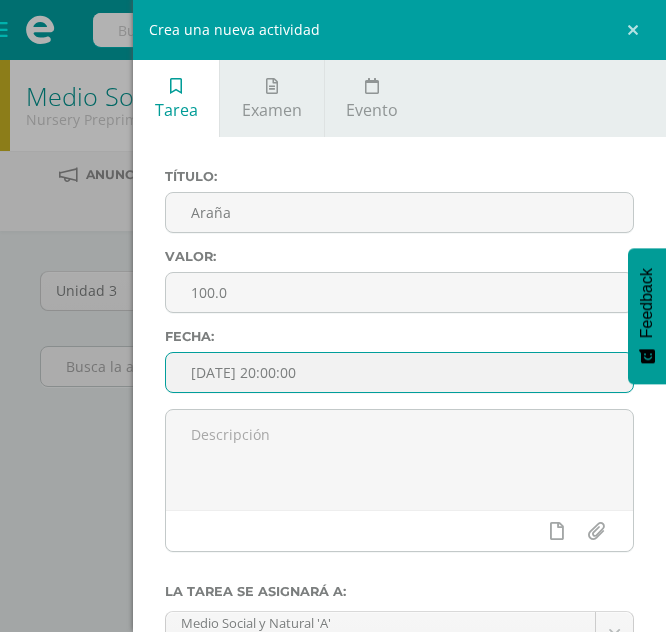 click on "[DATE] 20:00:00" at bounding box center [399, 372] 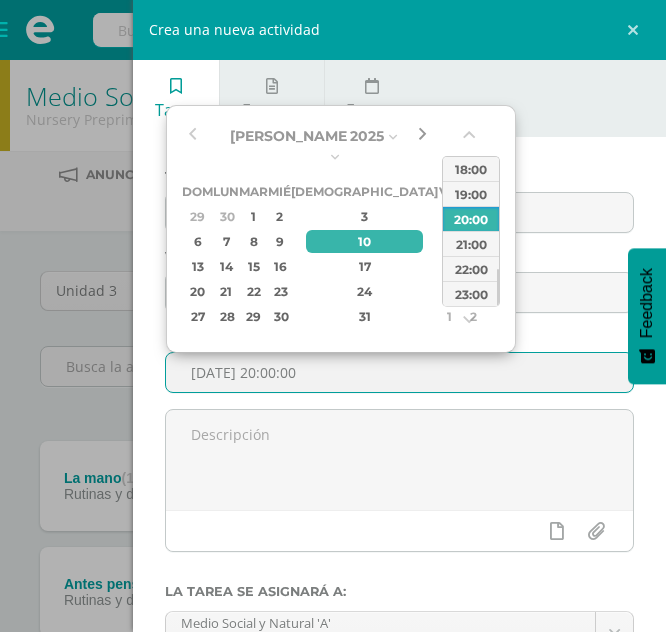 click at bounding box center [422, 136] 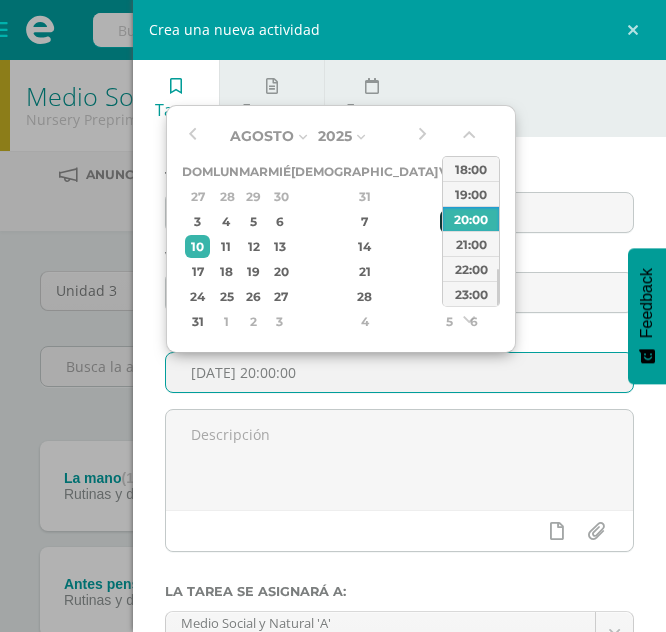 click on "8" at bounding box center [449, 221] 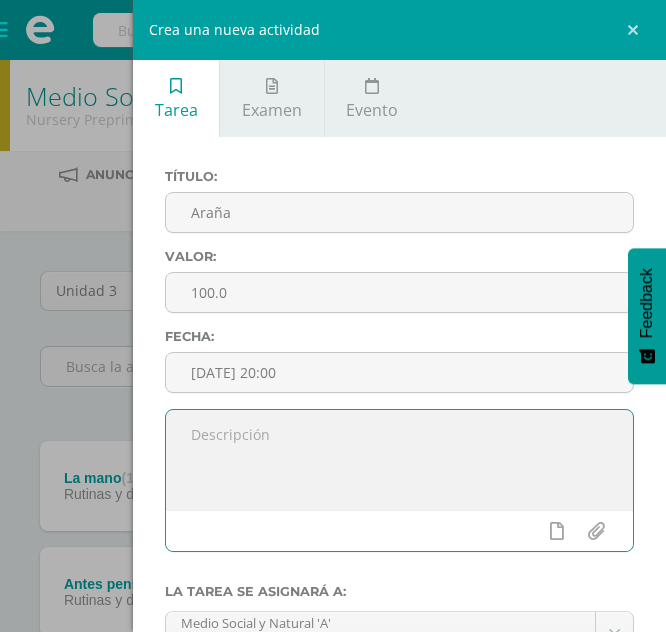 click at bounding box center [399, 460] 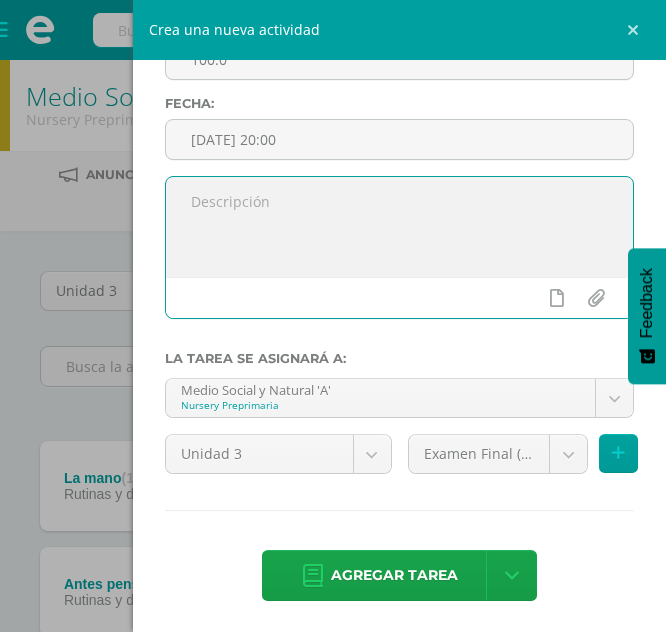scroll, scrollTop: 238, scrollLeft: 0, axis: vertical 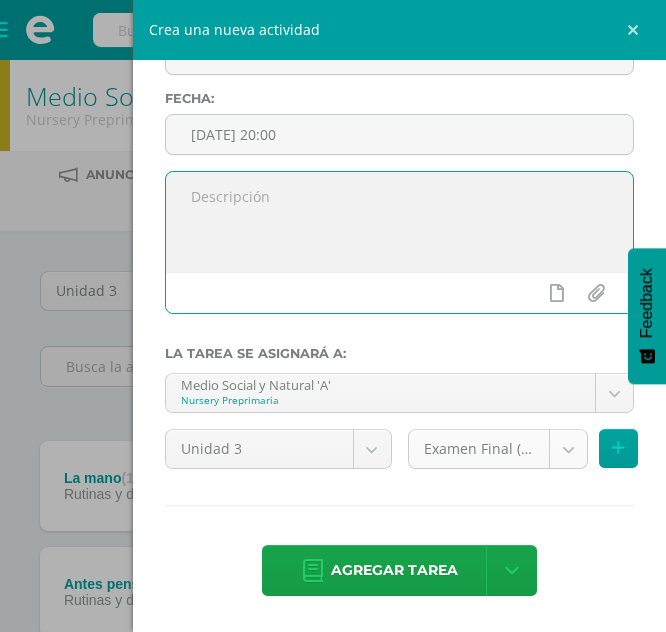 click on "Tarea asignada exitosamente         Estudiantes Disciplina Asistencia Mis cursos Archivos Soporte
Centro de ayuda
Últimas actualizaciones
10+ Cerrar panel
Comunicacion y Lenguaje
Nursery
Preprimaria
"A"
Actividades Estudiantes Planificación Dosificación
Destrezas de Aprendizaje
Nursery
Preprimaria
"A"
Actividades Estudiantes Planificación Dosificación
Formación Cristiana
Nursery
Preprimaria
"A"
Actividades Estudiantes Planificación Dosificación Actividades Estudiantes Planificación Mi Perfil 2" at bounding box center [333, 805] 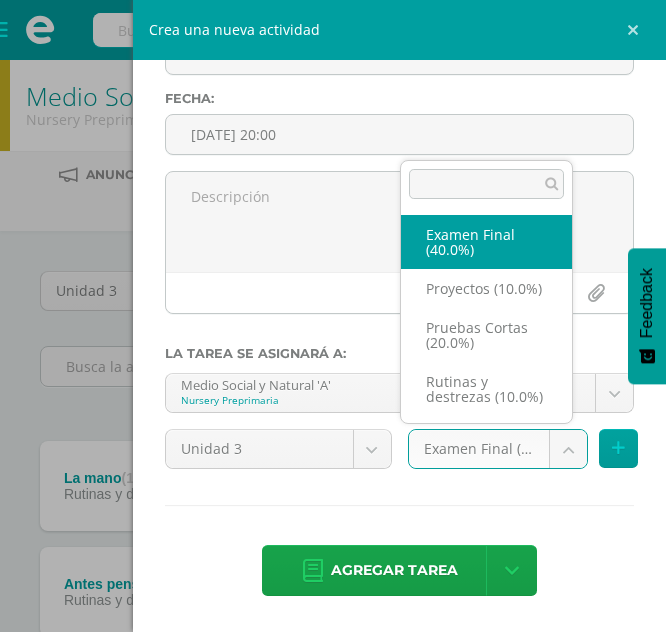 scroll, scrollTop: 23, scrollLeft: 0, axis: vertical 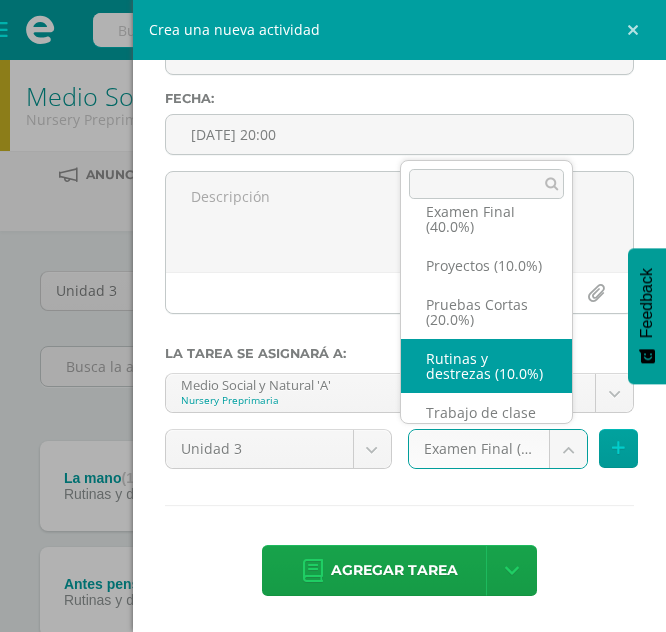 select on "198061" 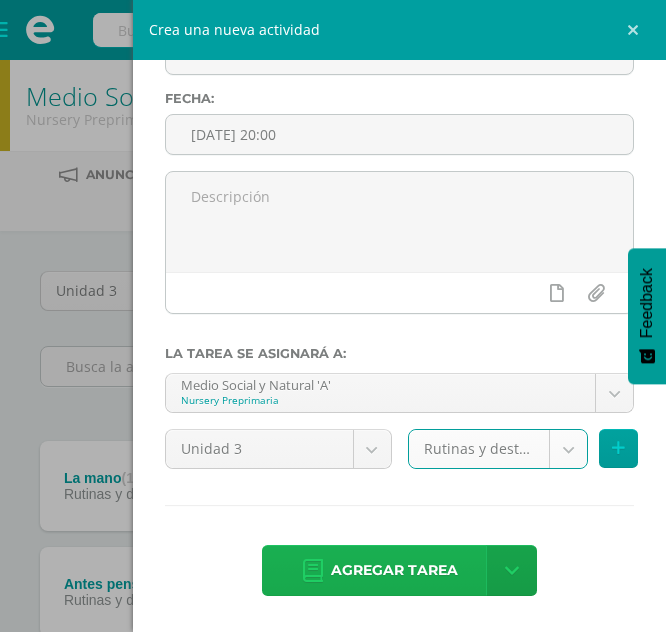 click on "Agregar tarea" at bounding box center [394, 570] 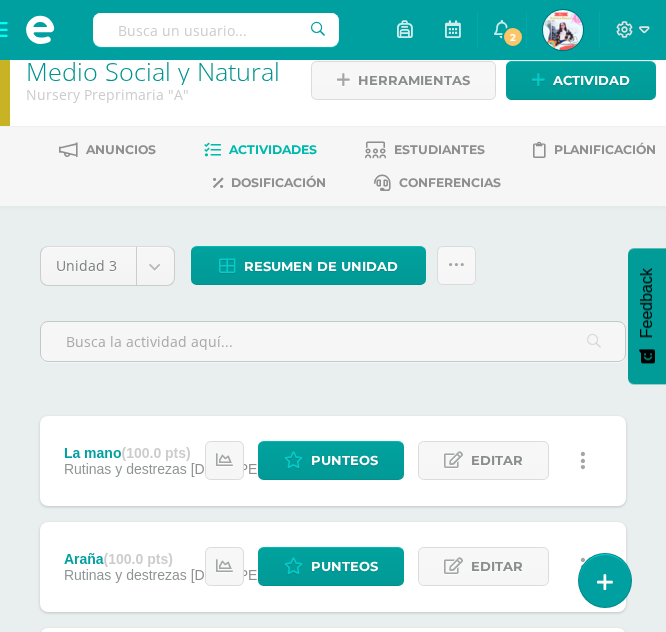scroll, scrollTop: 0, scrollLeft: 0, axis: both 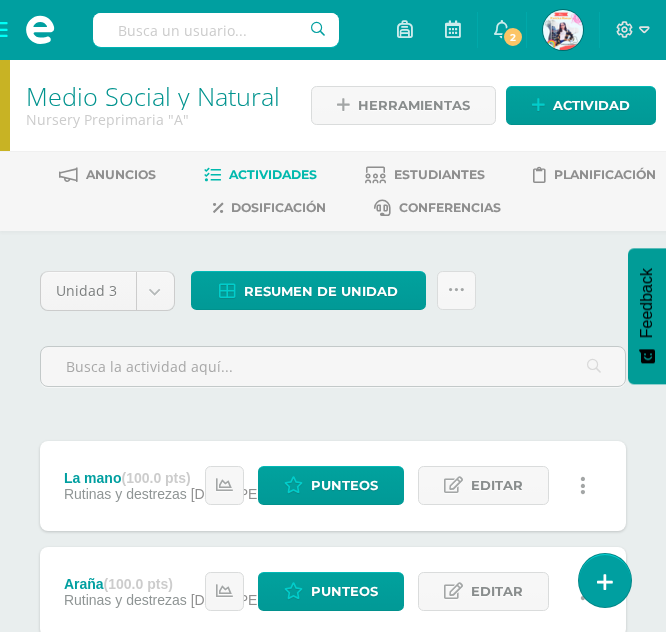 click at bounding box center (40, 30) 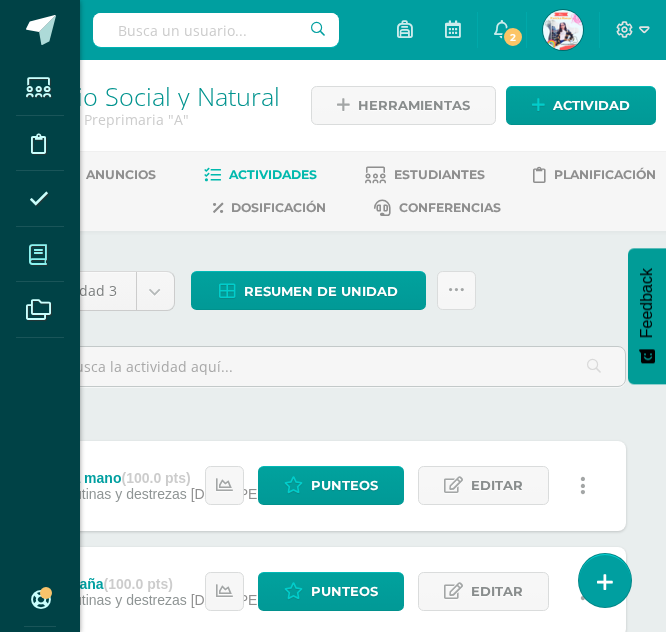 click at bounding box center [38, 255] 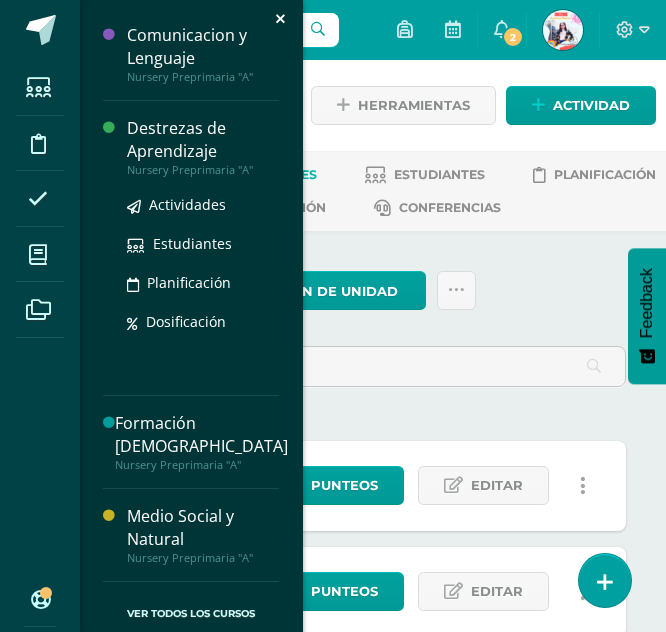 click on "Destrezas de Aprendizaje" at bounding box center (203, 140) 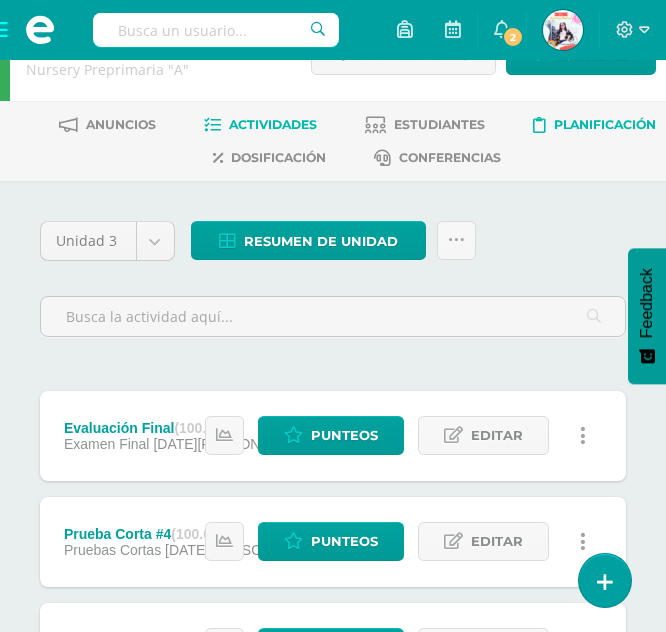 scroll, scrollTop: 0, scrollLeft: 0, axis: both 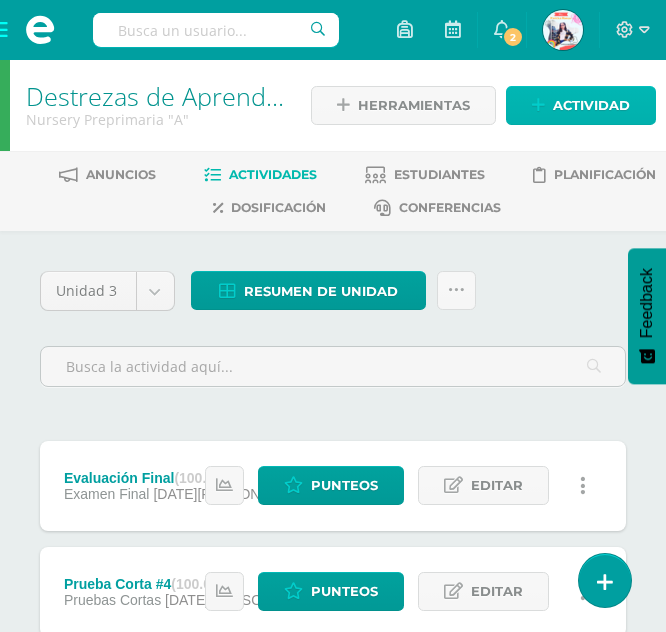 click on "Actividad" at bounding box center [591, 105] 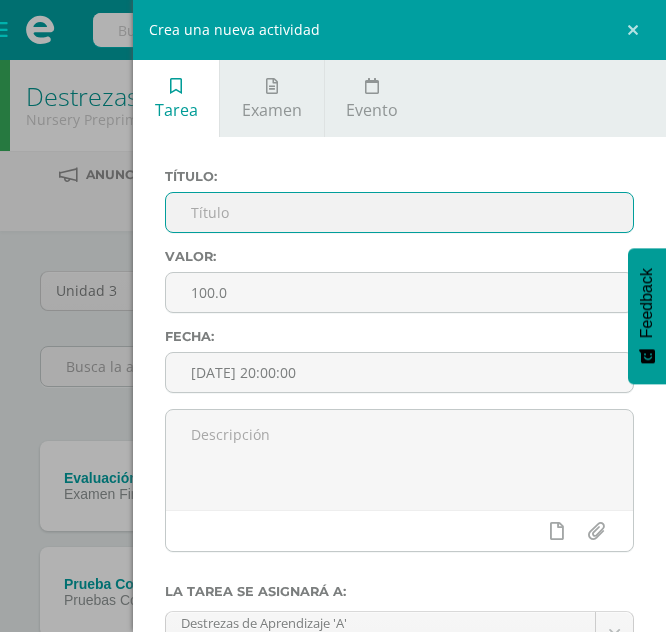 click at bounding box center (399, 212) 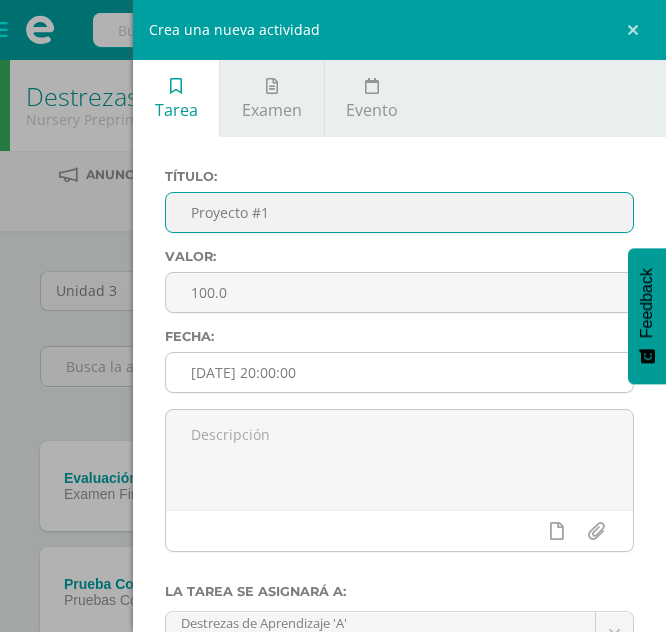 type on "Proyecto #1" 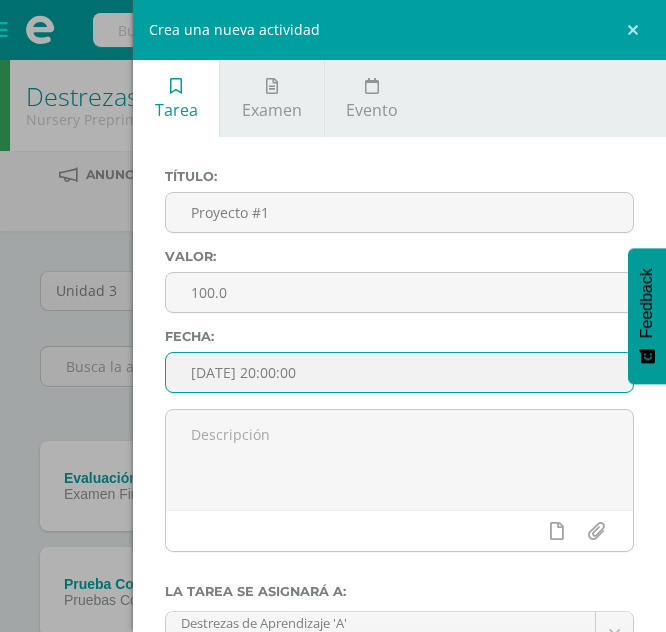 click on "[DATE] 20:00:00" at bounding box center (399, 372) 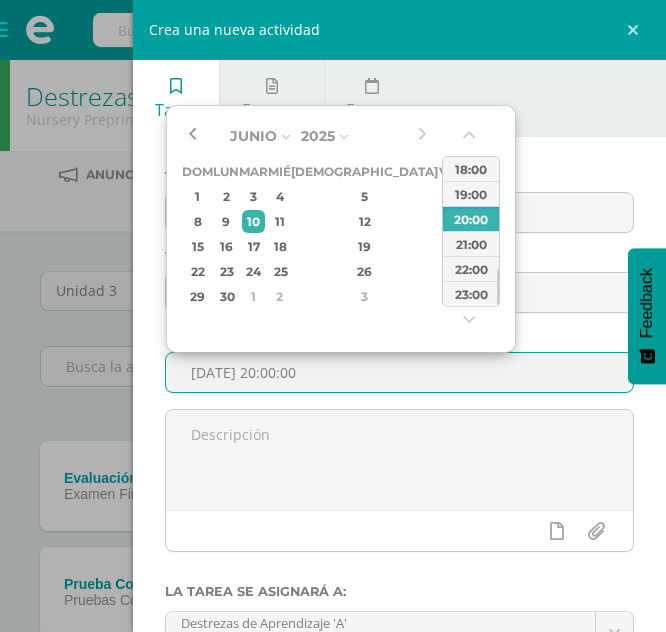 click at bounding box center (192, 136) 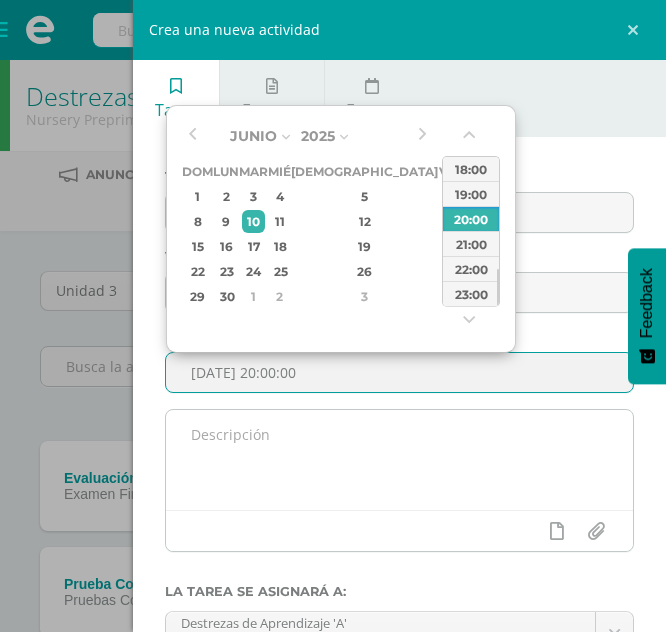 type on "2025-07-10 20:00" 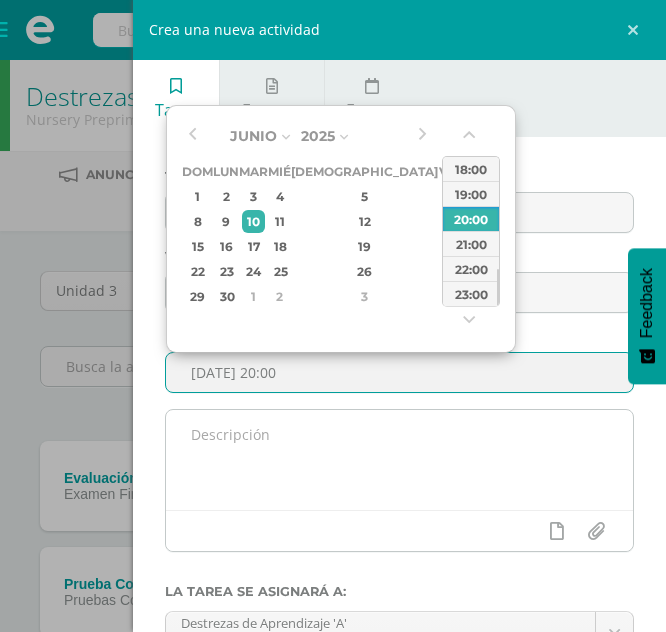 click at bounding box center [399, 460] 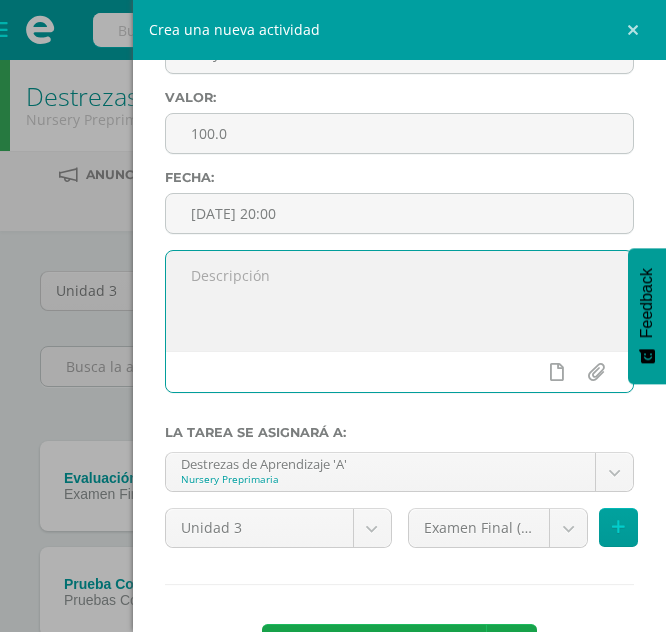 scroll, scrollTop: 238, scrollLeft: 0, axis: vertical 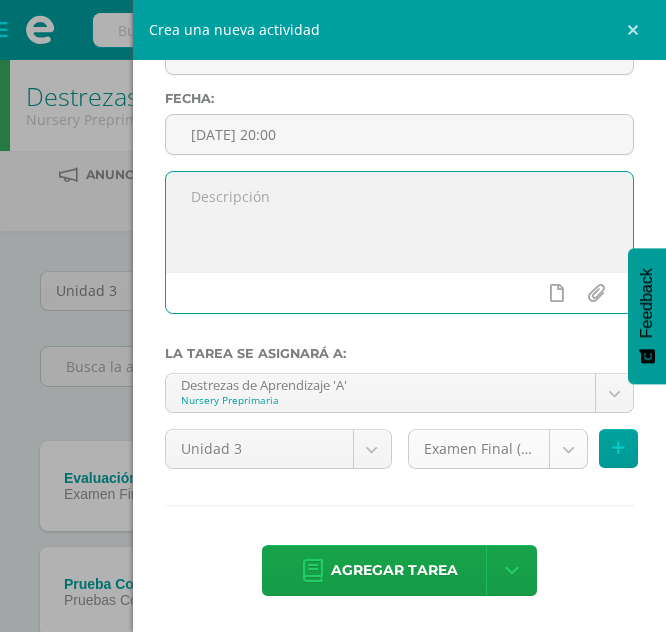 click on "Estudiantes Disciplina Asistencia Mis cursos Archivos Soporte
Centro de ayuda
Últimas actualizaciones
10+ Cerrar panel
Comunicacion y [GEOGRAPHIC_DATA]
Nursery
Preprimaria
"A"
Actividades Estudiantes Planificación Dosificación
Destrezas de Aprendizaje
Nursery
Preprimaria
"A"
Actividades Estudiantes Planificación Dosificación
Formación [DEMOGRAPHIC_DATA]
Nursery
Preprimaria
"A"
Actividades Estudiantes Planificación Dosificación
Medio Social y Natural
Actividades Mi Perfil" at bounding box center (333, 862) 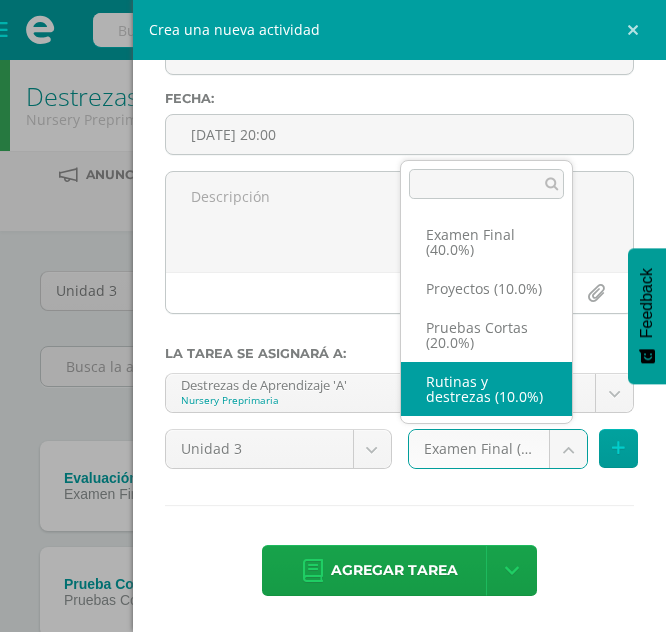 scroll, scrollTop: 23, scrollLeft: 0, axis: vertical 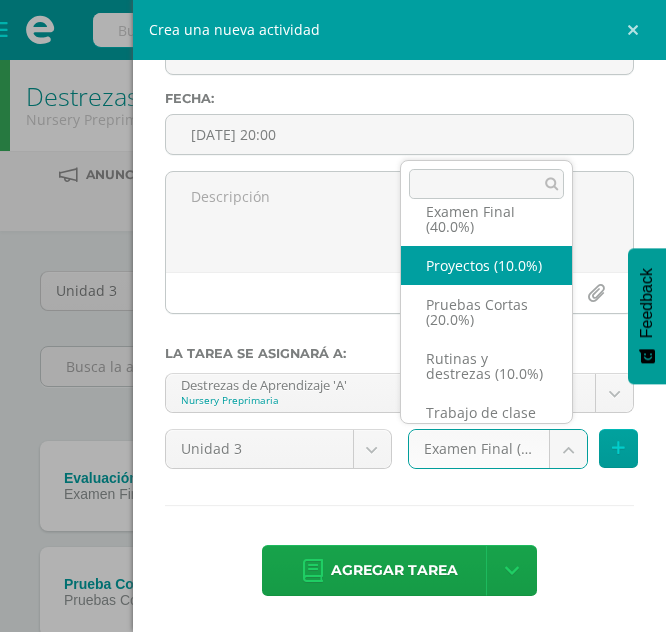 select on "198068" 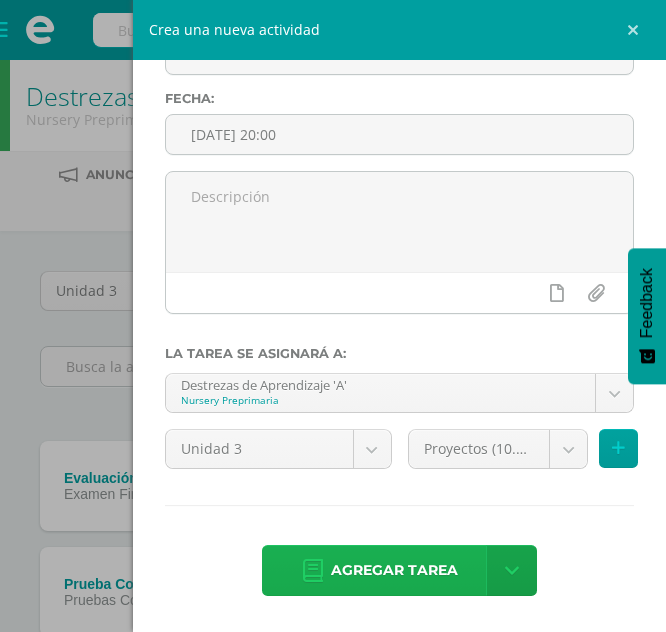 click on "Agregar tarea" at bounding box center [394, 570] 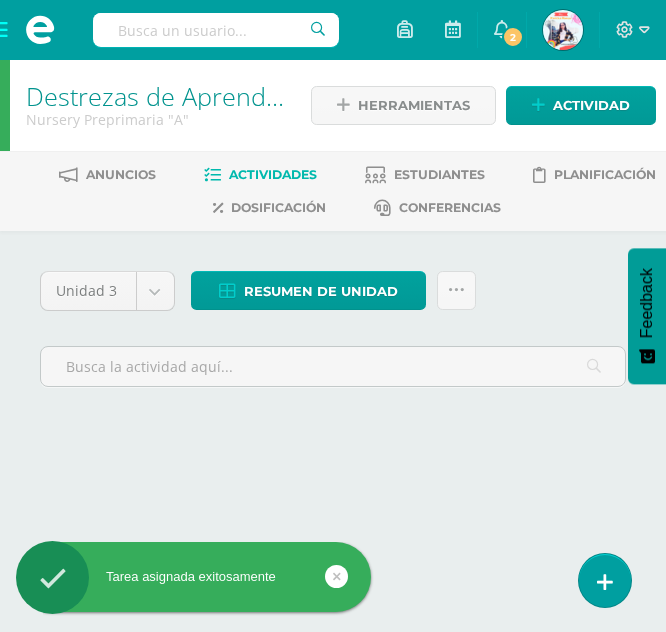 scroll, scrollTop: 0, scrollLeft: 0, axis: both 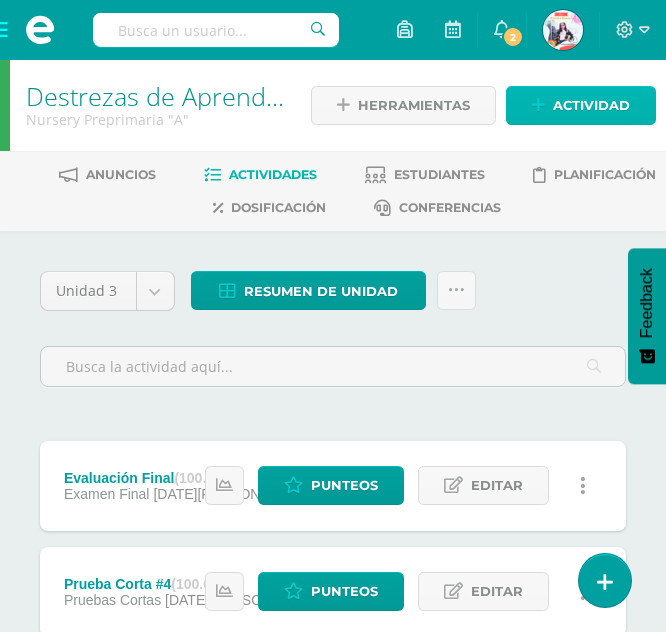 click on "Actividad" at bounding box center (591, 105) 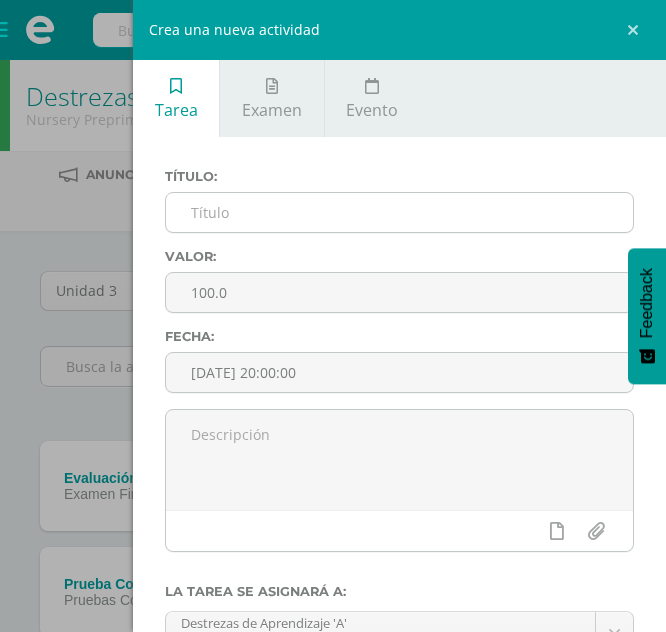 click at bounding box center (399, 212) 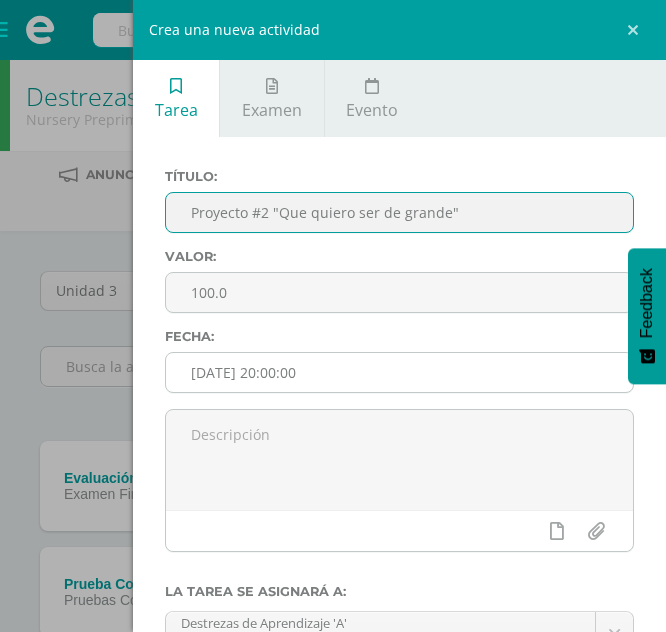 type on "Proyecto #2 "Que quiero ser de grande"" 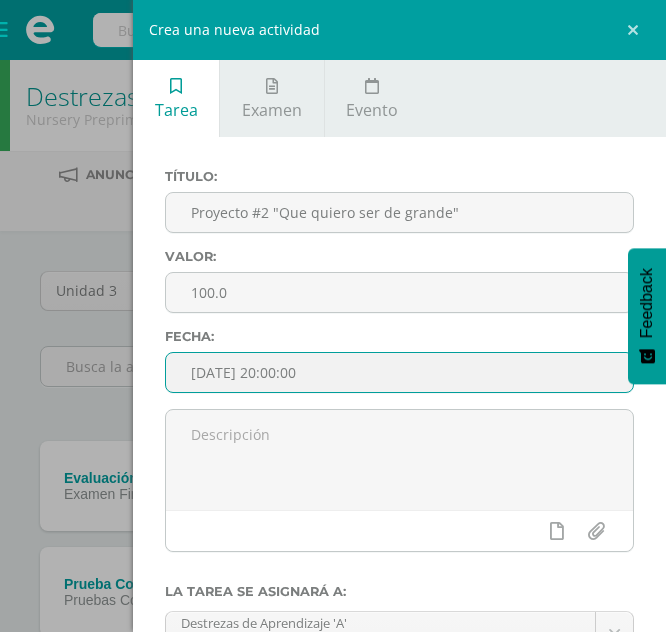 click on "[DATE] 20:00:00" at bounding box center (399, 372) 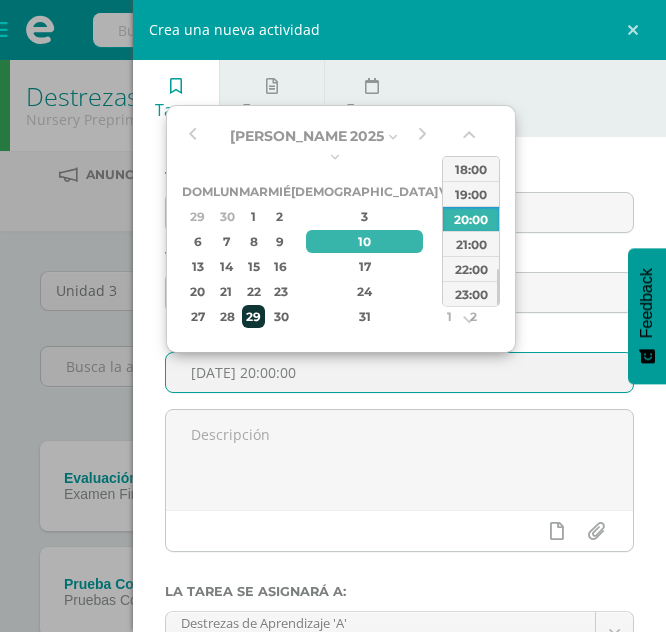 click on "29" at bounding box center (253, 316) 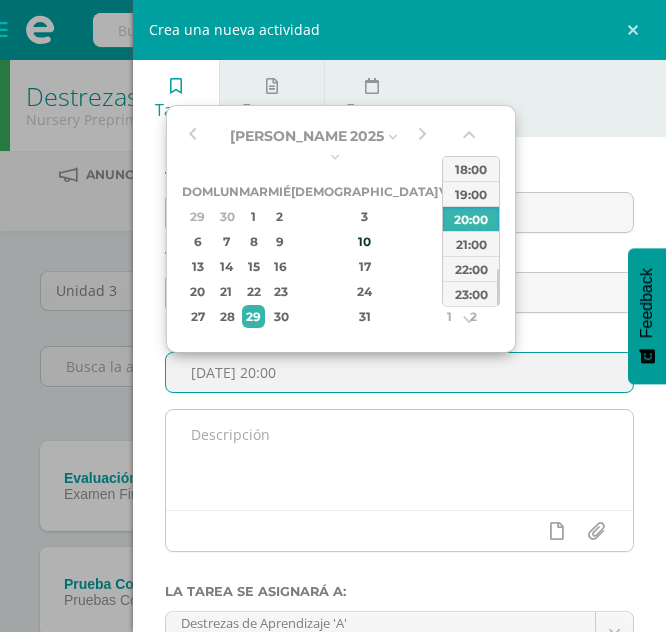 click at bounding box center [399, 460] 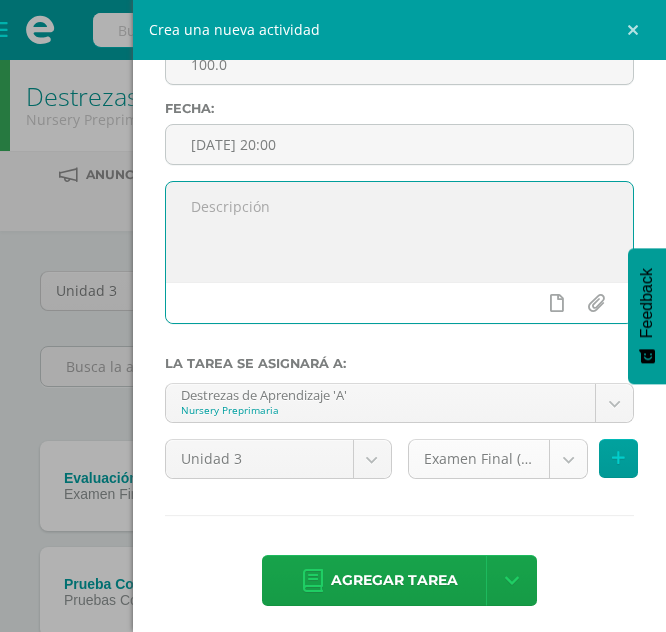 scroll, scrollTop: 229, scrollLeft: 0, axis: vertical 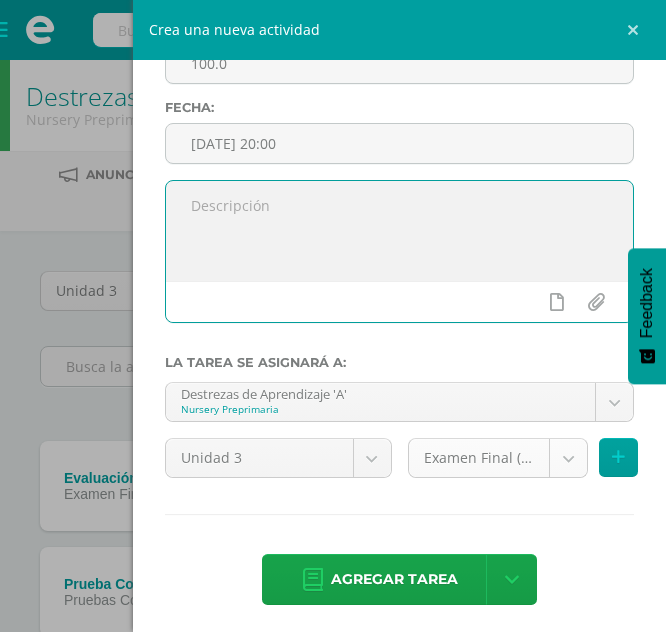 click on "Tarea asignada exitosamente         Estudiantes Disciplina Asistencia Mis cursos Archivos Soporte
Centro de ayuda
Últimas actualizaciones
10+ Cerrar panel
Comunicacion y Lenguaje
Nursery
Preprimaria
"A"
Actividades Estudiantes Planificación Dosificación
Destrezas de Aprendizaje
Nursery
Preprimaria
"A"
Actividades Estudiantes Planificación Dosificación
Formación Cristiana
Nursery
Preprimaria
"A"
Actividades Estudiantes Planificación Dosificación Actividades Estudiantes Planificación Mi Perfil 2" at bounding box center (333, 805) 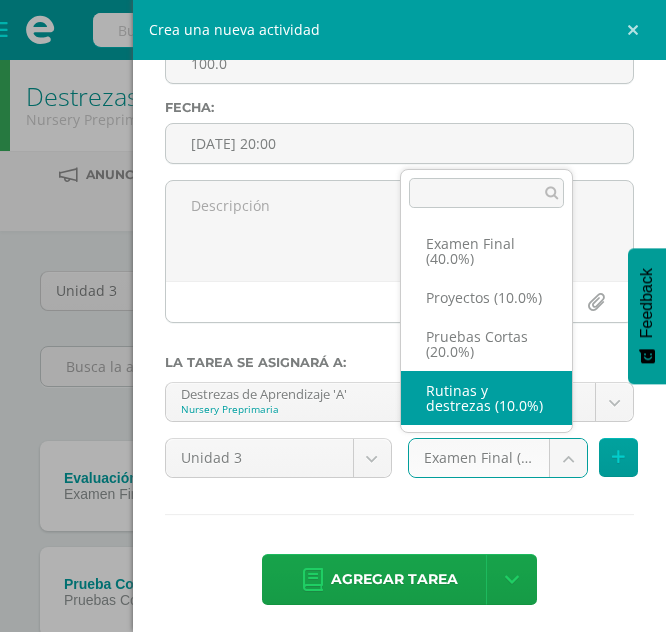 scroll, scrollTop: 23, scrollLeft: 0, axis: vertical 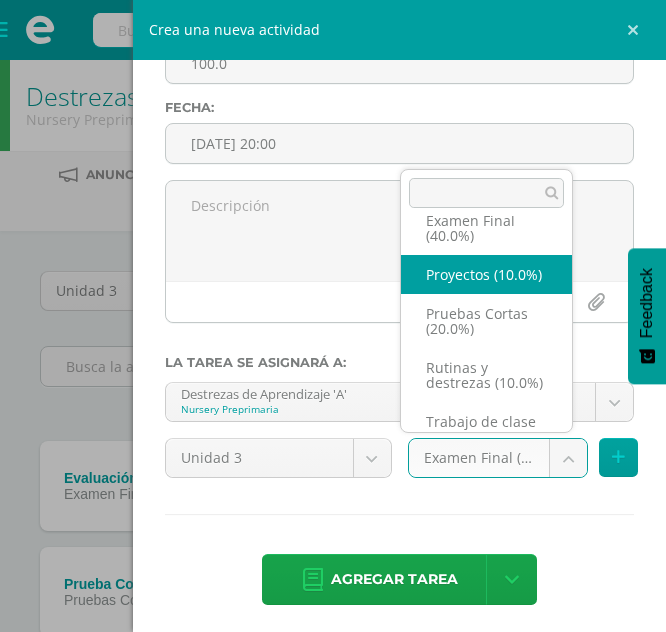 select on "198068" 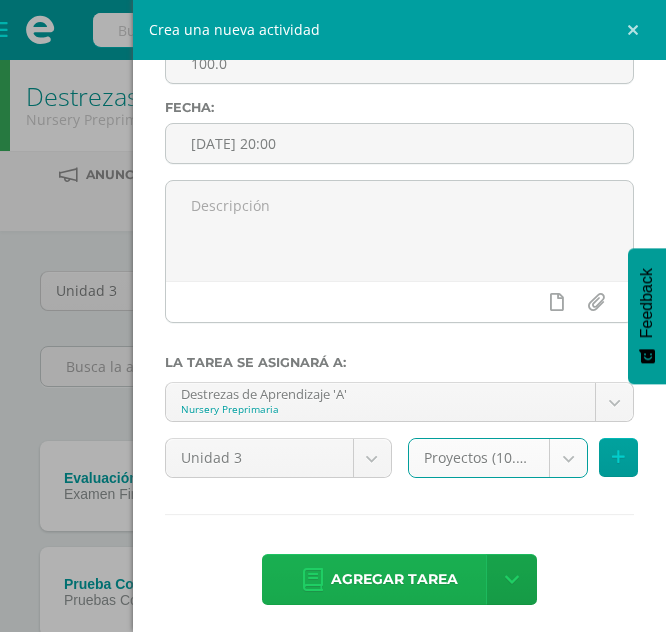 click on "Agregar tarea" at bounding box center [394, 579] 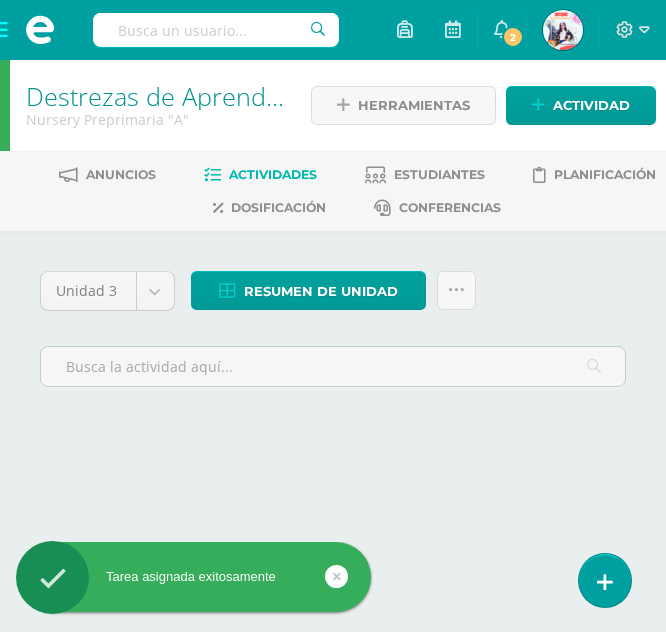 scroll, scrollTop: 0, scrollLeft: 0, axis: both 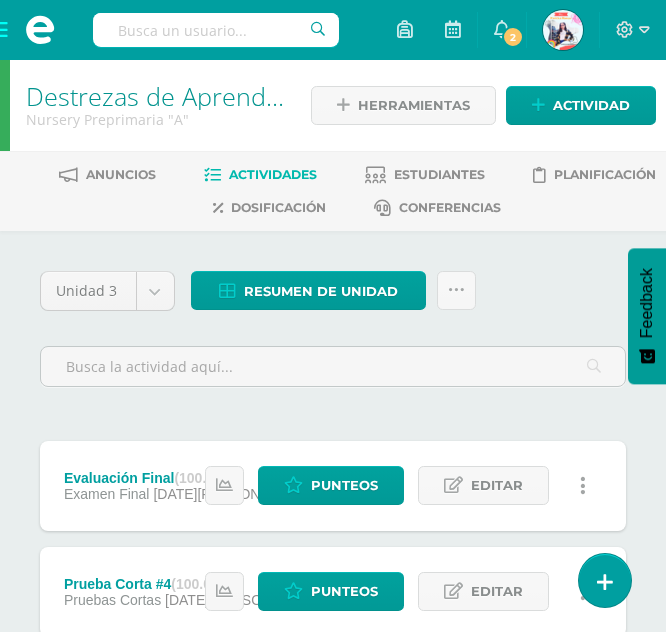 click at bounding box center (40, 30) 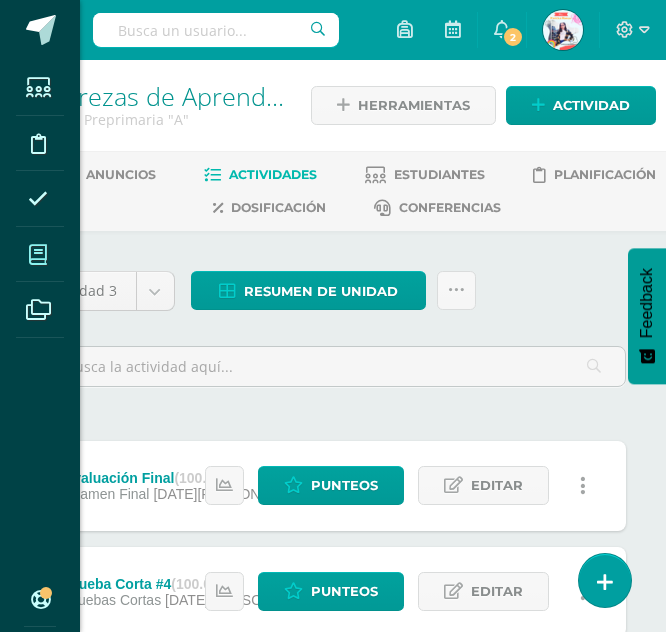 click at bounding box center (38, 255) 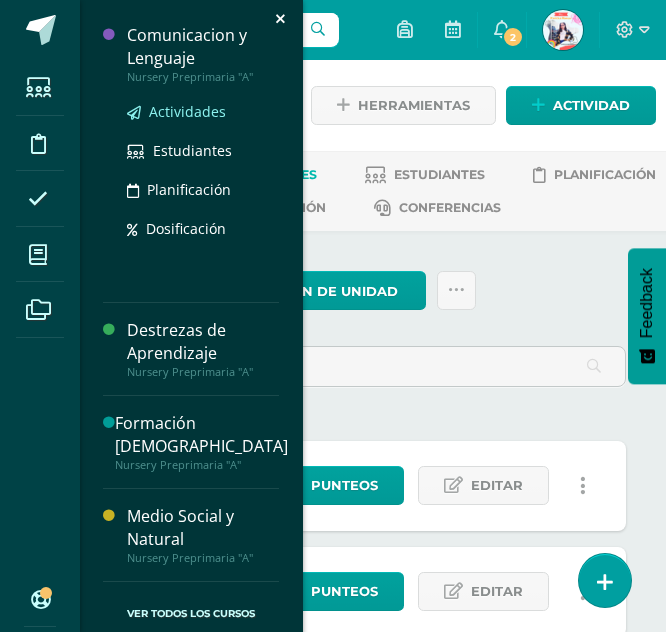 click on "Actividades" at bounding box center (187, 111) 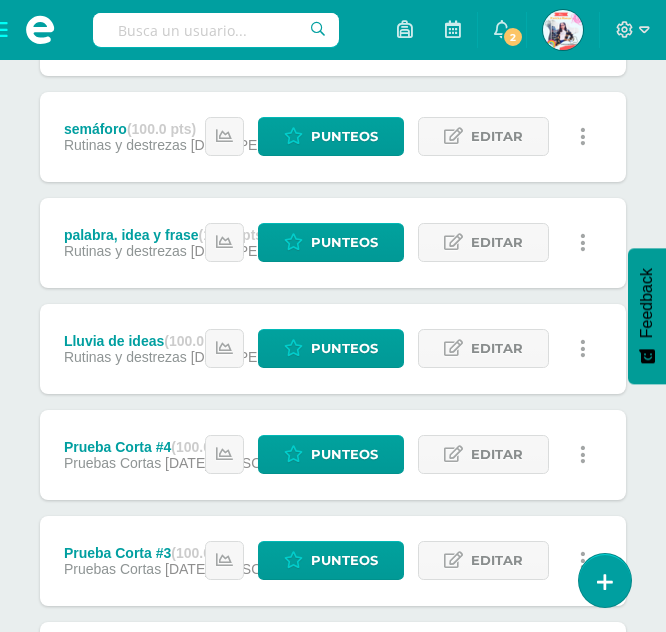 scroll, scrollTop: 0, scrollLeft: 0, axis: both 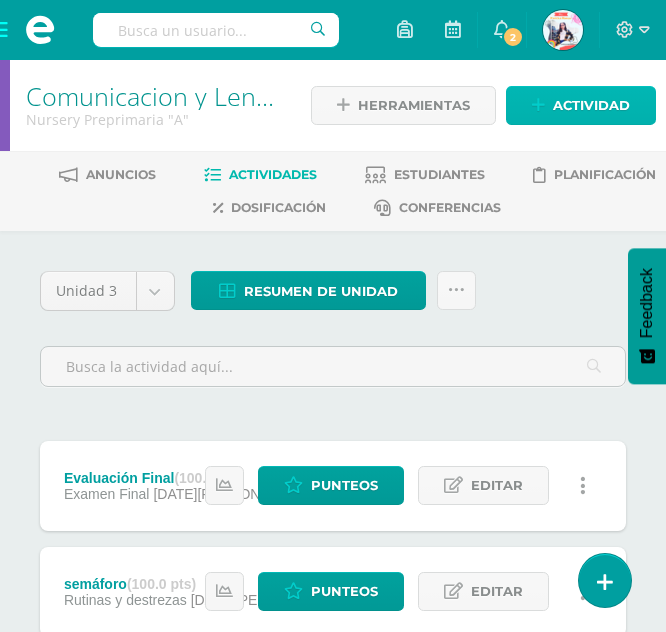 click on "Actividad" at bounding box center [591, 105] 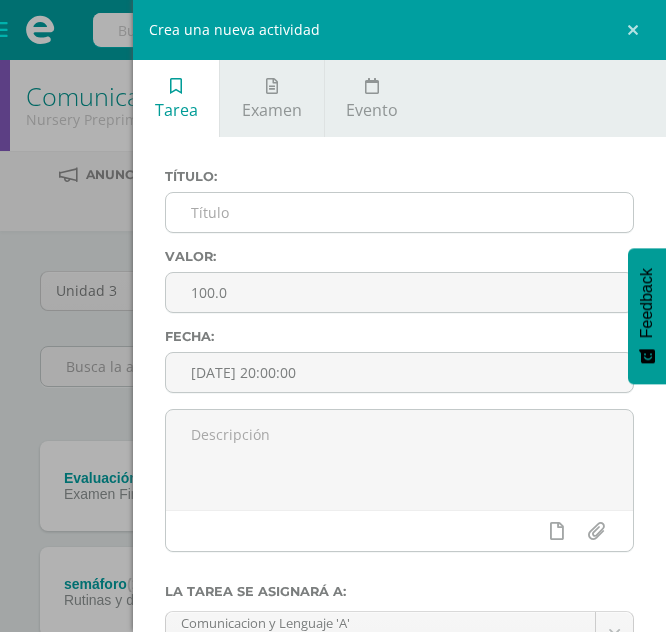 click at bounding box center (399, 212) 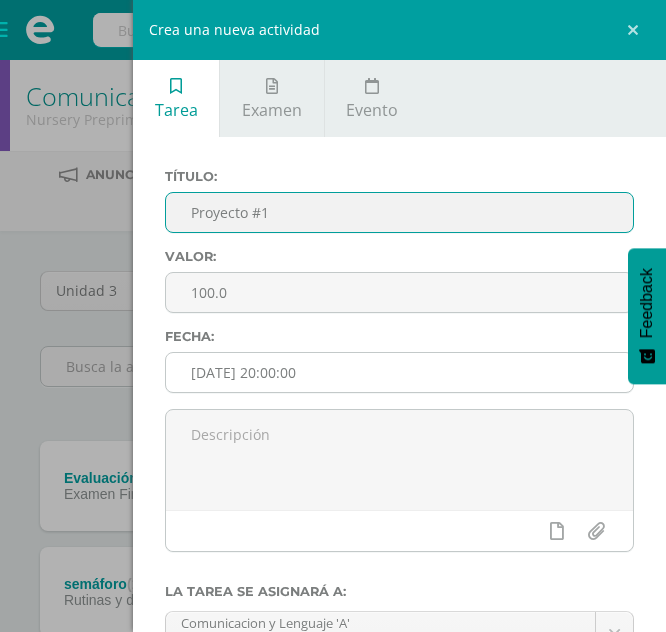 type on "Proyecto #1" 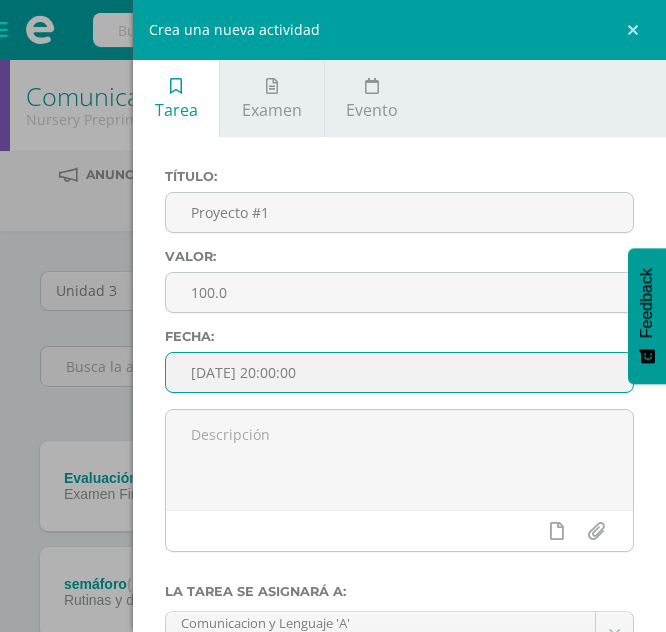 click on "[DATE] 20:00:00" at bounding box center (399, 372) 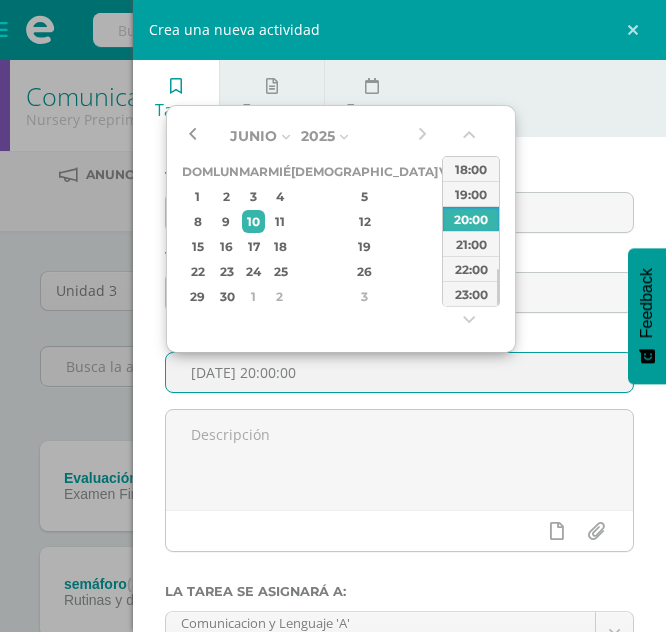 click at bounding box center [192, 136] 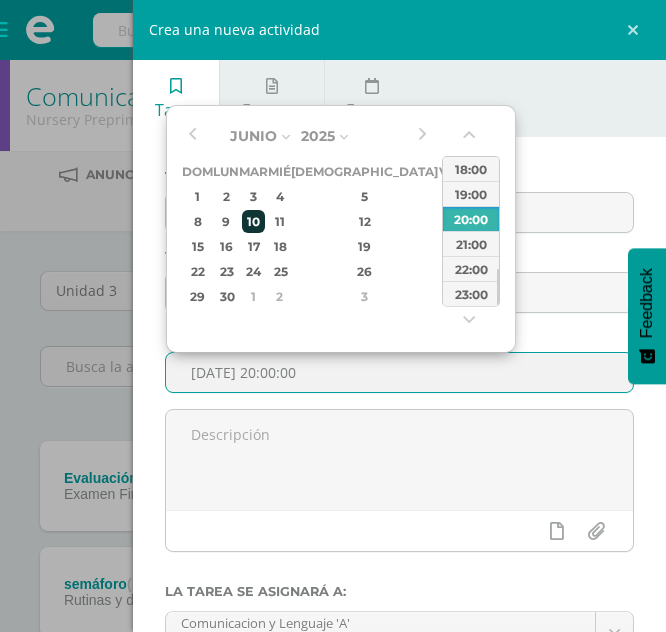 click on "10" at bounding box center [253, 221] 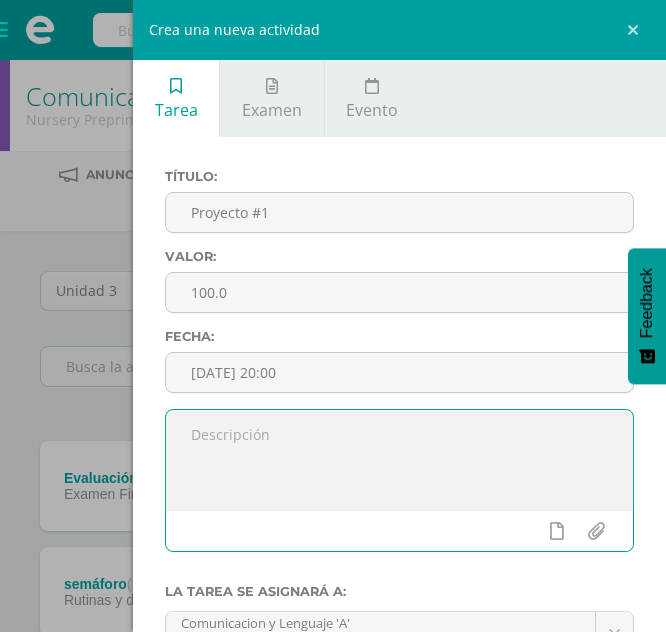 click at bounding box center (399, 460) 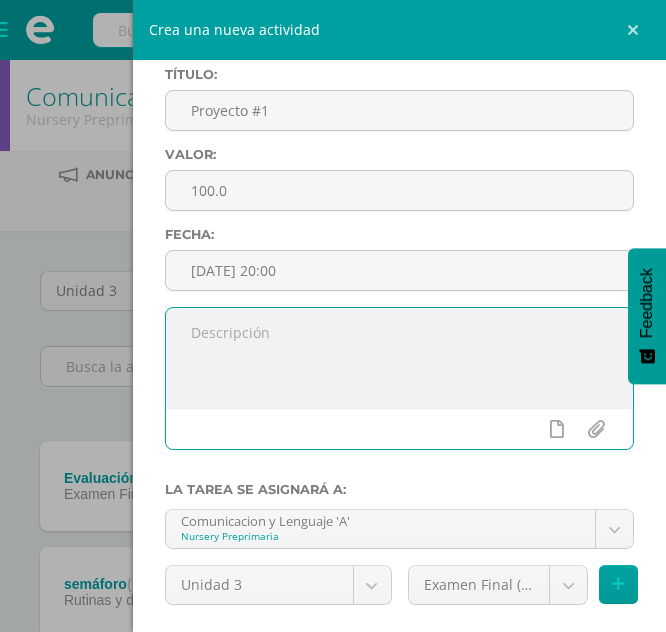 scroll, scrollTop: 238, scrollLeft: 0, axis: vertical 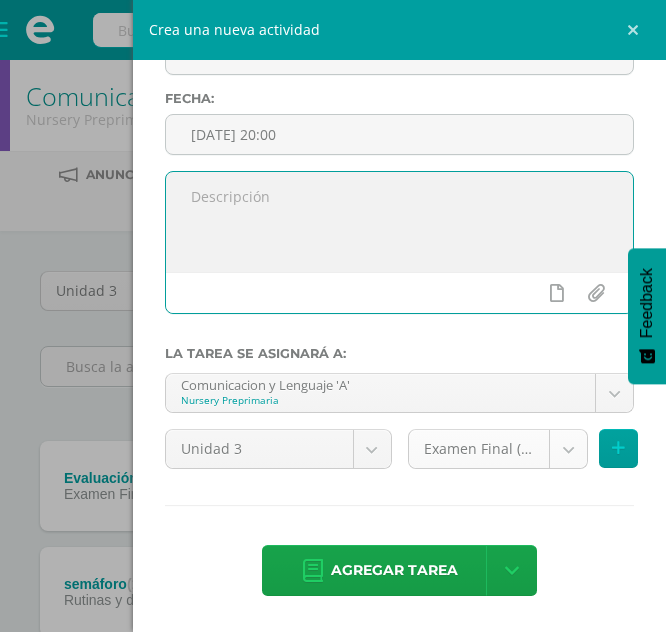 click on "Estudiantes Disciplina Asistencia Mis cursos Archivos Soporte
Centro de ayuda
Últimas actualizaciones
10+ Cerrar panel
Comunicacion y Lenguaje
Nursery
Preprimaria
"A"
Actividades Estudiantes Planificación Dosificación
Destrezas de Aprendizaje
Nursery
Preprimaria
"A"
Actividades Estudiantes Planificación Dosificación
Formación Cristiana
Nursery
Preprimaria
"A"
Actividades Estudiantes Planificación Dosificación
Medio Social y Natural
Actividades Mi Perfil" at bounding box center (333, 968) 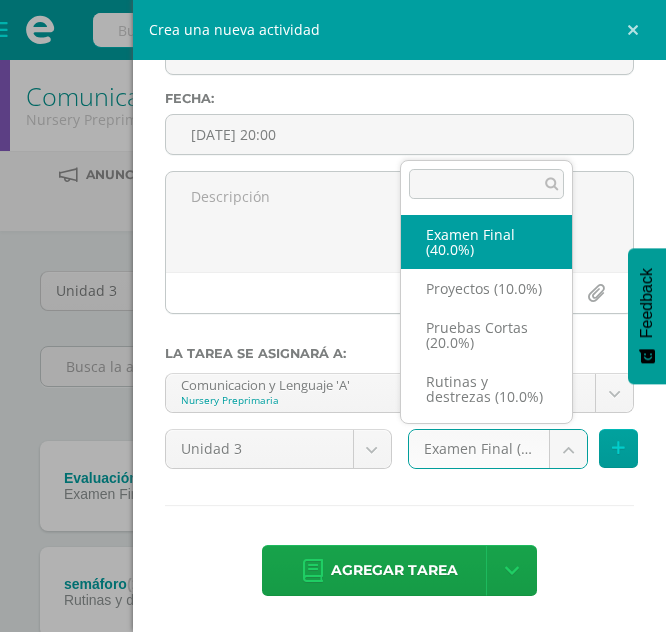 scroll, scrollTop: 23, scrollLeft: 0, axis: vertical 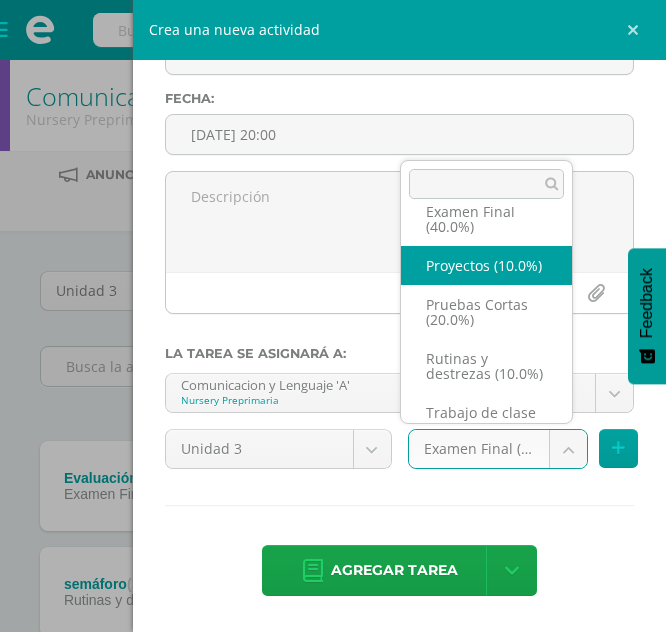 select on "198051" 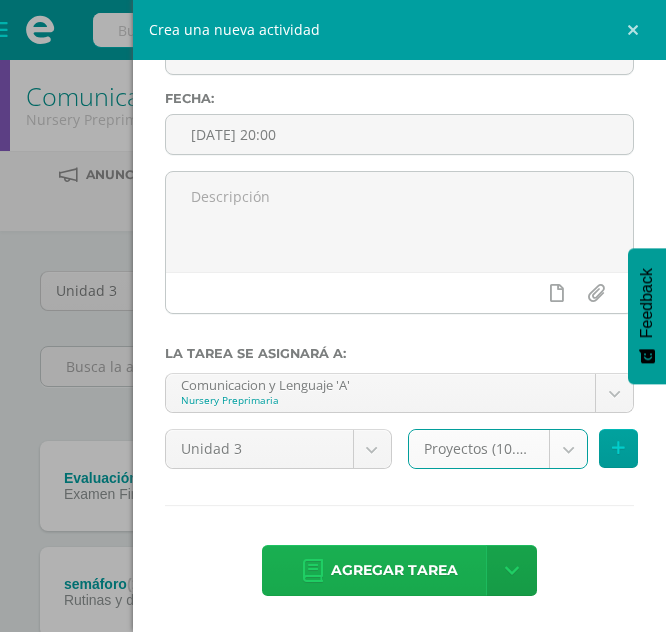 click on "Agregar tarea" at bounding box center [394, 570] 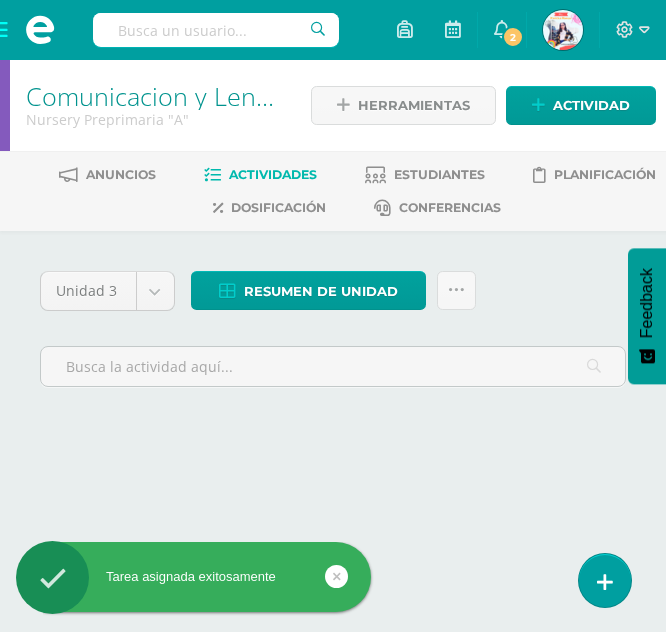scroll, scrollTop: 0, scrollLeft: 0, axis: both 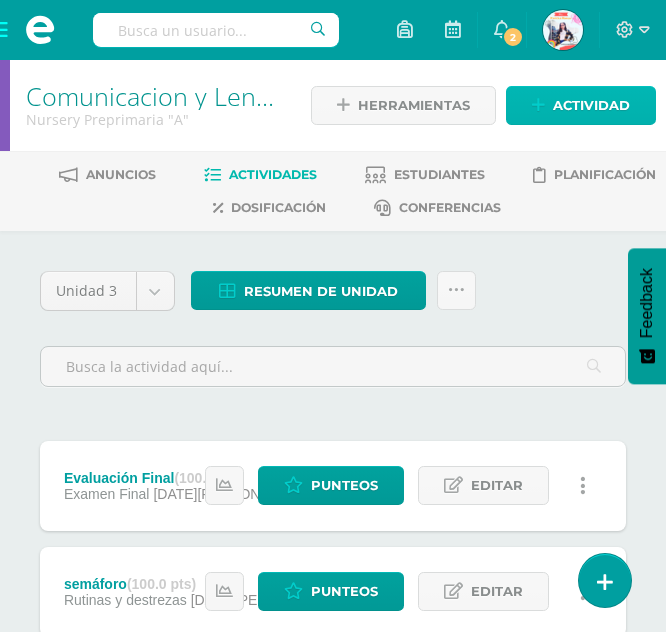 click on "Actividad" at bounding box center (591, 105) 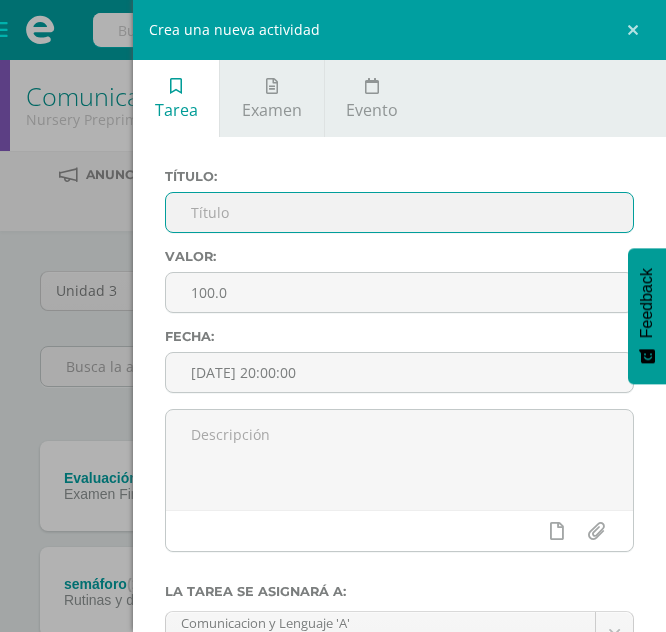 click at bounding box center (399, 212) 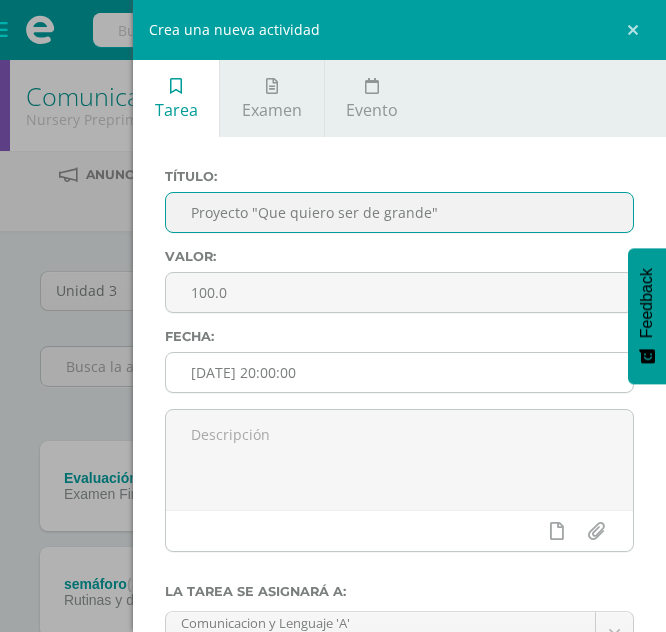 type on "Proyecto "Que quiero ser de grande"" 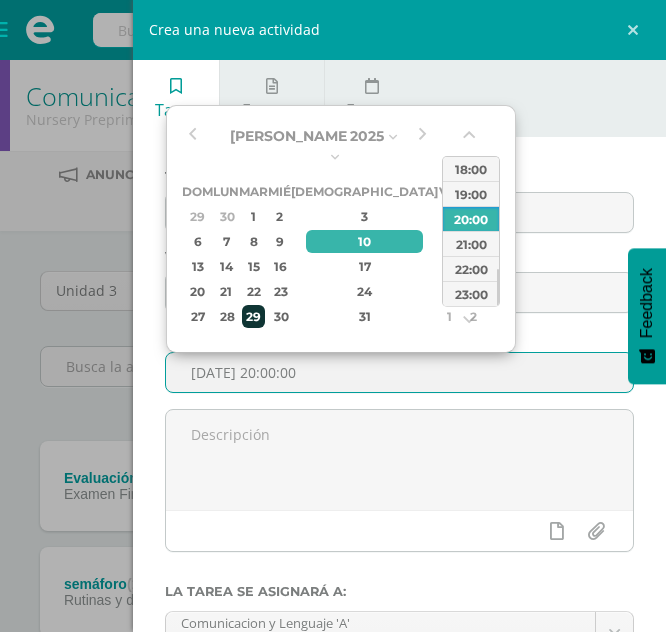 click on "29" at bounding box center [253, 316] 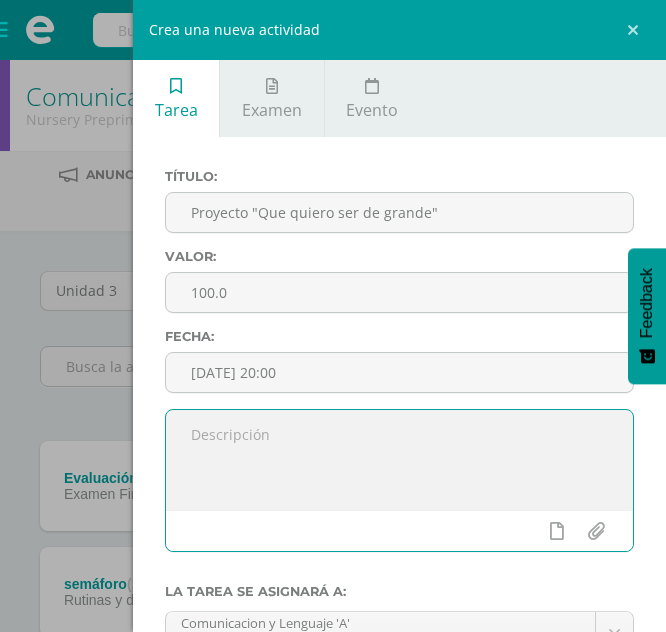 click at bounding box center [399, 460] 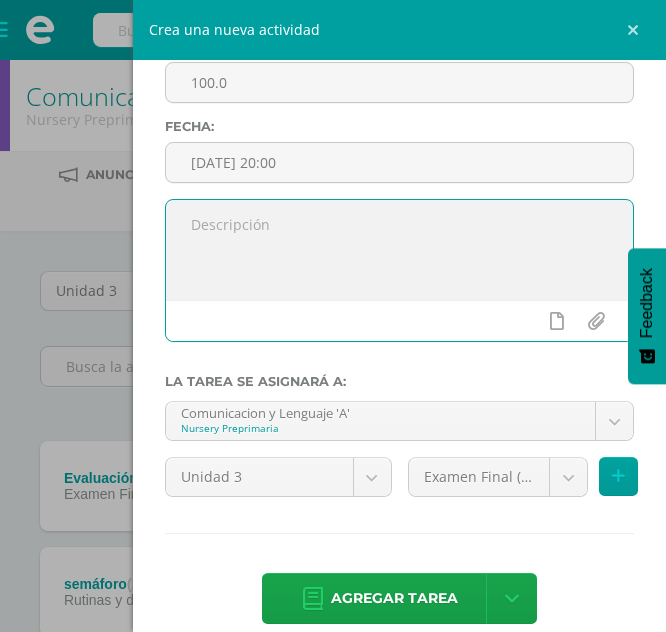 scroll, scrollTop: 238, scrollLeft: 0, axis: vertical 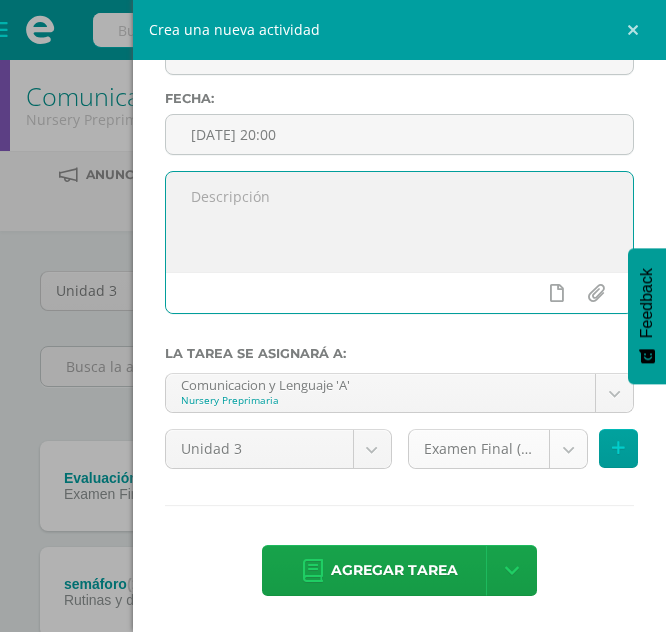 click on "Tarea asignada exitosamente         Estudiantes Disciplina Asistencia Mis cursos Archivos Soporte
Centro de ayuda
Últimas actualizaciones
10+ Cerrar panel
Comunicacion y Lenguaje
Nursery
Preprimaria
"A"
Actividades Estudiantes Planificación Dosificación
Destrezas de Aprendizaje
Nursery
Preprimaria
"A"
Actividades Estudiantes Planificación Dosificación
Formación Cristiana
Nursery
Preprimaria
"A"
Actividades Estudiantes Planificación Dosificación Actividades Estudiantes Planificación Mi Perfil 2" at bounding box center (333, 805) 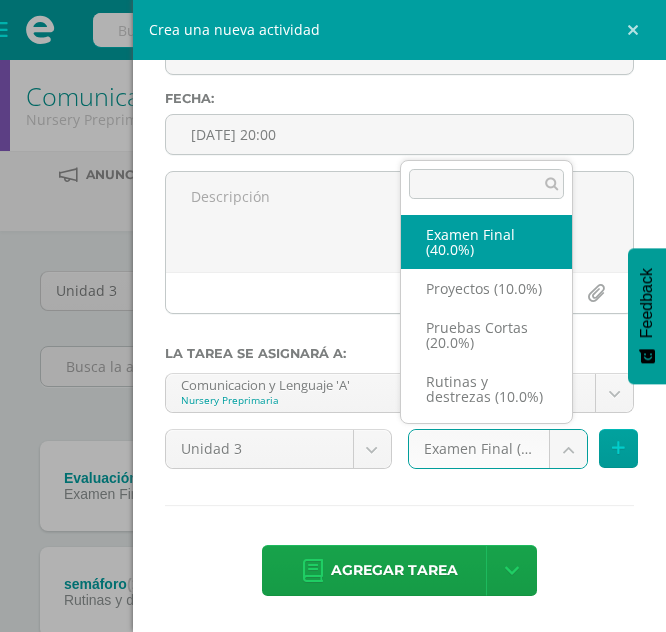 scroll, scrollTop: 23, scrollLeft: 0, axis: vertical 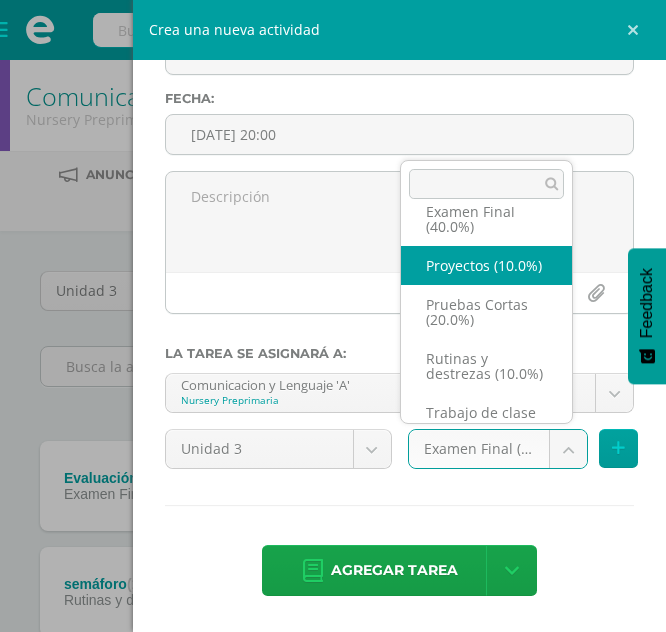 select on "198051" 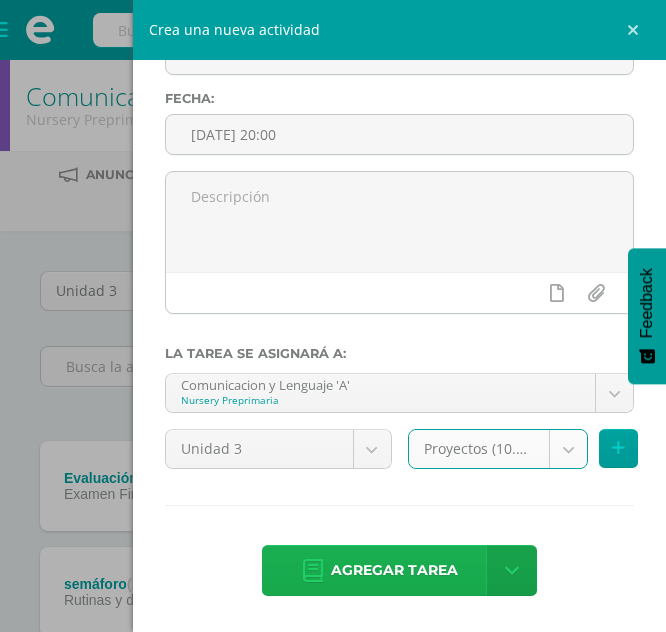 click on "Agregar tarea" at bounding box center [394, 570] 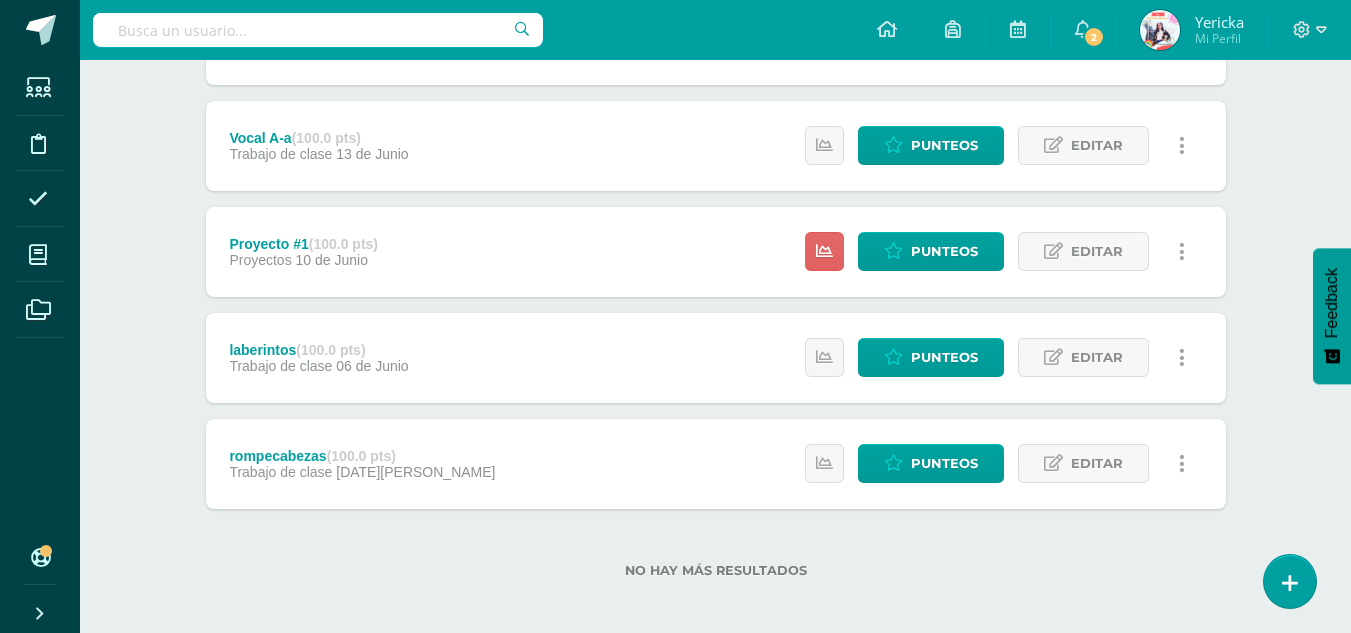 scroll, scrollTop: 1407, scrollLeft: 0, axis: vertical 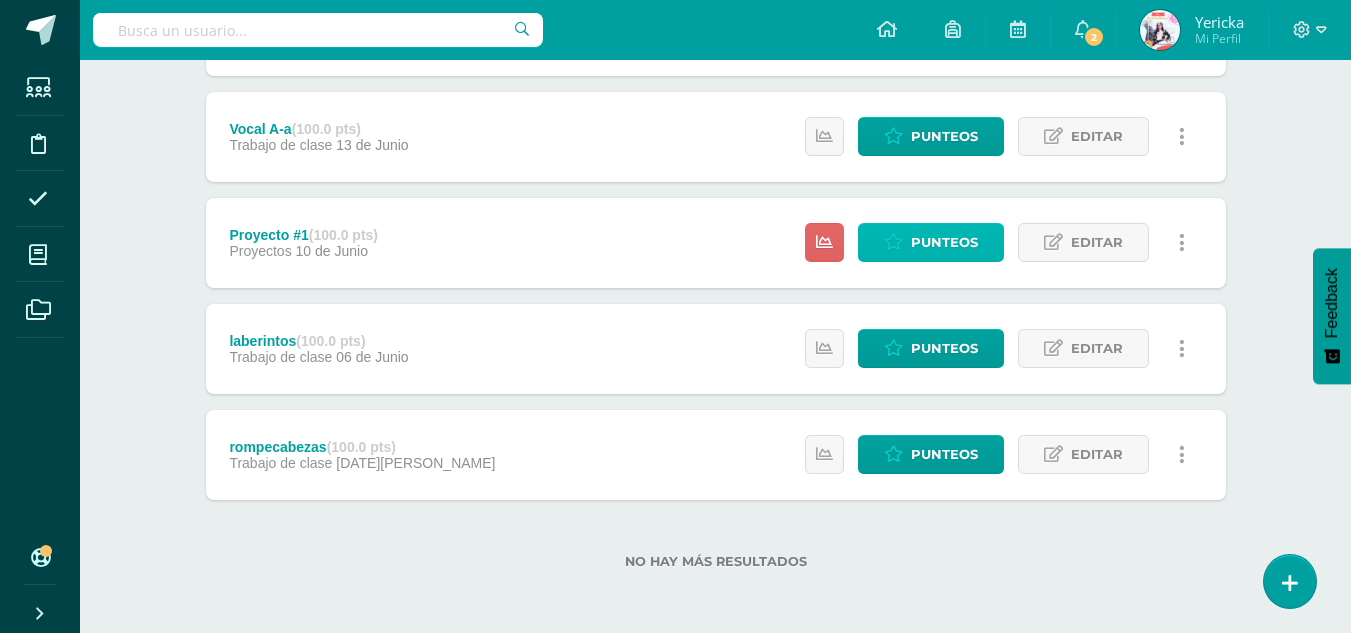 click on "Punteos" at bounding box center (931, 242) 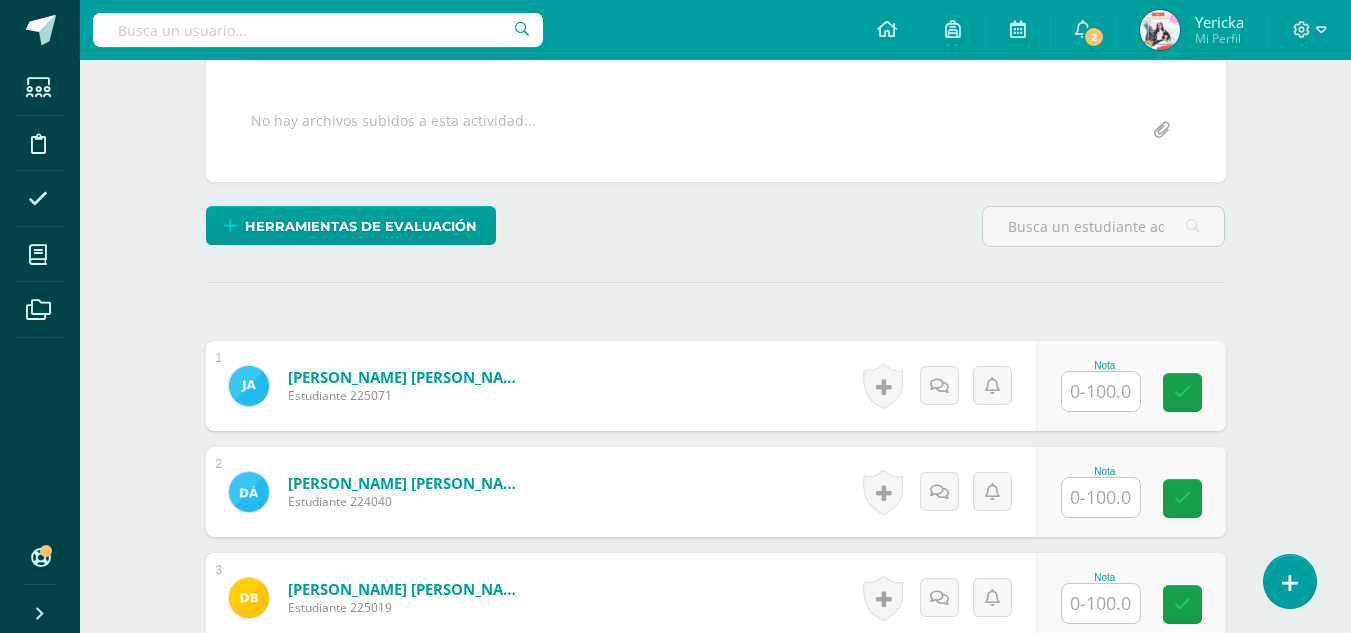 scroll, scrollTop: 403, scrollLeft: 0, axis: vertical 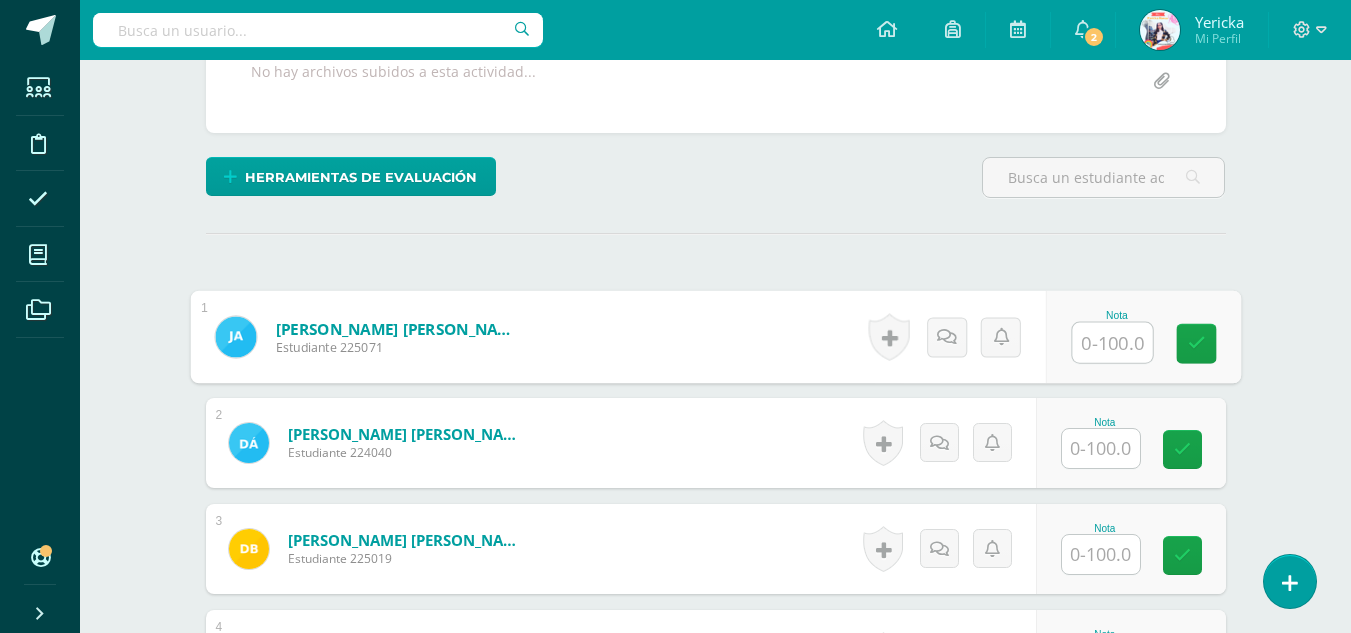 click at bounding box center [1112, 343] 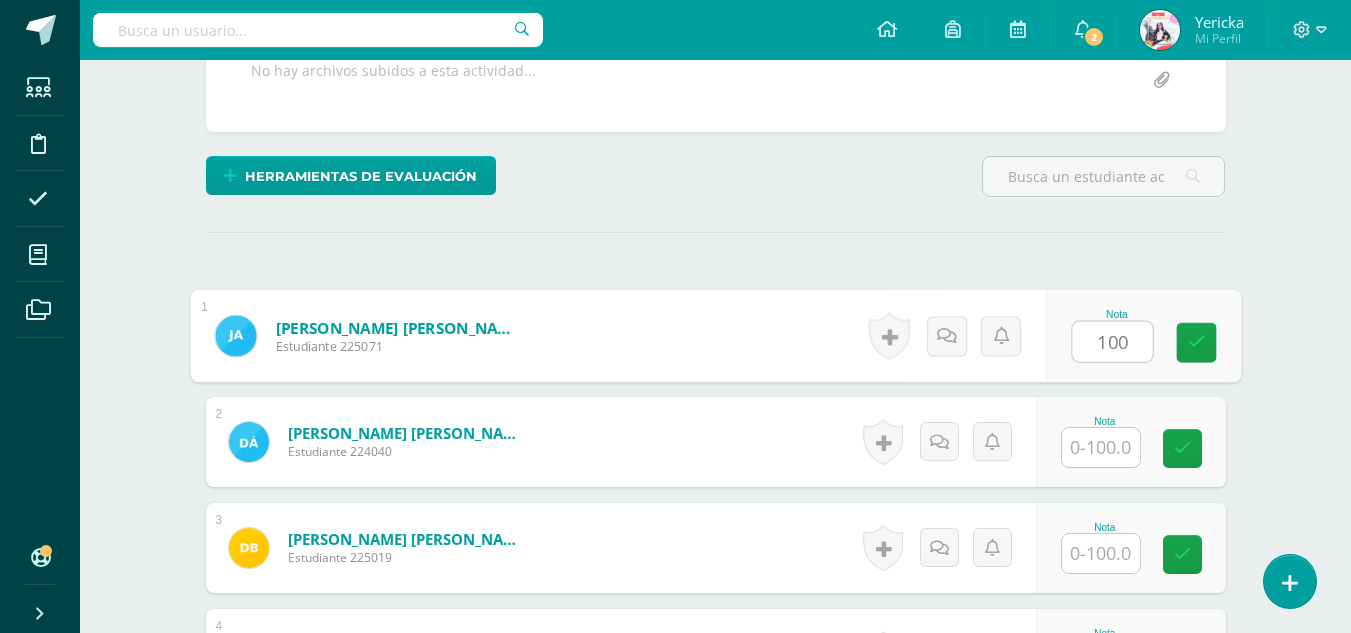 type on "100" 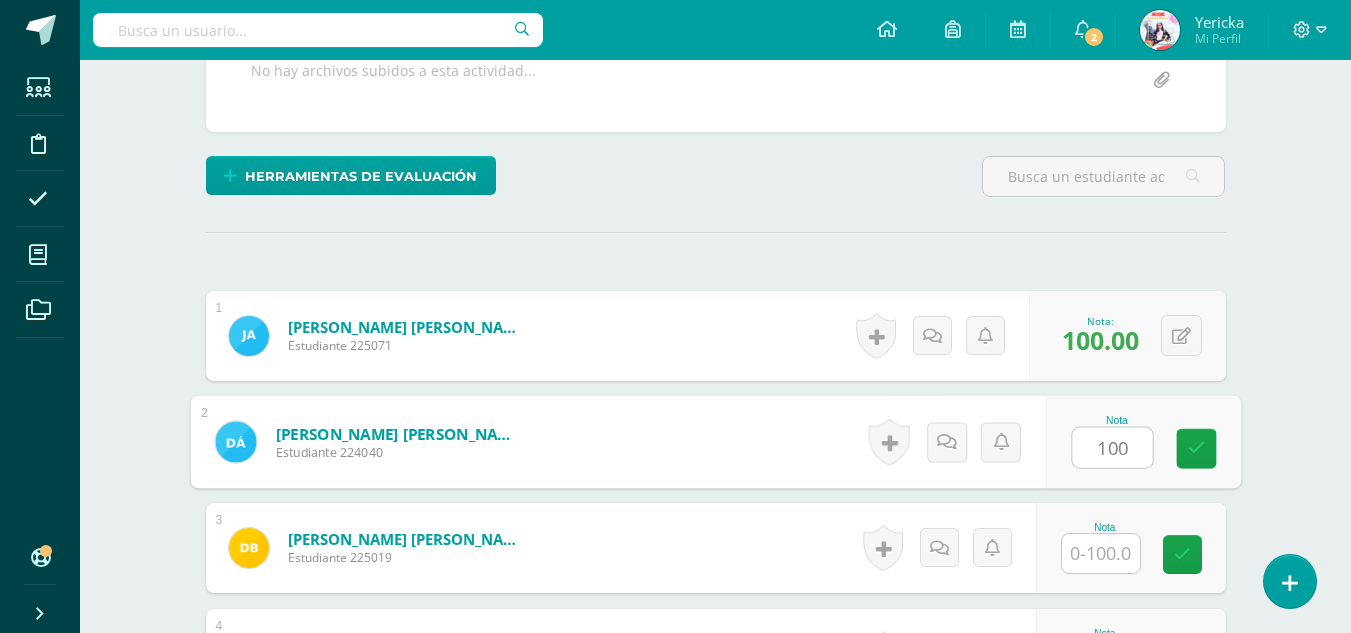 type on "100" 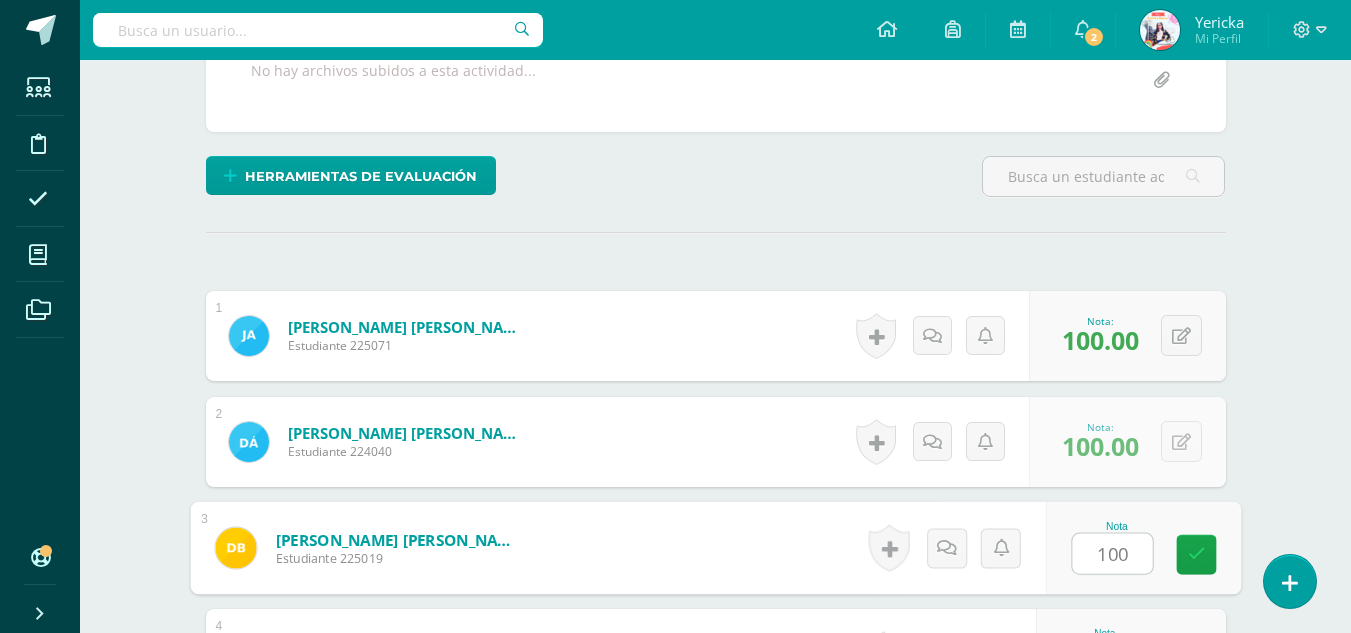 type on "100" 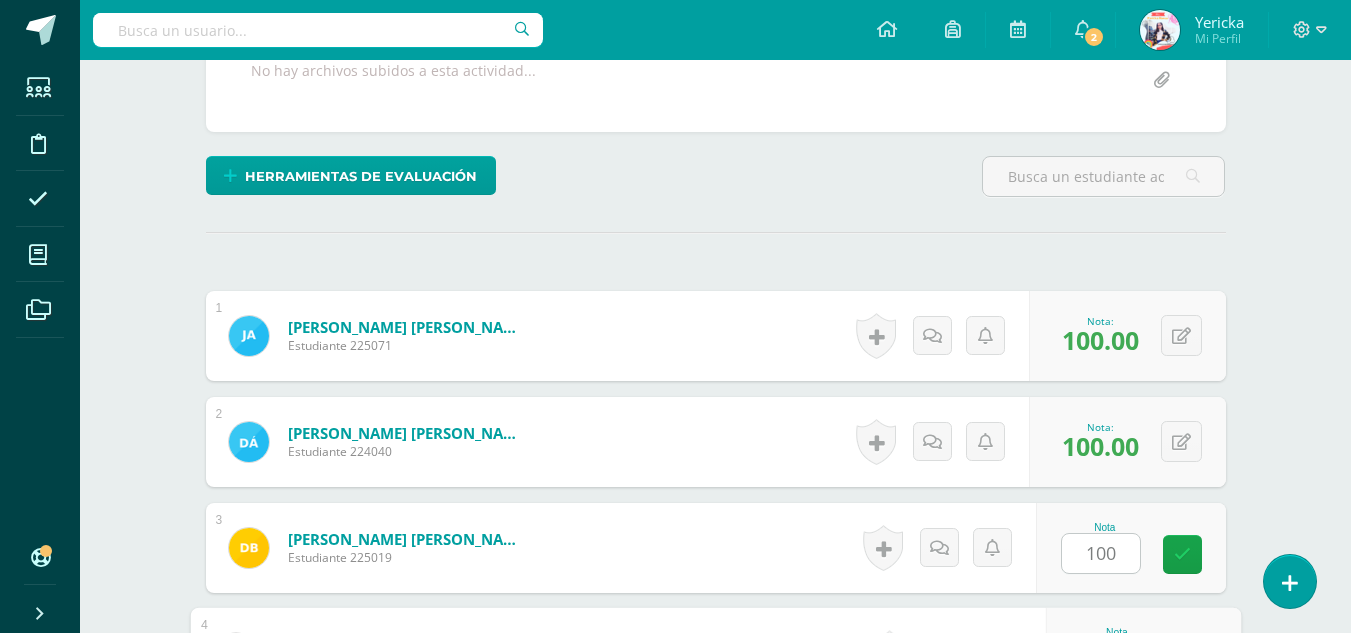 scroll, scrollTop: 747, scrollLeft: 0, axis: vertical 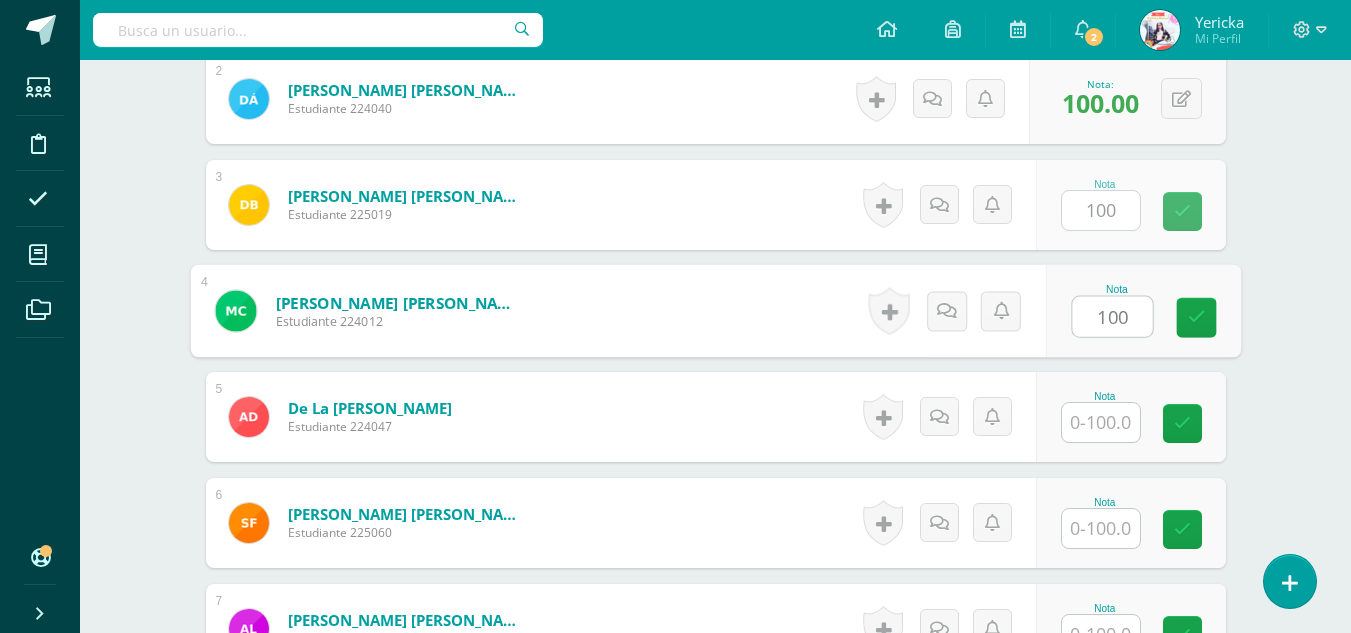 type on "100" 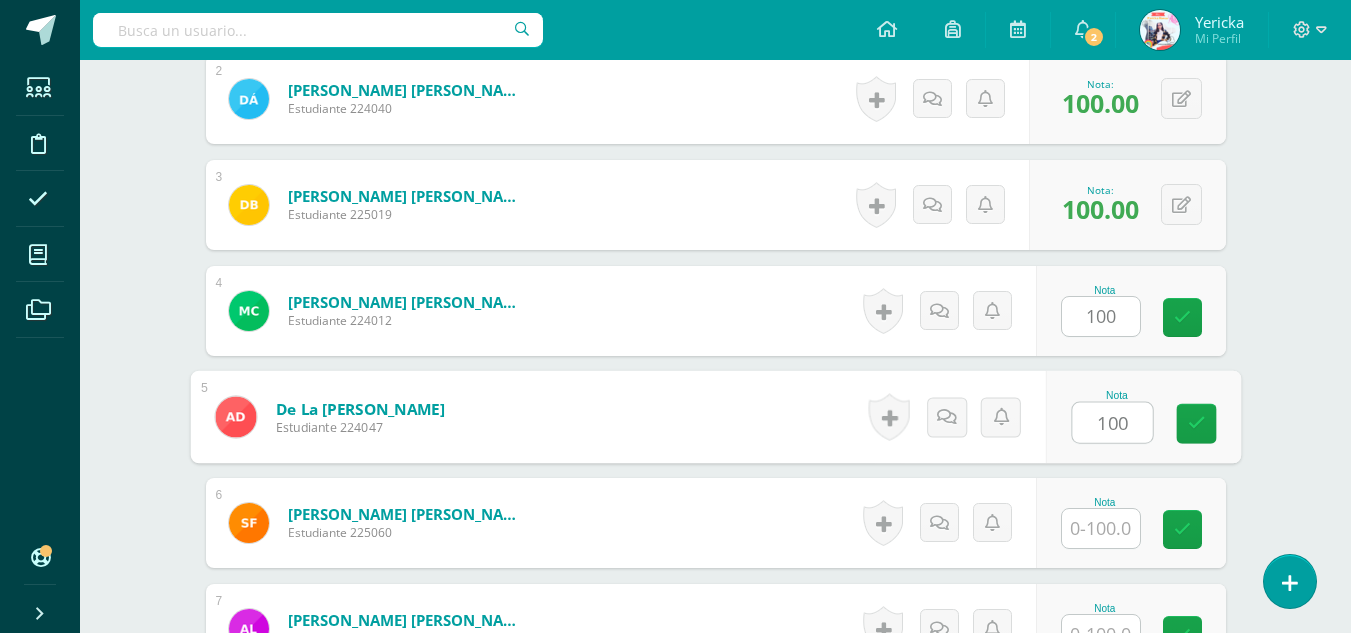 type on "100" 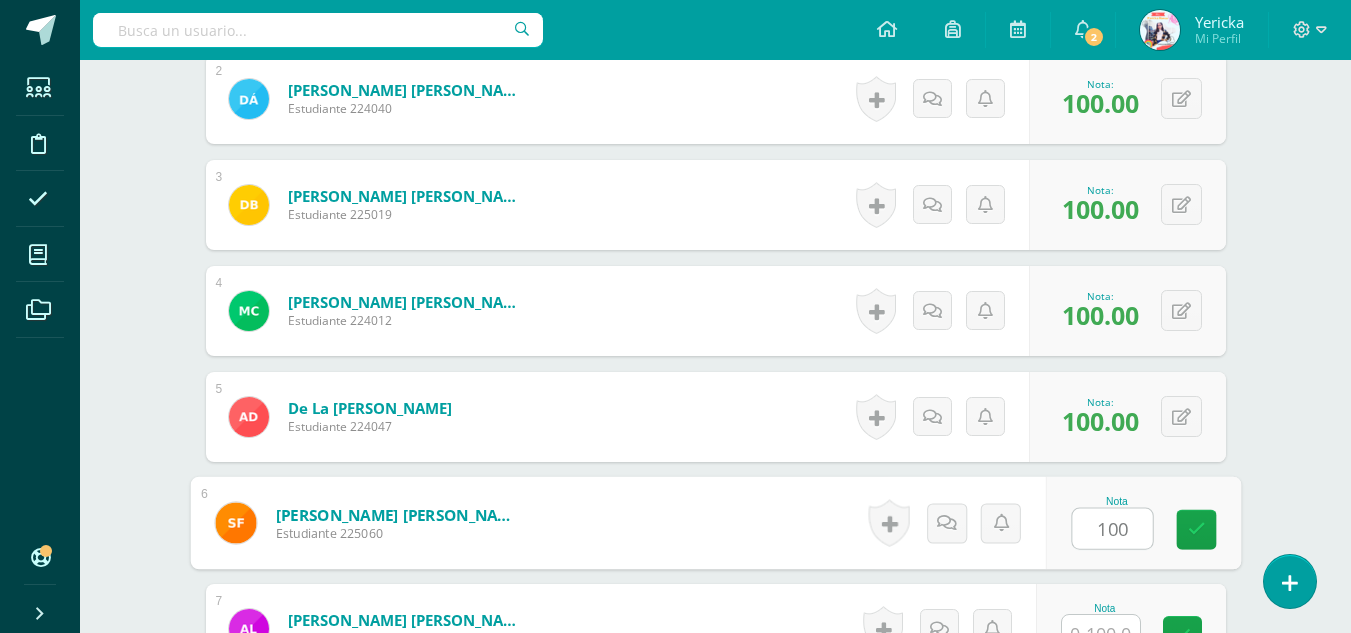 type on "100" 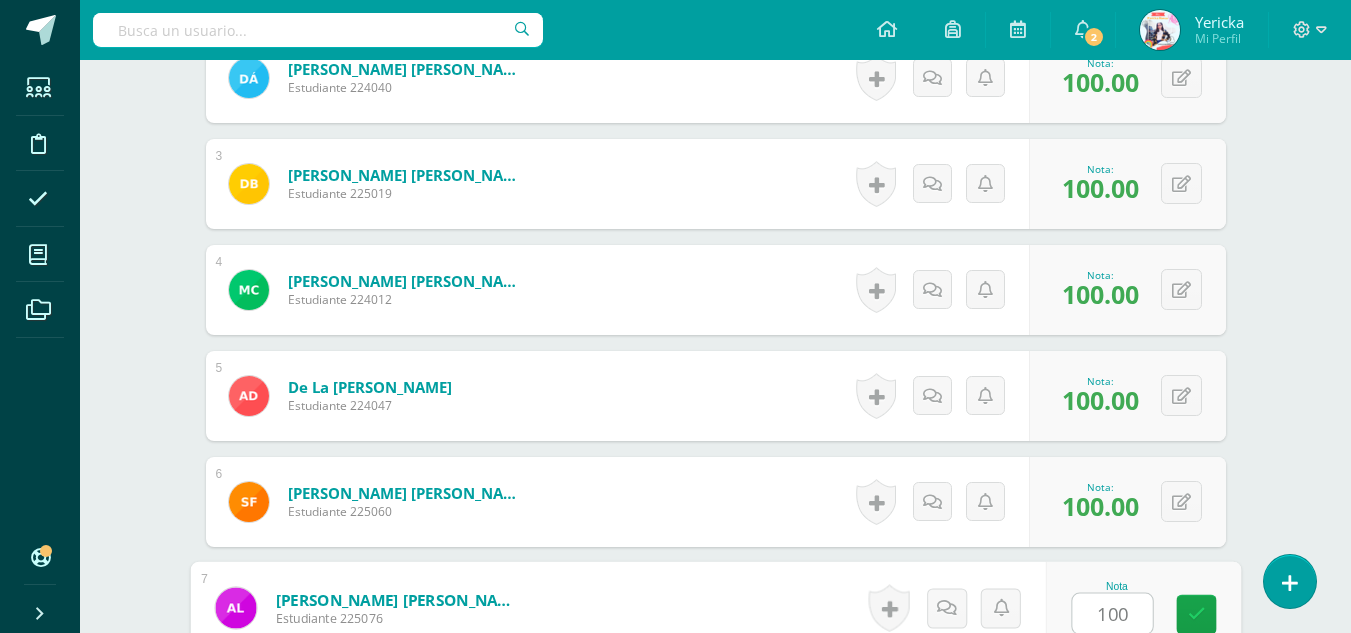 type on "100" 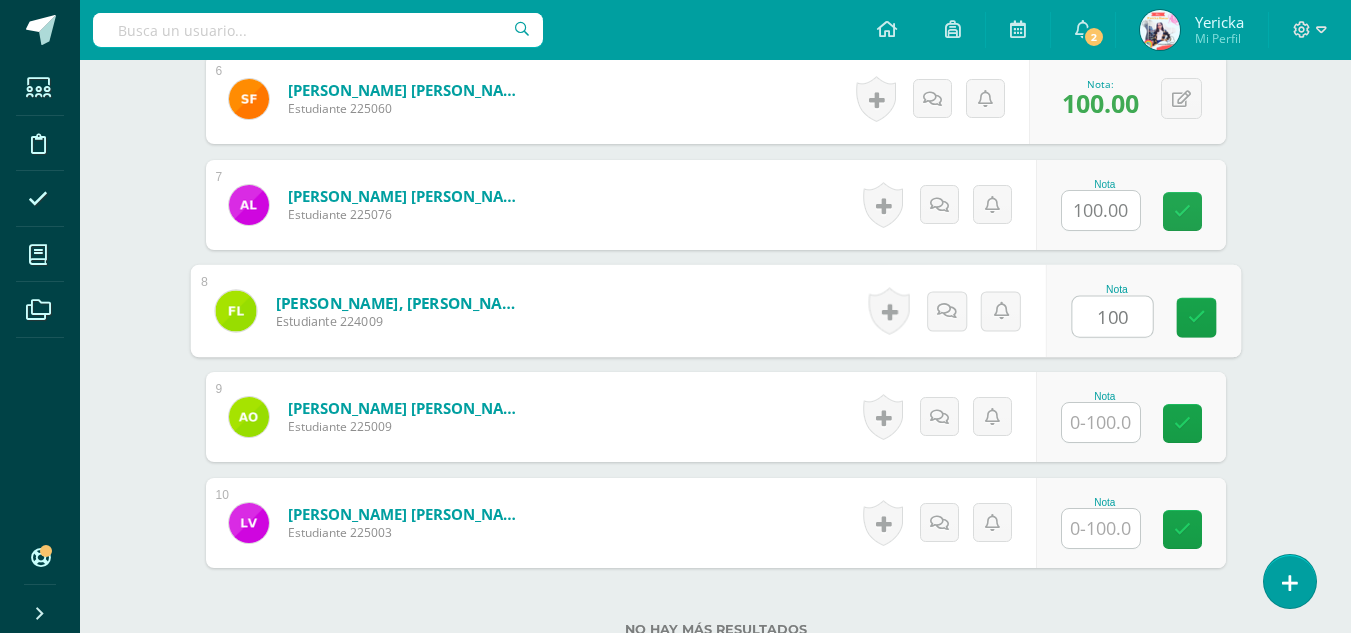 type on "100" 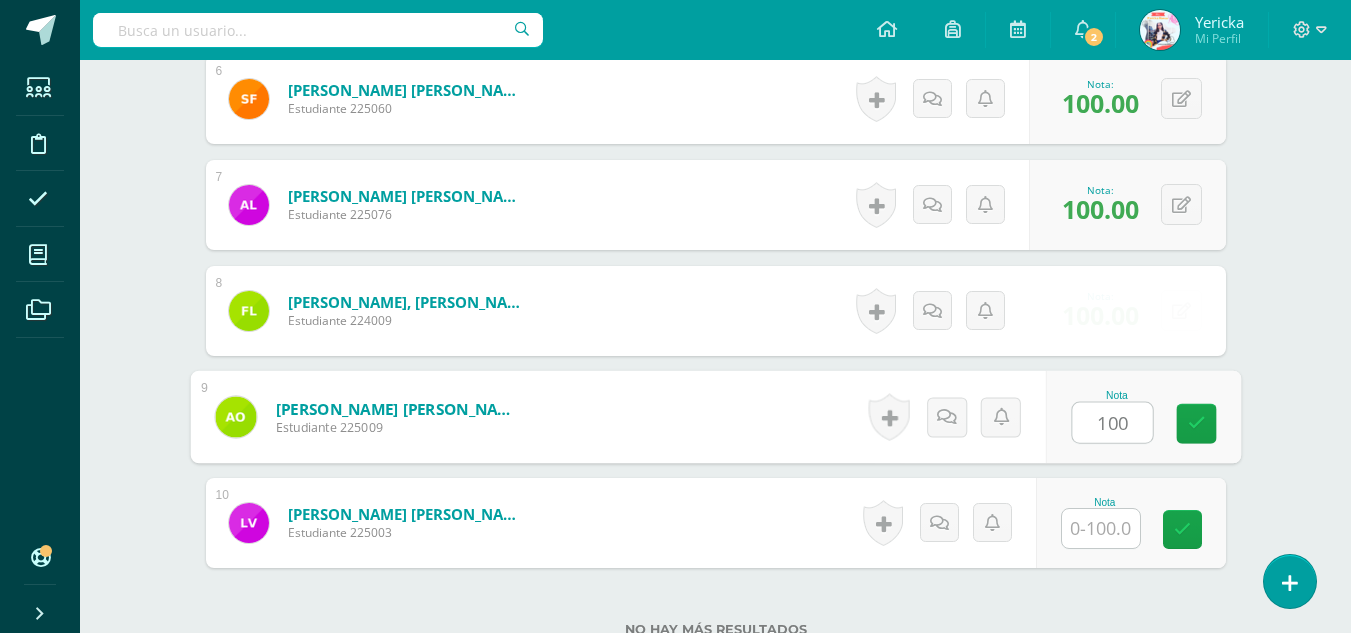 type on "100" 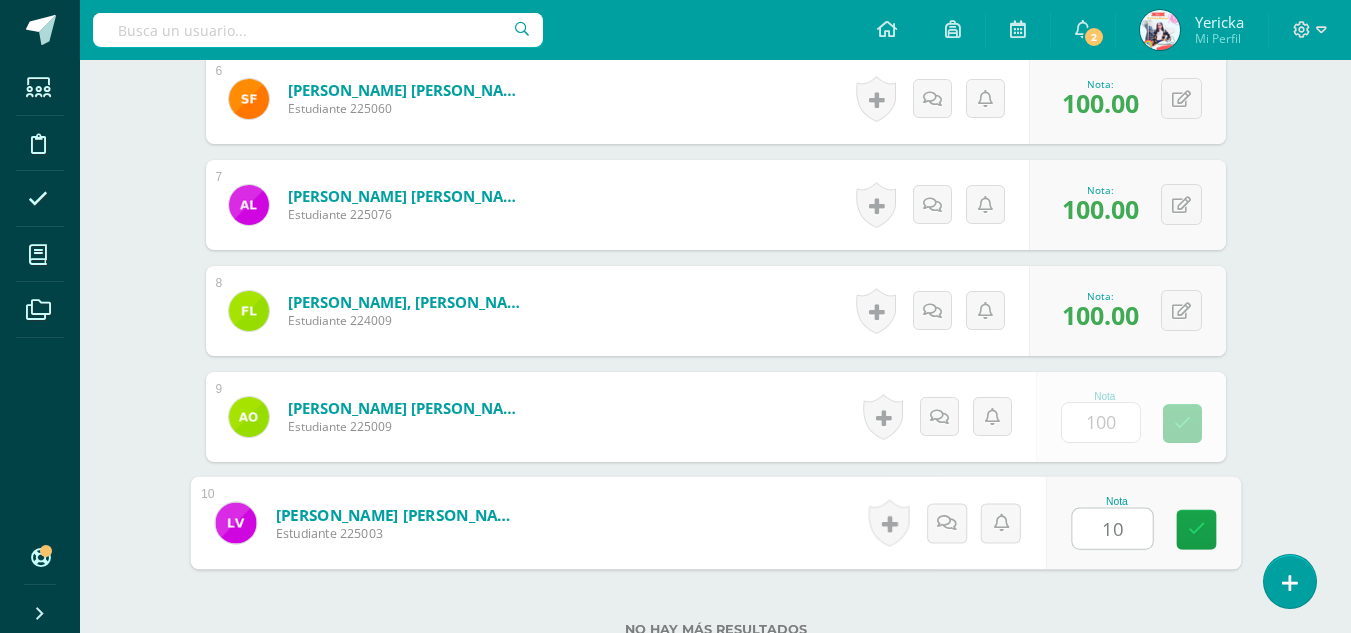 type on "100" 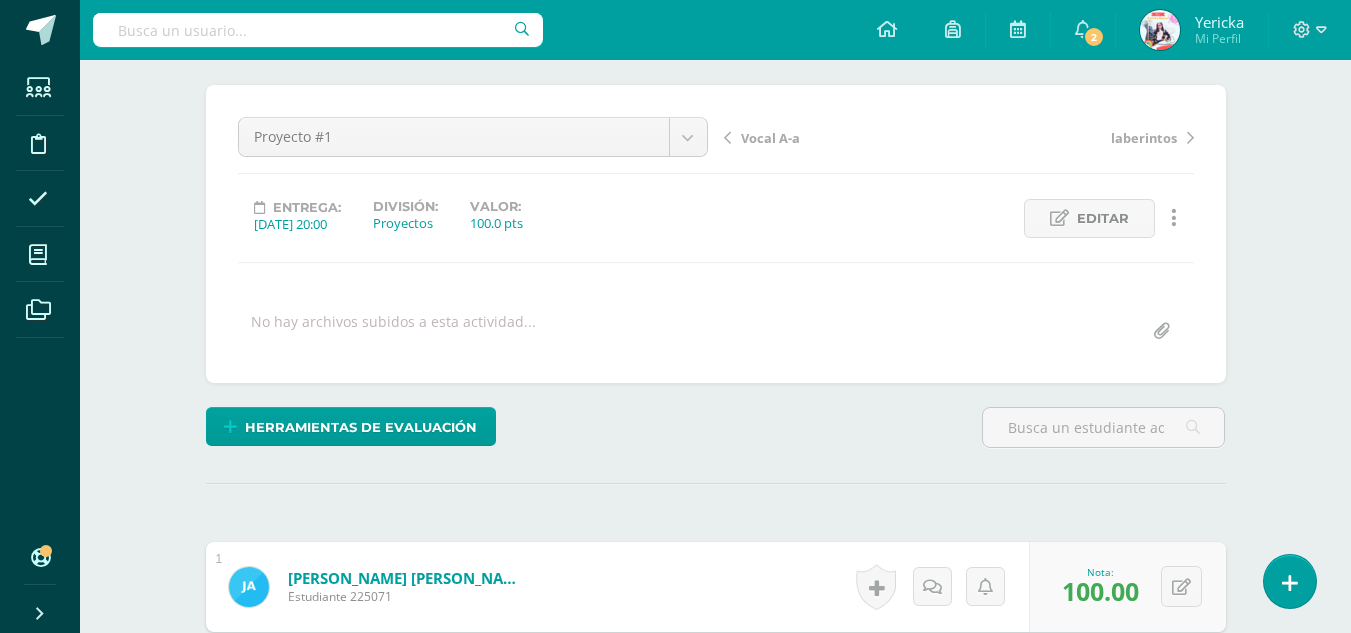 scroll, scrollTop: 0, scrollLeft: 0, axis: both 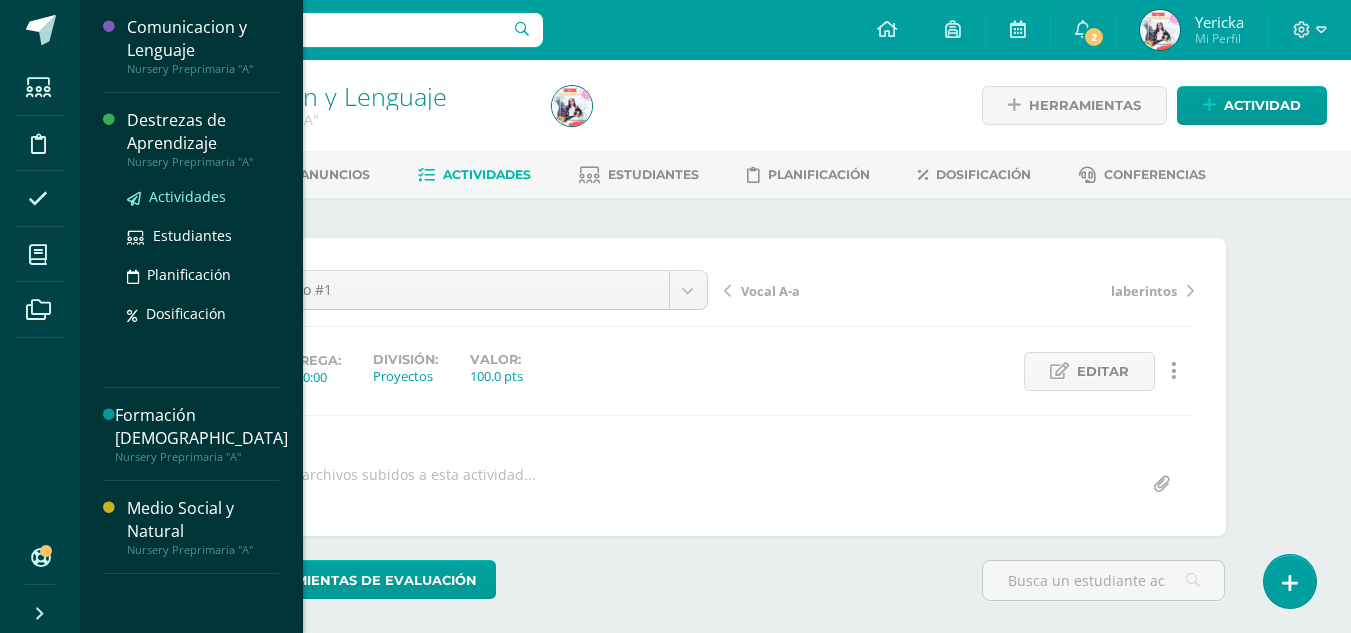 click on "Actividades" at bounding box center (187, 196) 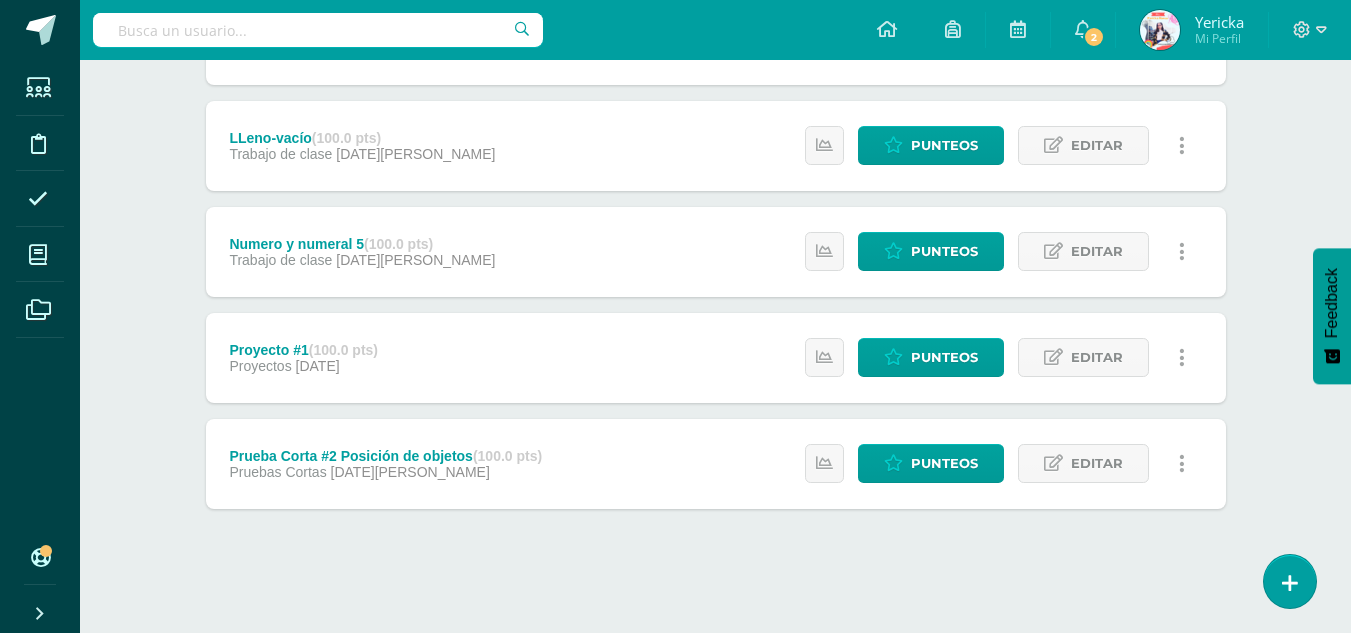 scroll, scrollTop: 870, scrollLeft: 0, axis: vertical 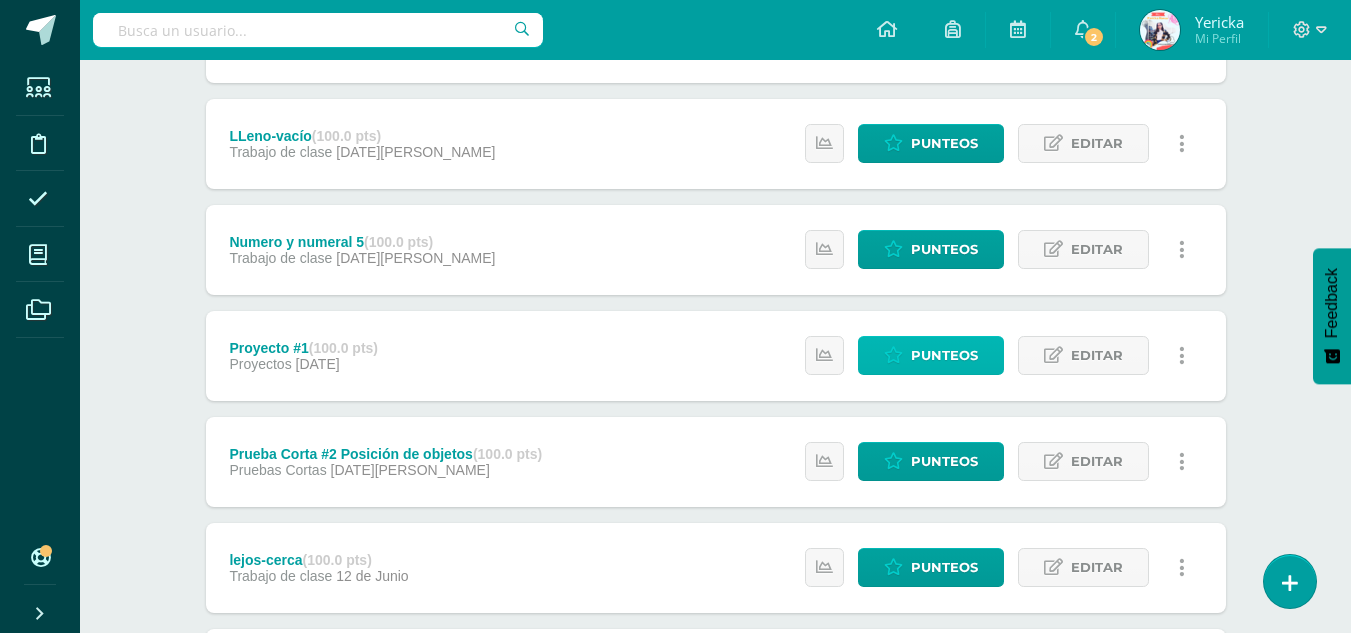 click on "Punteos" at bounding box center [944, 355] 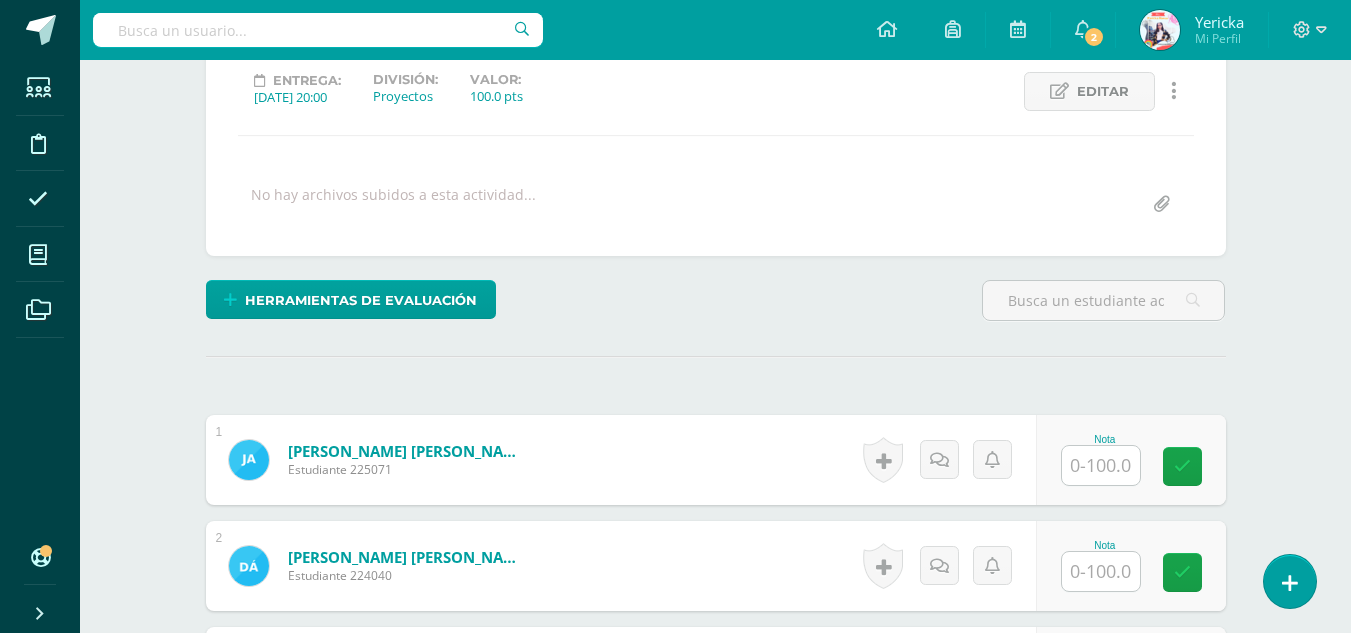 scroll, scrollTop: 281, scrollLeft: 0, axis: vertical 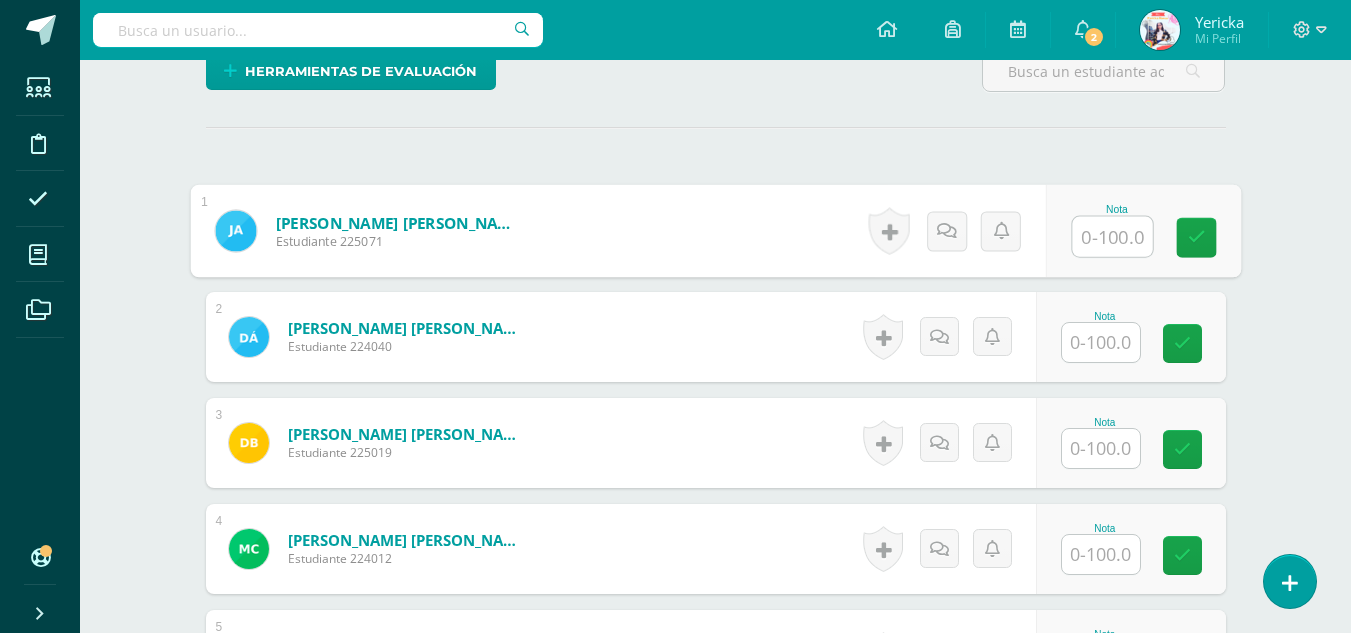click at bounding box center [1112, 237] 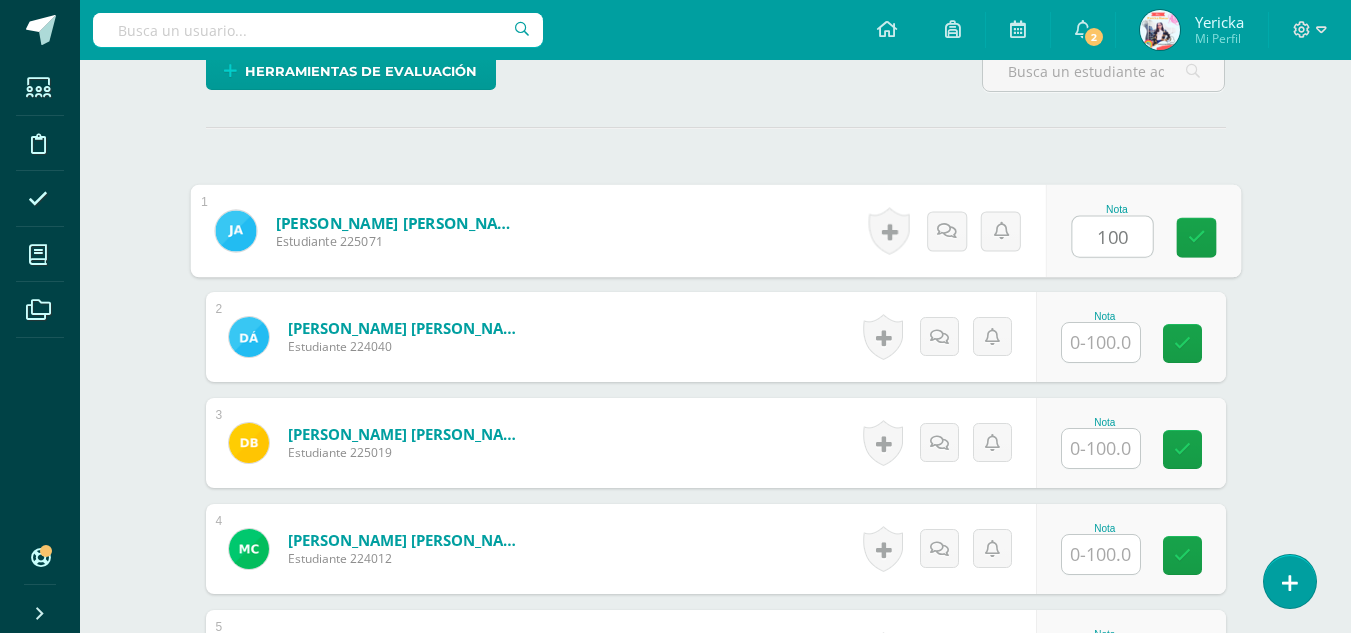 type on "100" 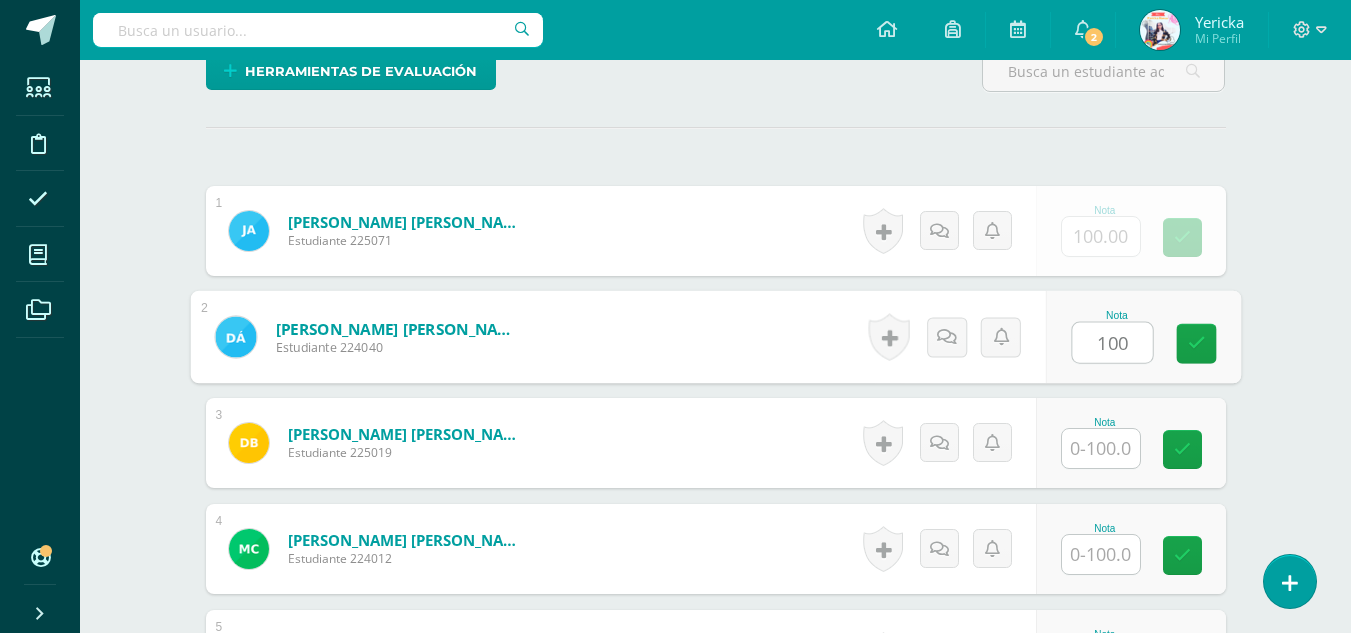 type on "100" 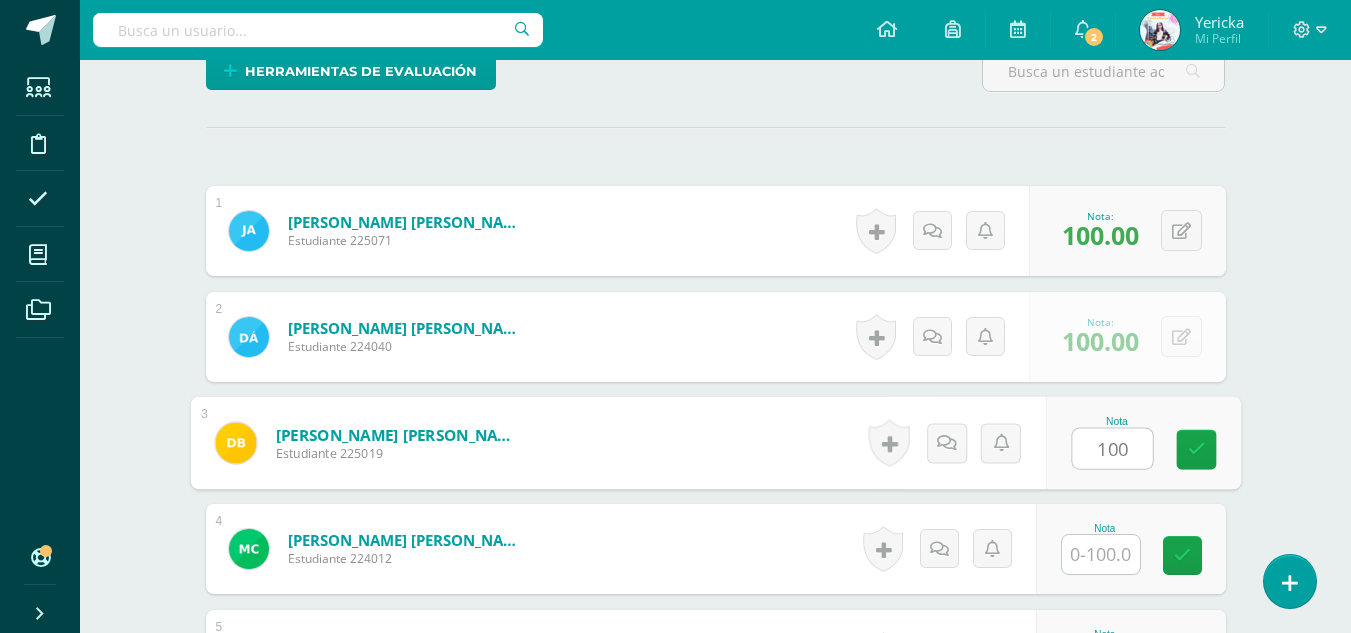 type on "100" 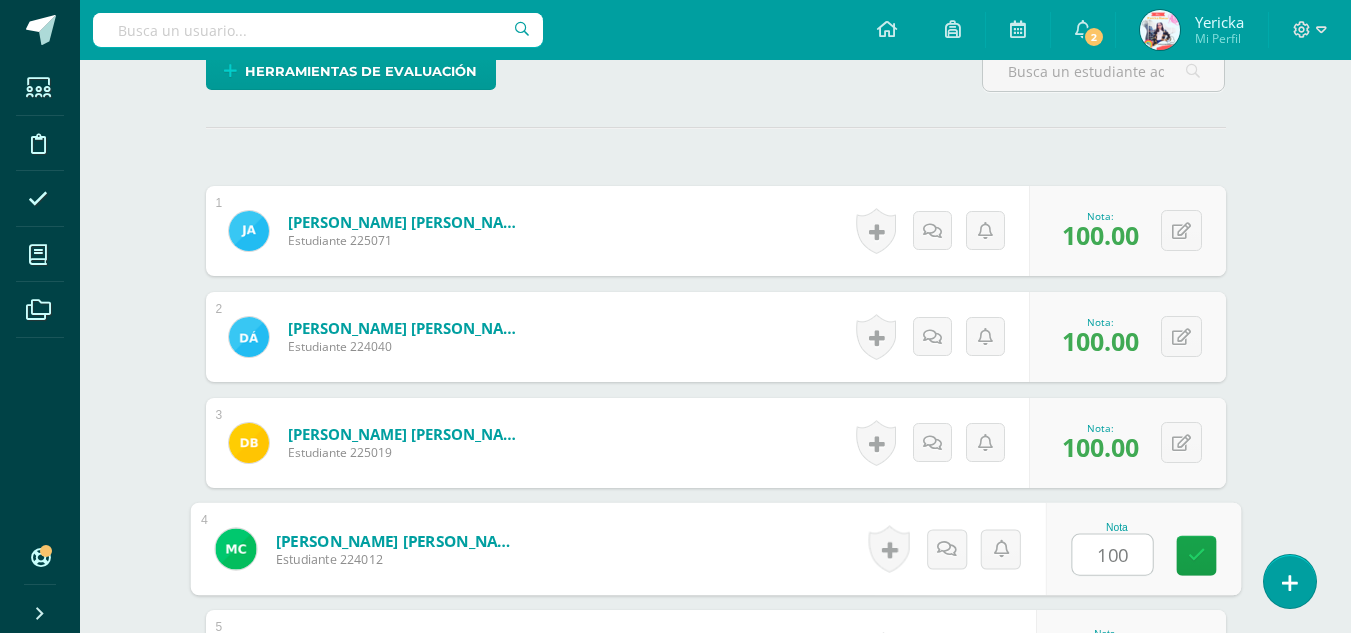type on "100" 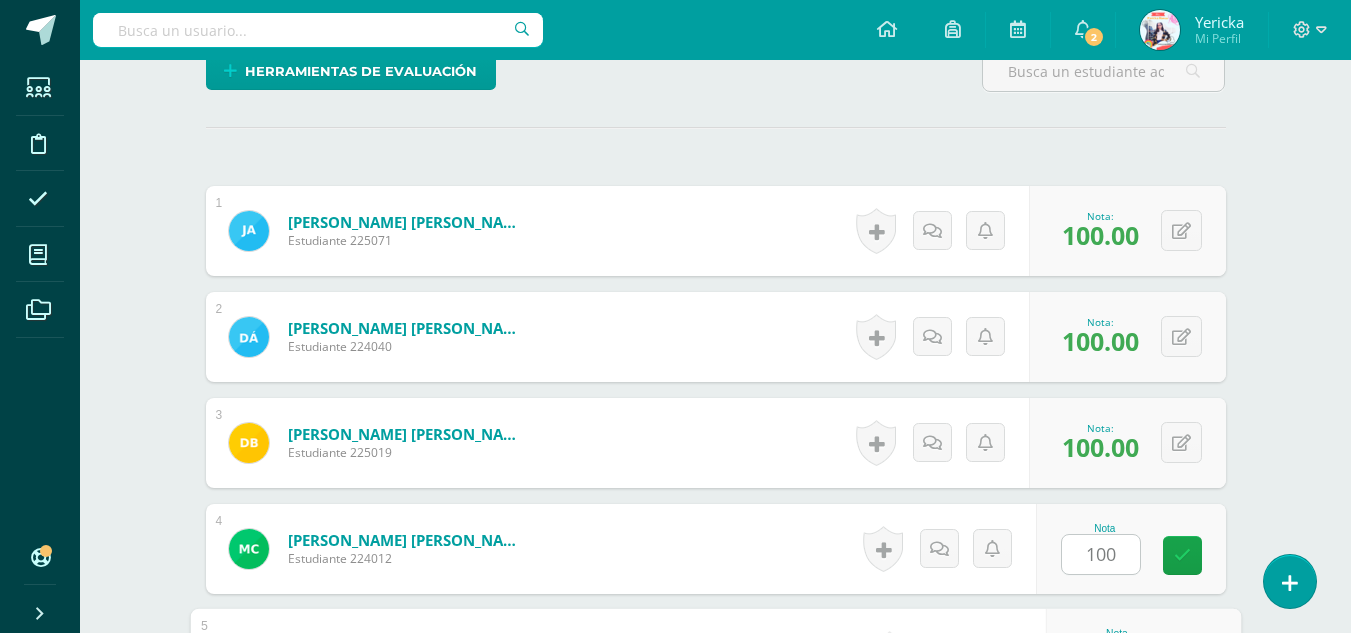 scroll, scrollTop: 853, scrollLeft: 0, axis: vertical 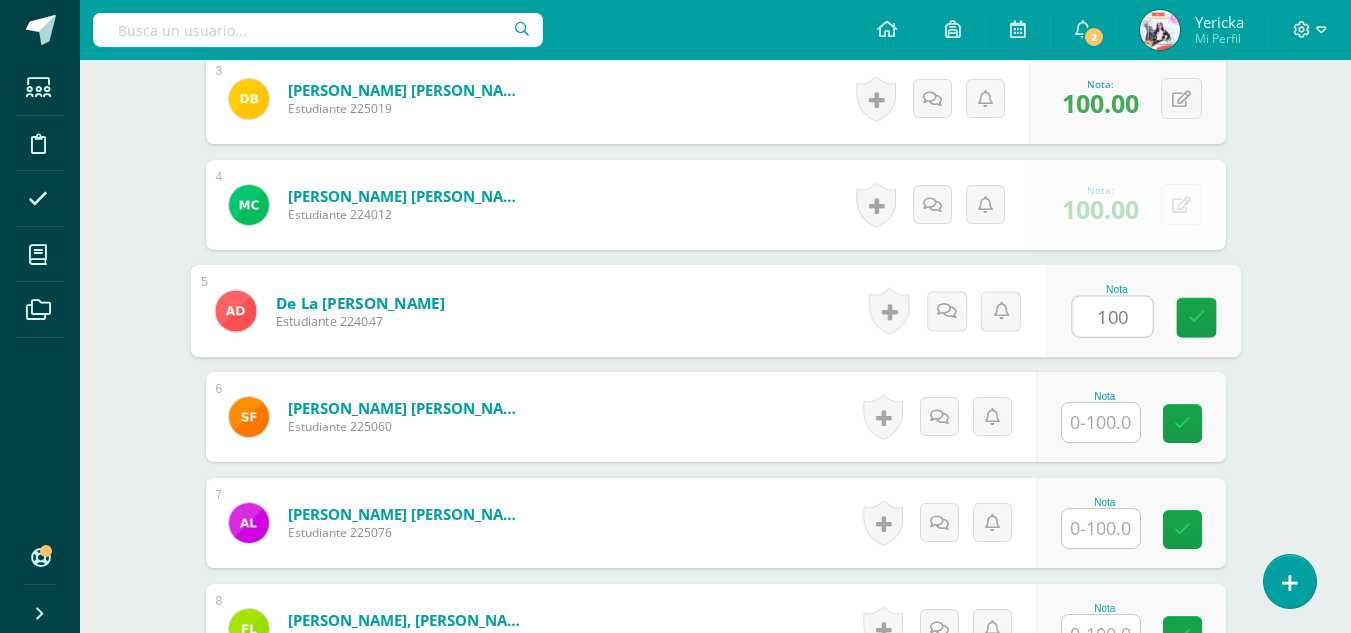 type on "100" 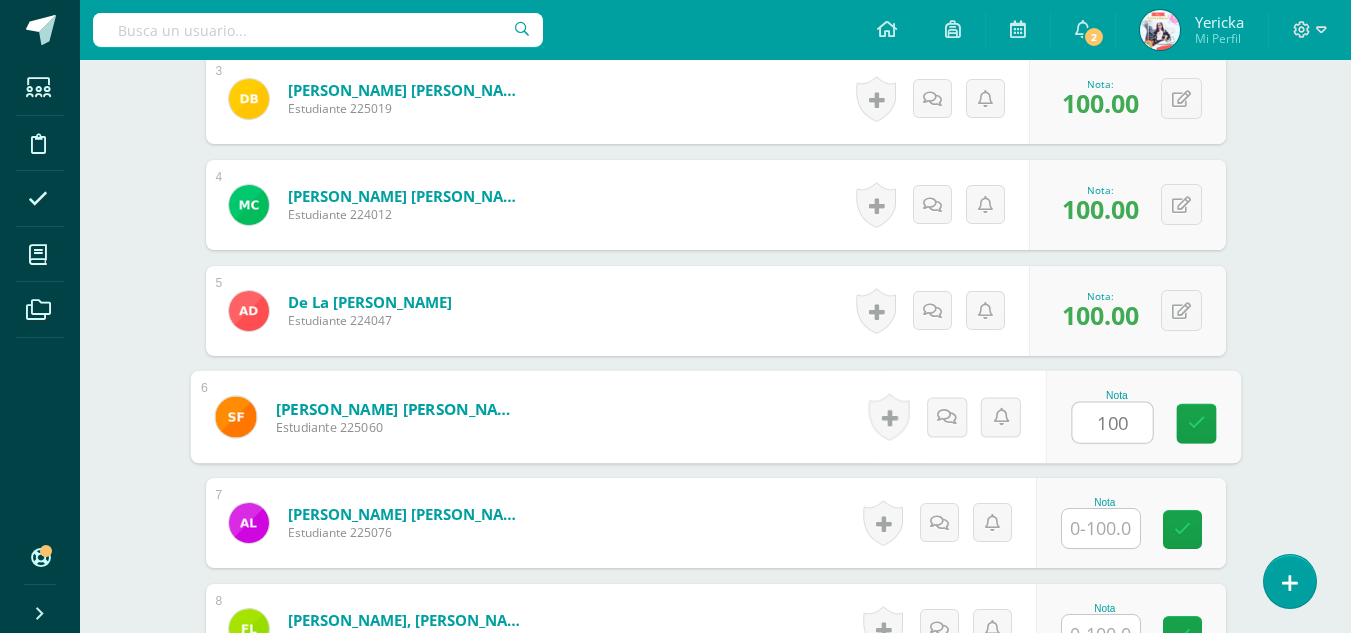 type on "100" 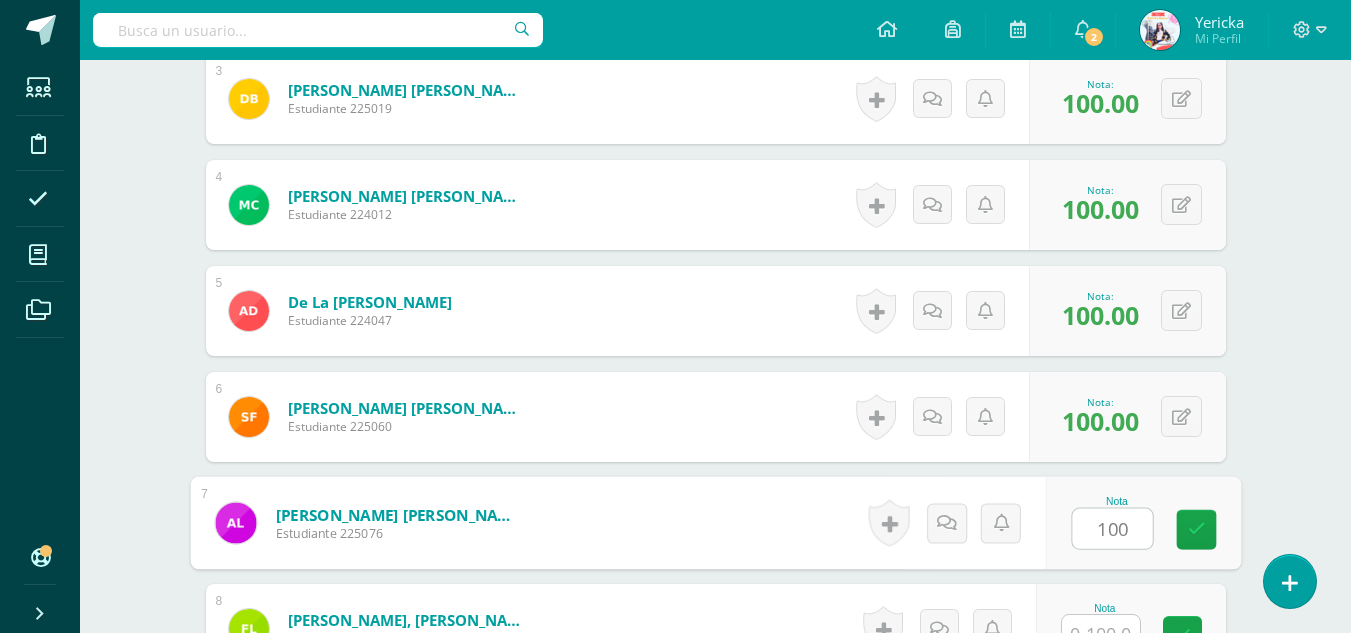 type on "100" 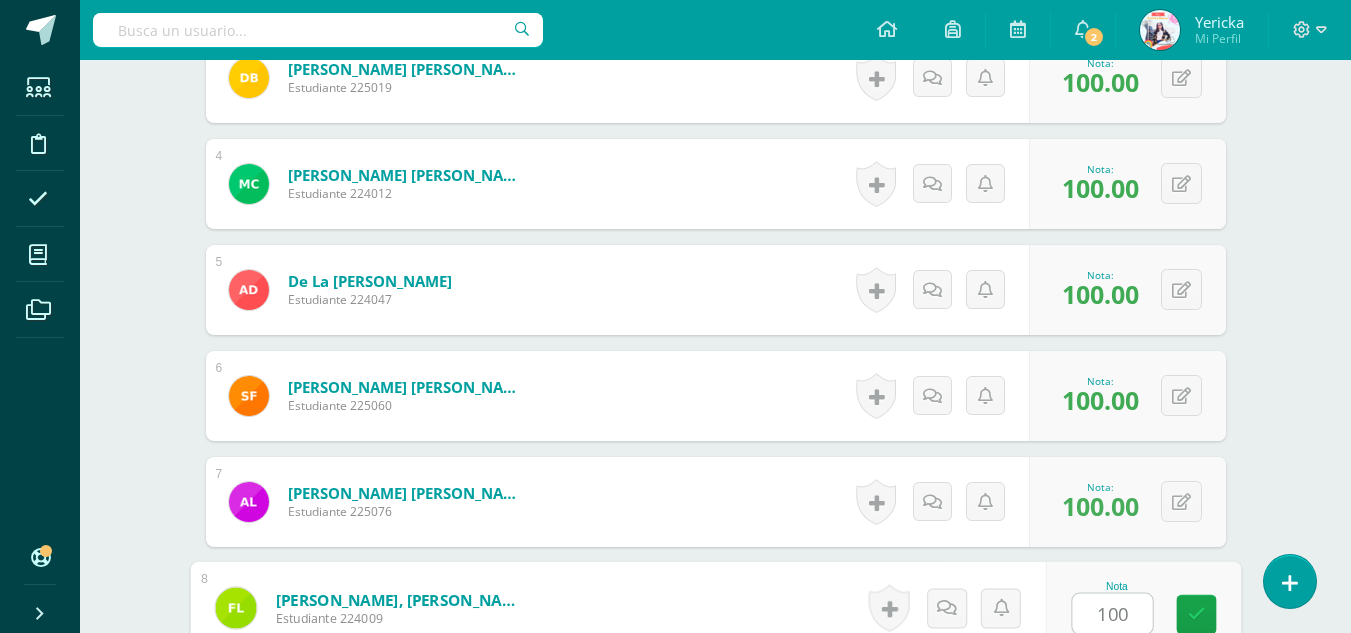 type on "100" 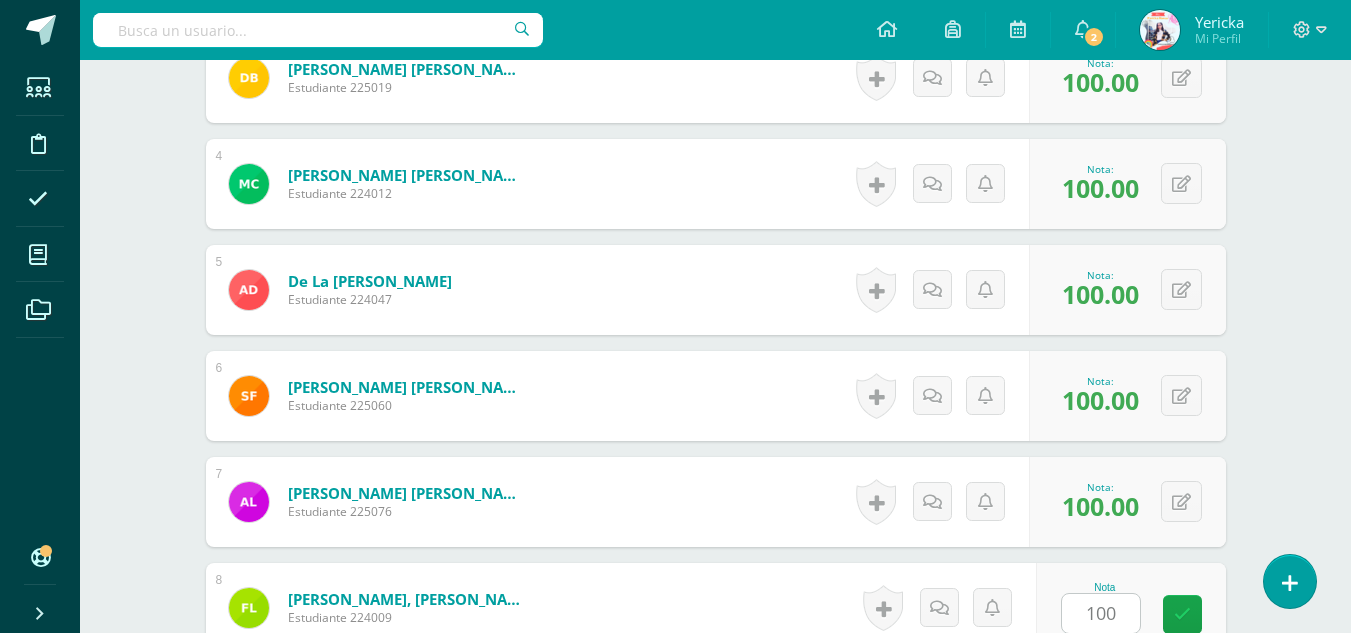 scroll, scrollTop: 1277, scrollLeft: 0, axis: vertical 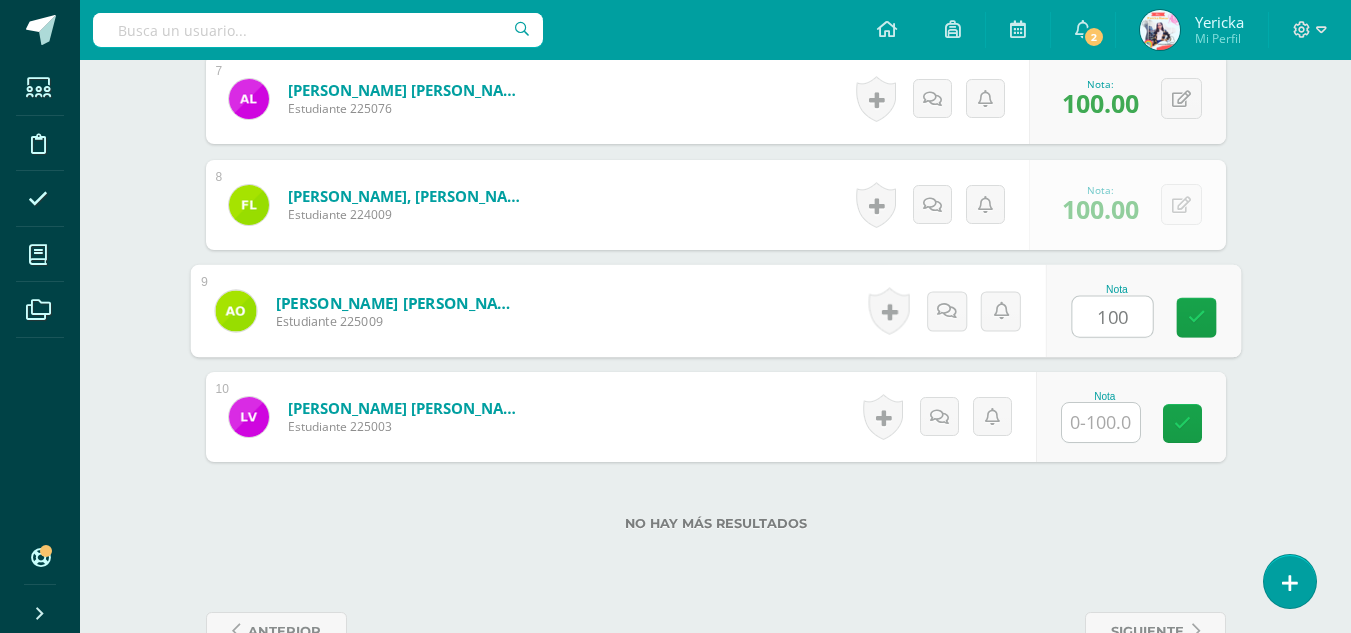 type on "100" 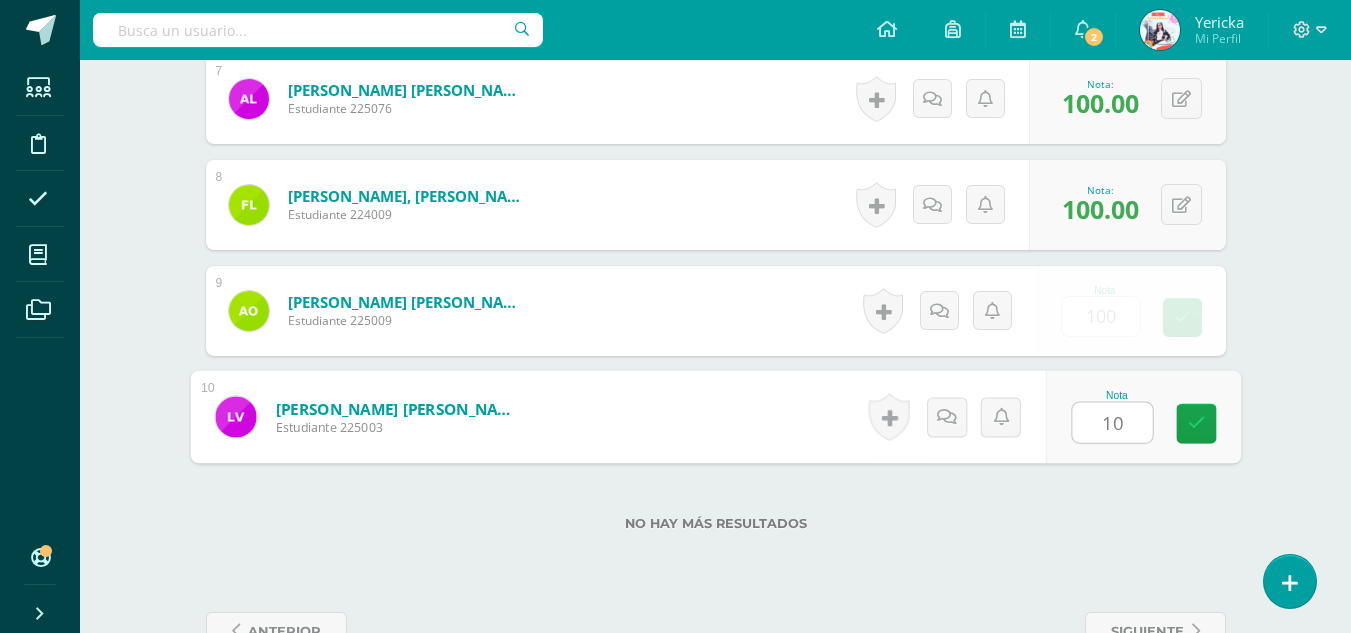 type on "100" 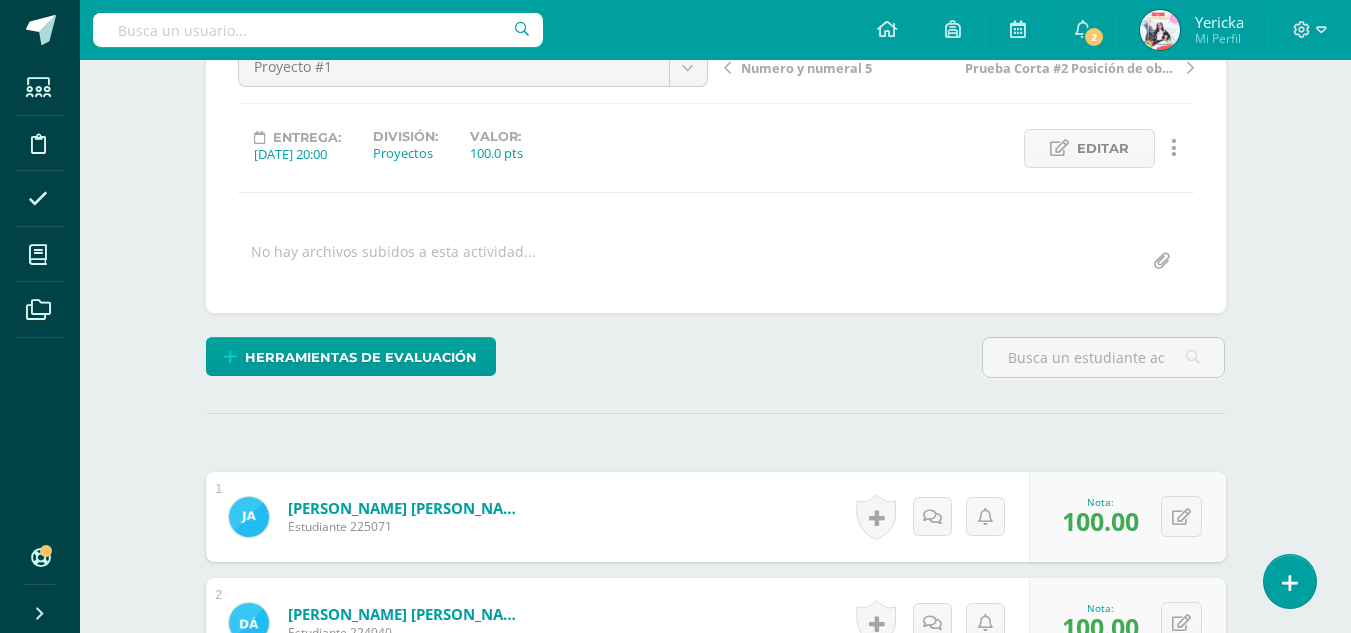 scroll, scrollTop: 0, scrollLeft: 0, axis: both 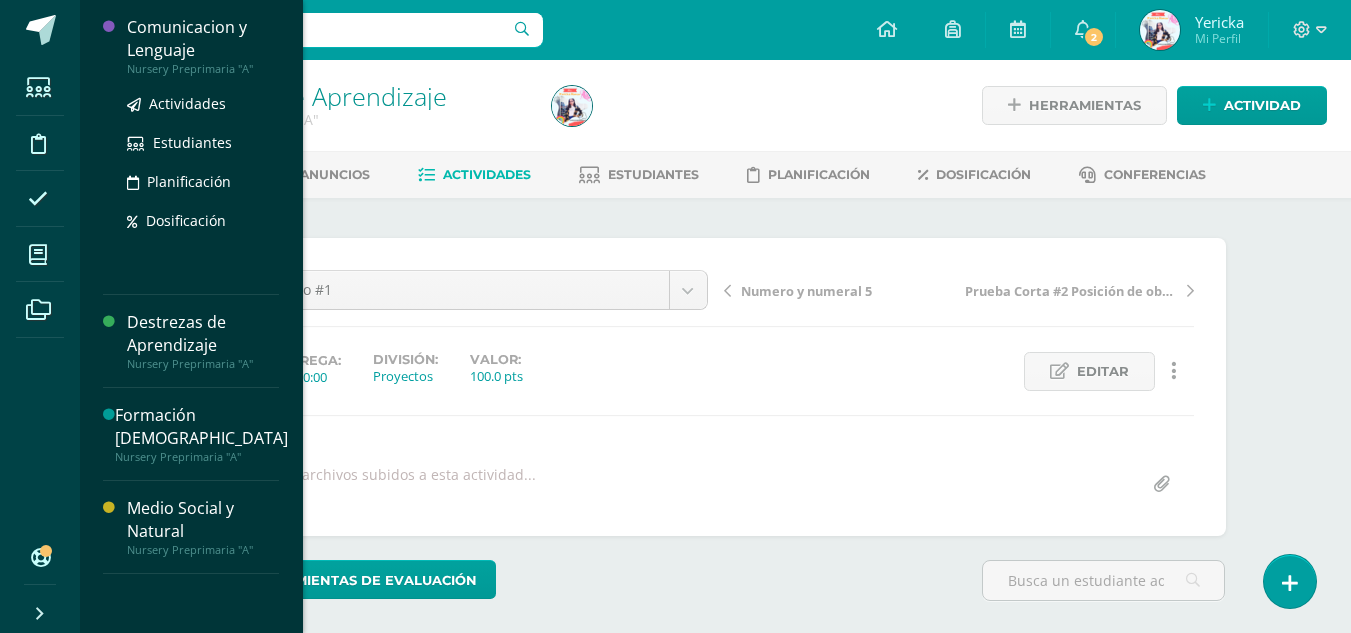 click on "Actividades Estudiantes Planificación Dosificación" at bounding box center (203, 177) 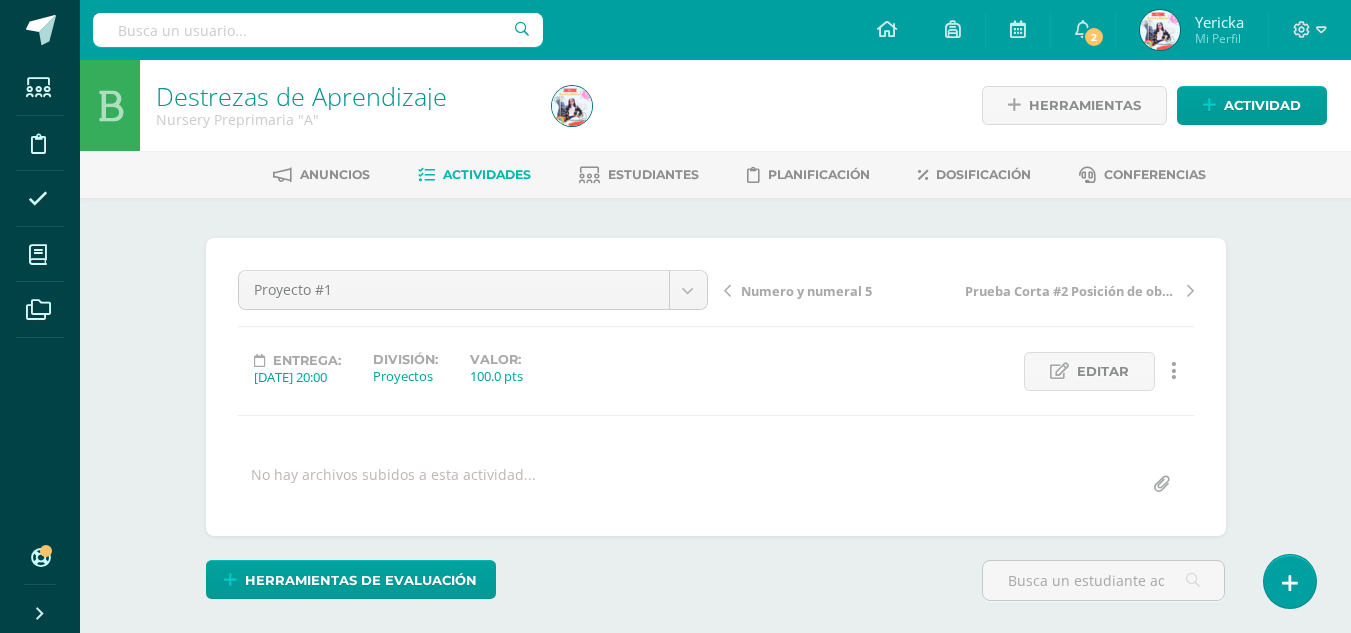 click on "Proyecto #1                             Evaluación Final Prueba Corta #4 Numero y Numeral 6 Proyecto #2 "Que quiero ser de grande" Prueba Corta #3 Mucho-poco LLeno-vacío Numero y numeral 5 Proyecto #1 Prueba Corta #2 Posición de objetos lejos-cerca prueba corta #1 Numero y numeral 4 Numero y numeral 5 Prueba Corta #2 Posición de objetos Entrega:
2025/07/10 20:00
División:
Proyectos
Valor:
100.0 pts
Editar
Ocultar
Historial de actividad
Historial de actividad" at bounding box center [716, 387] 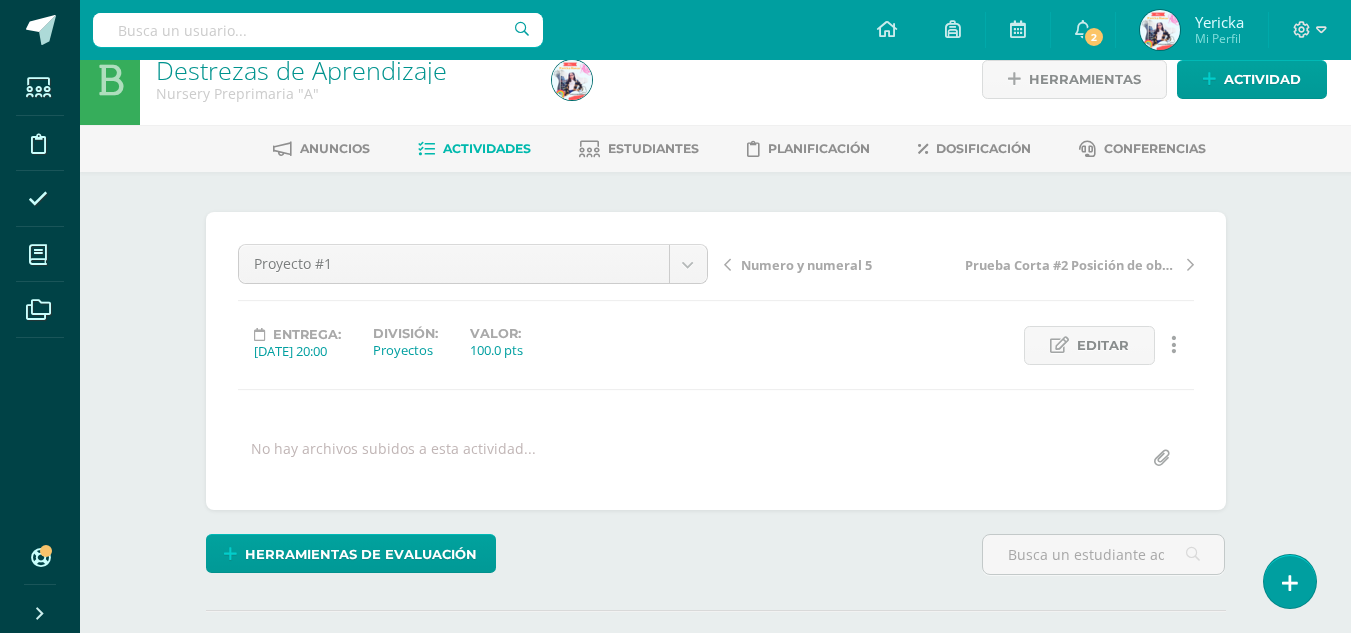 scroll, scrollTop: 29, scrollLeft: 0, axis: vertical 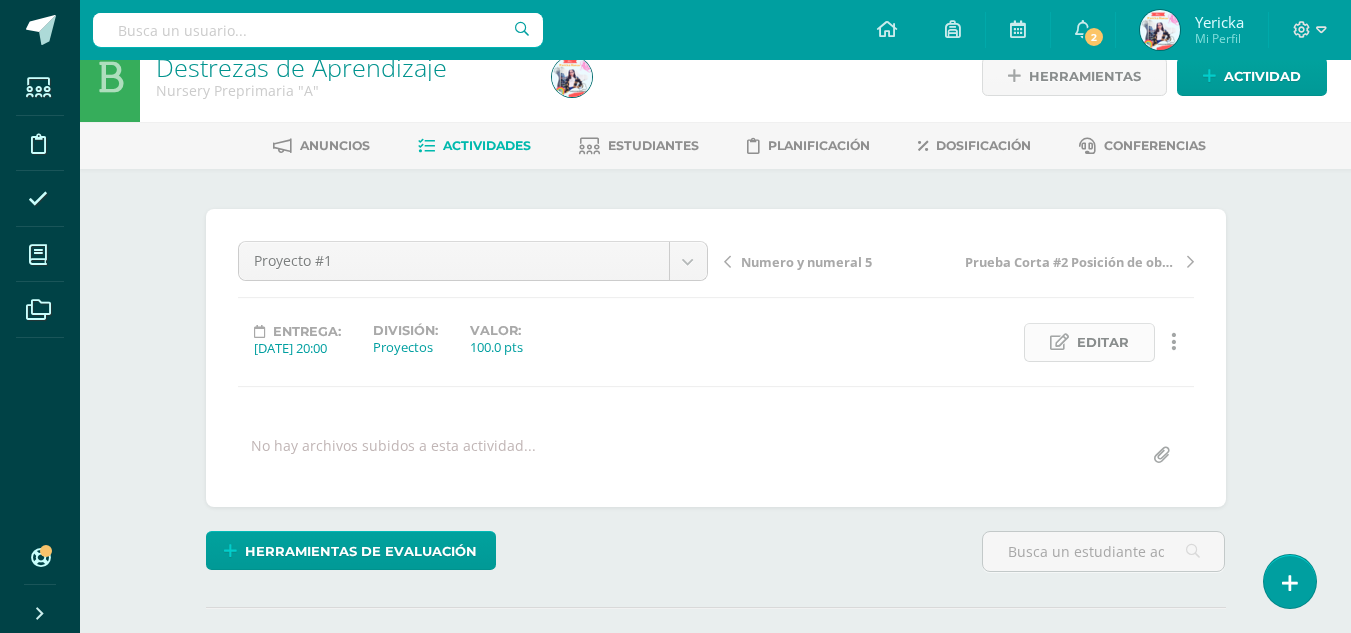 click on "Editar" at bounding box center (1103, 342) 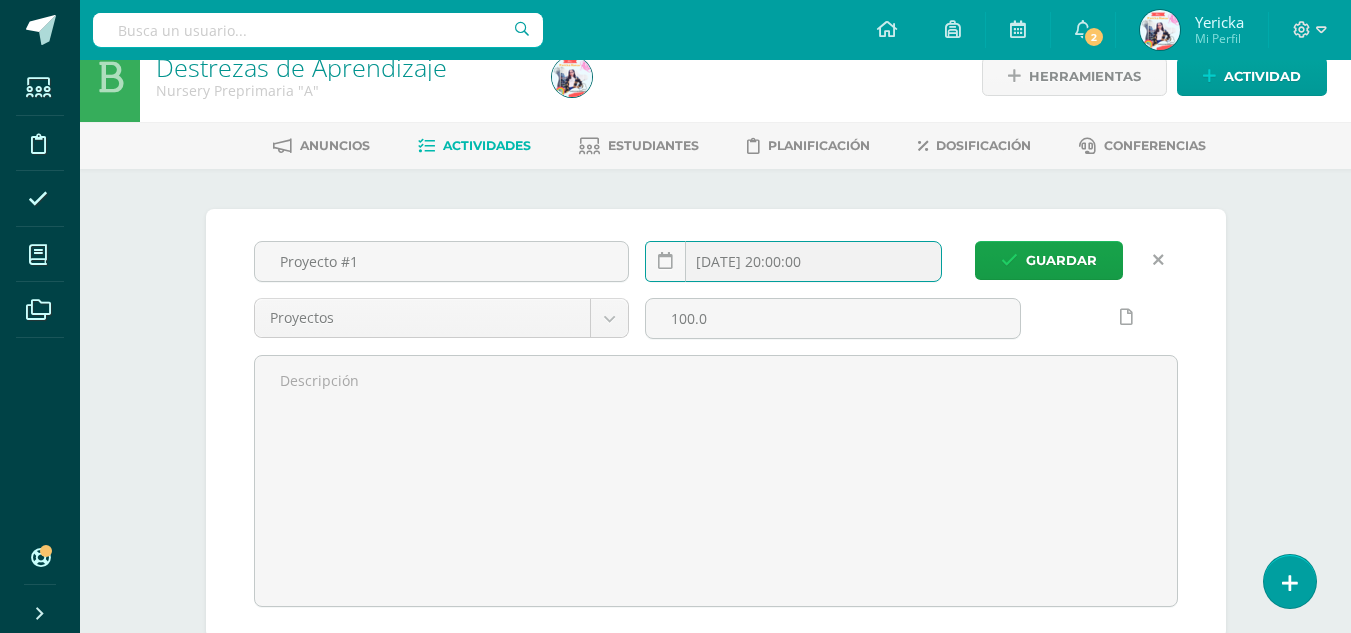 click on "[DATE] 20:00:00" at bounding box center [793, 261] 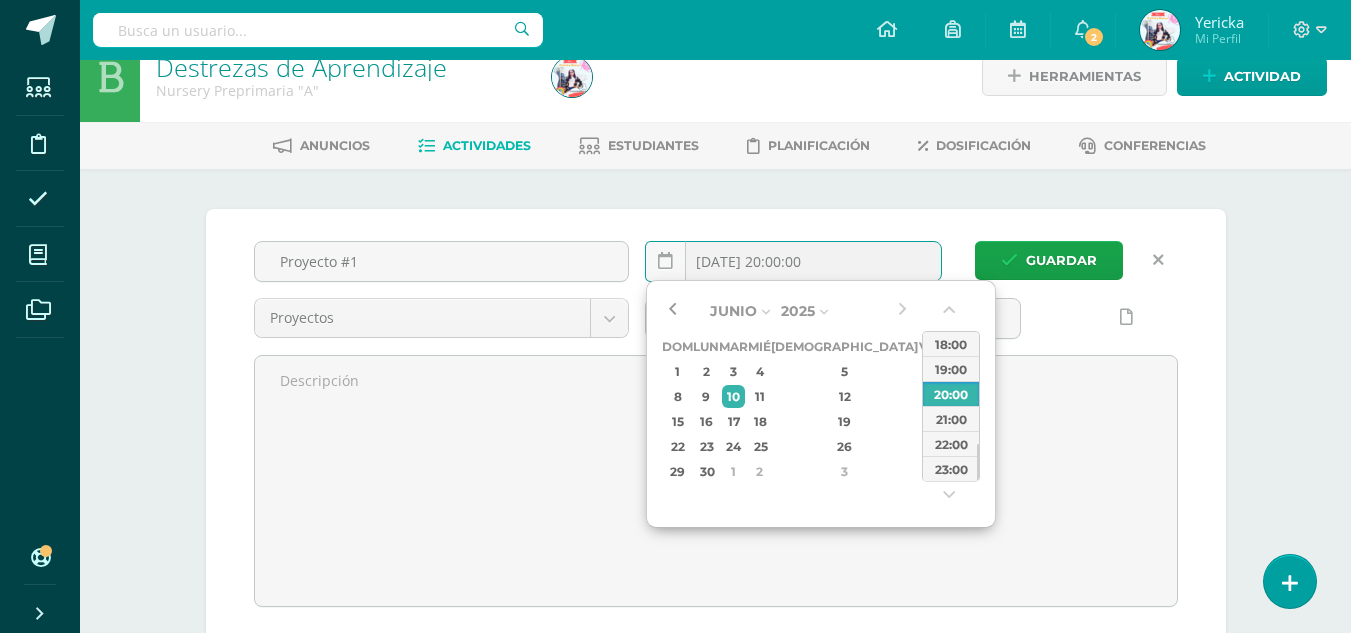click at bounding box center [672, 311] 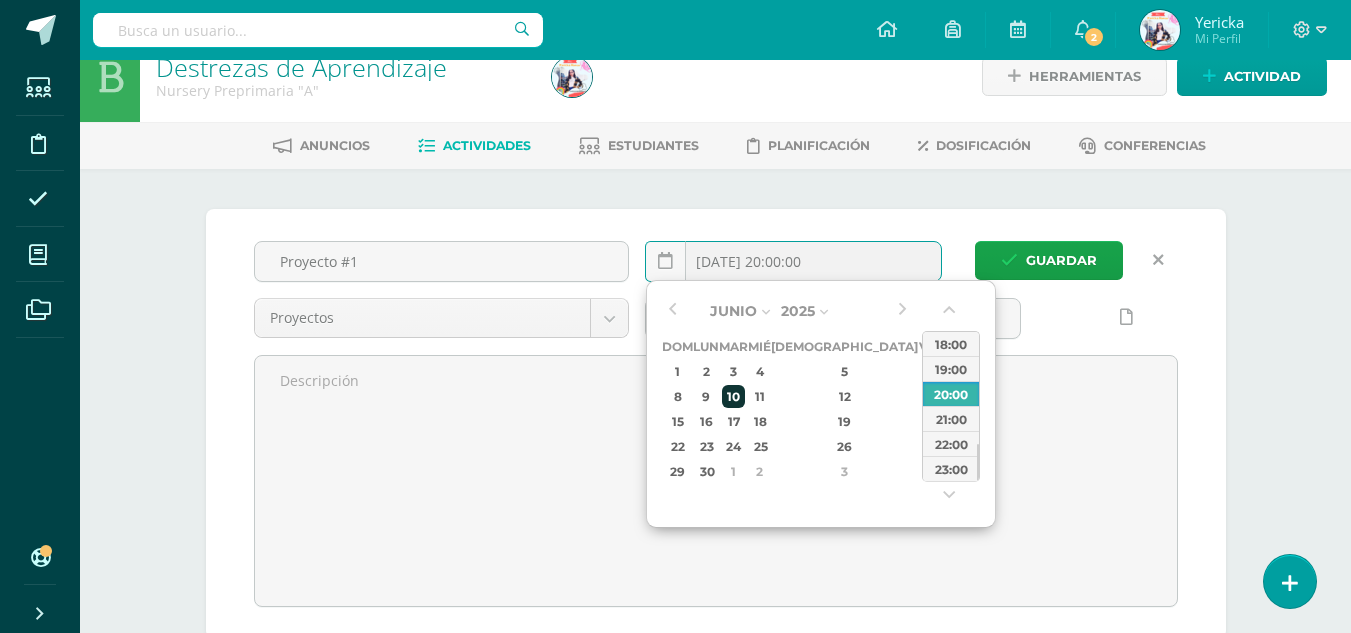 click on "10" at bounding box center (733, 396) 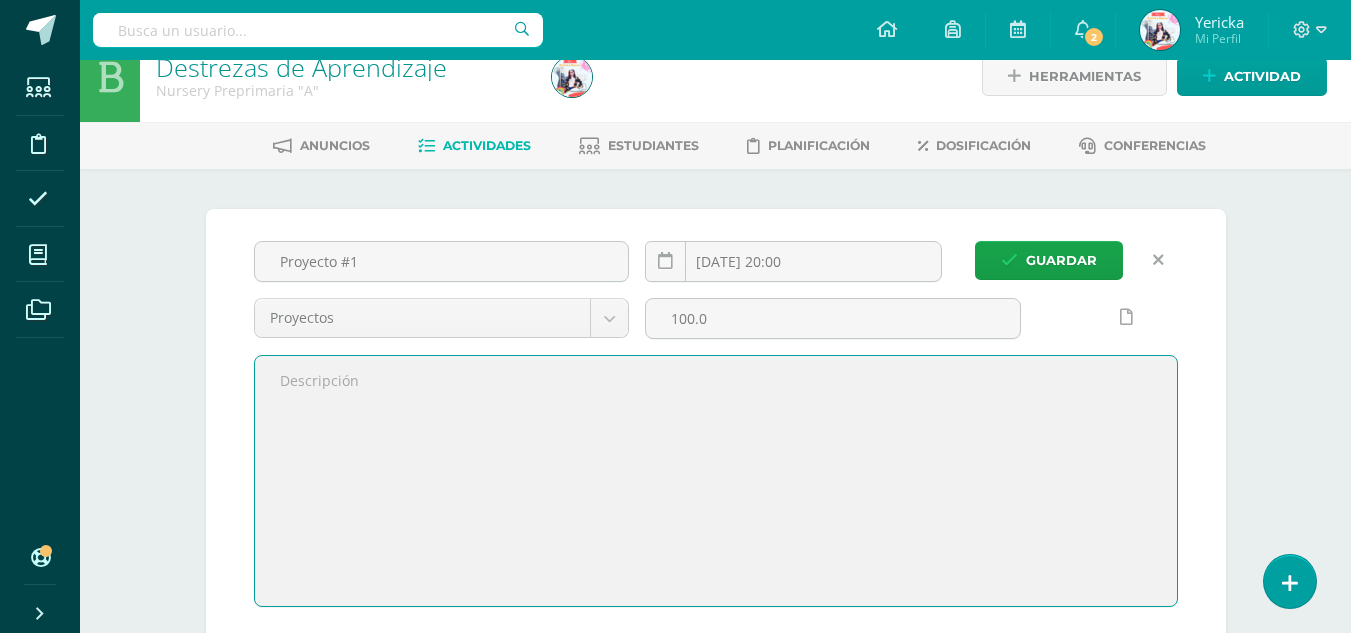 click at bounding box center (716, 481) 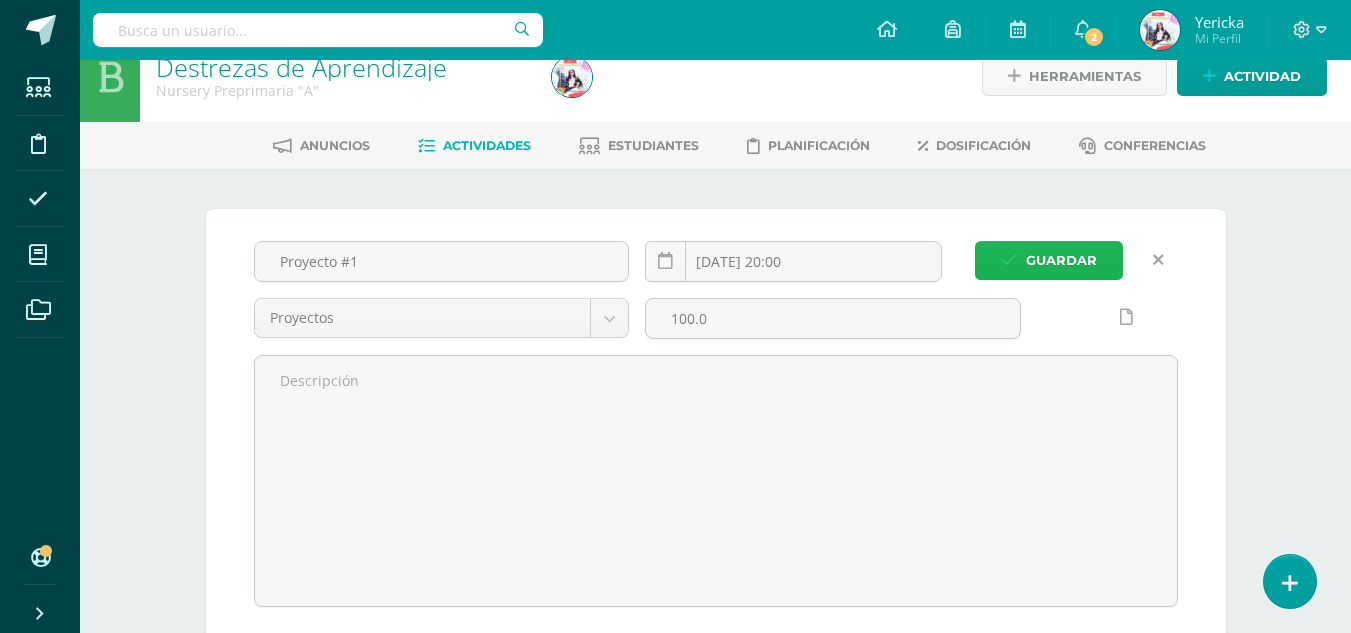 click on "Guardar" at bounding box center (1061, 260) 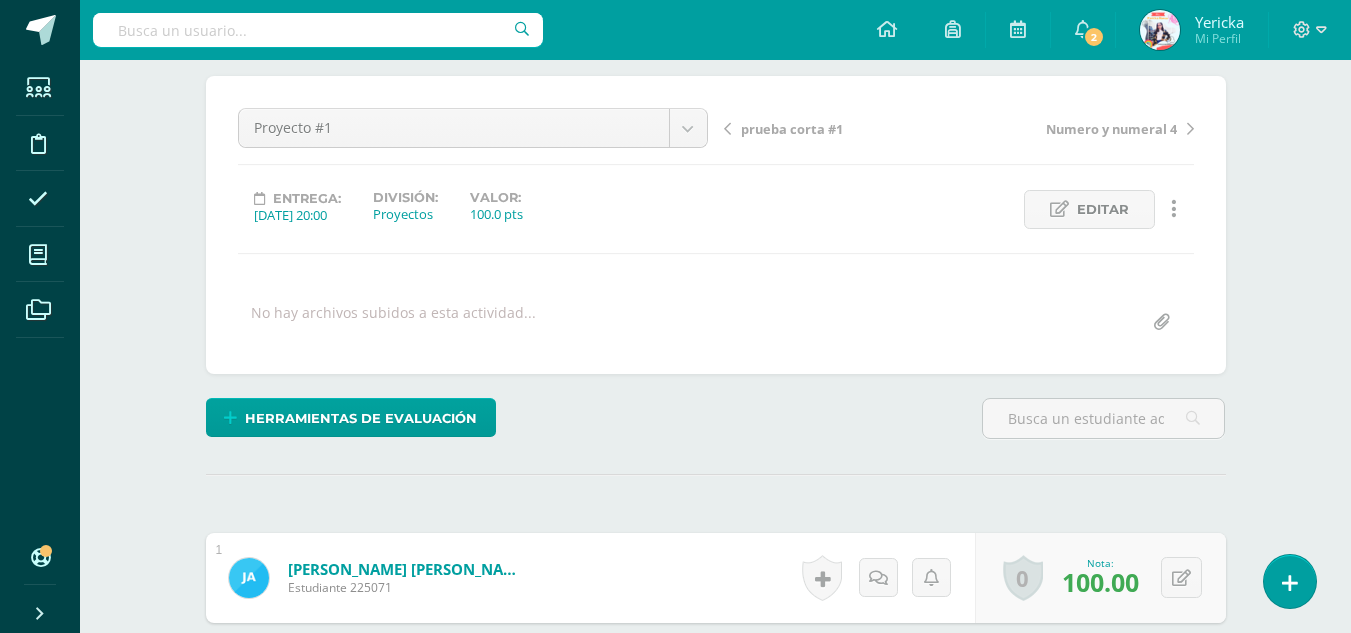 scroll, scrollTop: 0, scrollLeft: 0, axis: both 